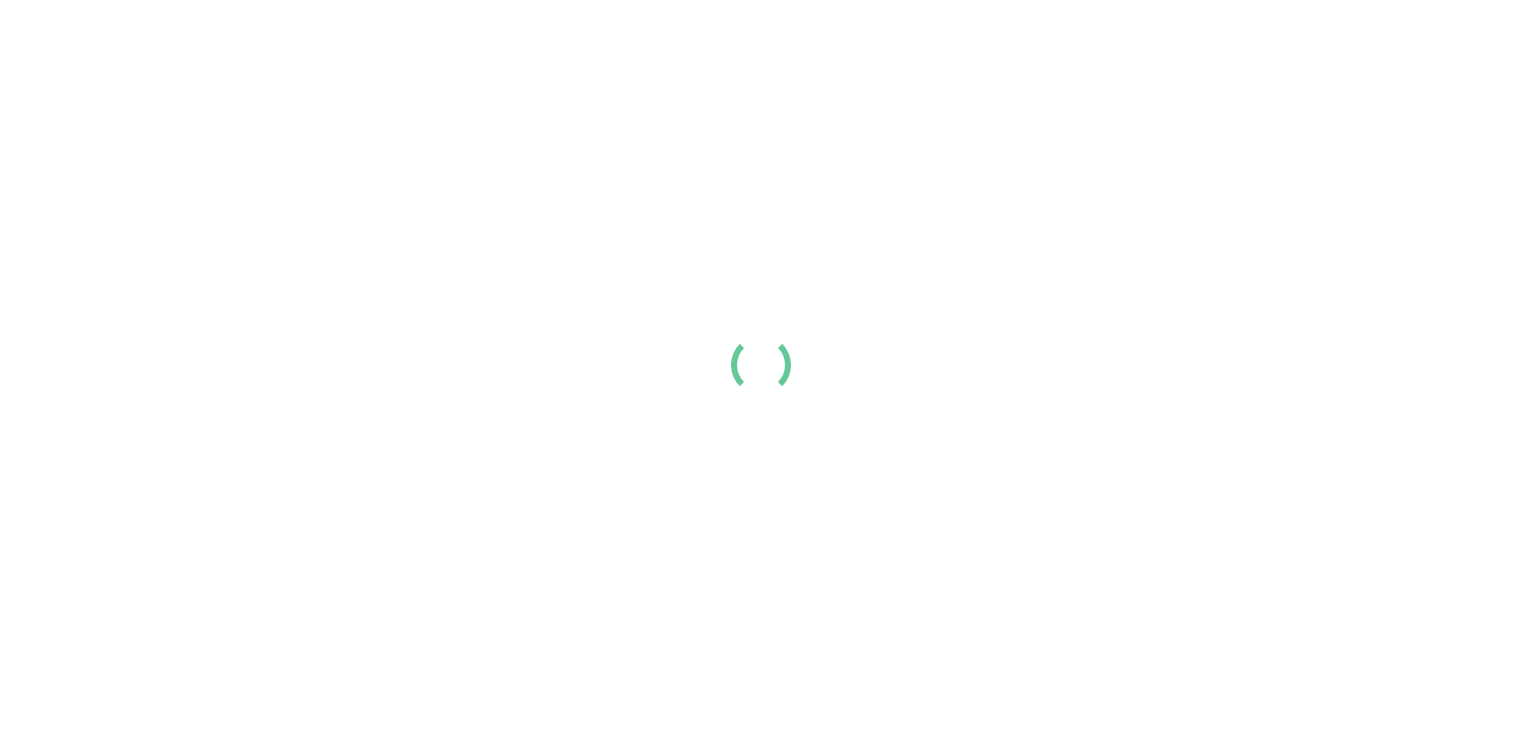 scroll, scrollTop: 0, scrollLeft: 0, axis: both 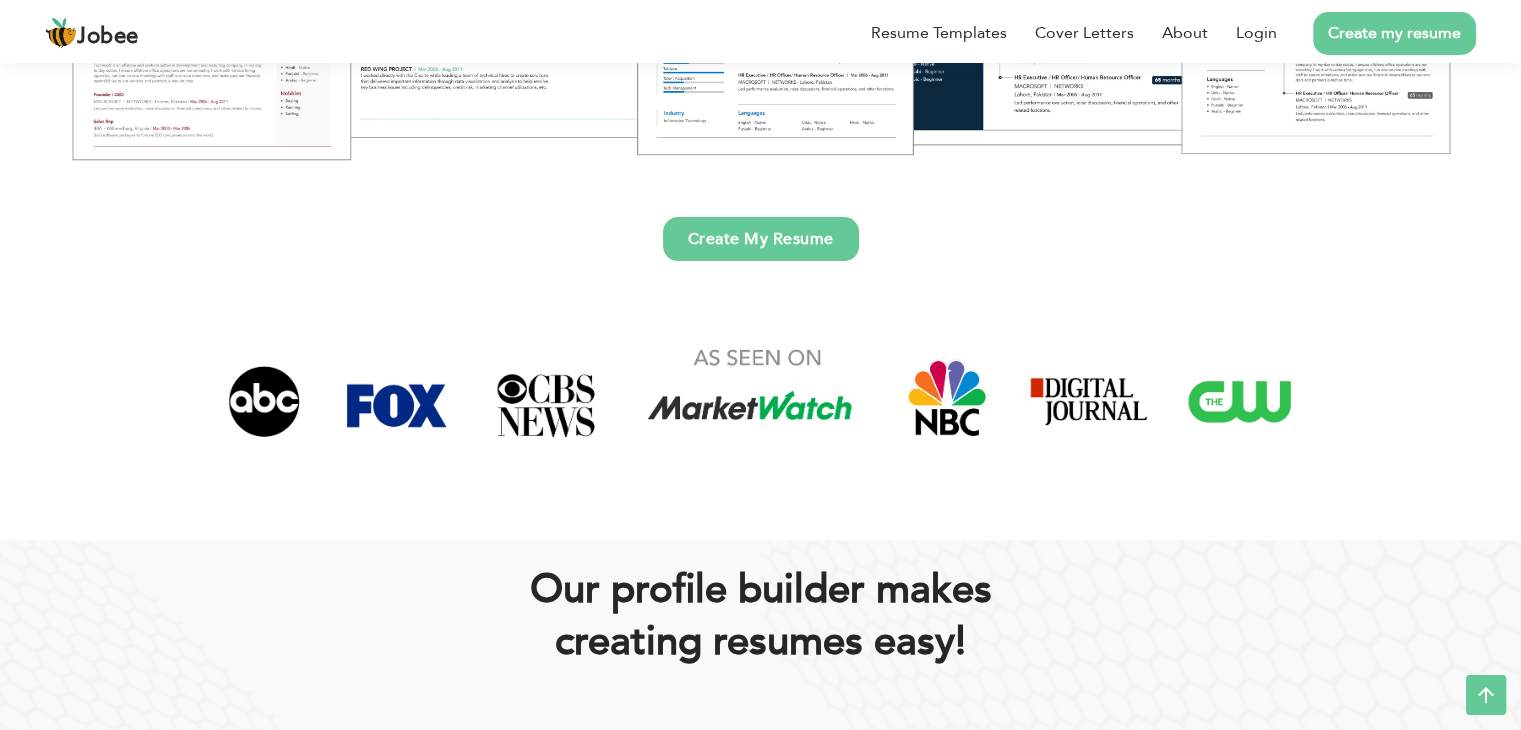 click on "Create My Resume" at bounding box center (761, 239) 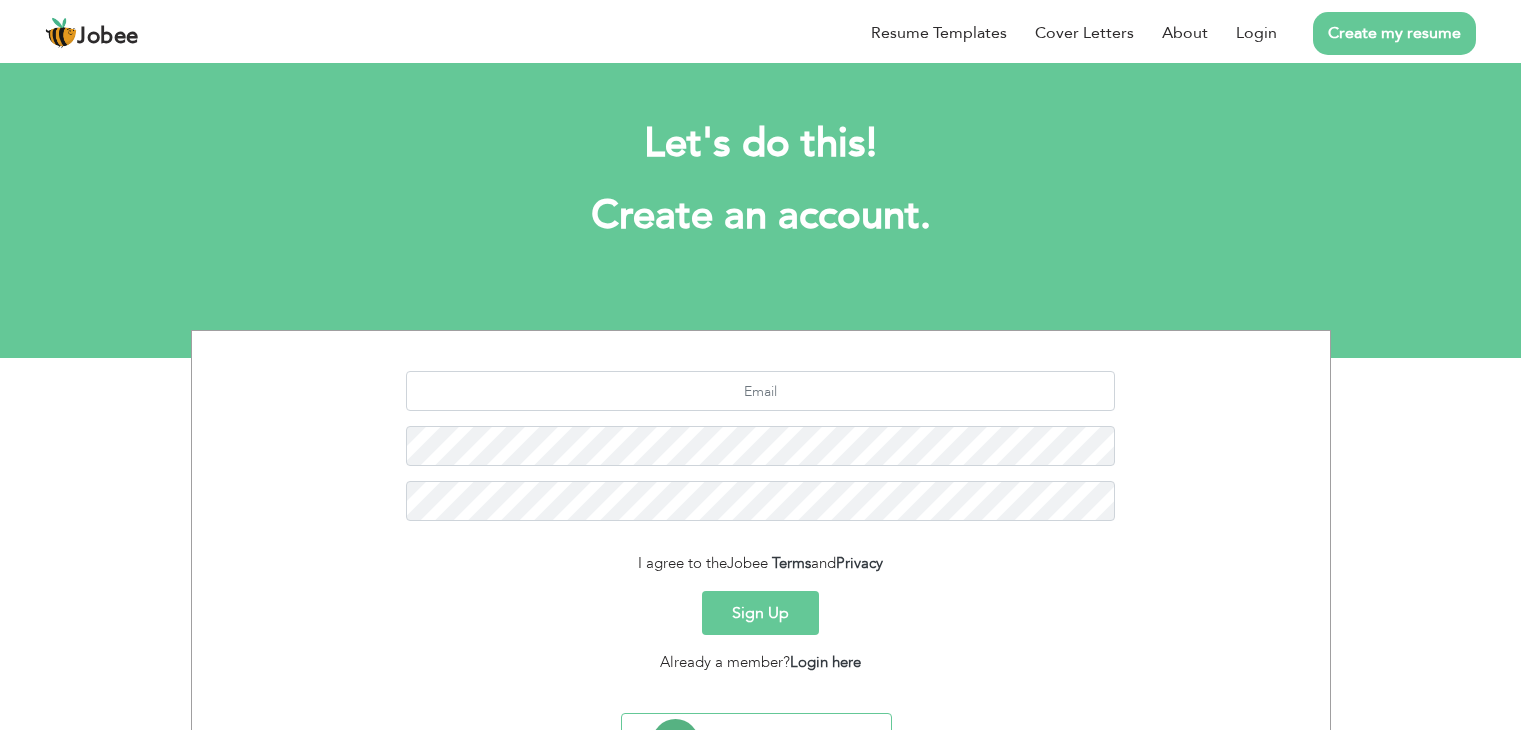 scroll, scrollTop: 0, scrollLeft: 0, axis: both 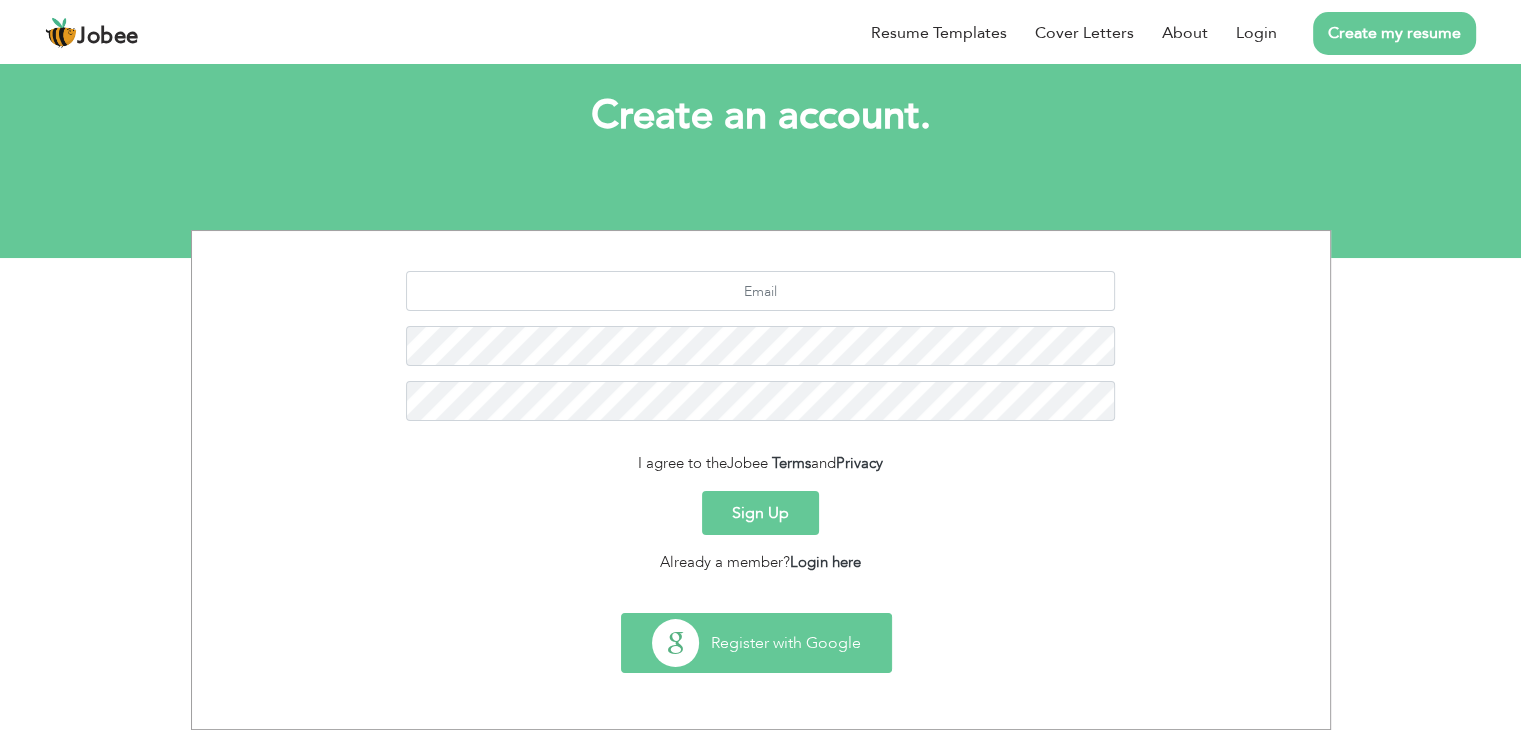 click on "Register with Google" at bounding box center [756, 643] 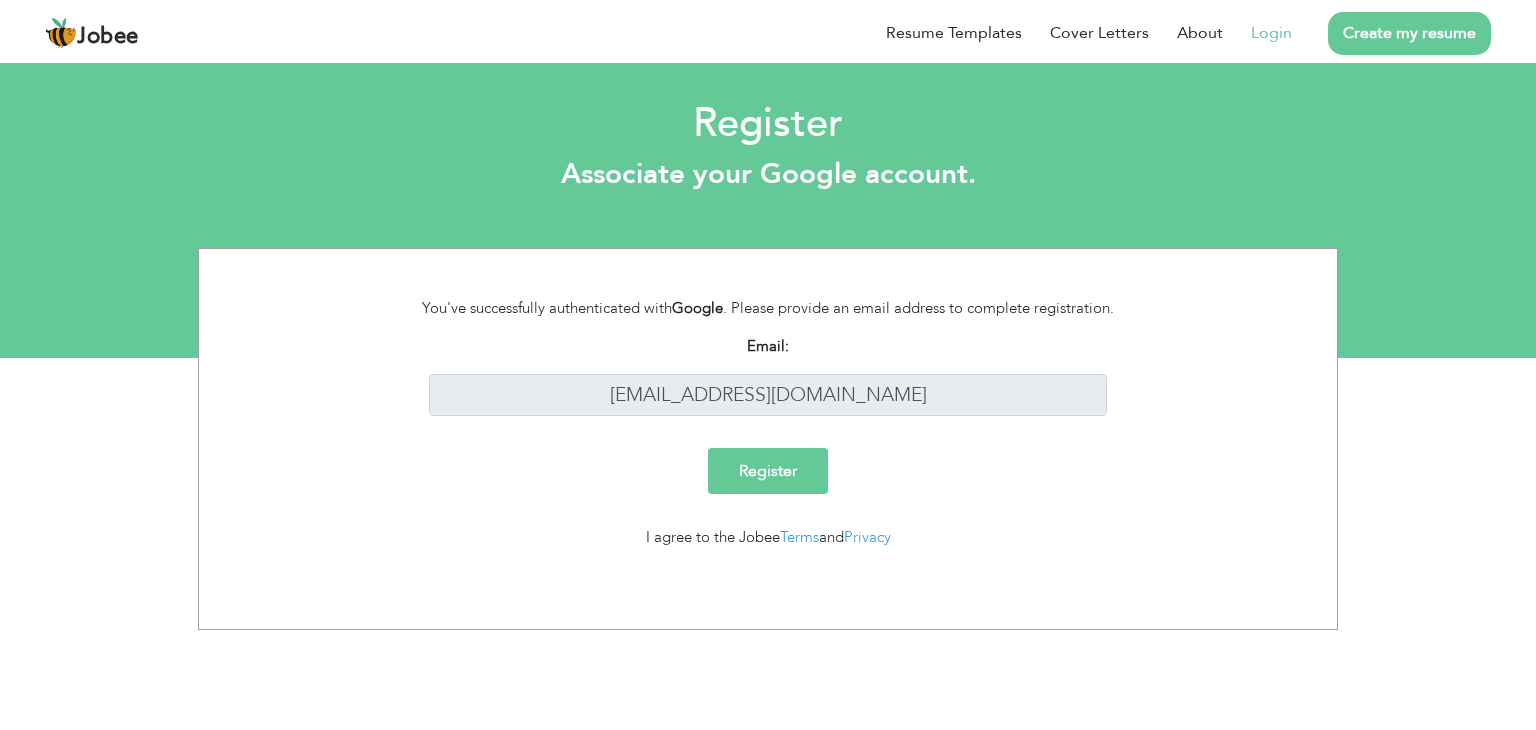 scroll, scrollTop: 0, scrollLeft: 0, axis: both 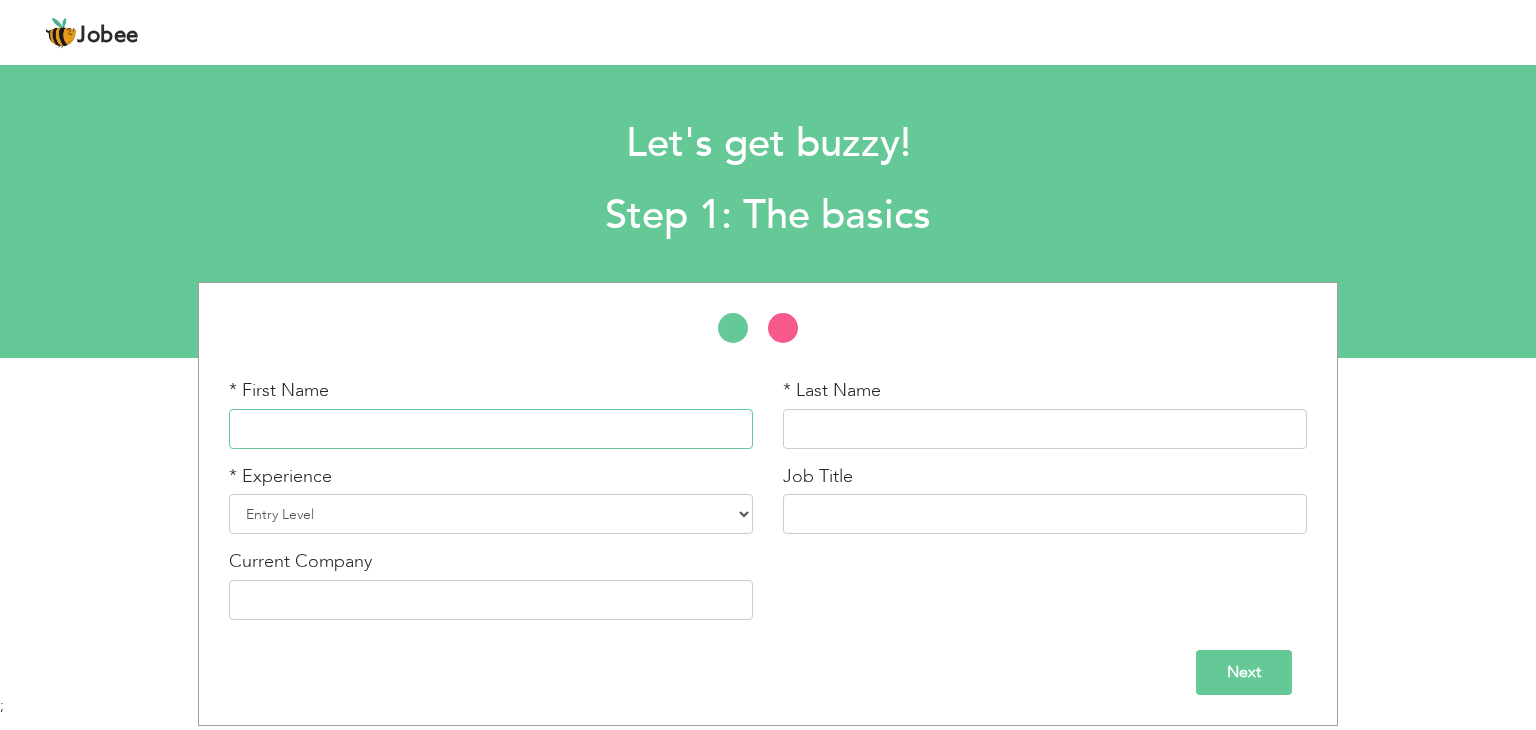 click at bounding box center [491, 429] 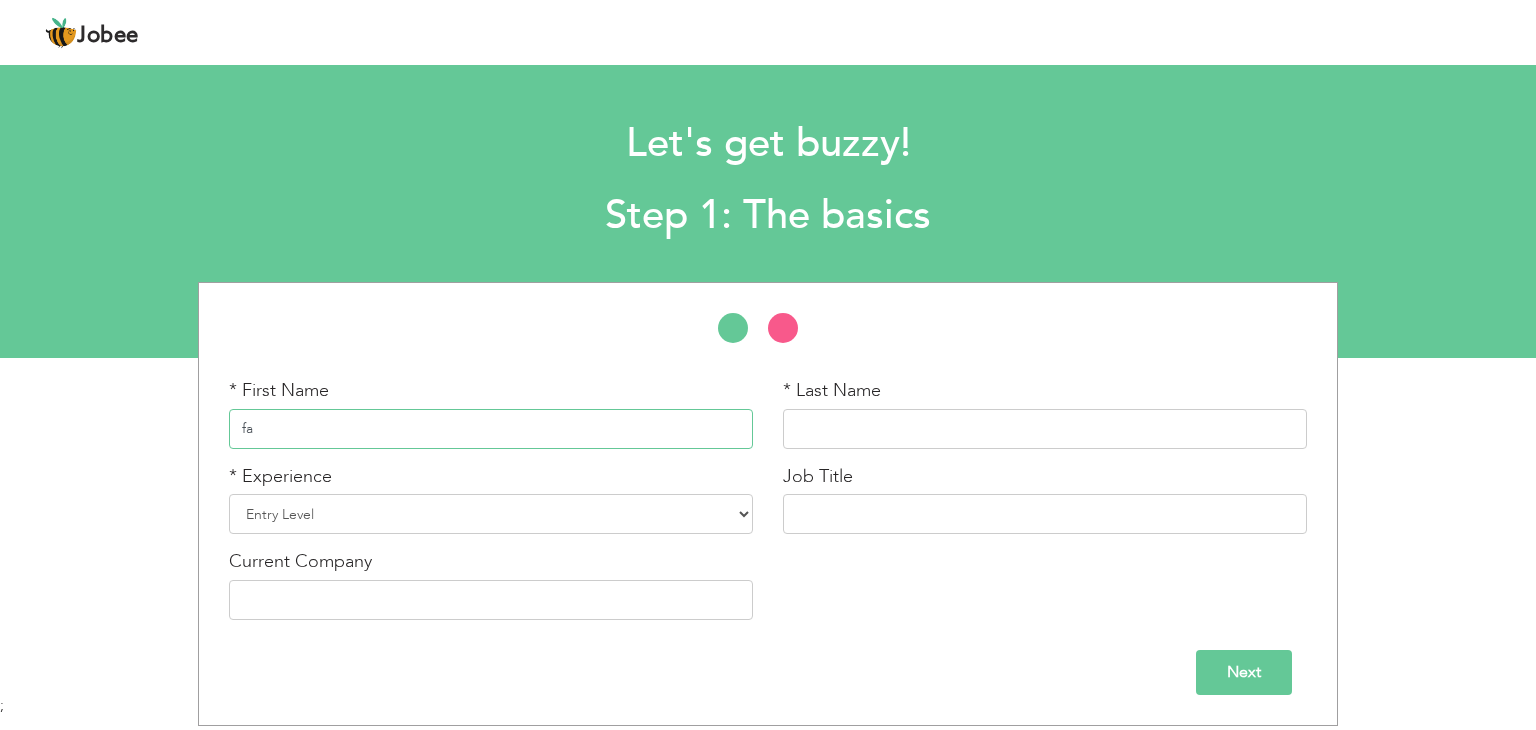 type on "f" 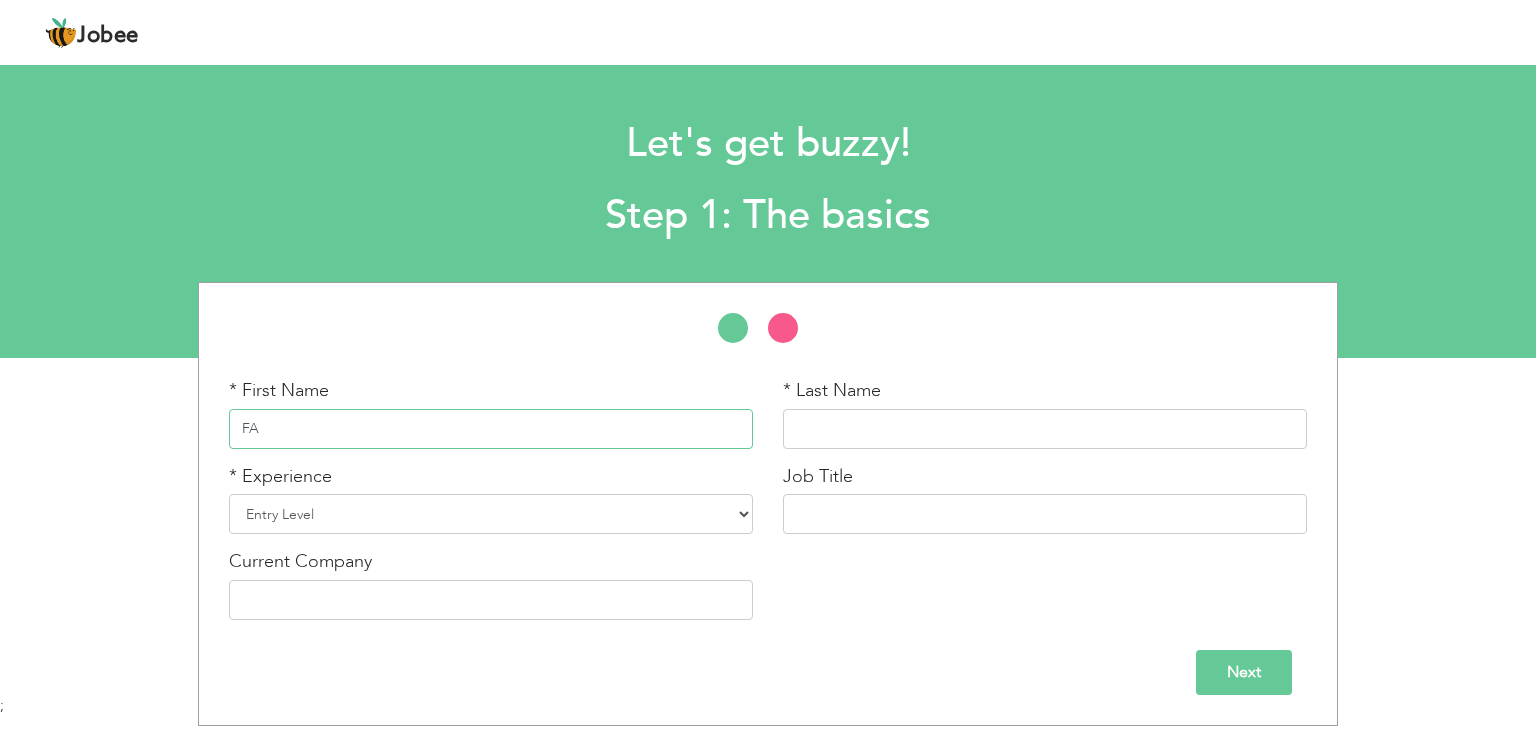 type on "F" 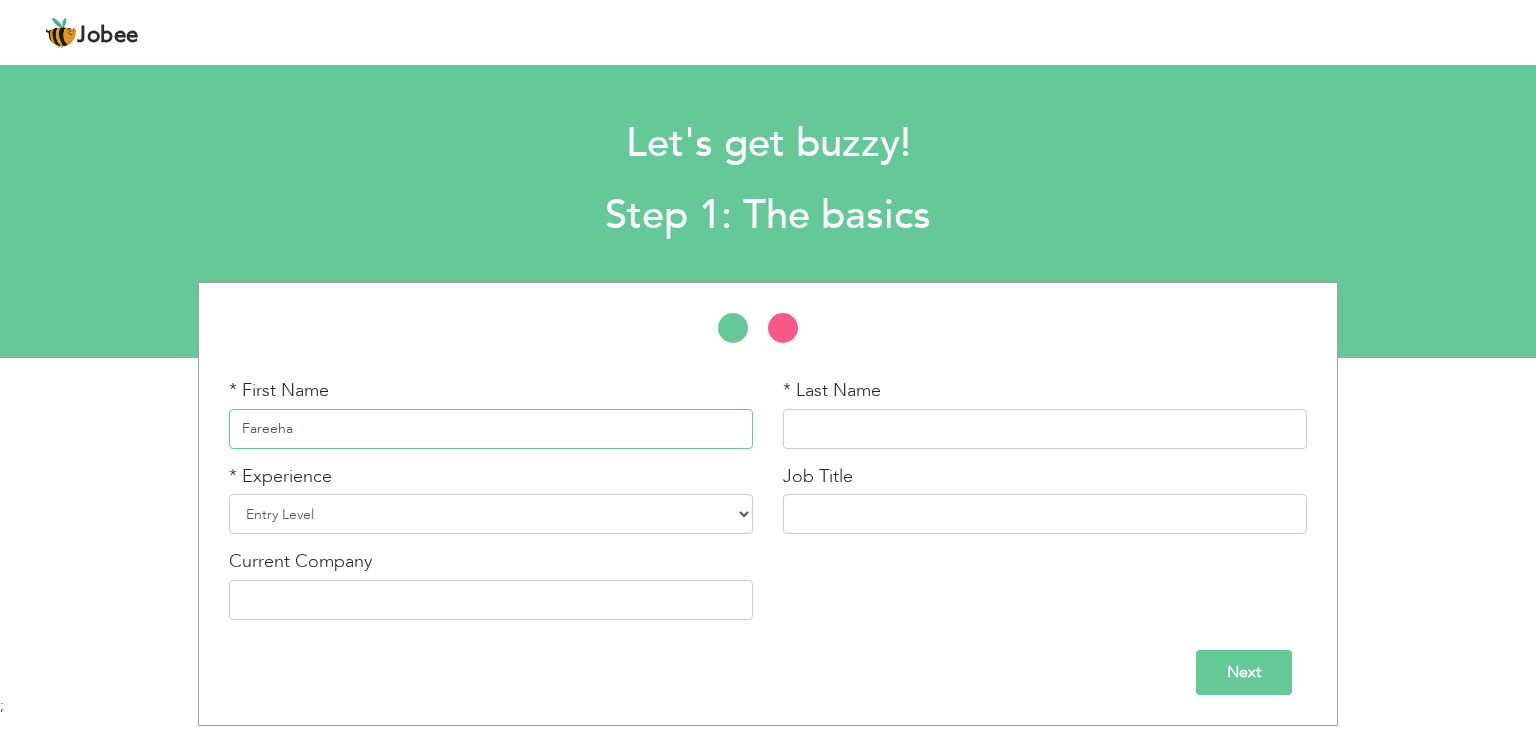 type on "Fareeha" 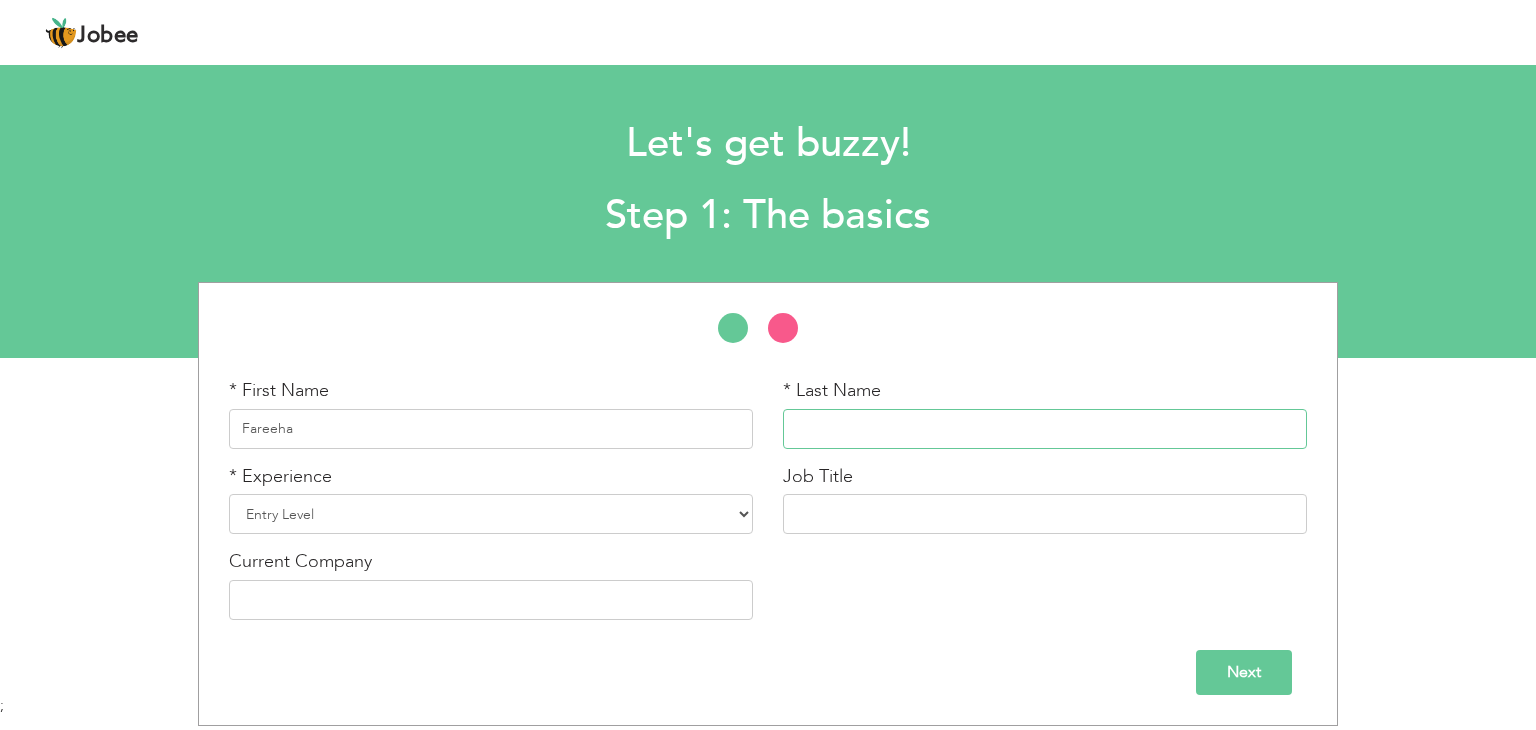 click at bounding box center (1045, 429) 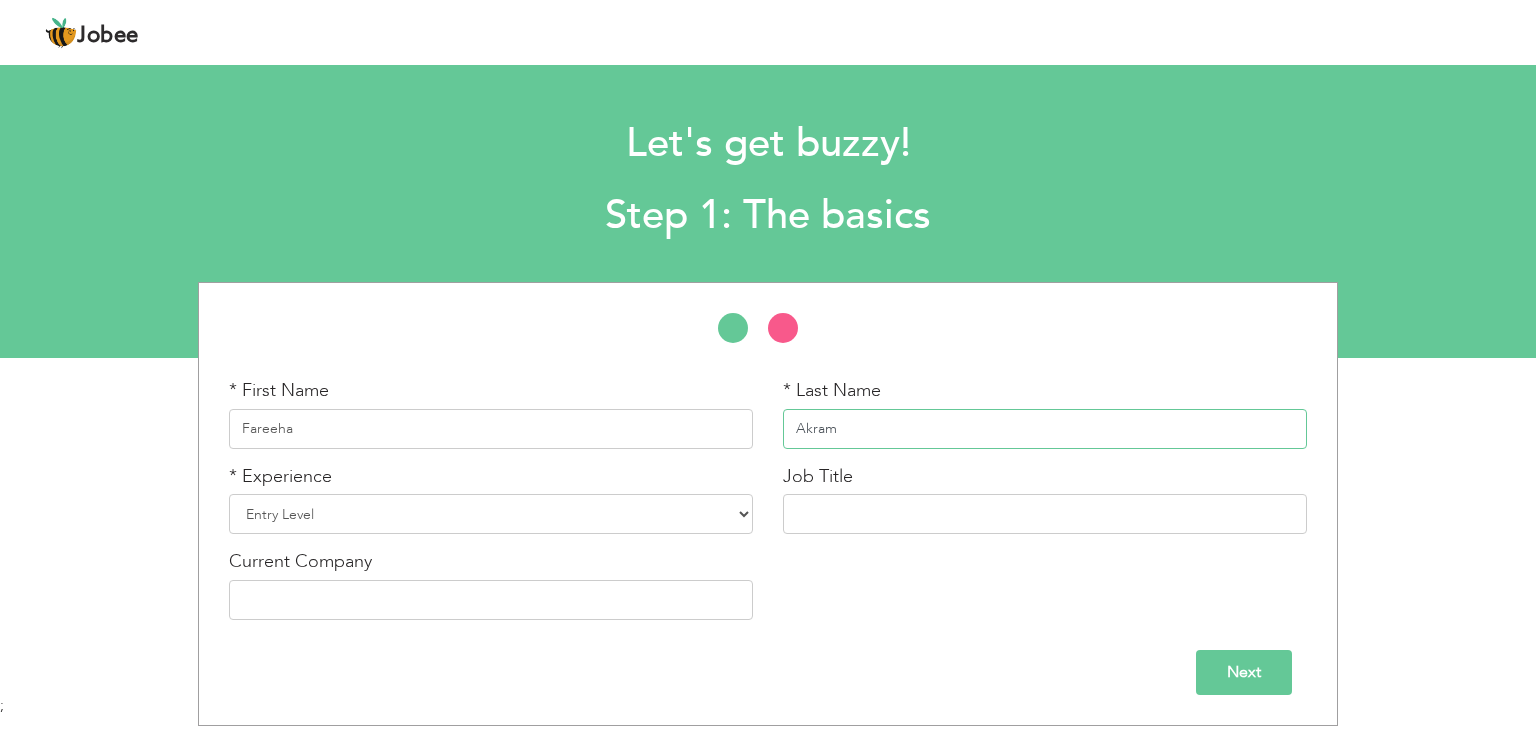 type on "Akram" 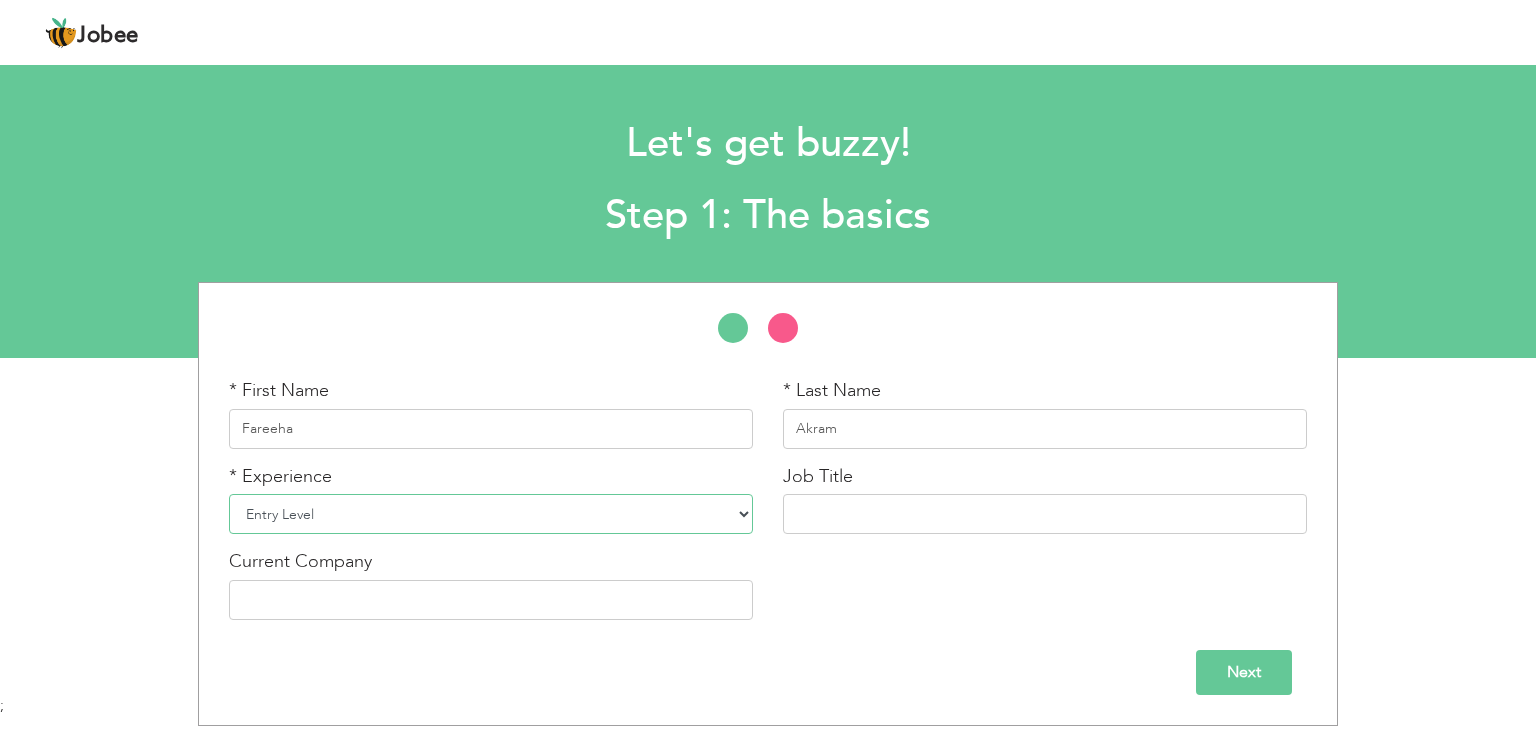 click on "Entry Level
Less than 1 Year
1 Year
2 Years
3 Years
4 Years
5 Years
6 Years
7 Years
8 Years
9 Years
10 Years
11 Years
12 Years
13 Years
14 Years
15 Years
16 Years
17 Years
18 Years
19 Years
20 Years
21 Years
22 Years
23 Years
24 Years
25 Years
26 Years
27 Years
28 Years
29 Years
30 Years
31 Years
32 Years
33 Years
34 Years
35 Years
More than 35 Years" at bounding box center [491, 514] 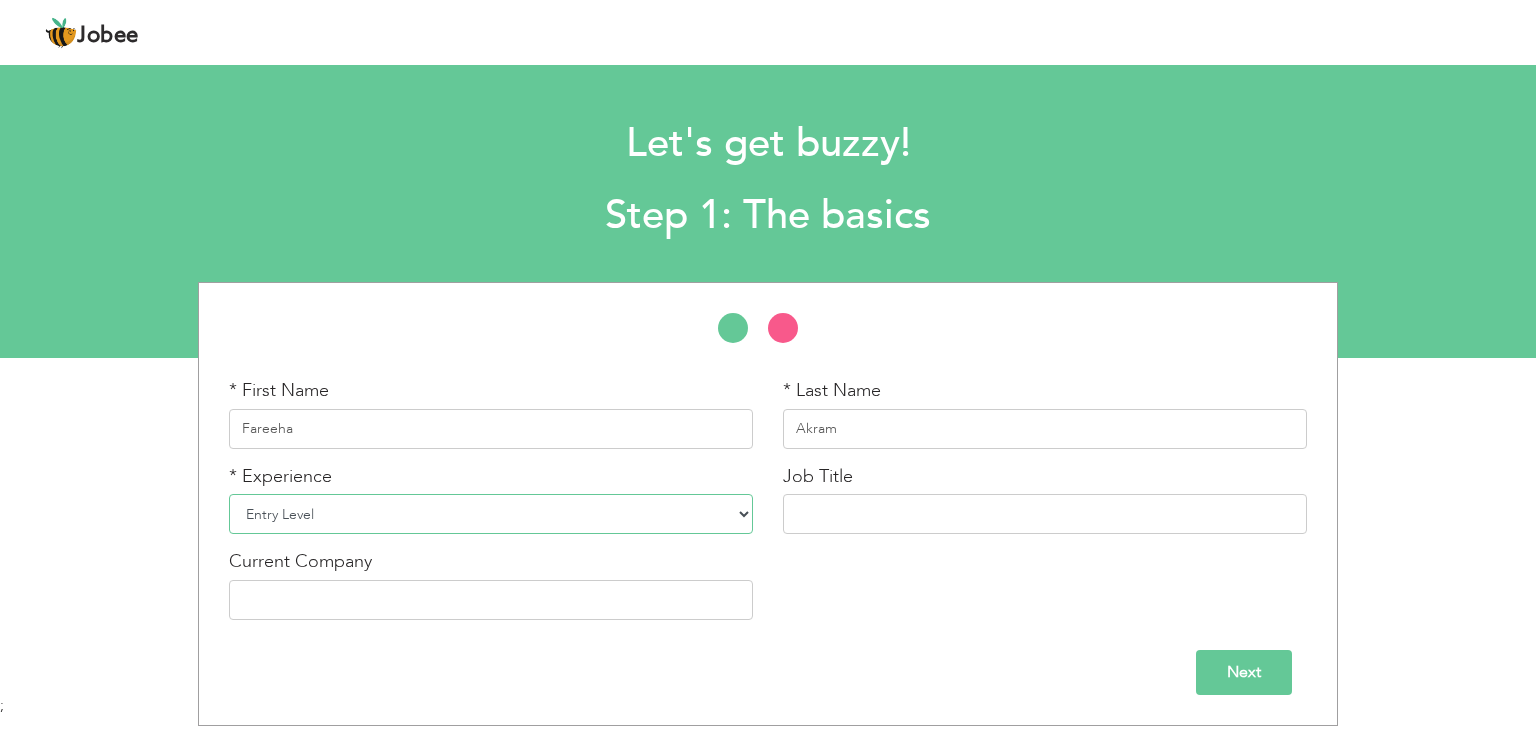 select on "2" 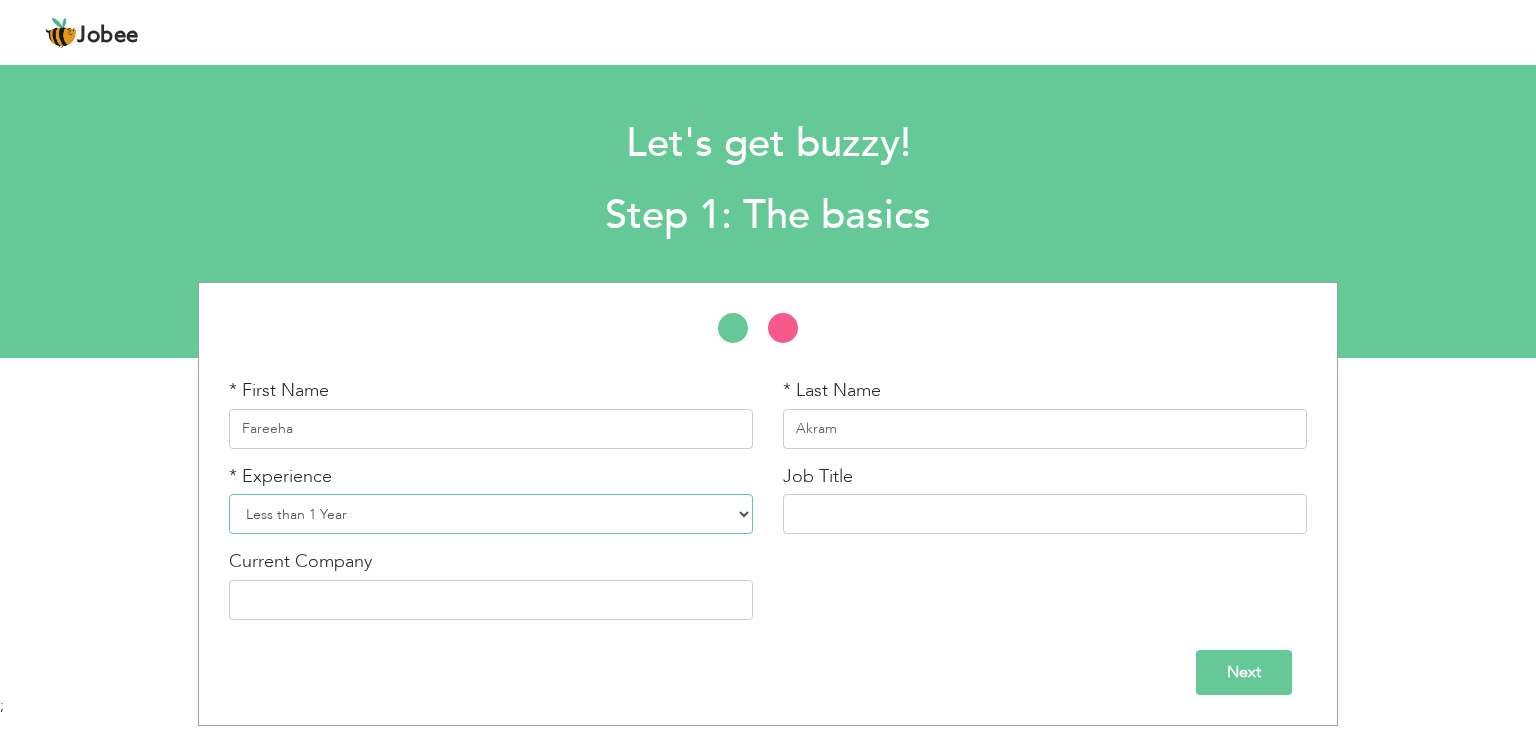 click on "Entry Level
Less than 1 Year
1 Year
2 Years
3 Years
4 Years
5 Years
6 Years
7 Years
8 Years
9 Years
10 Years
11 Years
12 Years
13 Years
14 Years
15 Years
16 Years
17 Years
18 Years
19 Years
20 Years
21 Years
22 Years
23 Years
24 Years
25 Years
26 Years
27 Years
28 Years
29 Years
30 Years
31 Years
32 Years
33 Years
34 Years
35 Years
More than 35 Years" at bounding box center (491, 514) 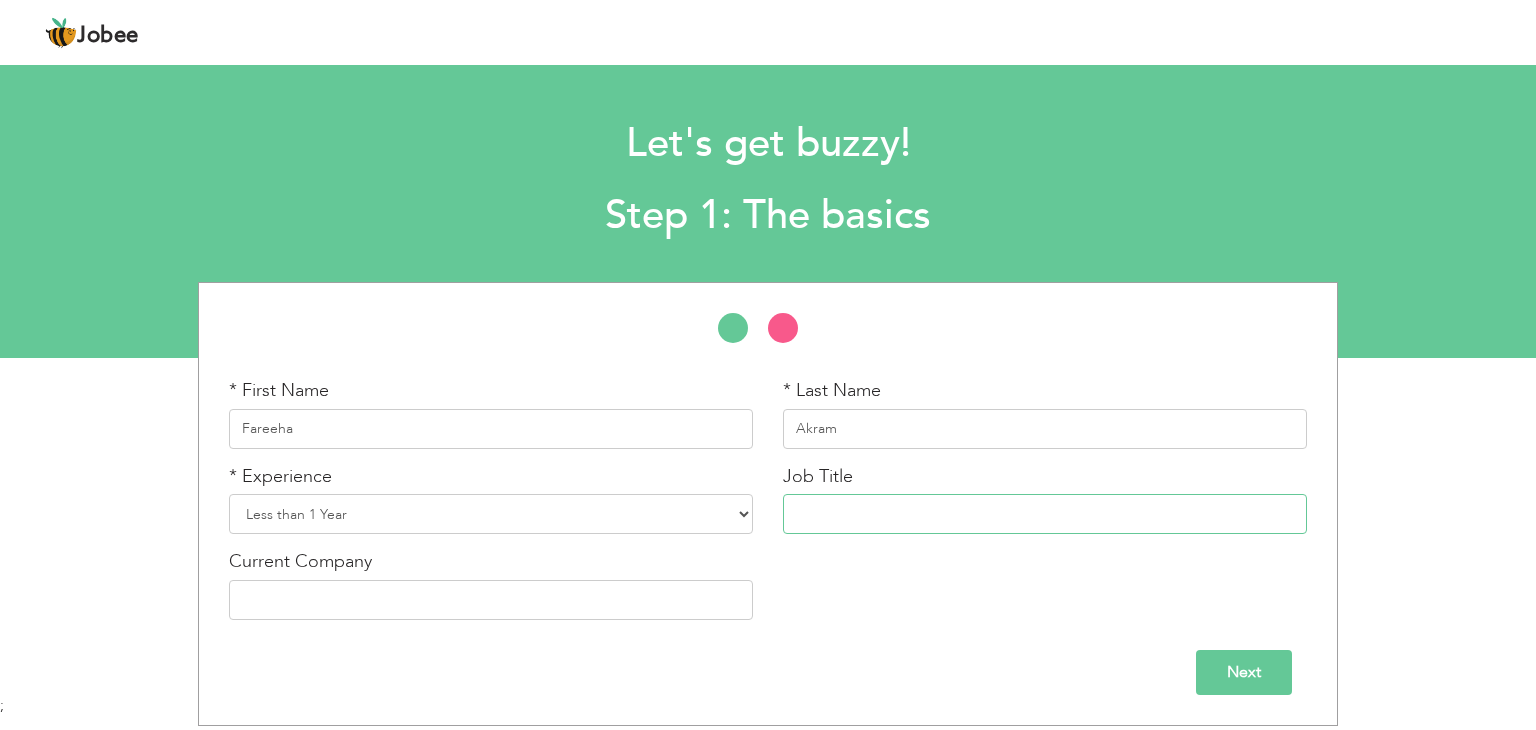 click at bounding box center [1045, 514] 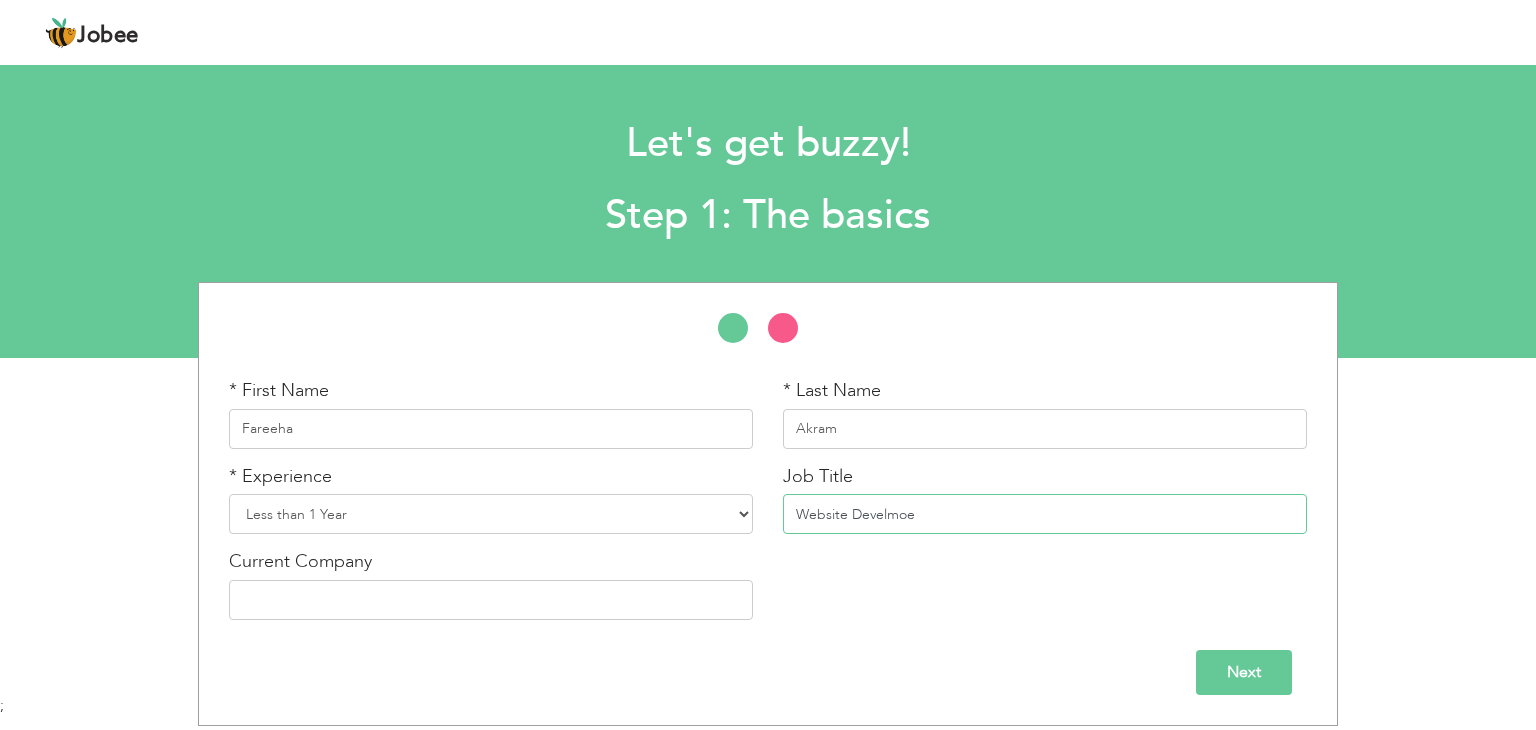 paste on "http://jobee.io" 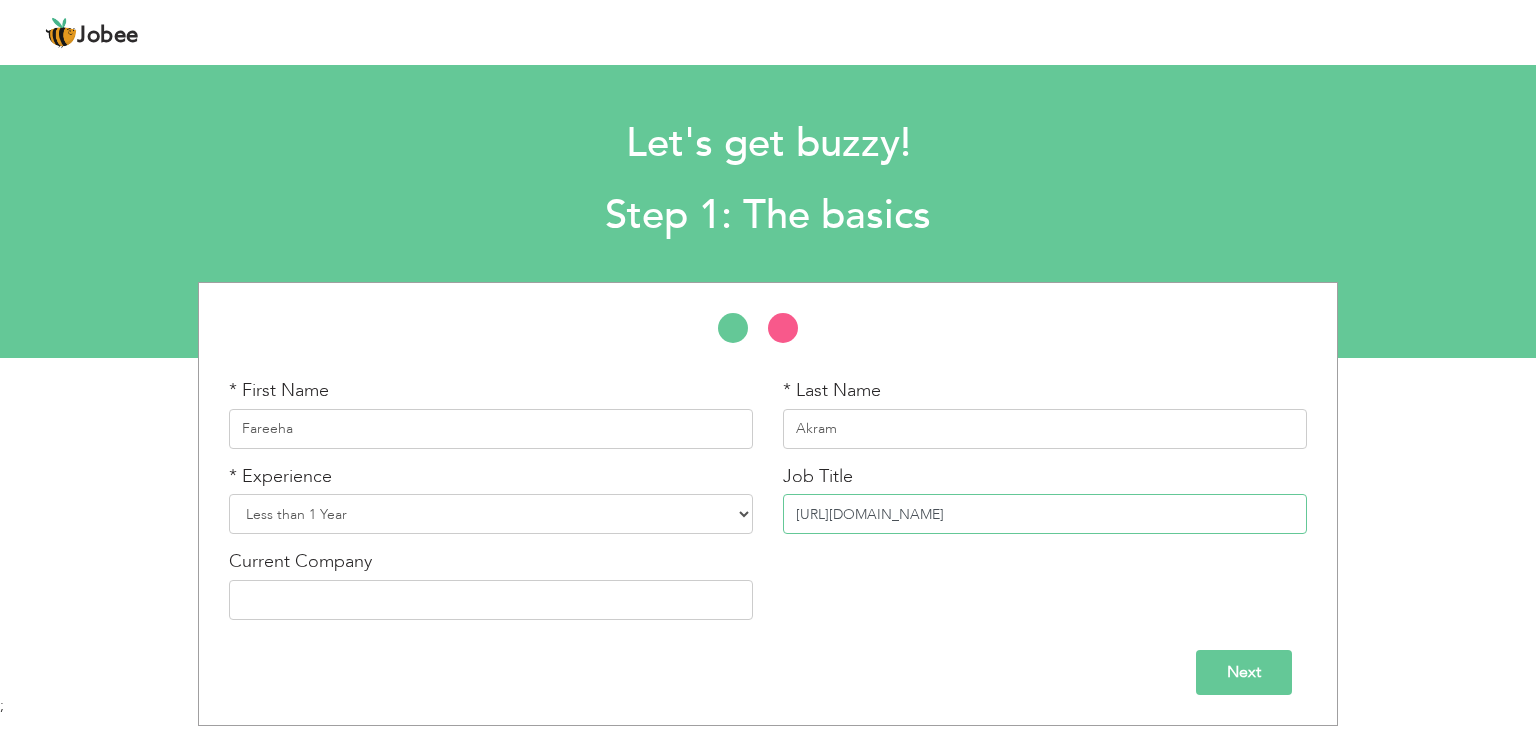 drag, startPoint x: 932, startPoint y: 508, endPoint x: 472, endPoint y: 530, distance: 460.5258 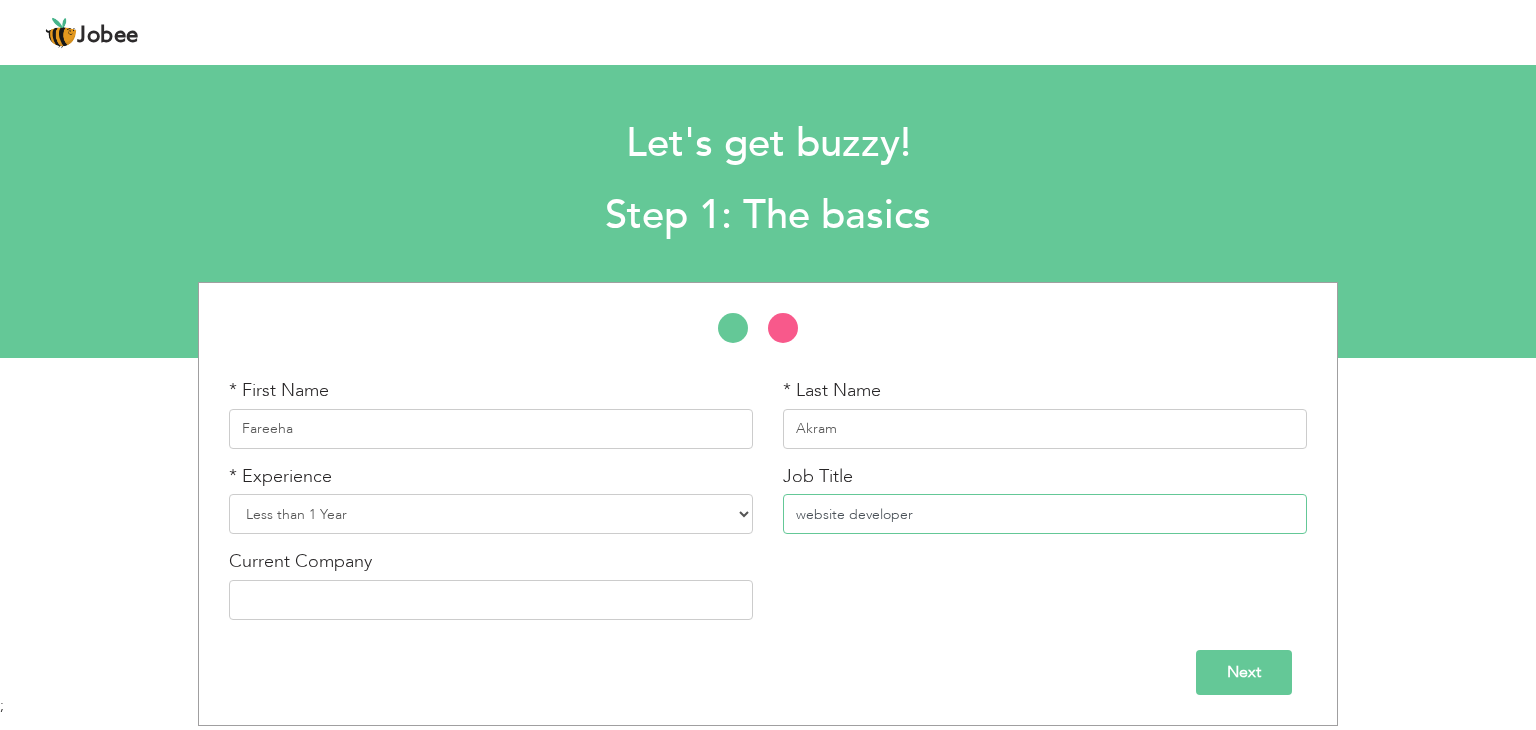 type on "website developer" 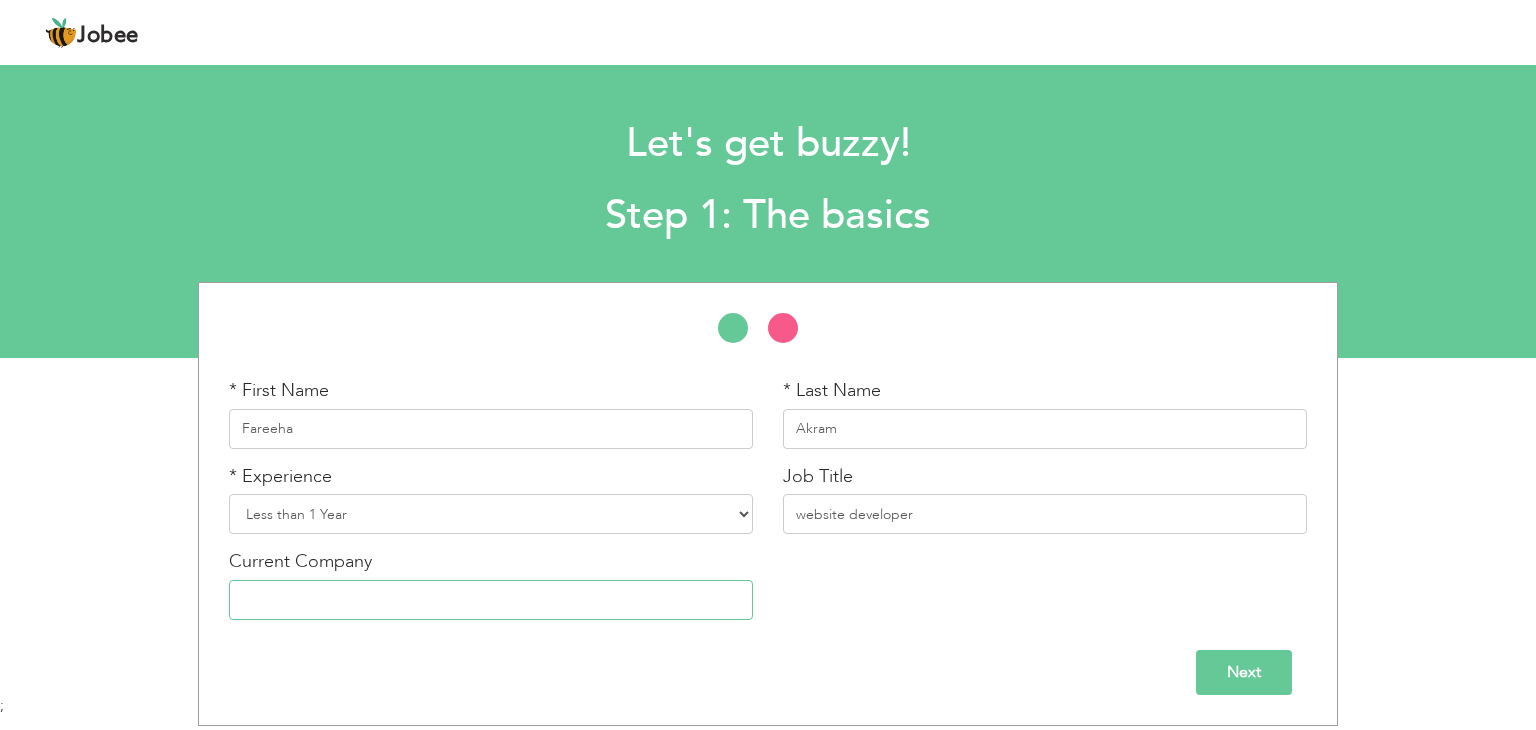 click at bounding box center (491, 600) 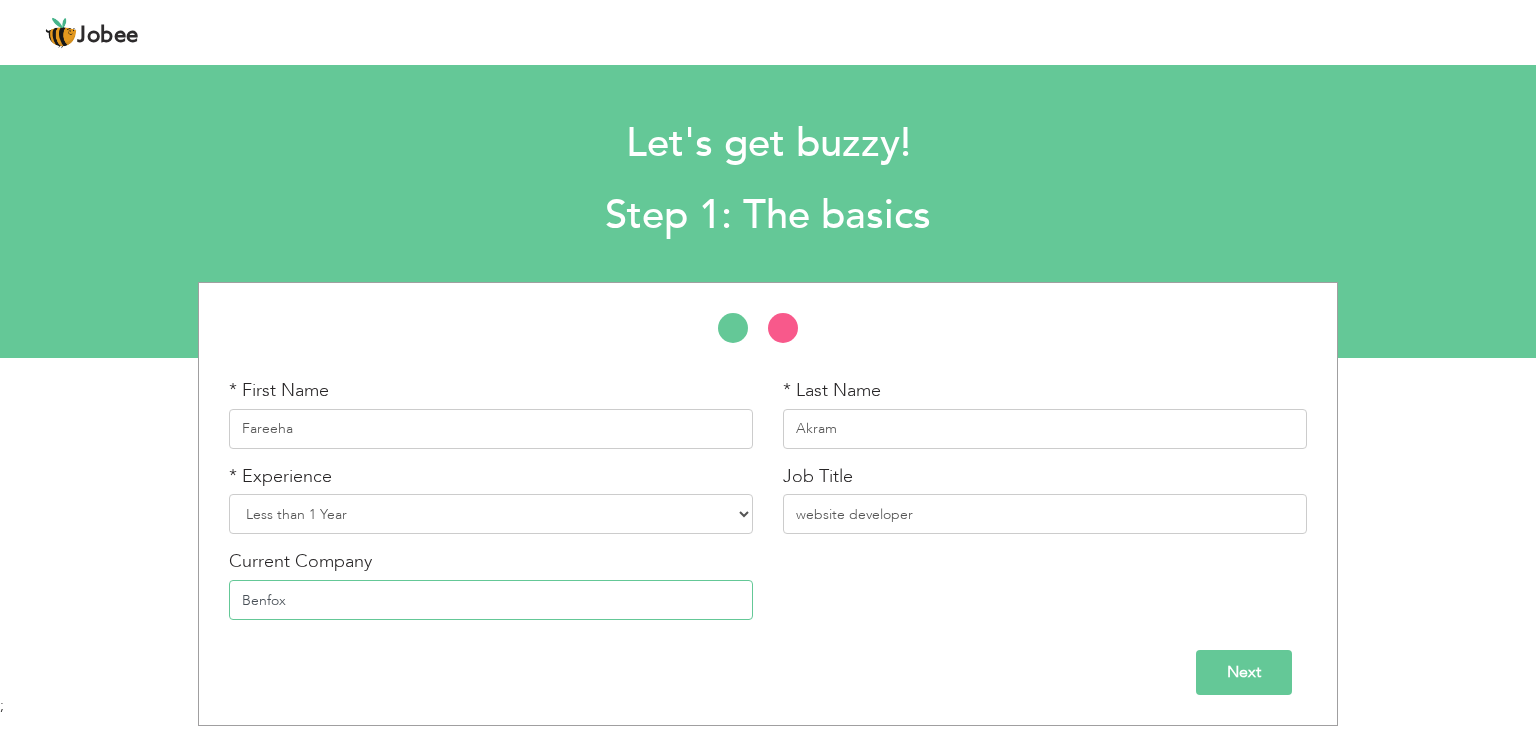 type on "Benfox" 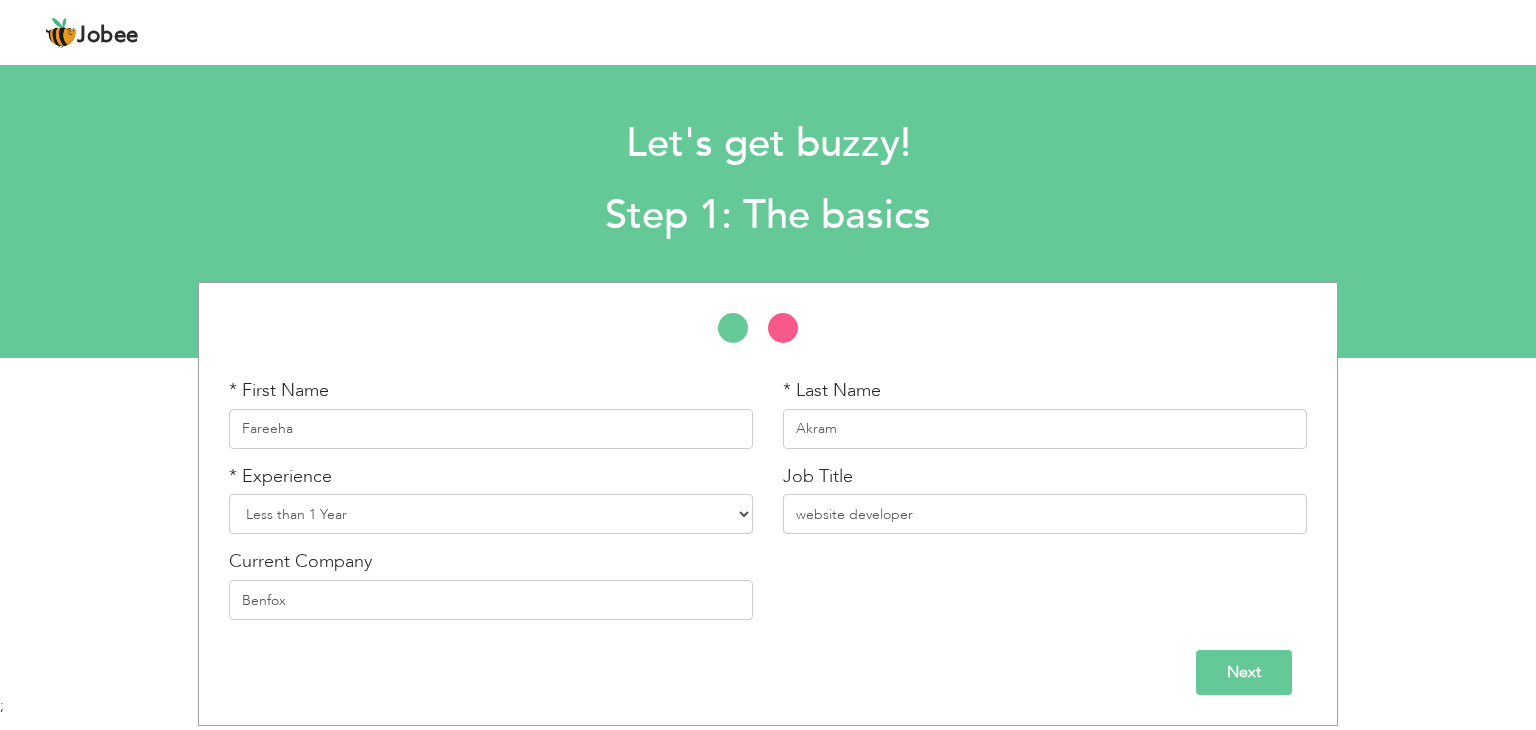 click on "Next" at bounding box center (1244, 672) 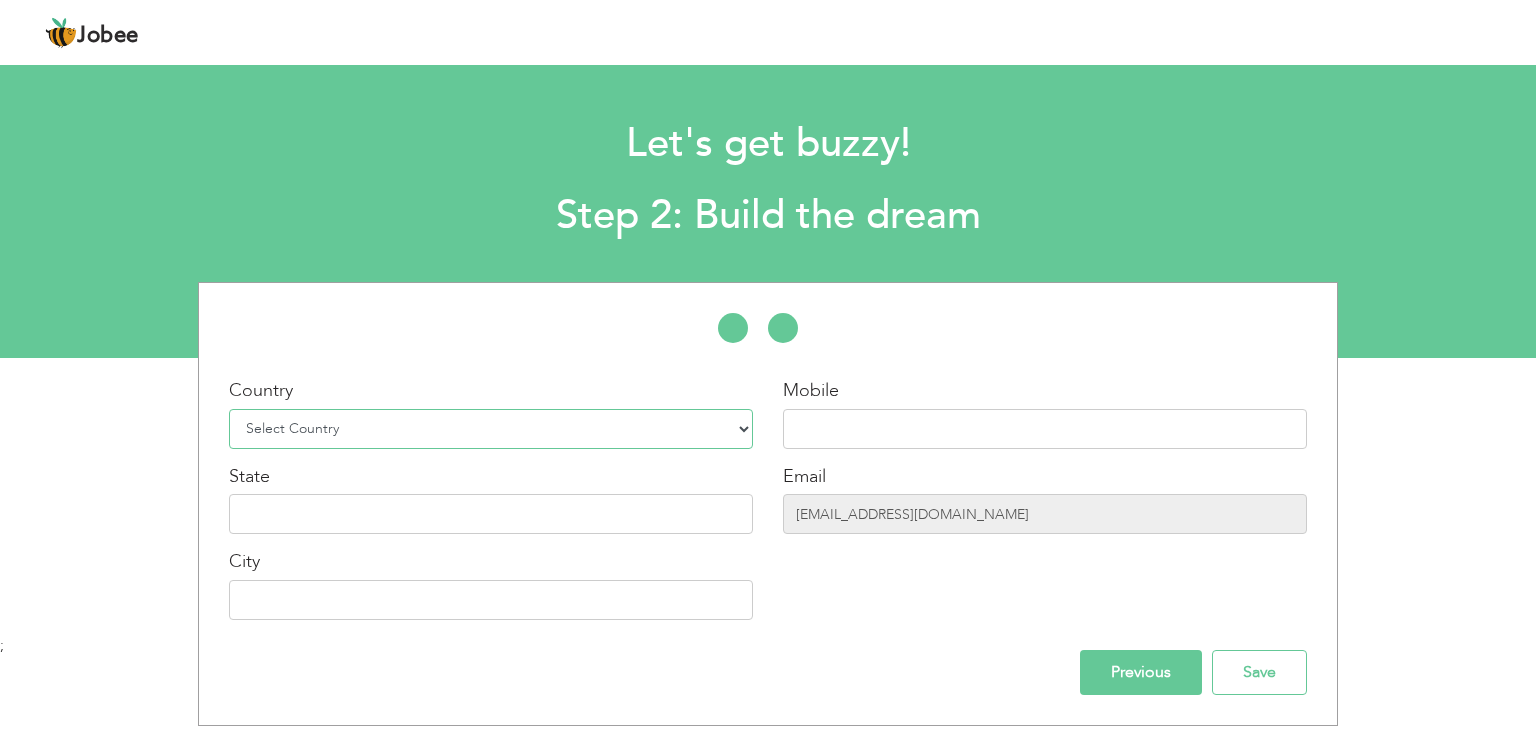 click on "Select Country
Afghanistan
Albania
Algeria
American Samoa
Andorra
Angola
Anguilla
Antarctica
Antigua and Barbuda
Argentina
Armenia
Aruba
Australia
Austria
Azerbaijan
Bahamas
Bahrain
Bangladesh
Barbados
Belarus
Belgium
Belize
Benin
Bermuda
Bhutan
Bolivia
Bosnia-Herzegovina
Botswana
Bouvet Island
Brazil
British Indian Ocean Territory
Brunei Darussalam
Bulgaria
Burkina Faso
Burundi
Cambodia
Cameroon
Canada
Cape Verde
Cayman Islands
Central African Republic
Chad
Chile
China
Christmas Island
Cocos (Keeling) Islands
Colombia
Comoros
Congo
Congo, Dem. Republic
Cook Islands
Costa Rica
Croatia
Cuba
Cyprus
Czech Rep
Denmark
Djibouti
Dominica
Dominican Republic
Ecuador
Egypt
El Salvador
Equatorial Guinea
Eritrea
Estonia
Ethiopia
European Union
Falkland Islands (Malvinas)
Faroe Islands
Fiji
Finland
France
French Guiana
French Southern Territories
Gabon
Gambia
Georgia" at bounding box center (491, 429) 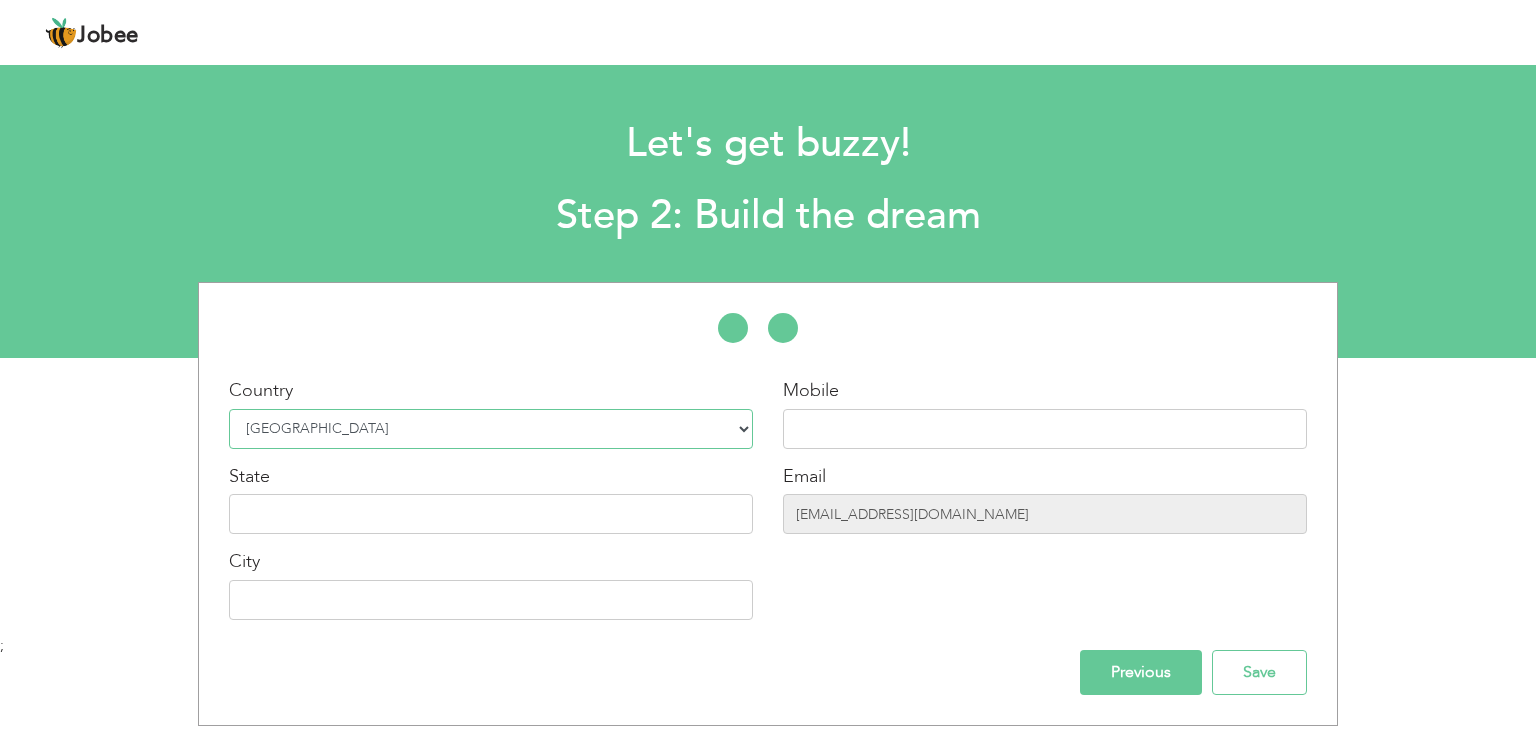 click on "Select Country
Afghanistan
Albania
Algeria
American Samoa
Andorra
Angola
Anguilla
Antarctica
Antigua and Barbuda
Argentina
Armenia
Aruba
Australia
Austria
Azerbaijan
Bahamas
Bahrain
Bangladesh
Barbados
Belarus
Belgium
Belize
Benin
Bermuda
Bhutan
Bolivia
Bosnia-Herzegovina
Botswana
Bouvet Island
Brazil
British Indian Ocean Territory
Brunei Darussalam
Bulgaria
Burkina Faso
Burundi
Cambodia
Cameroon
Canada
Cape Verde
Cayman Islands
Central African Republic
Chad
Chile
China
Christmas Island
Cocos (Keeling) Islands
Colombia
Comoros
Congo
Congo, Dem. Republic
Cook Islands
Costa Rica
Croatia
Cuba
Cyprus
Czech Rep
Denmark
Djibouti
Dominica
Dominican Republic
Ecuador
Egypt
El Salvador
Equatorial Guinea
Eritrea
Estonia
Ethiopia
European Union
Falkland Islands (Malvinas)
Faroe Islands
Fiji
Finland
France
French Guiana
French Southern Territories
Gabon
Gambia
Georgia" at bounding box center (491, 429) 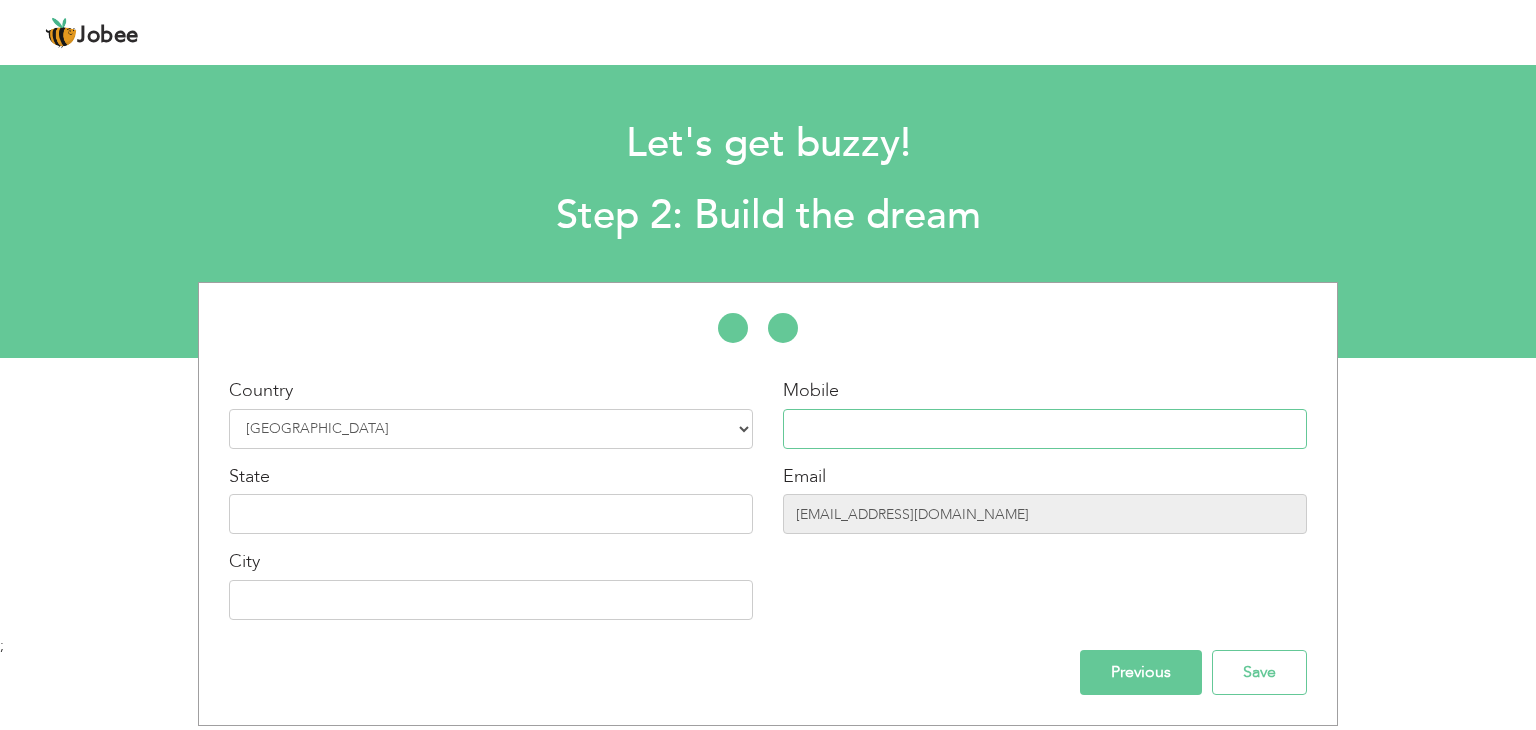 click at bounding box center (1045, 429) 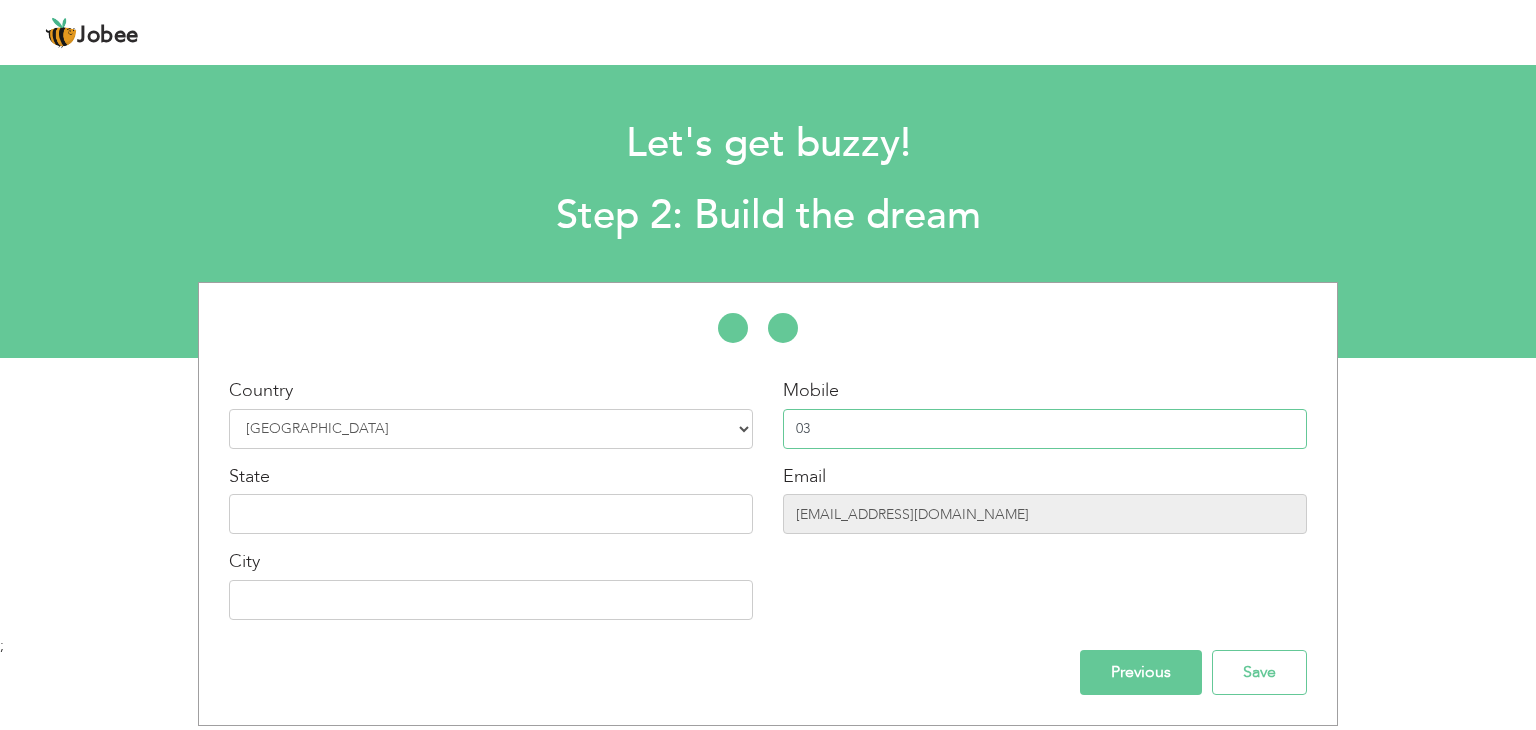 type on "0" 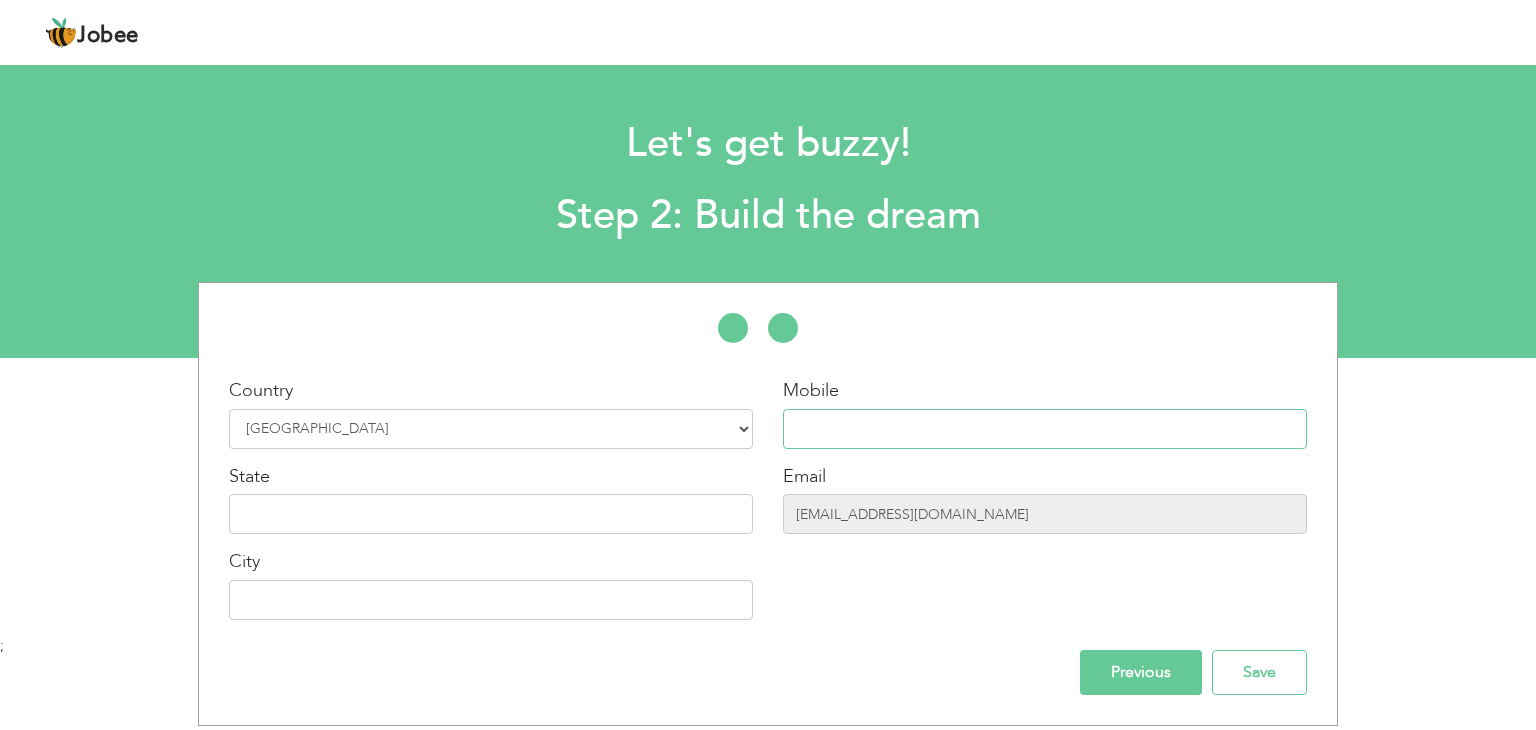type on "*" 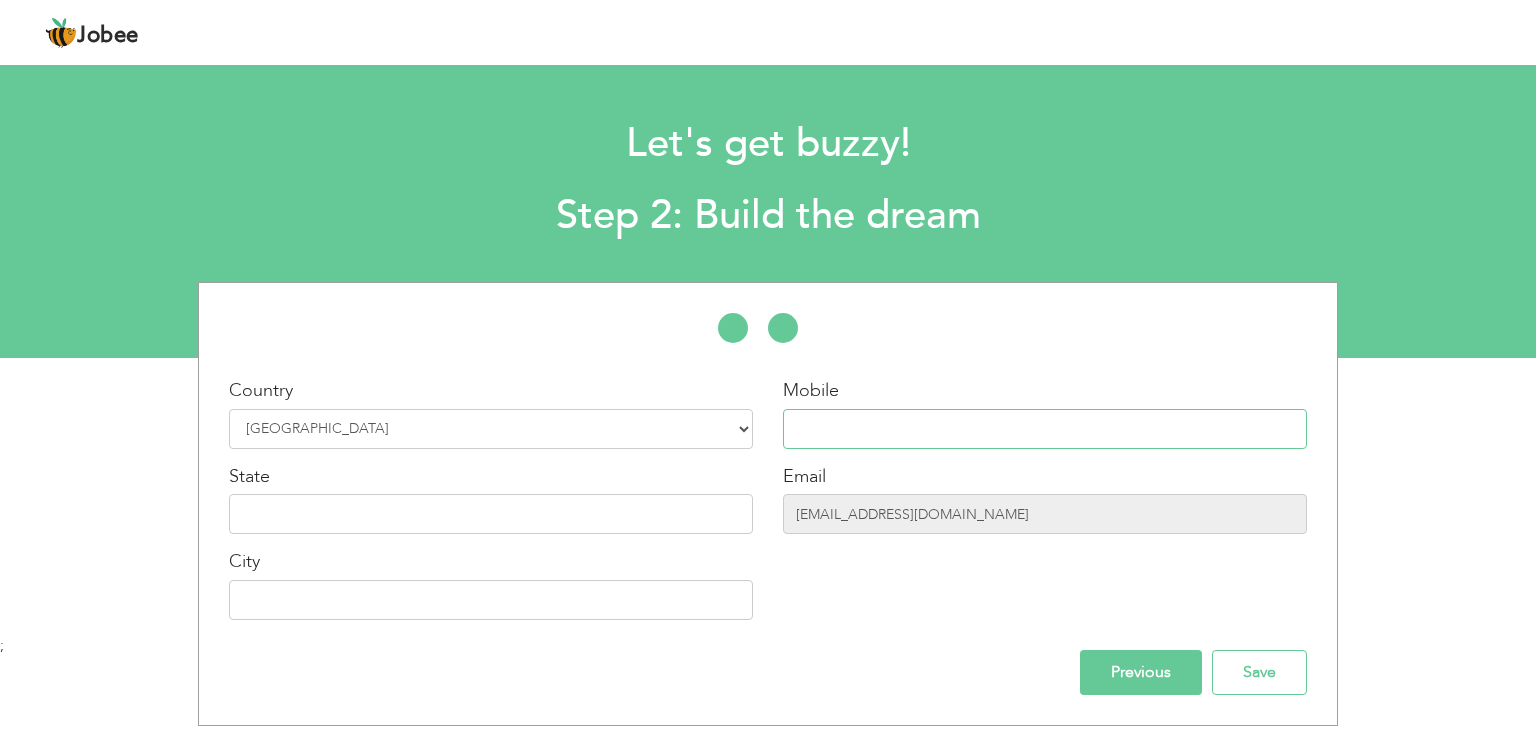 click at bounding box center (1045, 429) 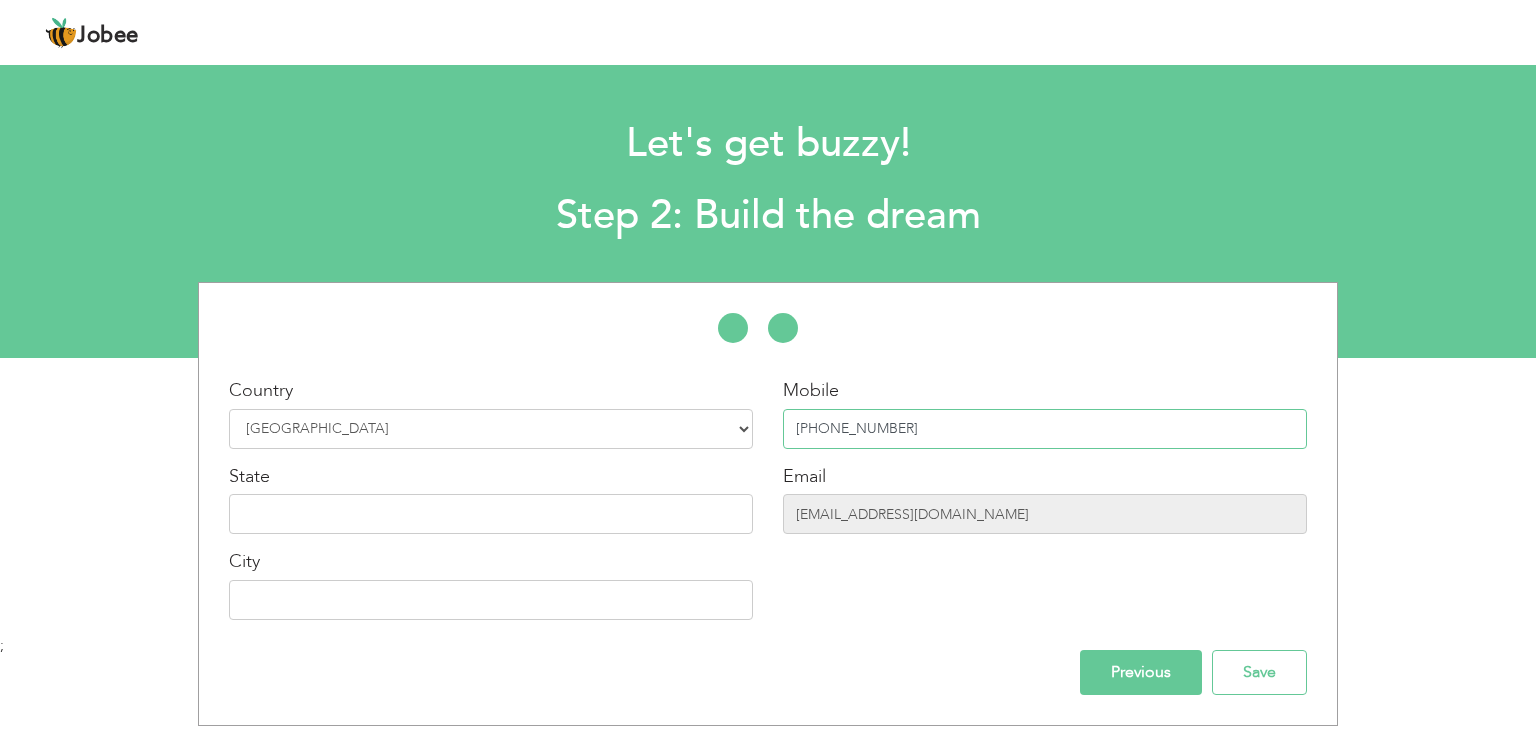 type on "+92 325 8253923" 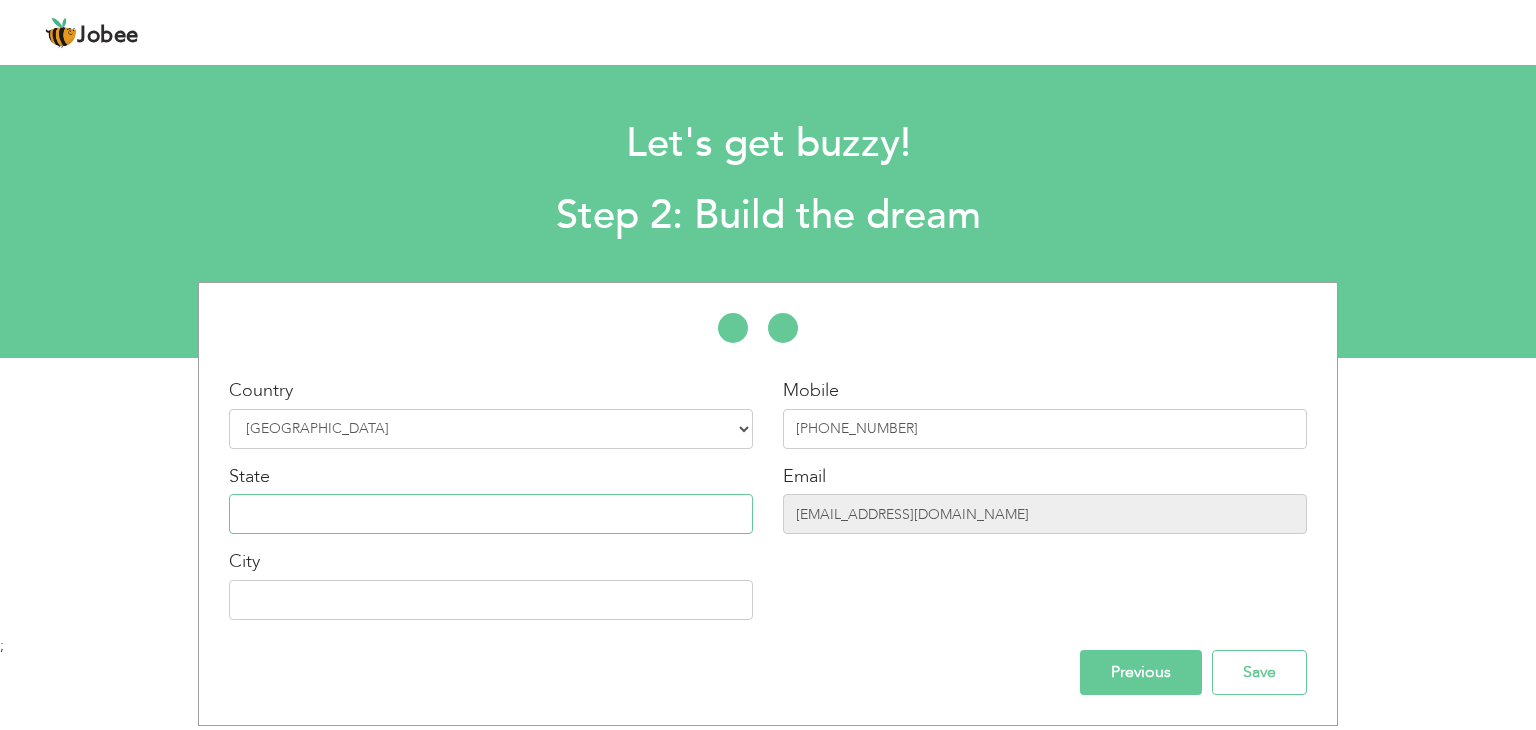 click at bounding box center [491, 514] 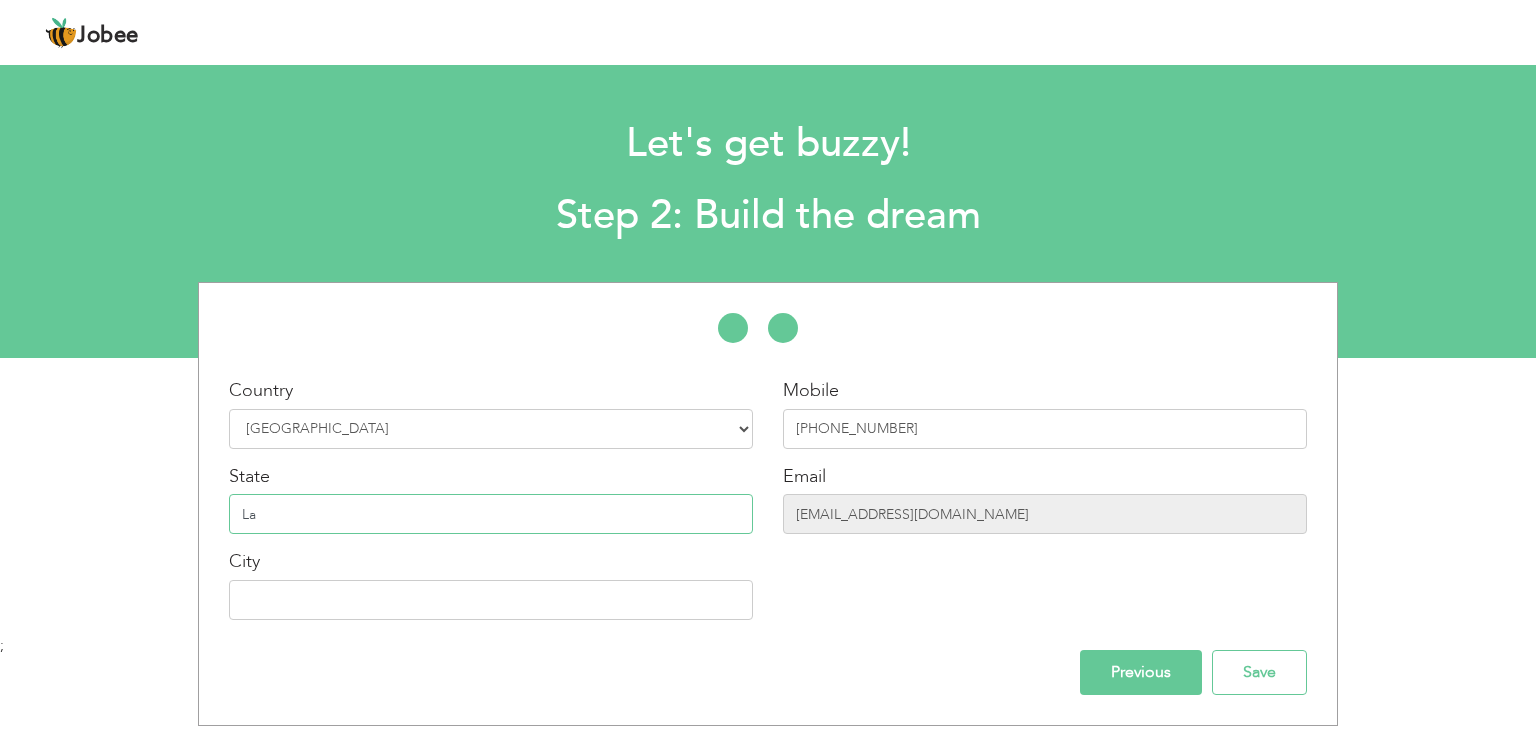 type on "L" 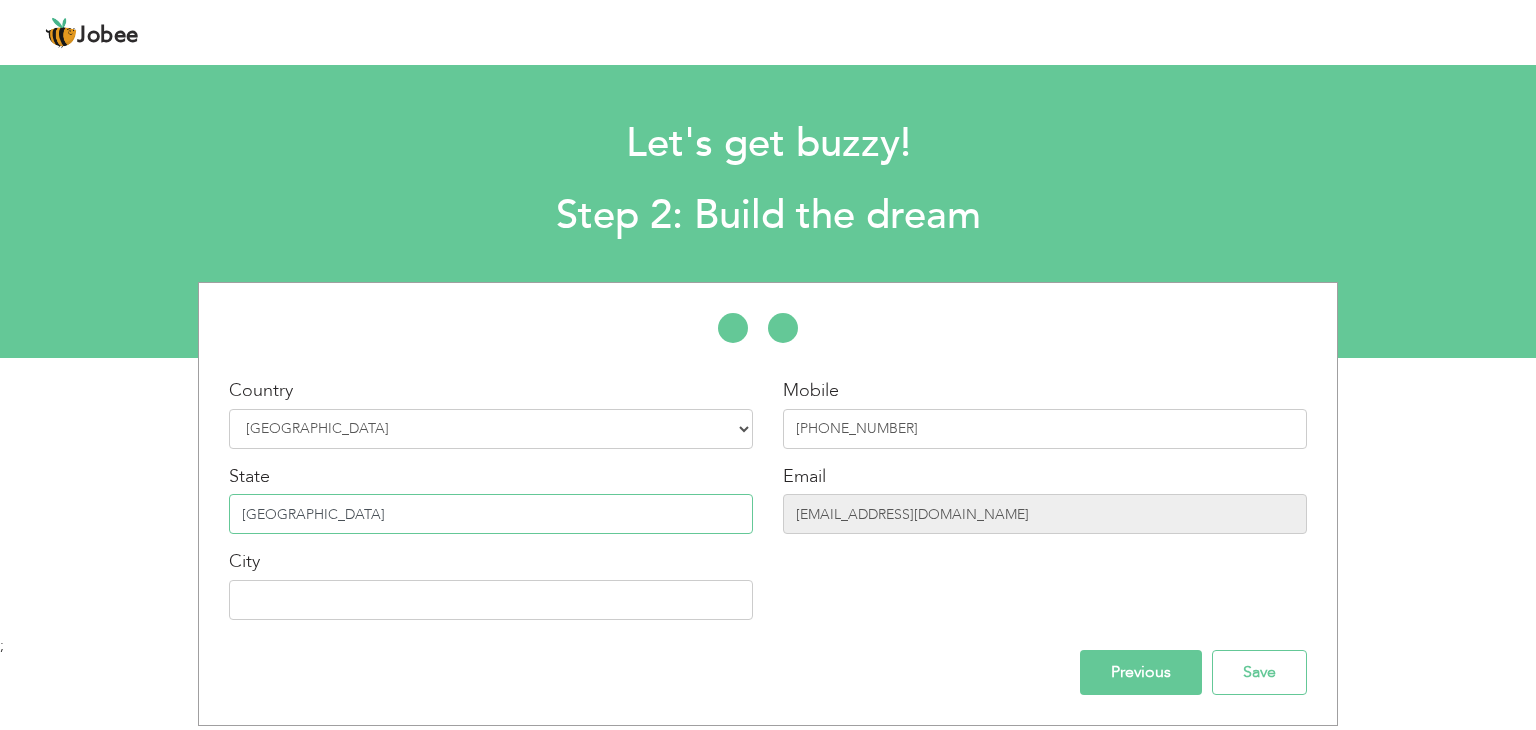 type on "Punjab" 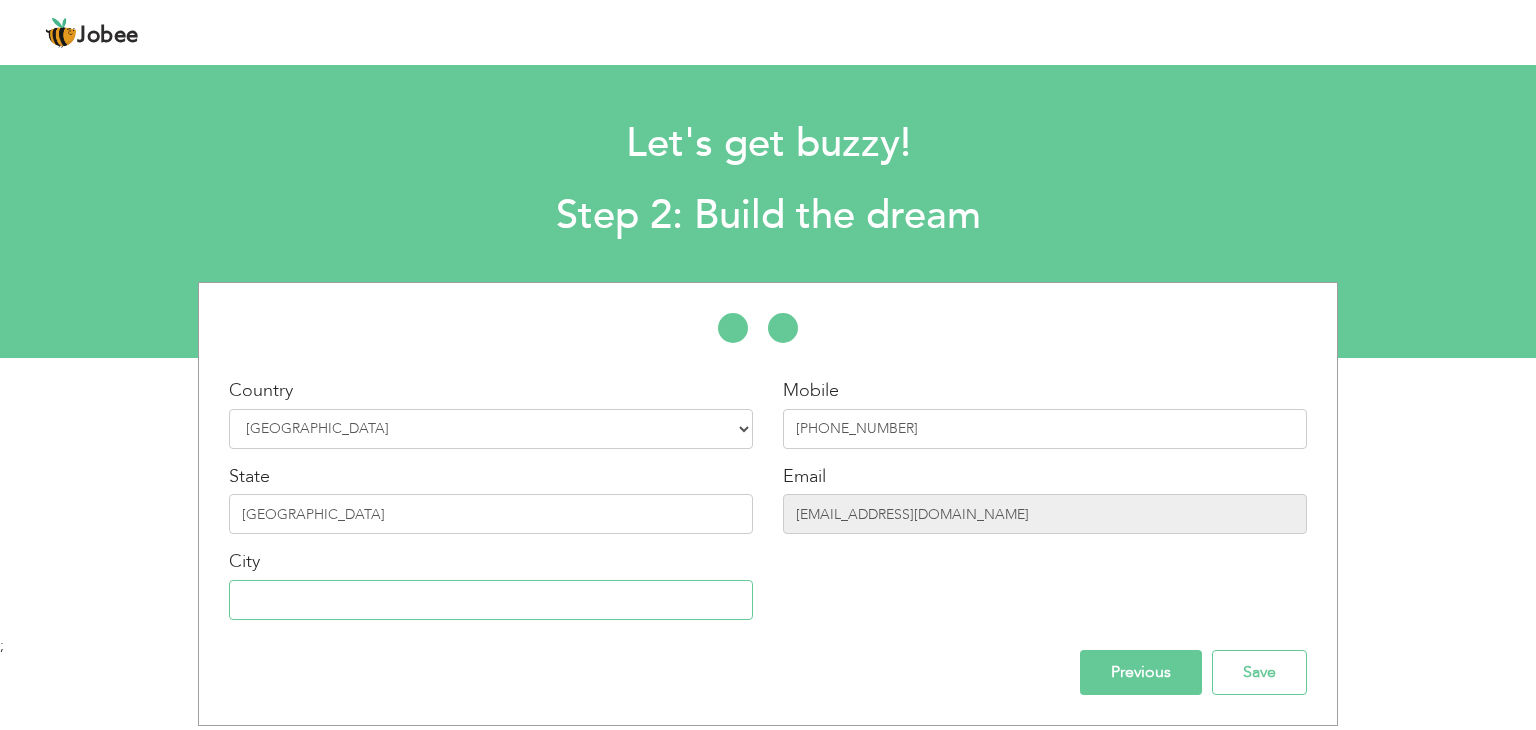 click at bounding box center [491, 600] 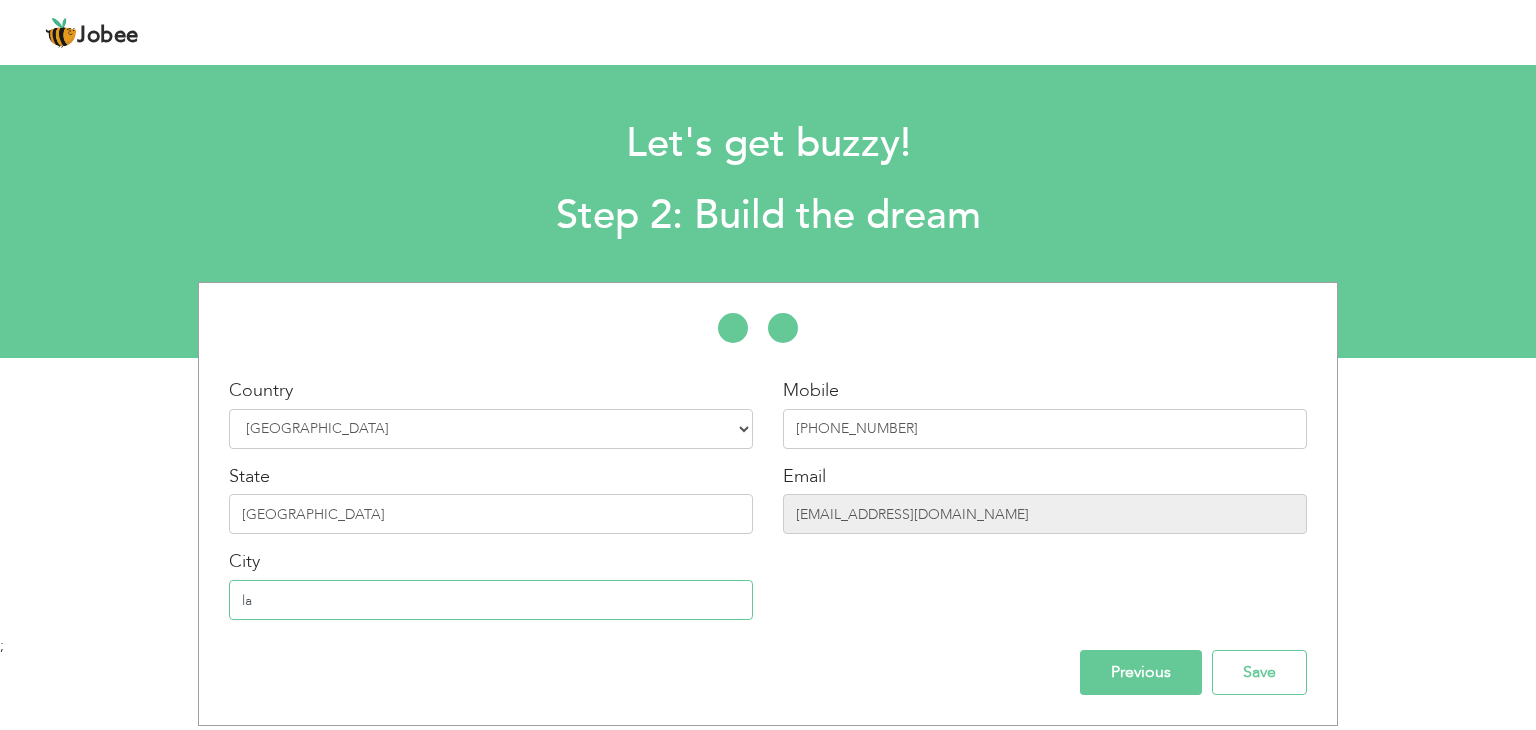 type on "l" 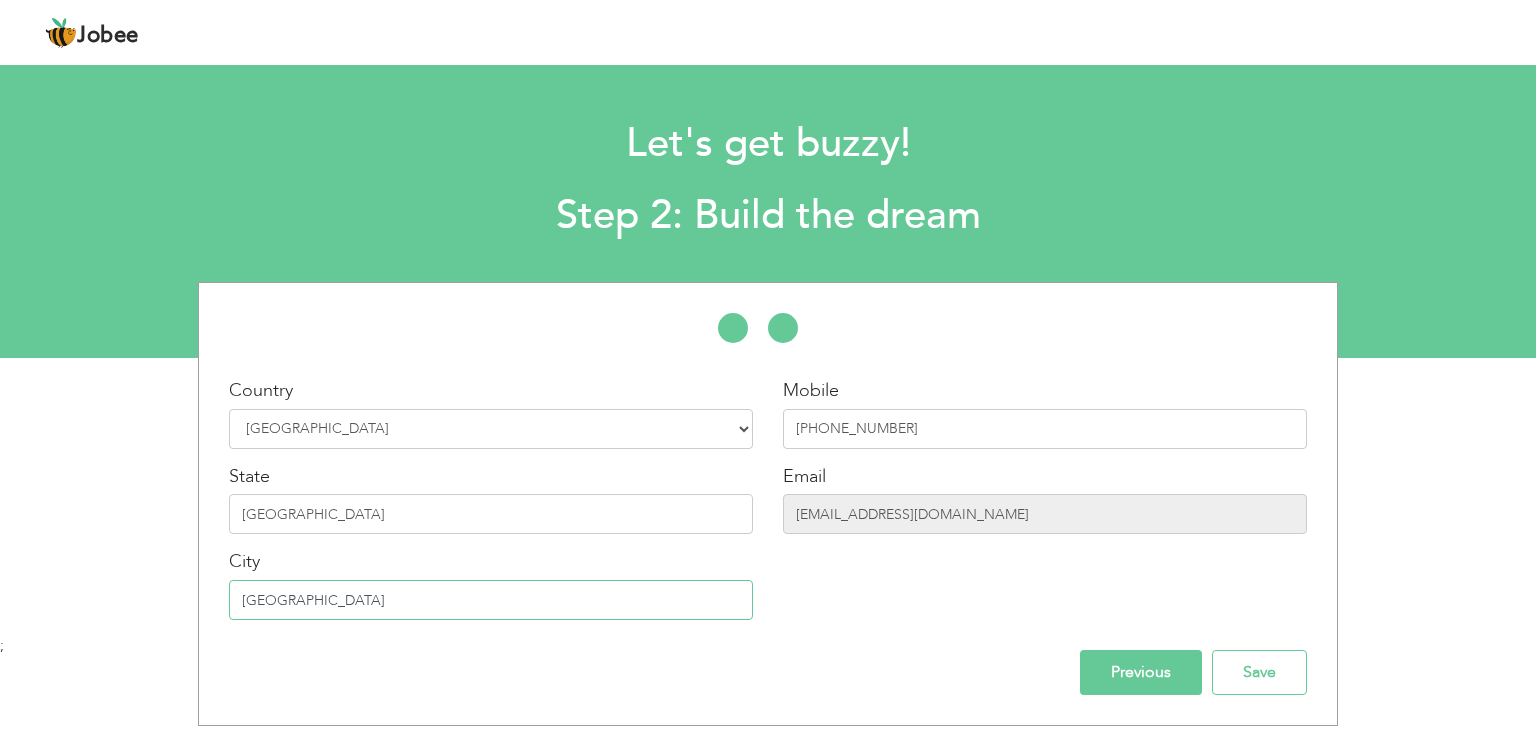 type on "Lahore" 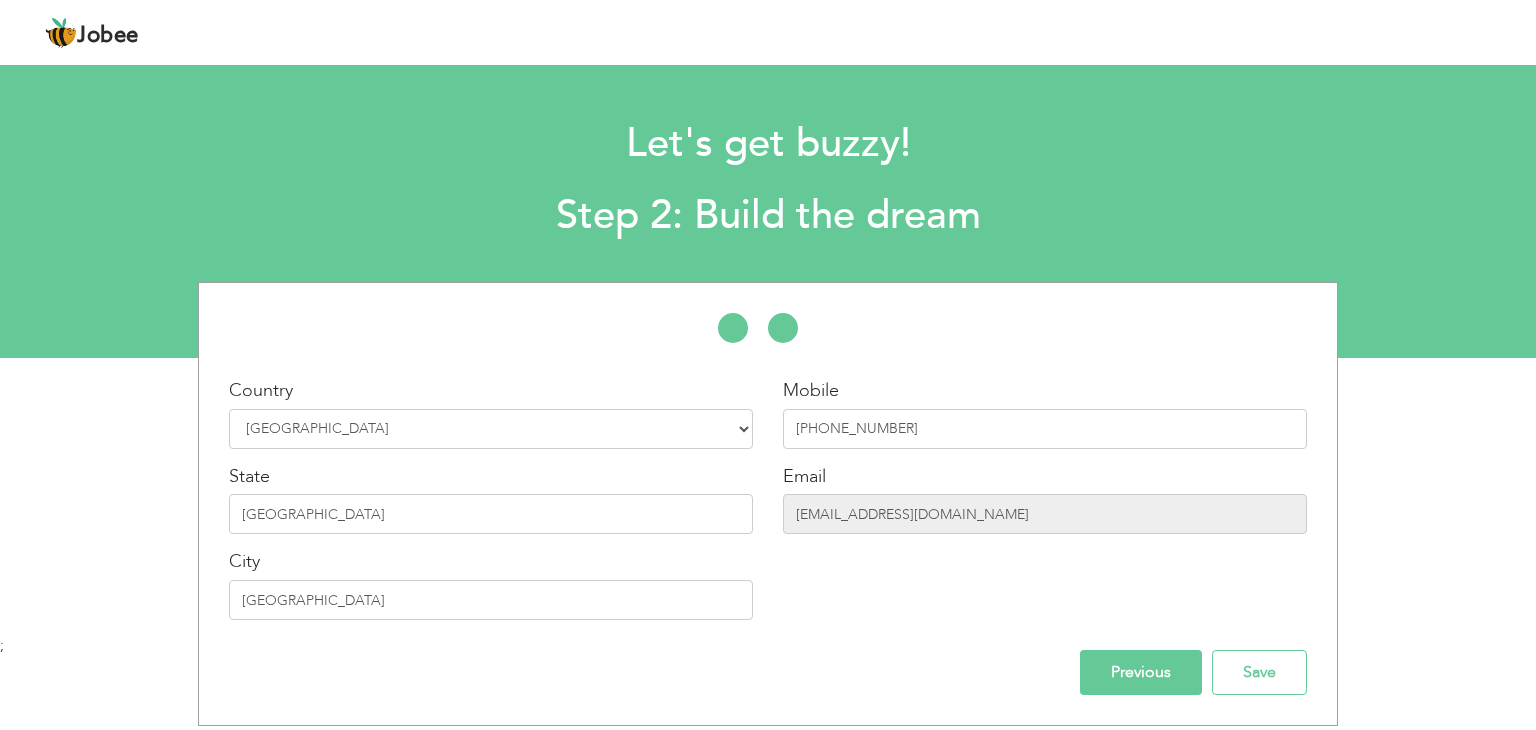 click on "Previous" at bounding box center (1141, 672) 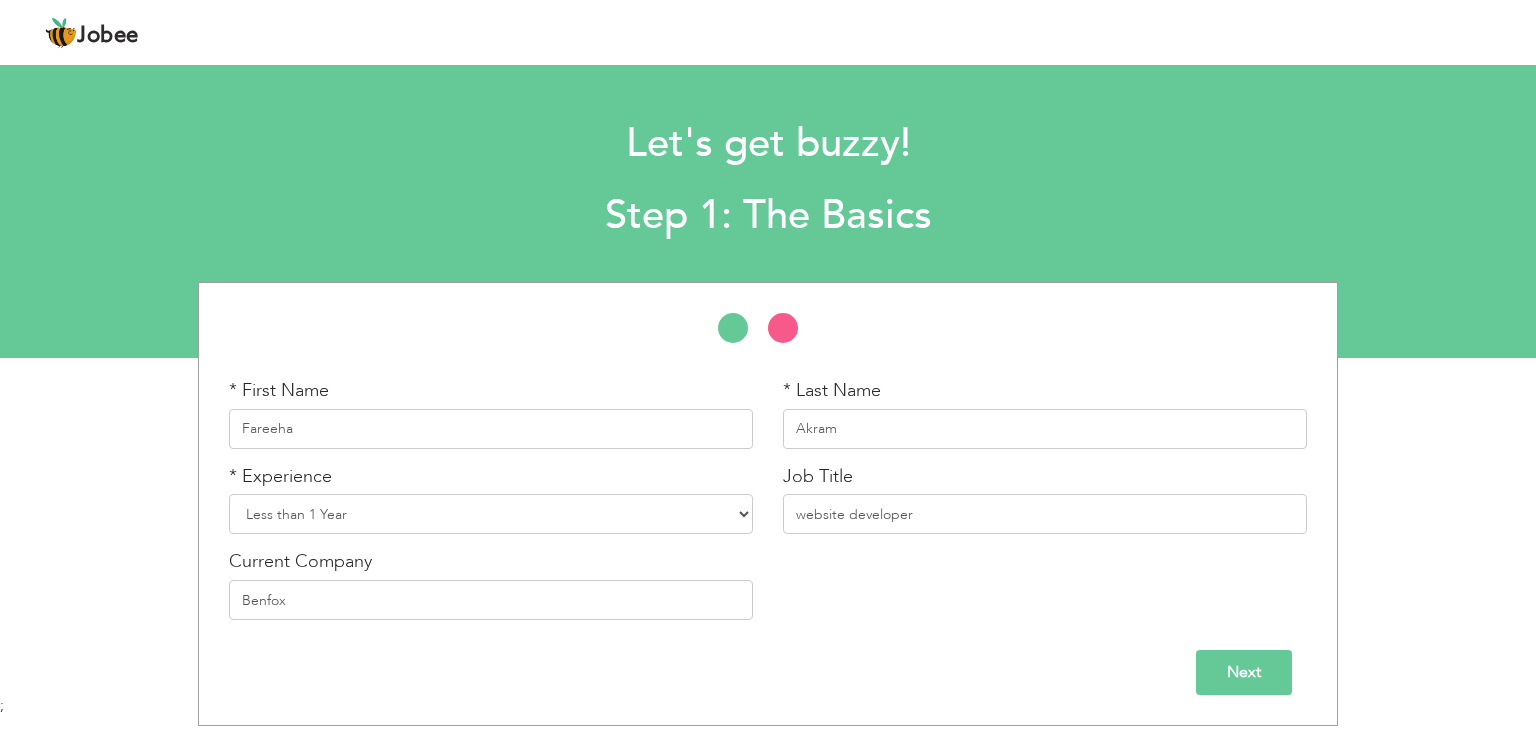 click on "Next" at bounding box center [1244, 672] 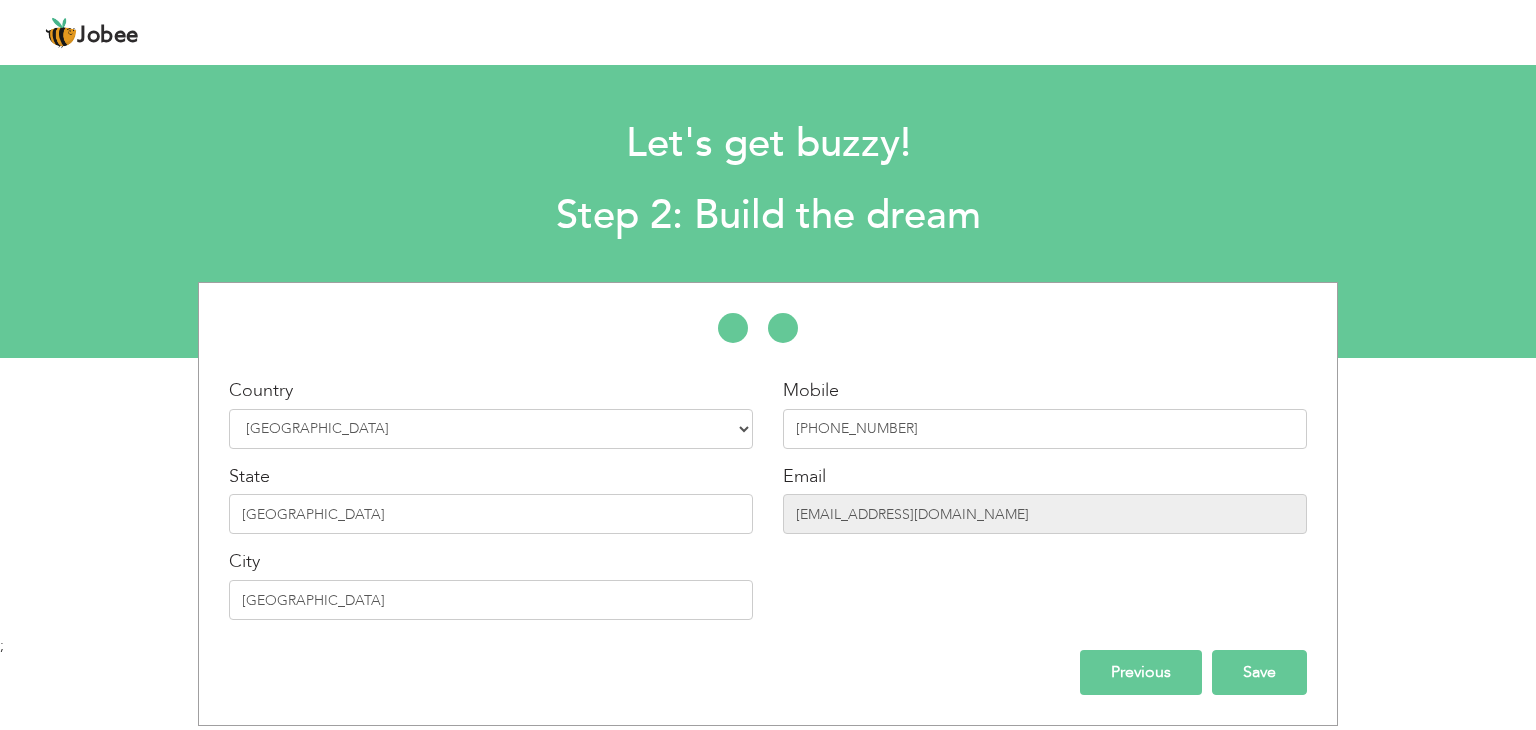 click on "Save" at bounding box center [1259, 672] 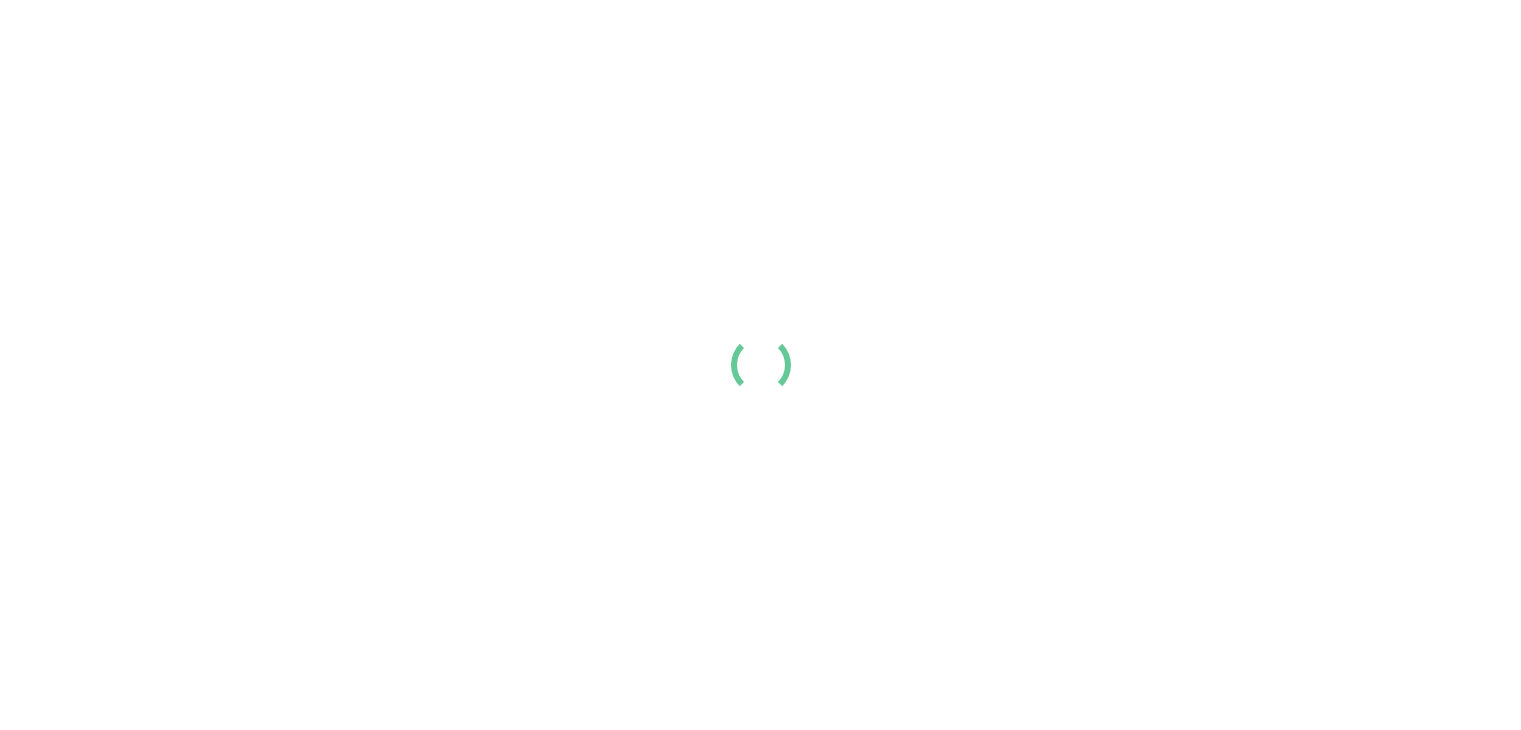 scroll, scrollTop: 0, scrollLeft: 0, axis: both 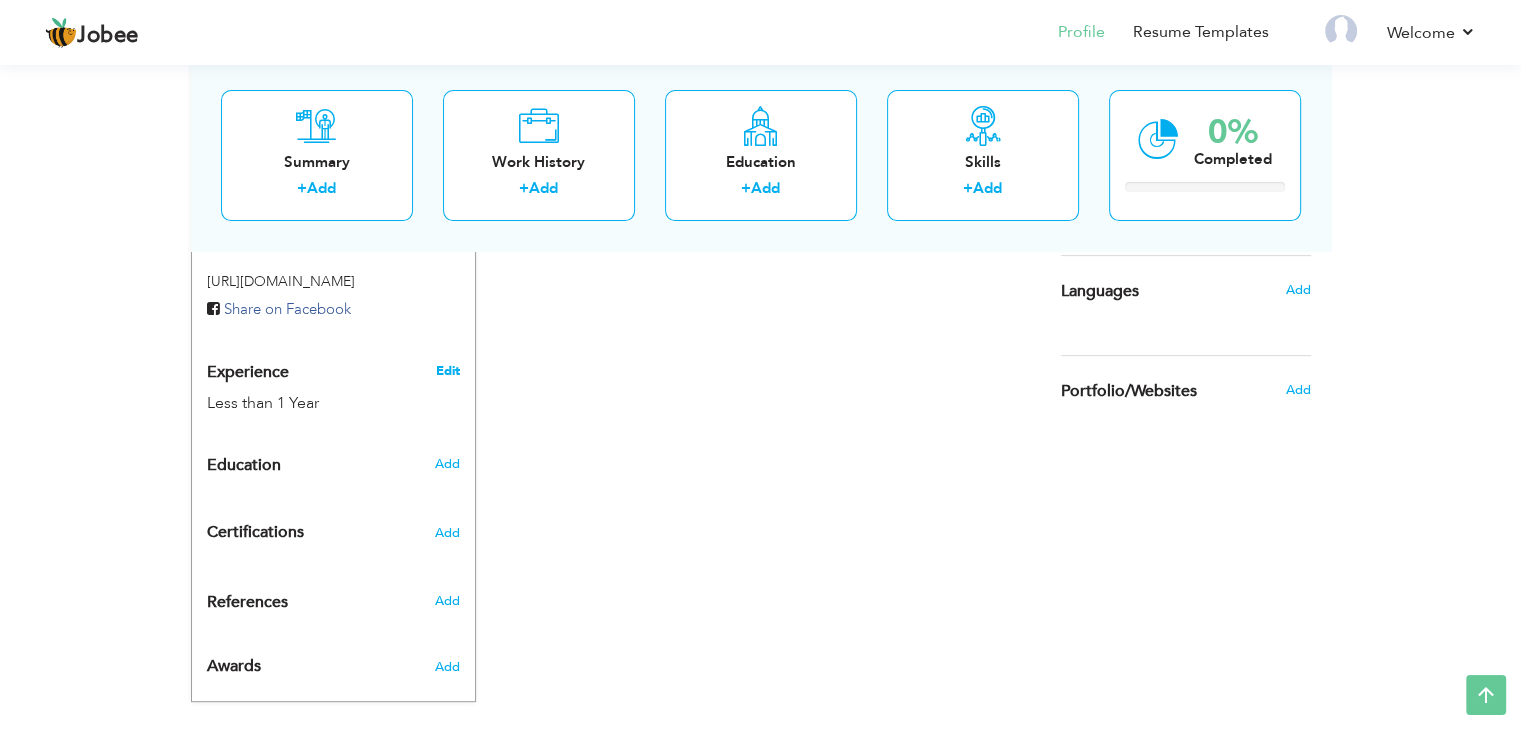 click on "Edit" at bounding box center [447, 371] 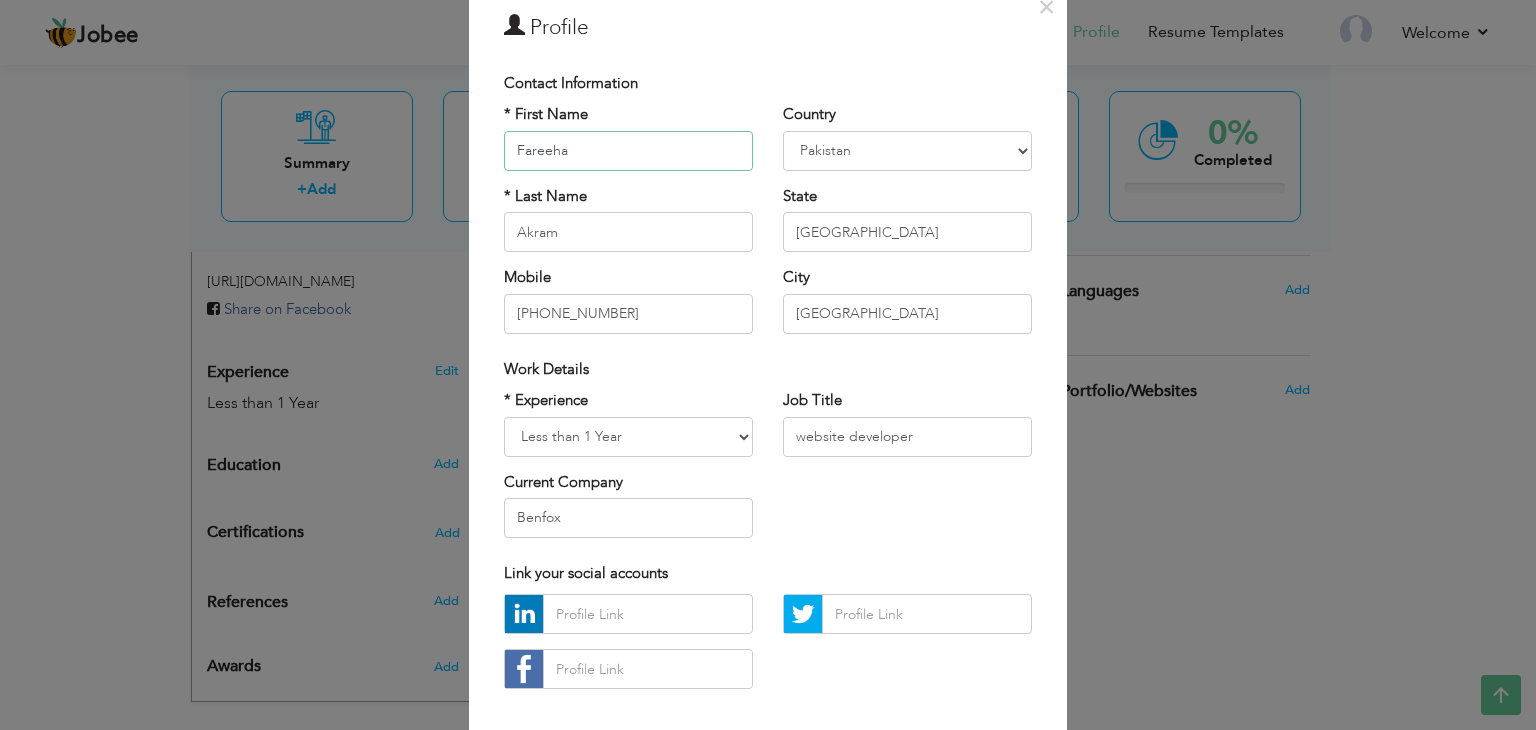 scroll, scrollTop: 181, scrollLeft: 0, axis: vertical 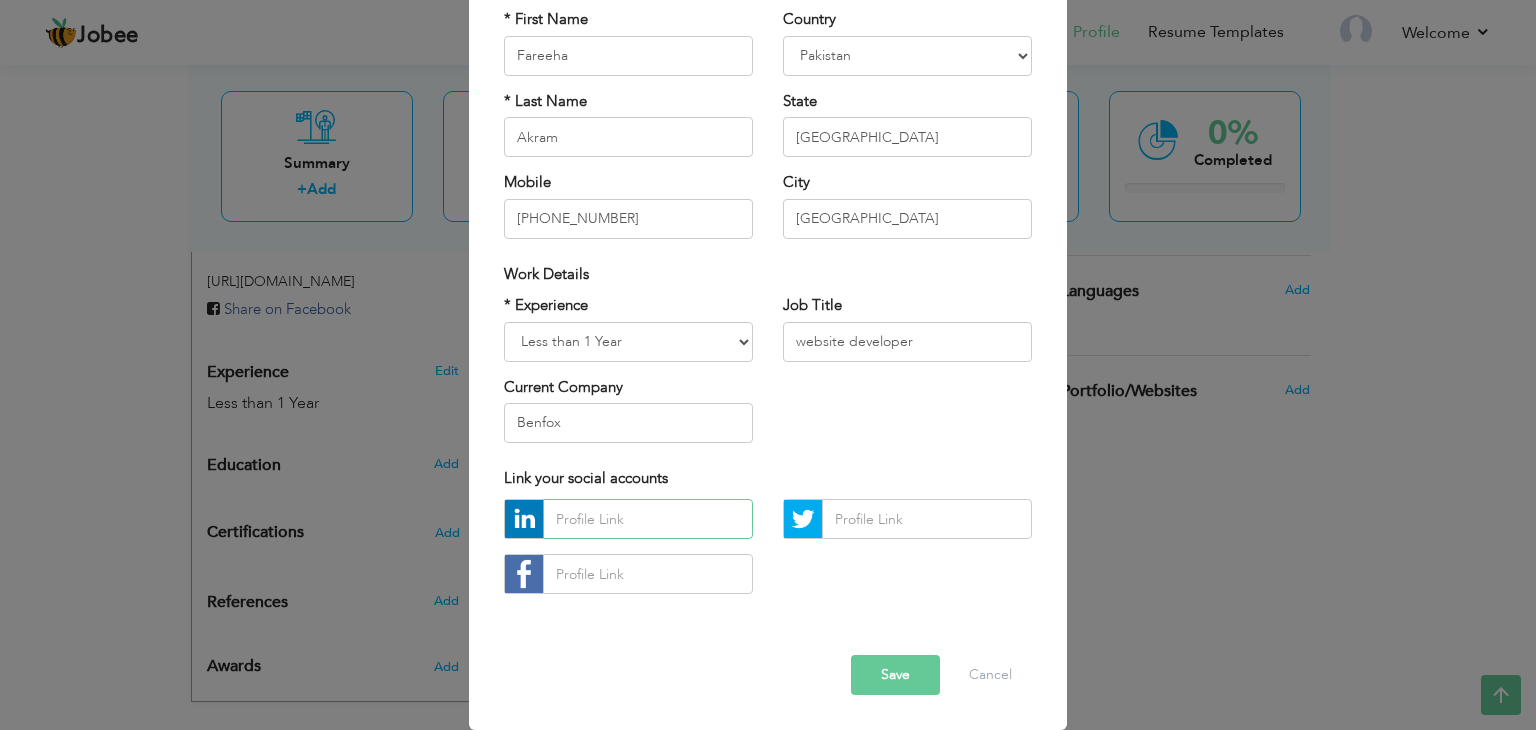 click at bounding box center [648, 519] 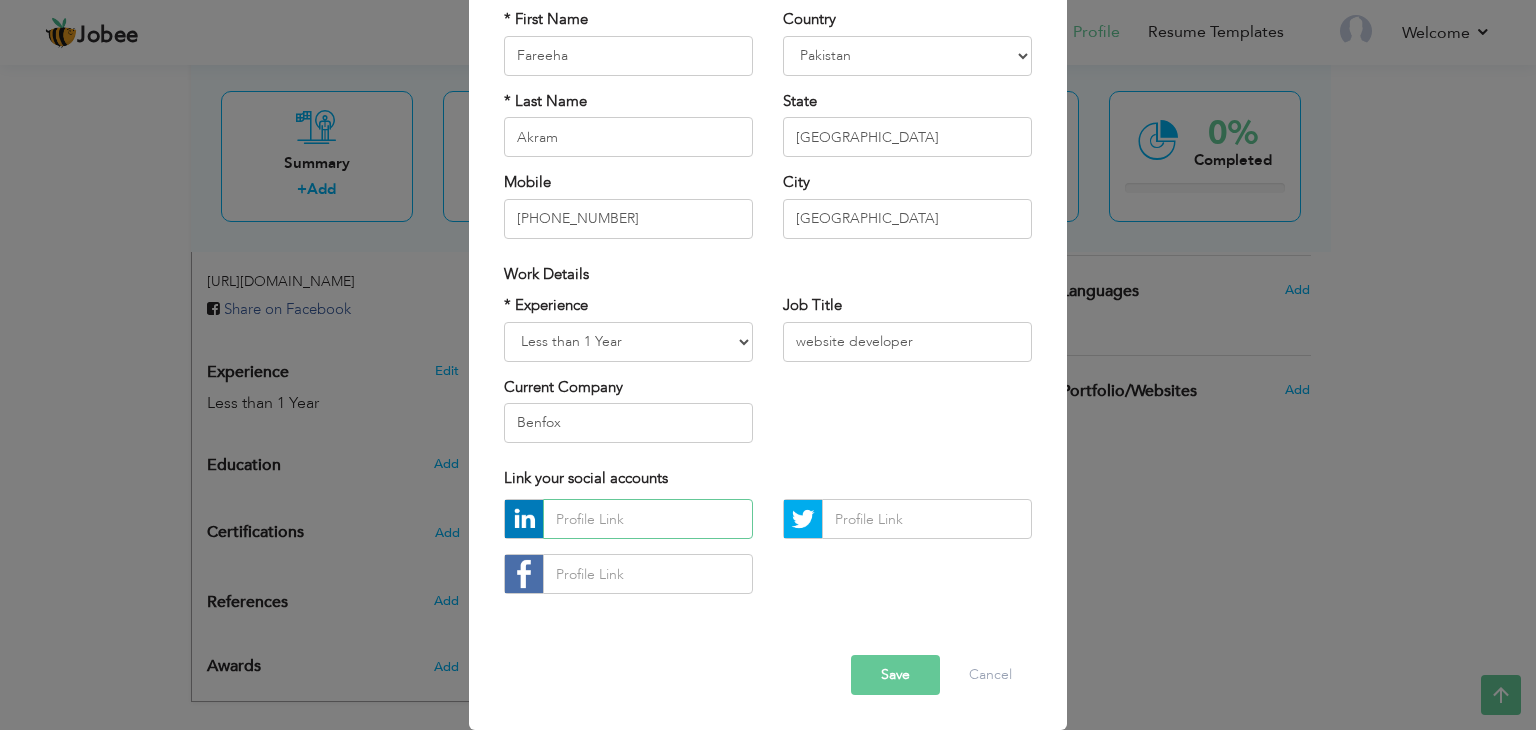click at bounding box center [648, 519] 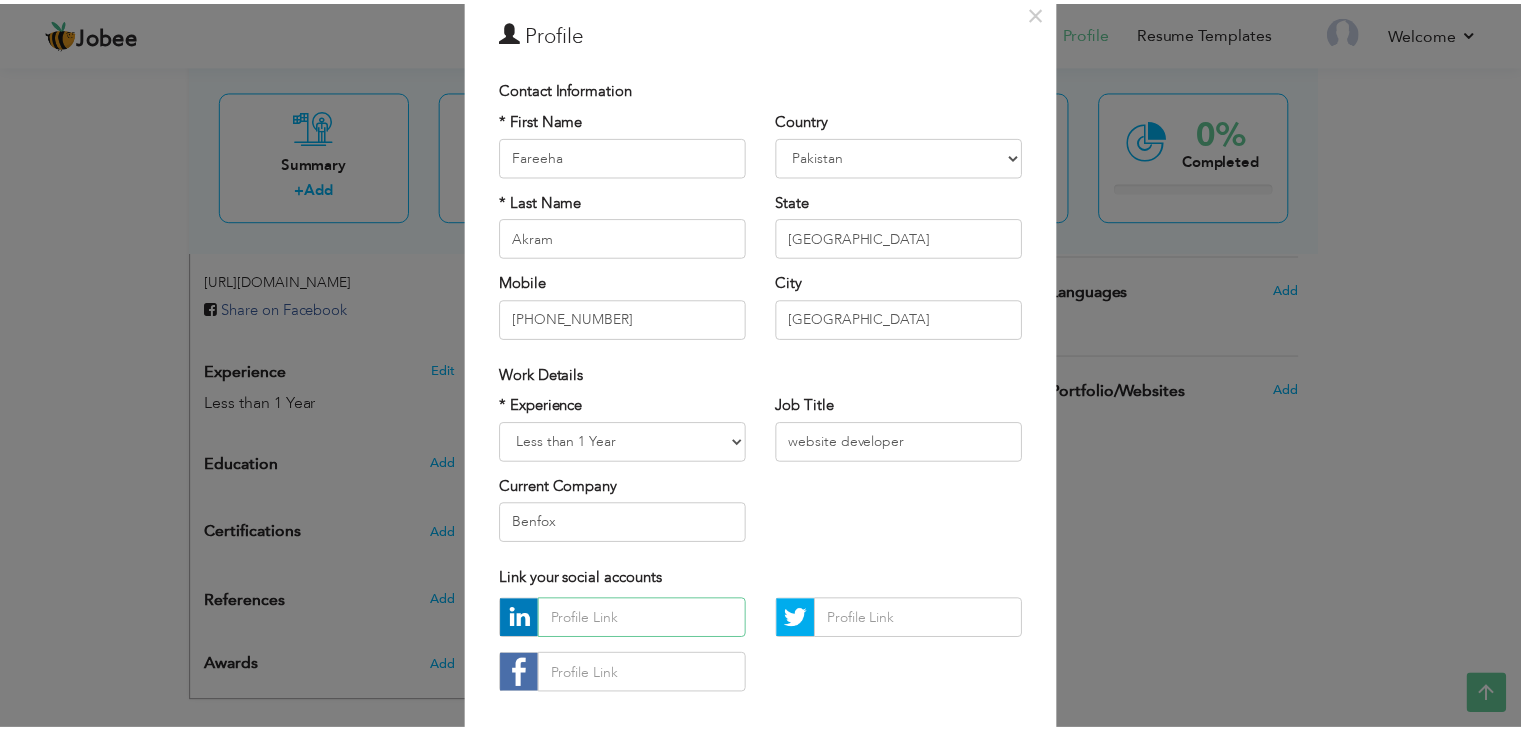 scroll, scrollTop: 0, scrollLeft: 0, axis: both 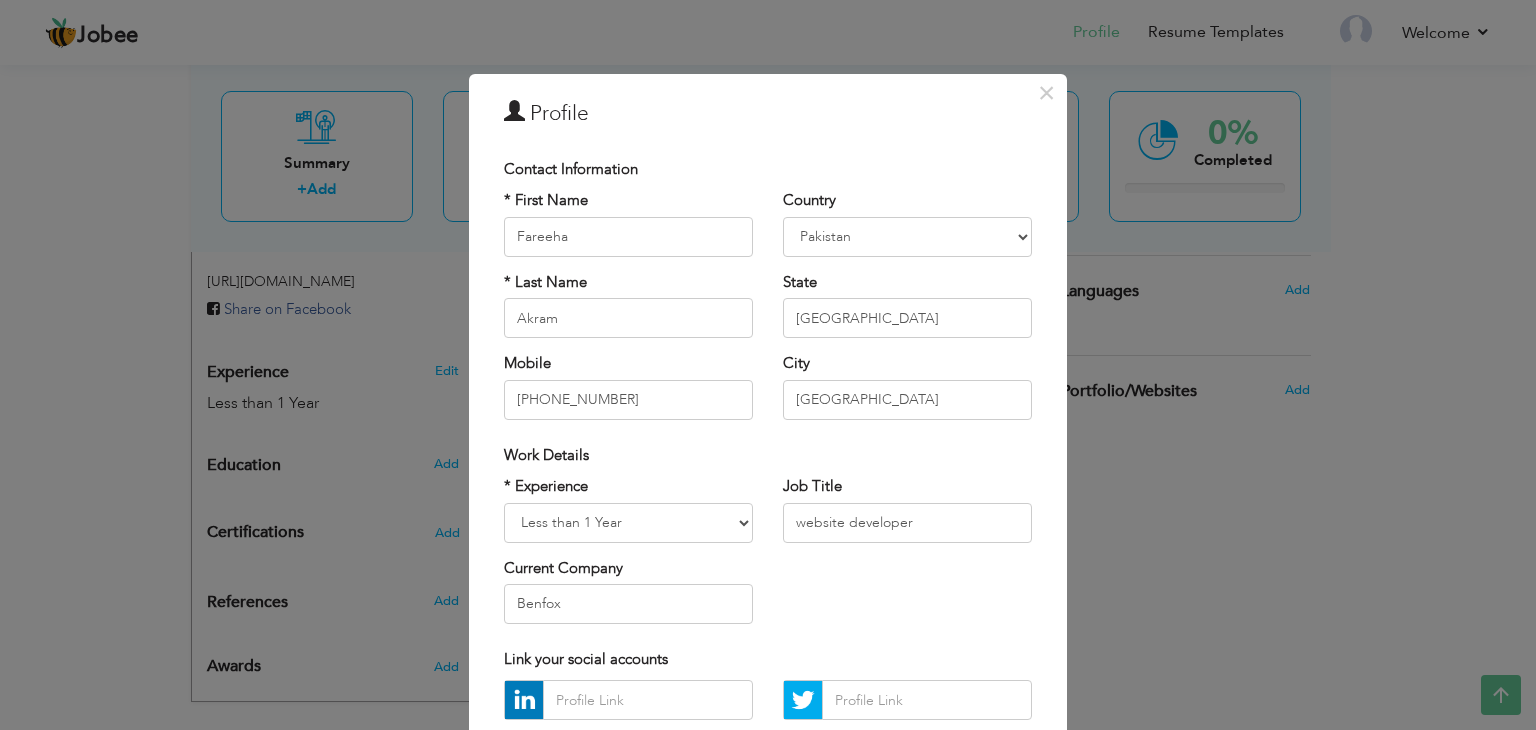 click on "×
Profile
Contact Information
* First Name
Fareeha
* Last Name
Akram" at bounding box center (768, 365) 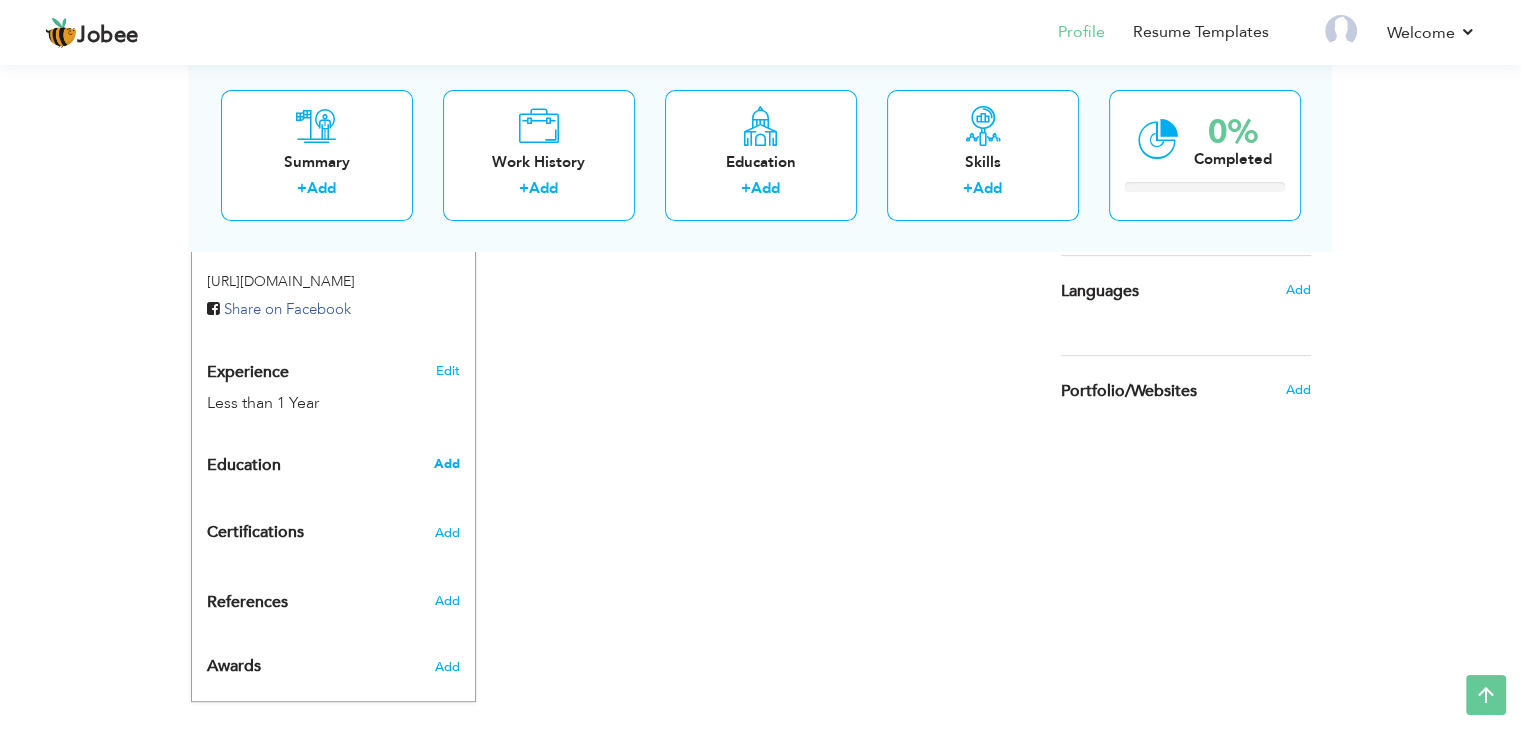 click on "Add" at bounding box center [446, 464] 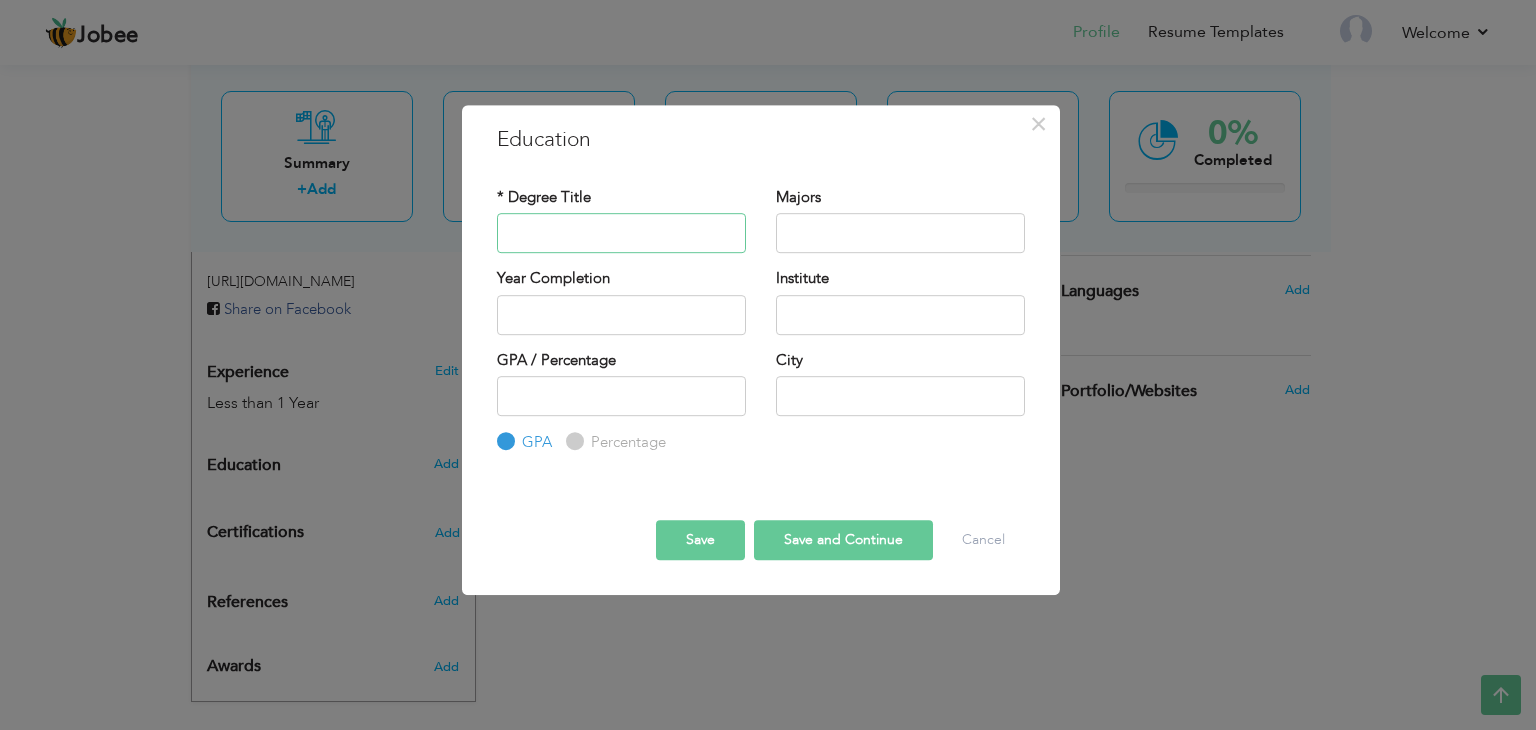 click at bounding box center [621, 233] 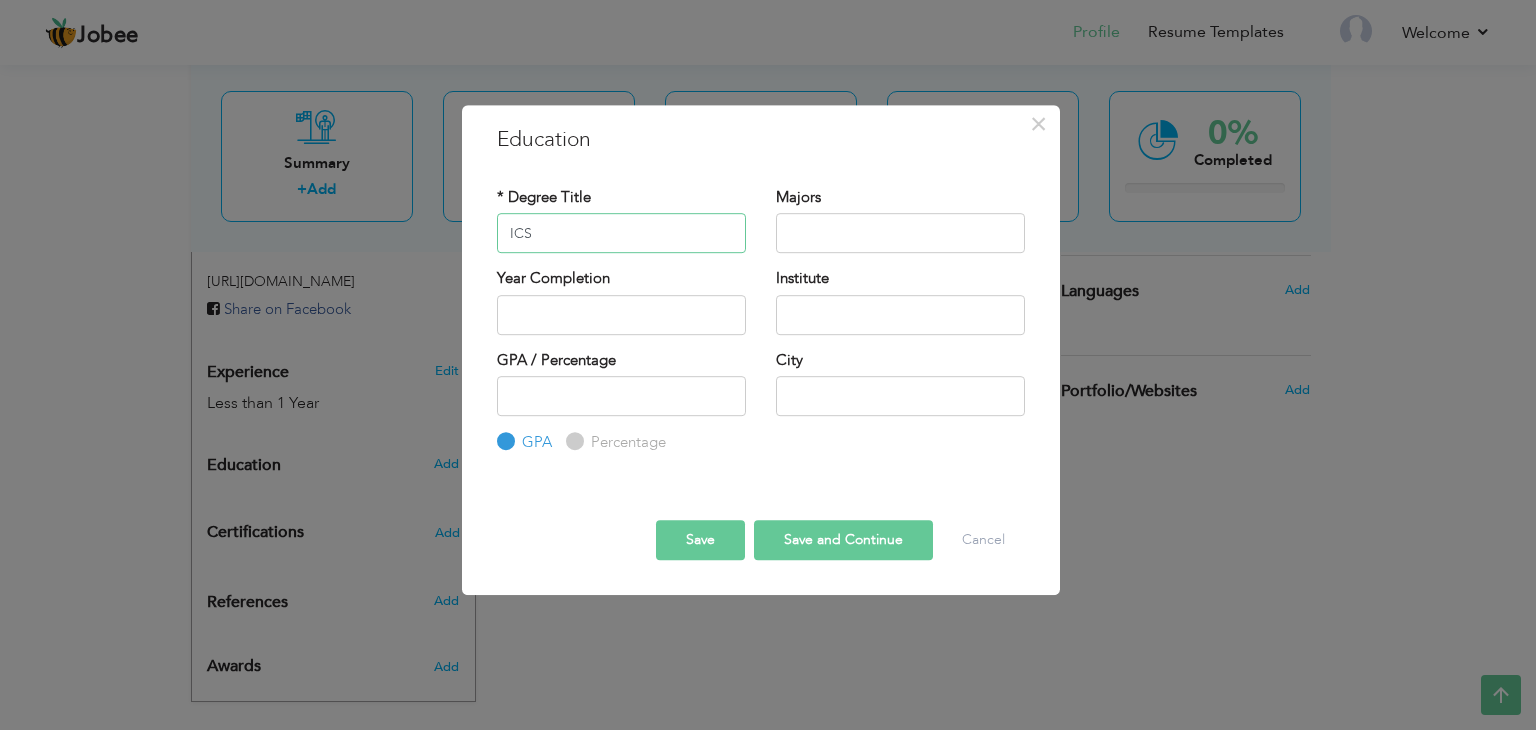type on "ICS" 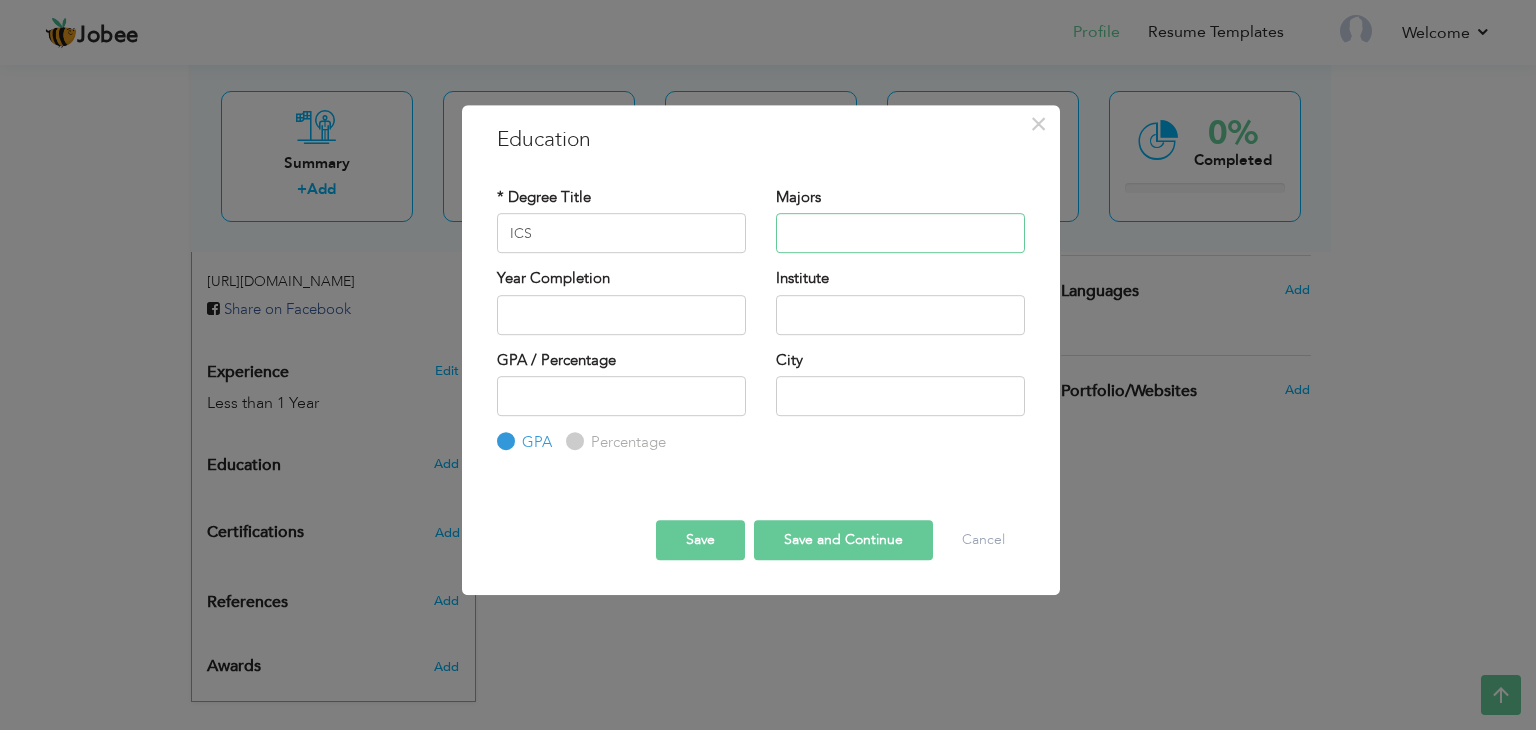click at bounding box center [900, 233] 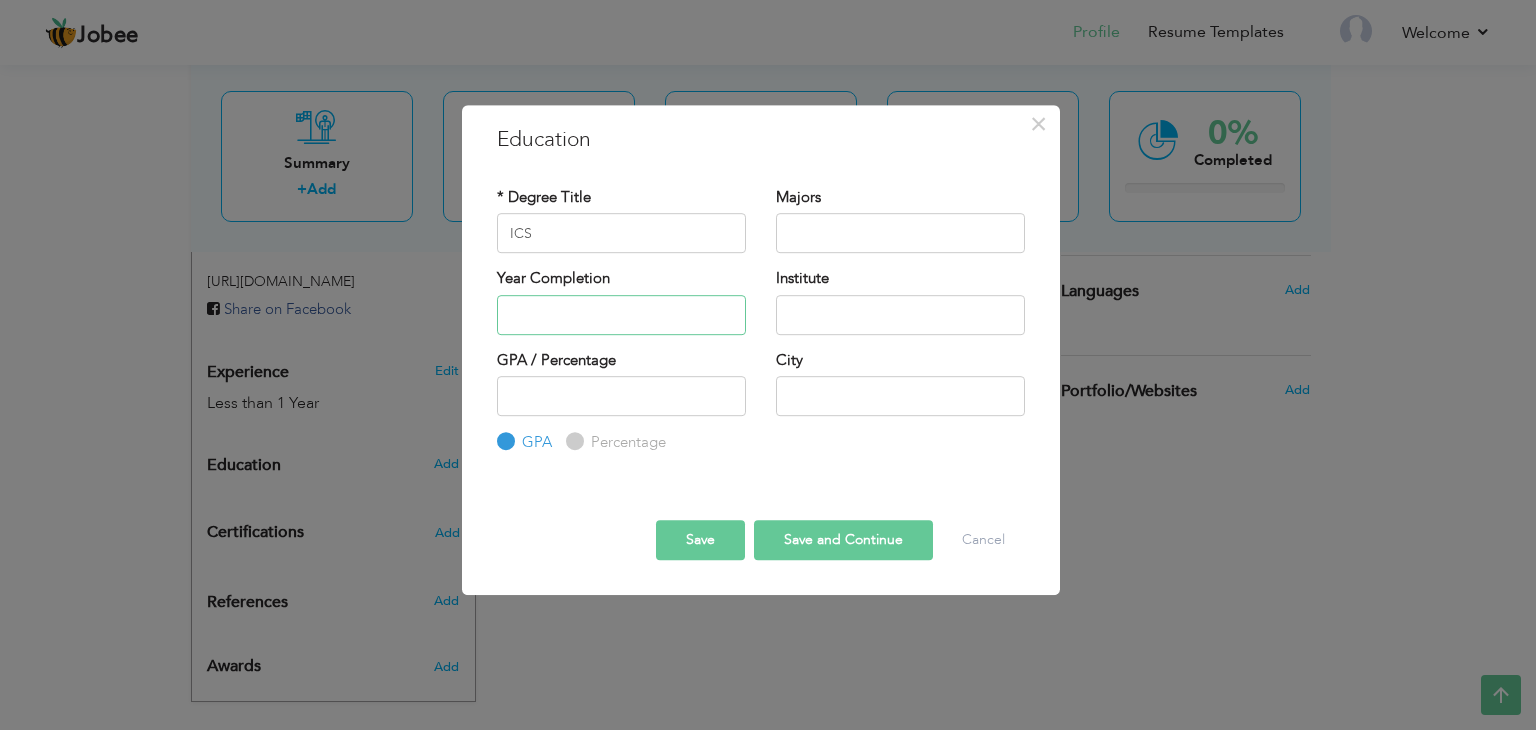 click at bounding box center (621, 315) 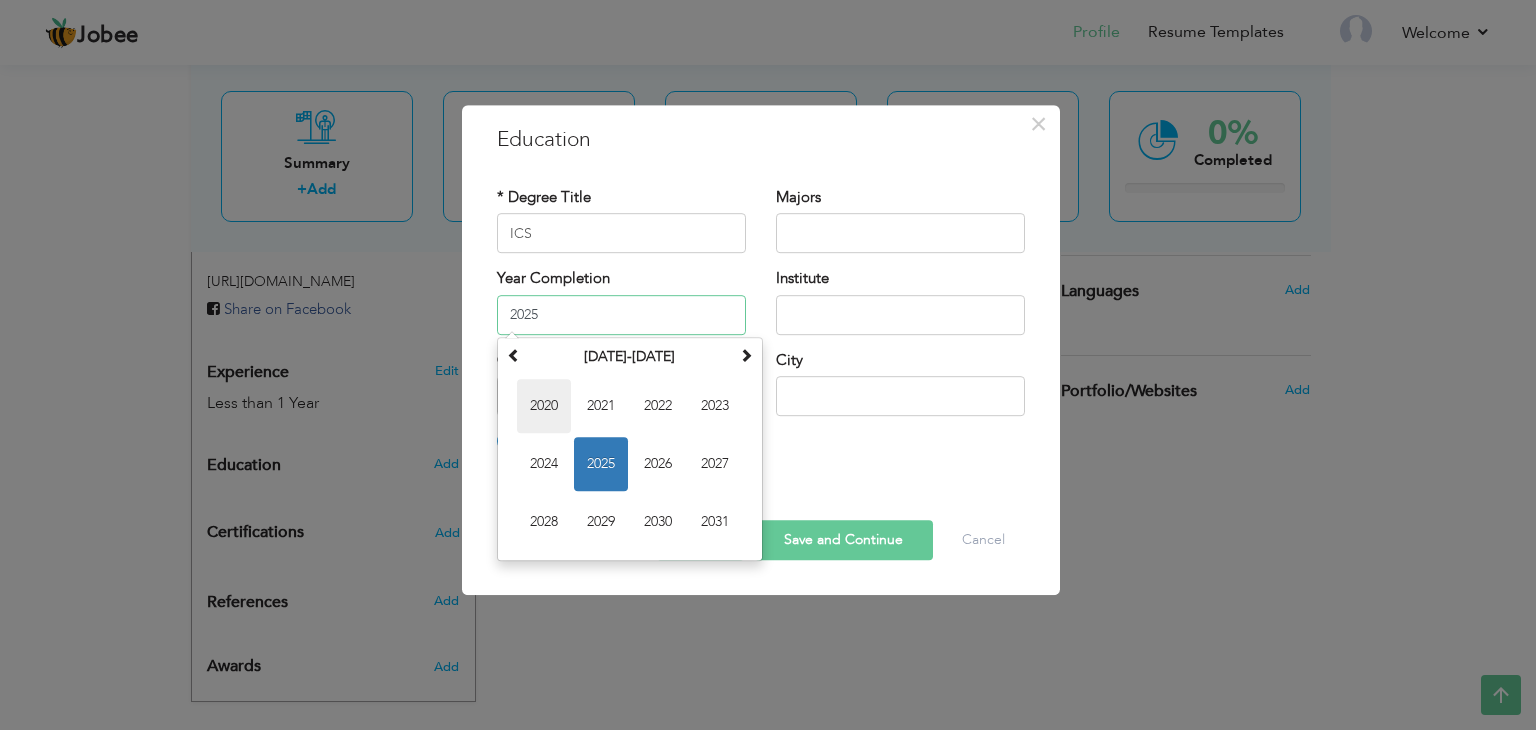 click on "2020" at bounding box center (544, 406) 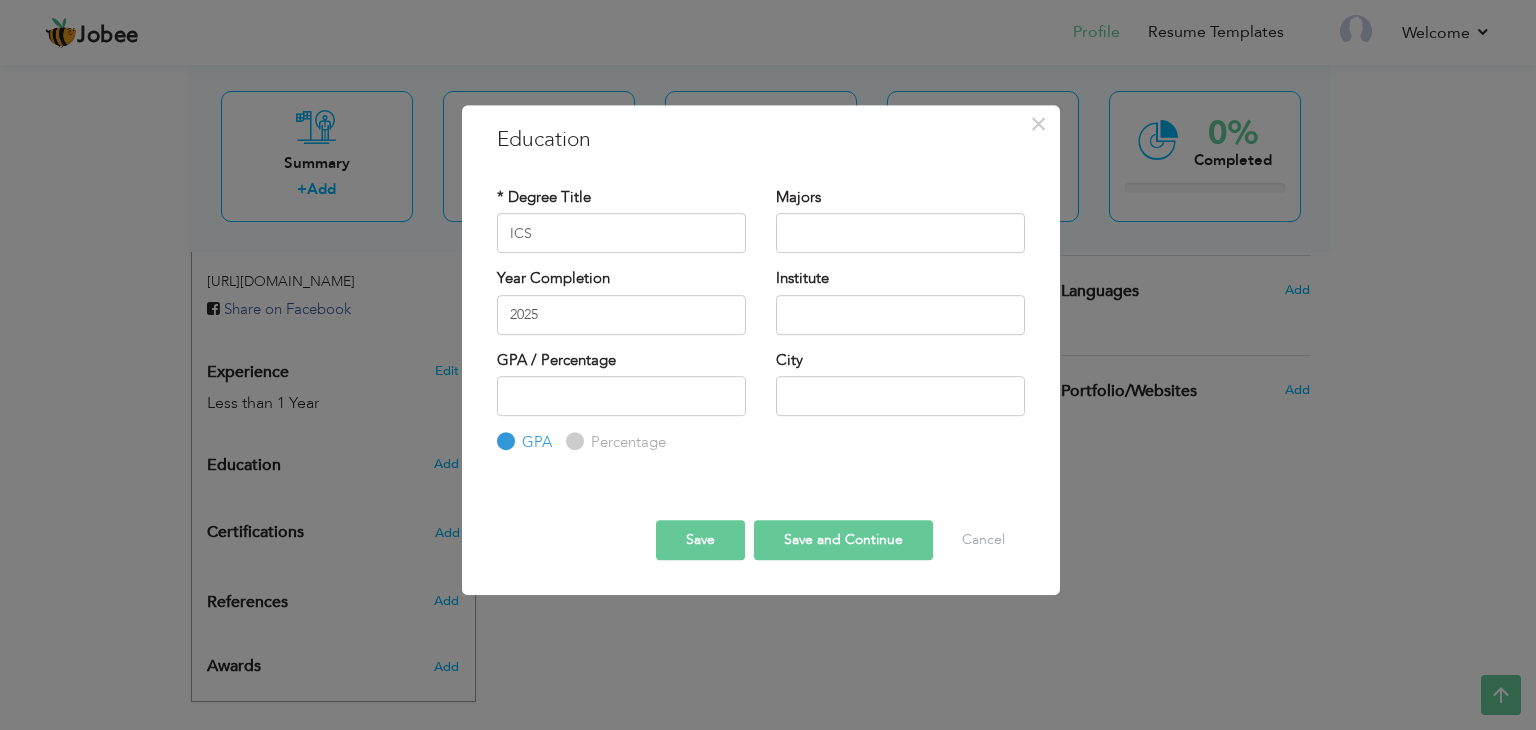 type on "2020" 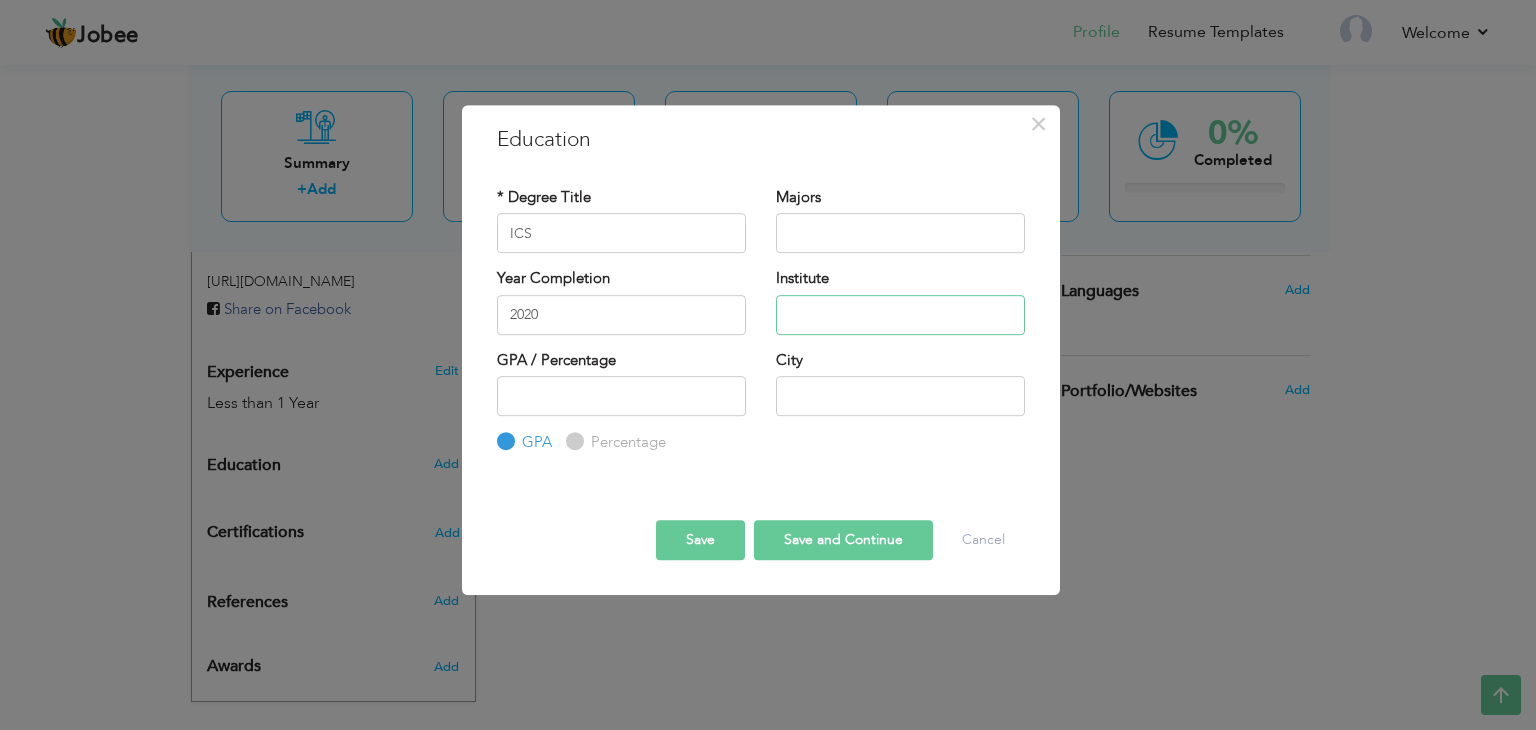 click at bounding box center [900, 315] 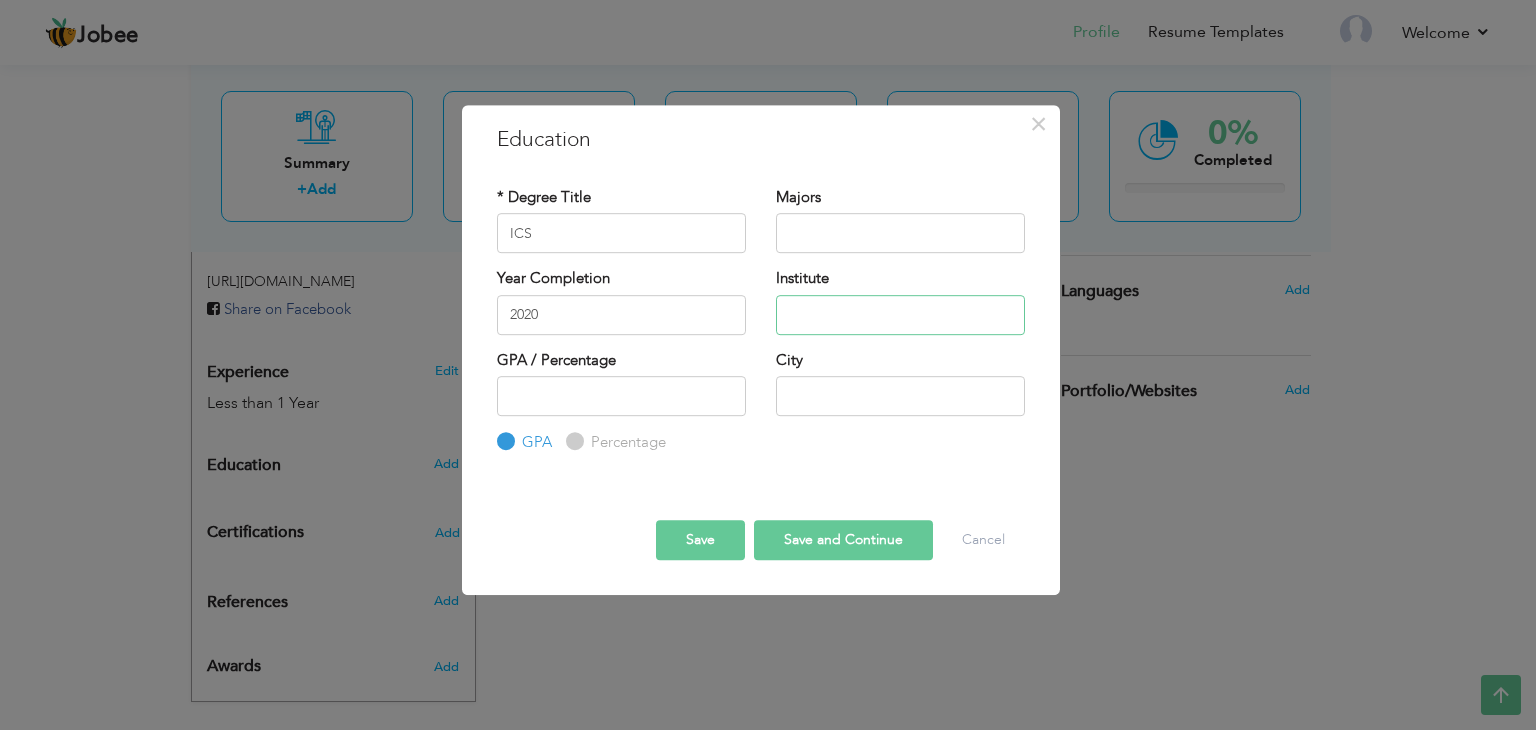 click at bounding box center (900, 315) 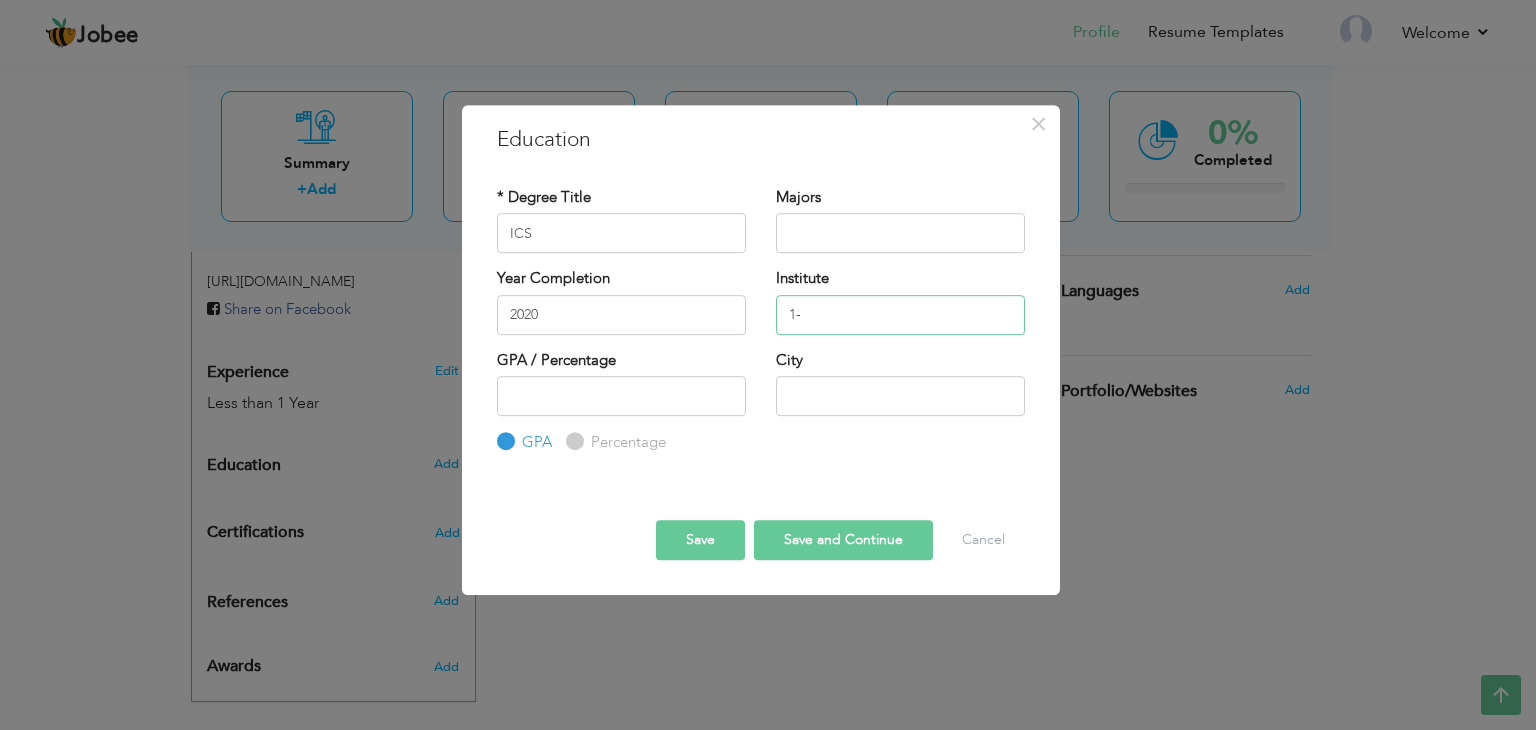 type on "1" 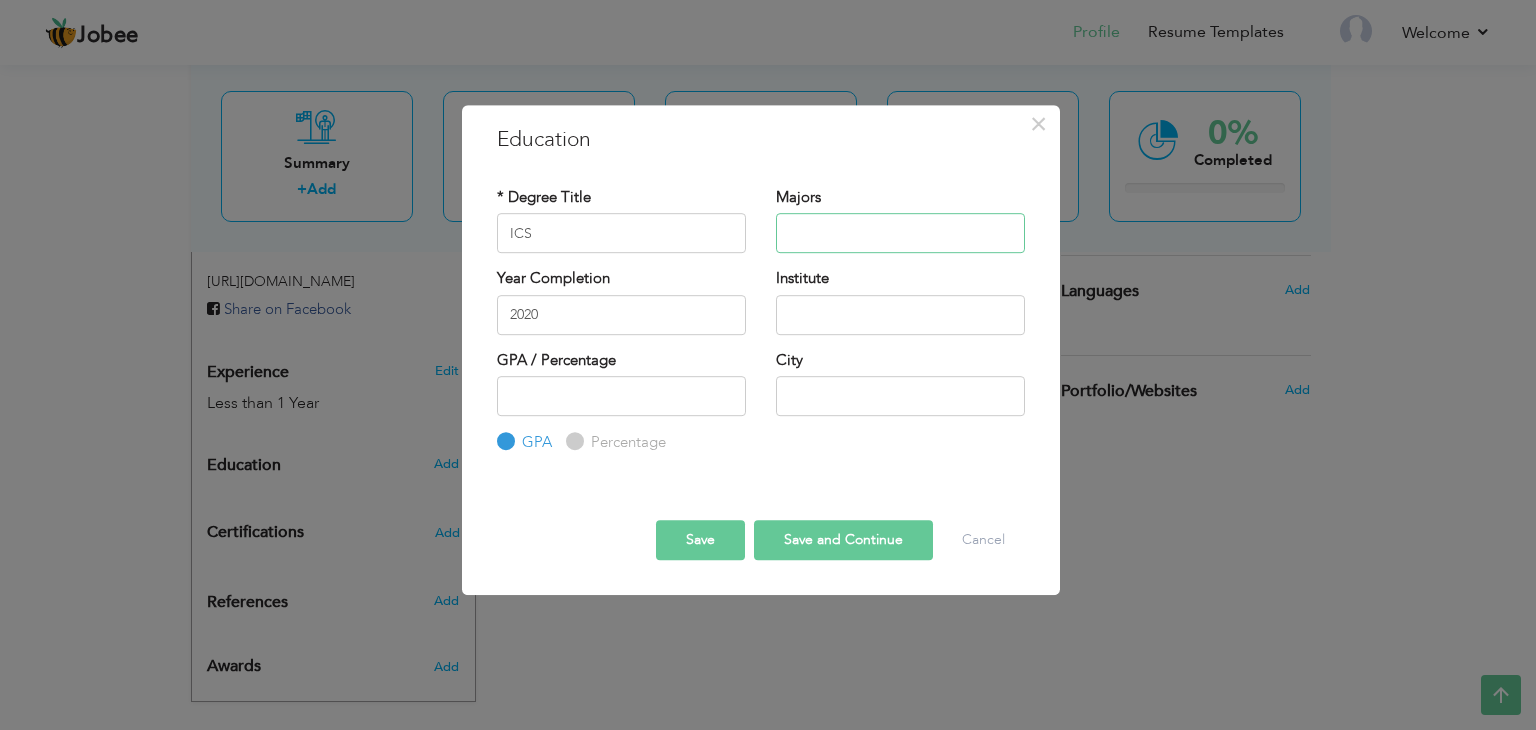 click at bounding box center [900, 233] 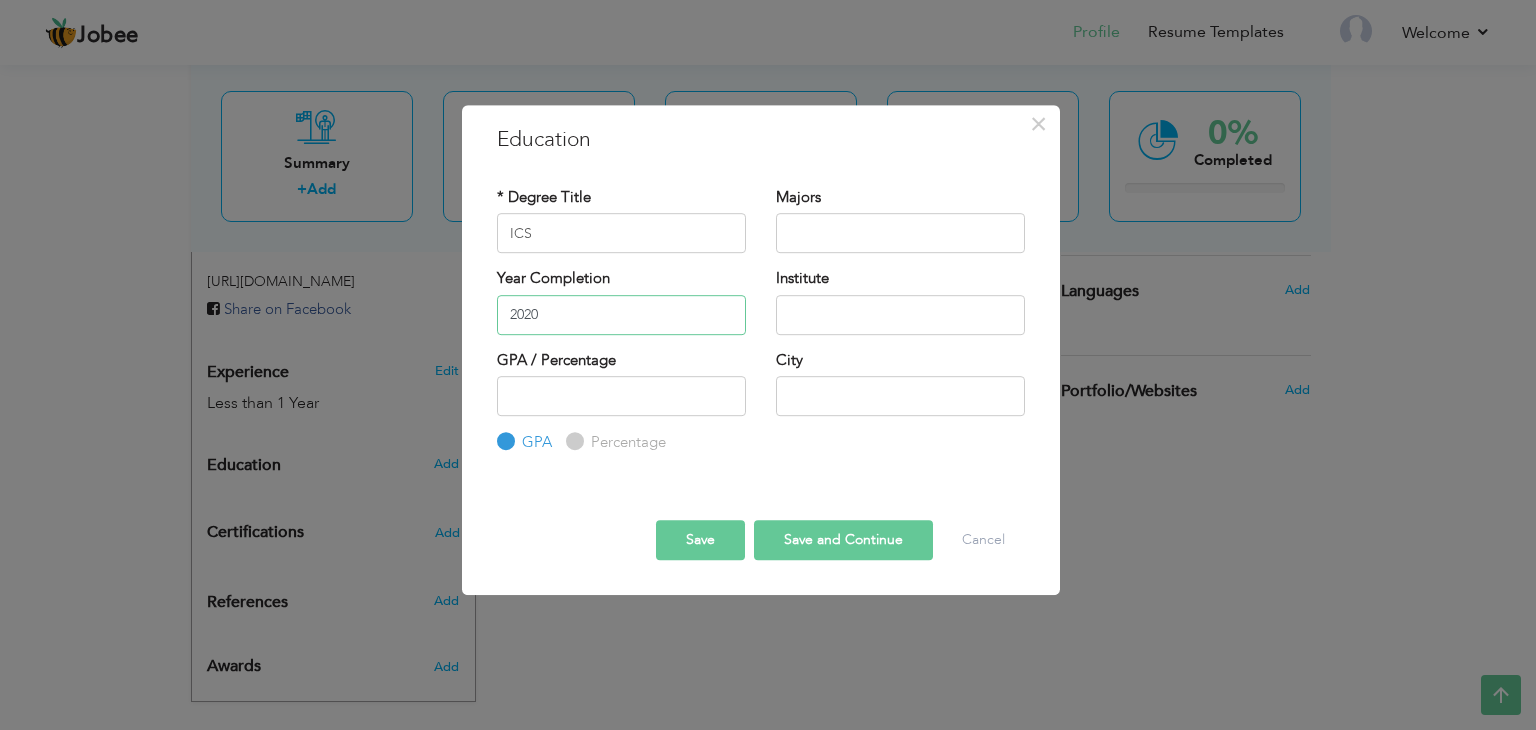 drag, startPoint x: 583, startPoint y: 321, endPoint x: 597, endPoint y: 317, distance: 14.56022 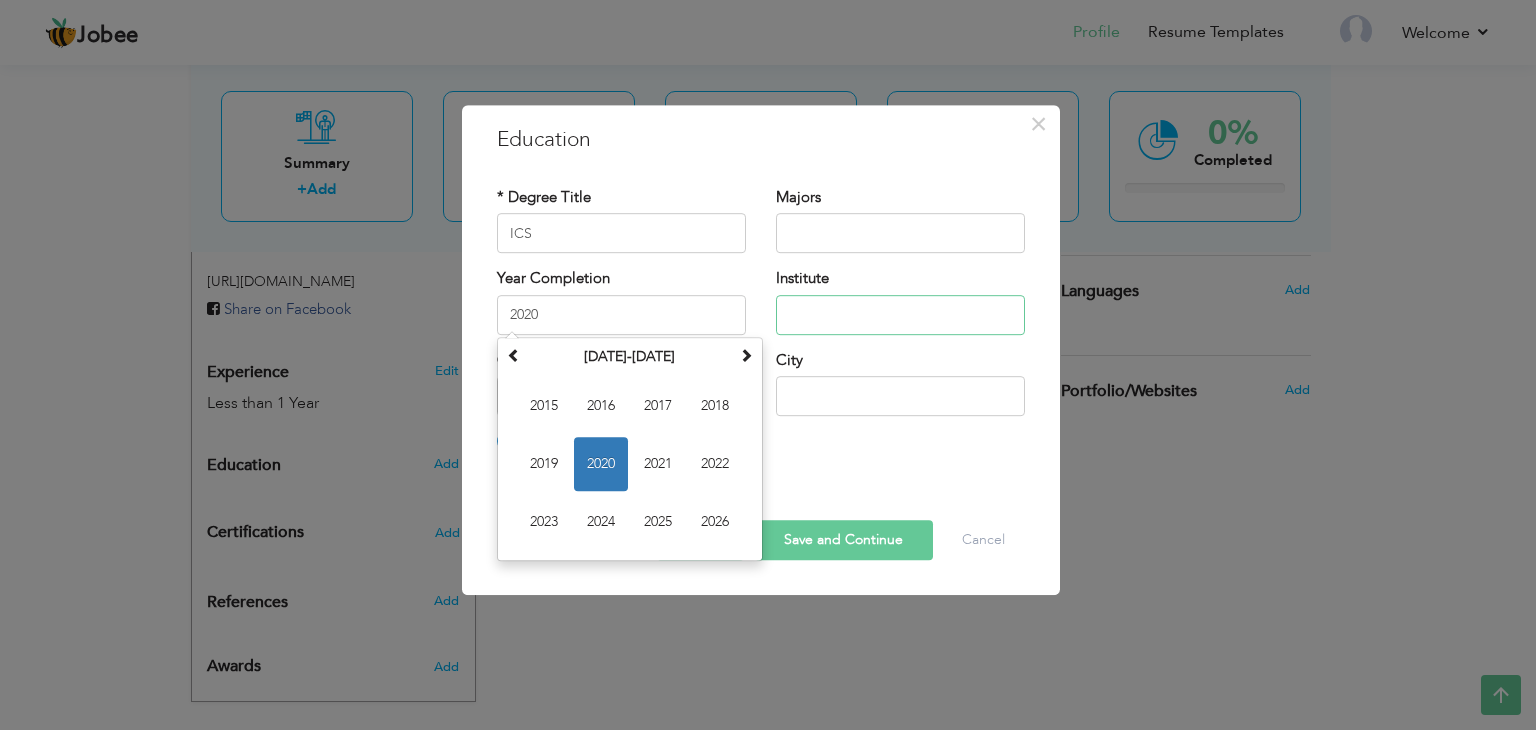 click at bounding box center (900, 315) 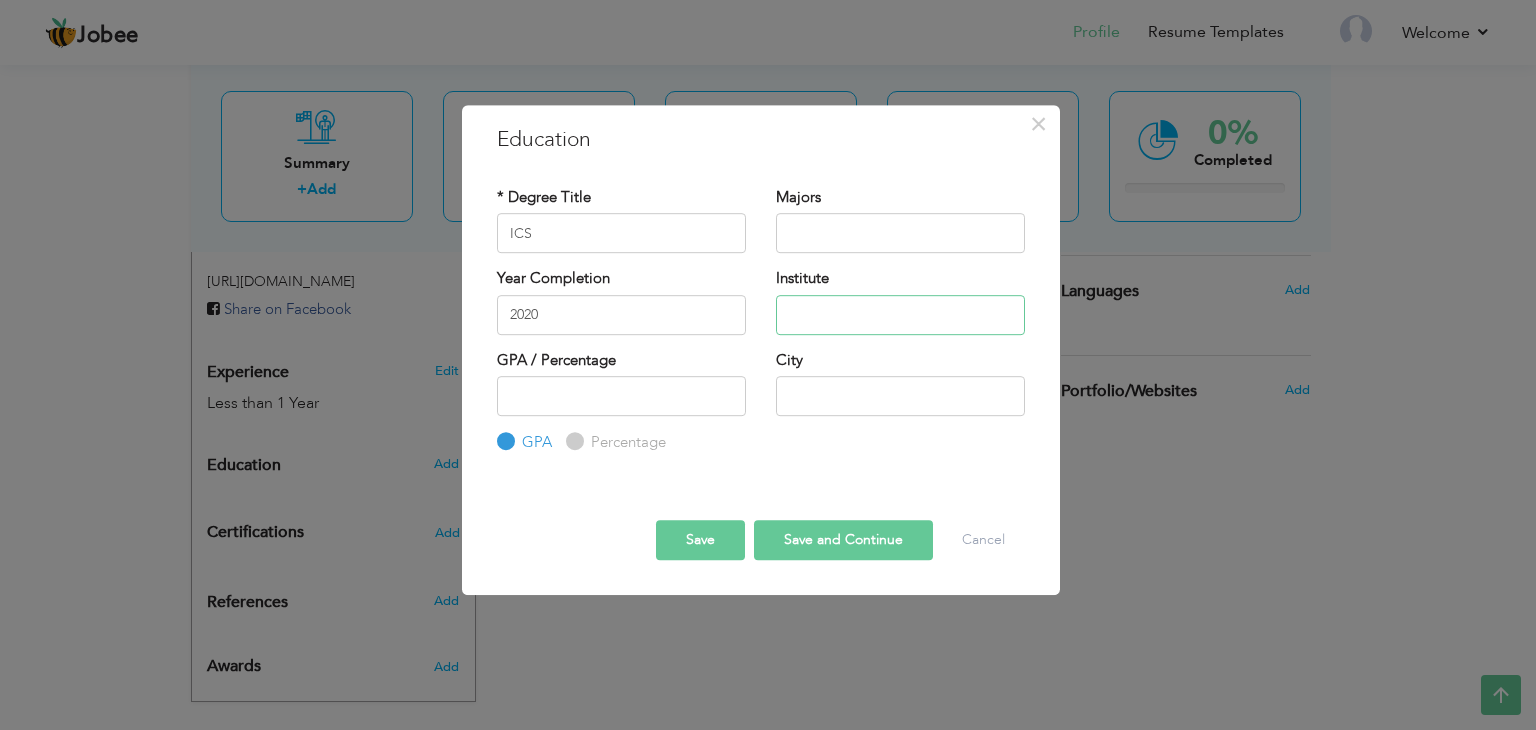 click at bounding box center [900, 315] 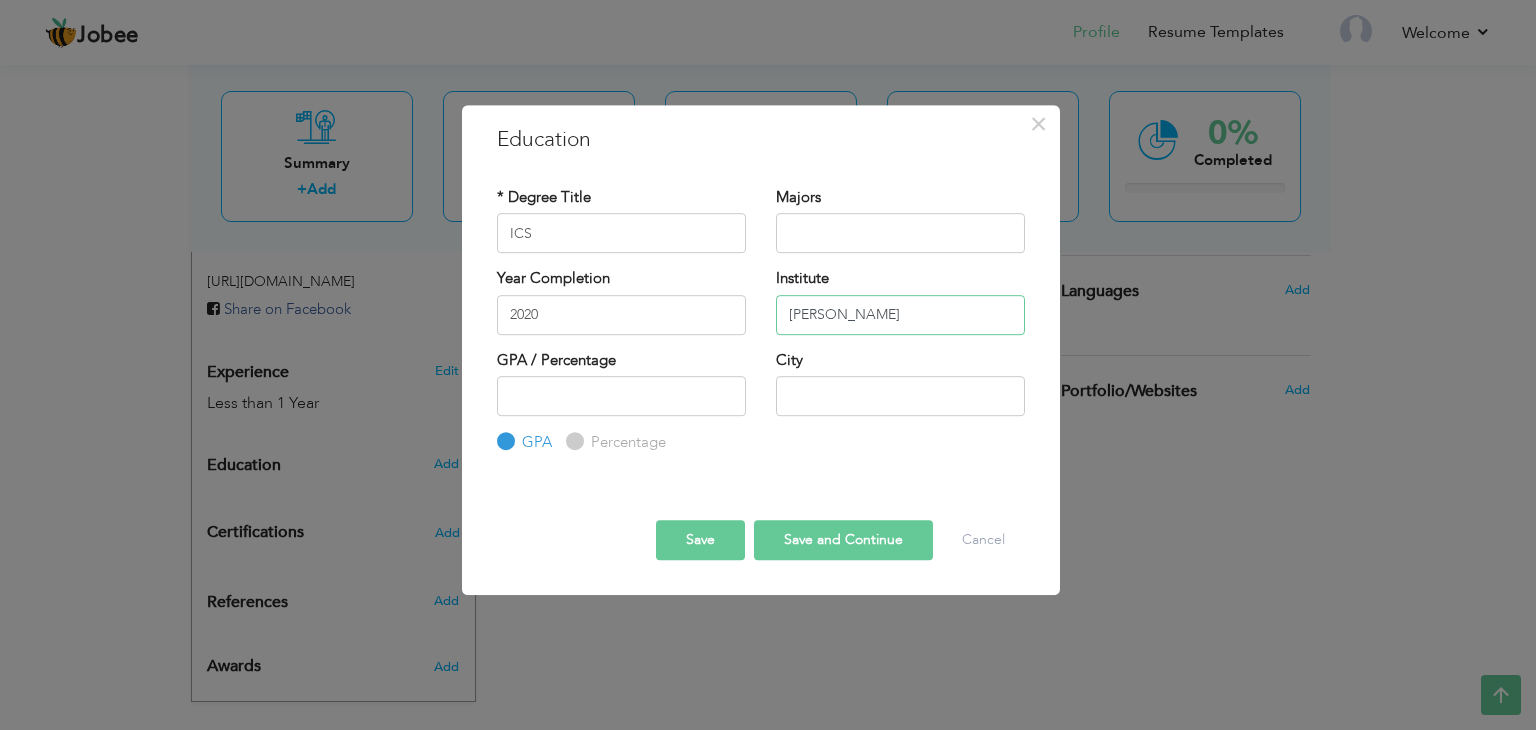 drag, startPoint x: 611, startPoint y: 369, endPoint x: 244, endPoint y: 409, distance: 369.1734 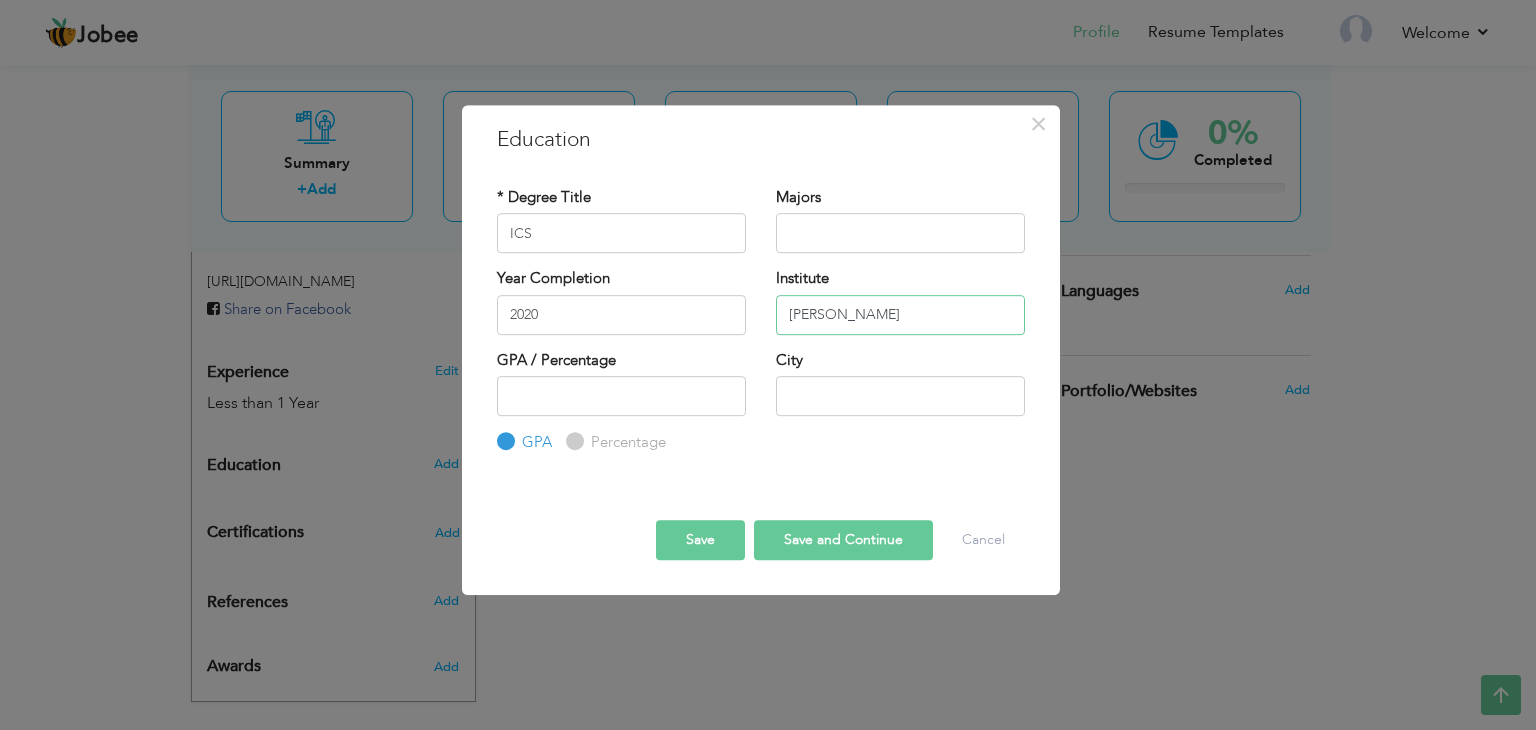 paste on "M" 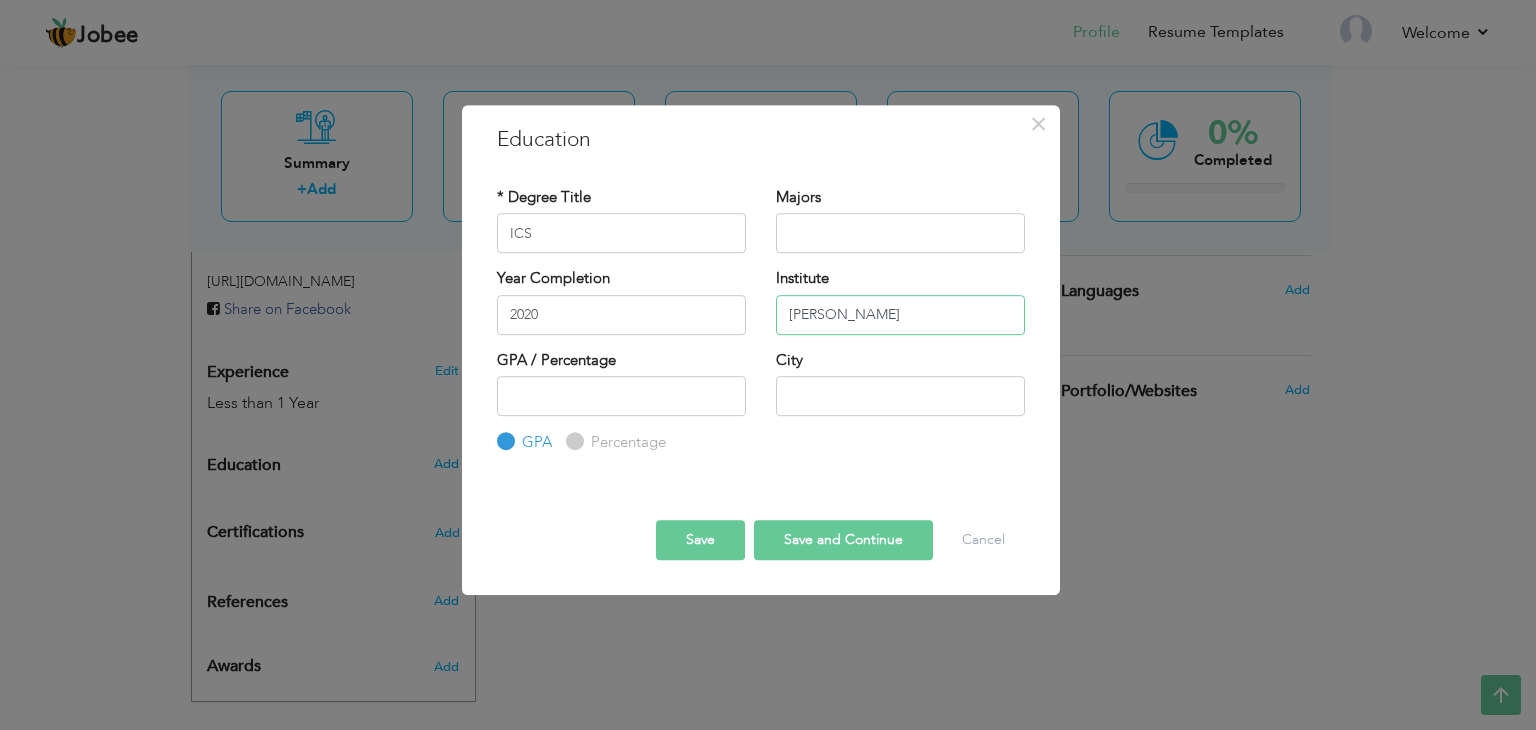 type on "Queen Mary" 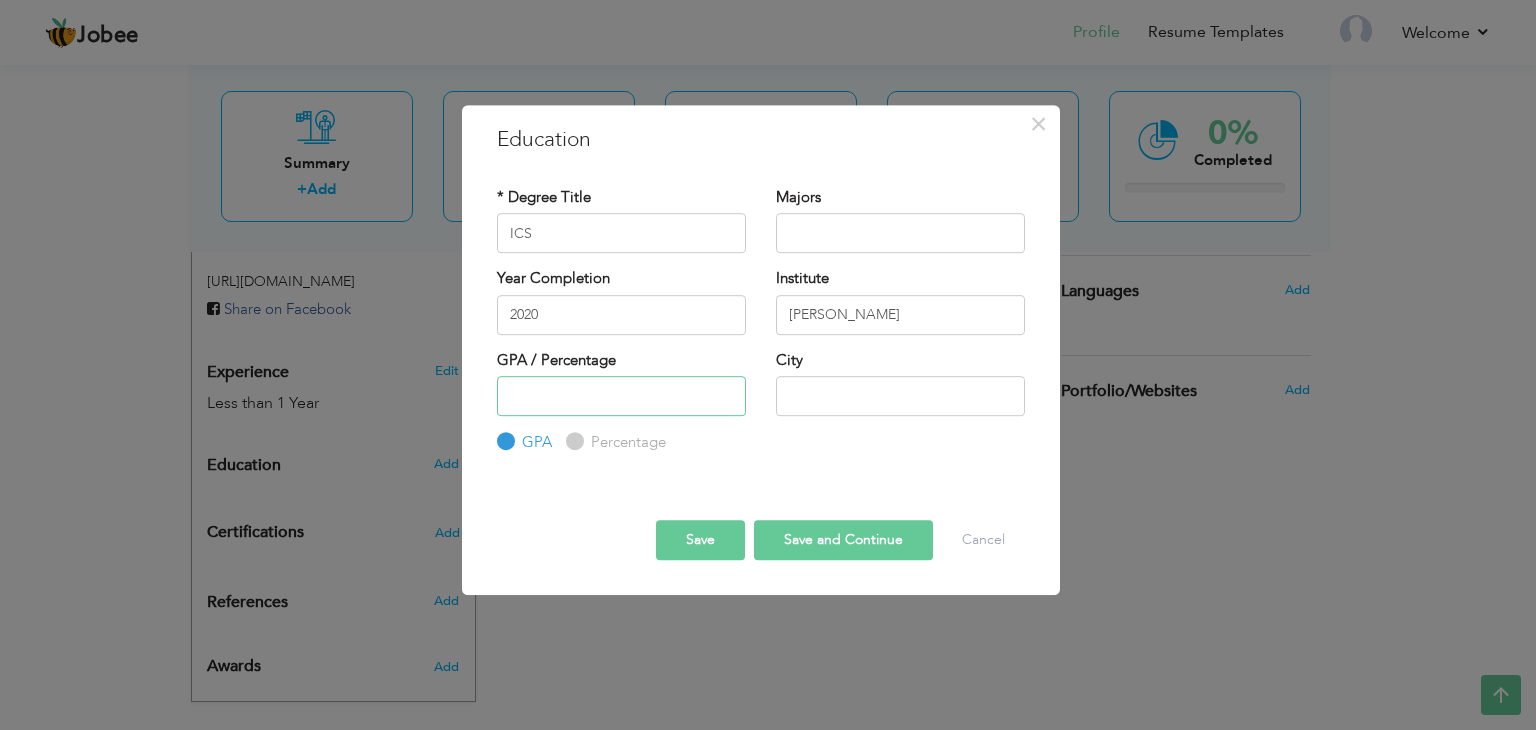 click at bounding box center (621, 396) 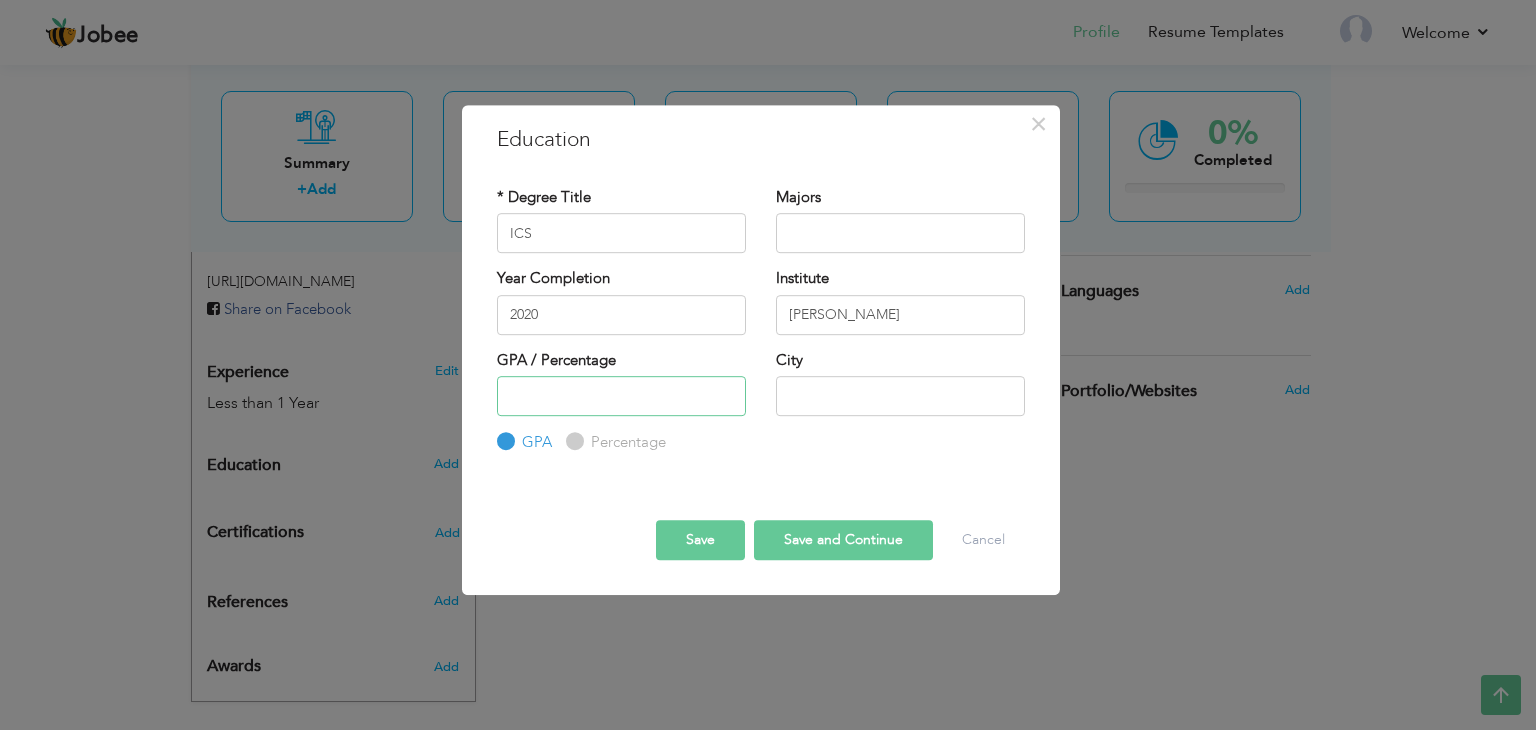 click at bounding box center (621, 396) 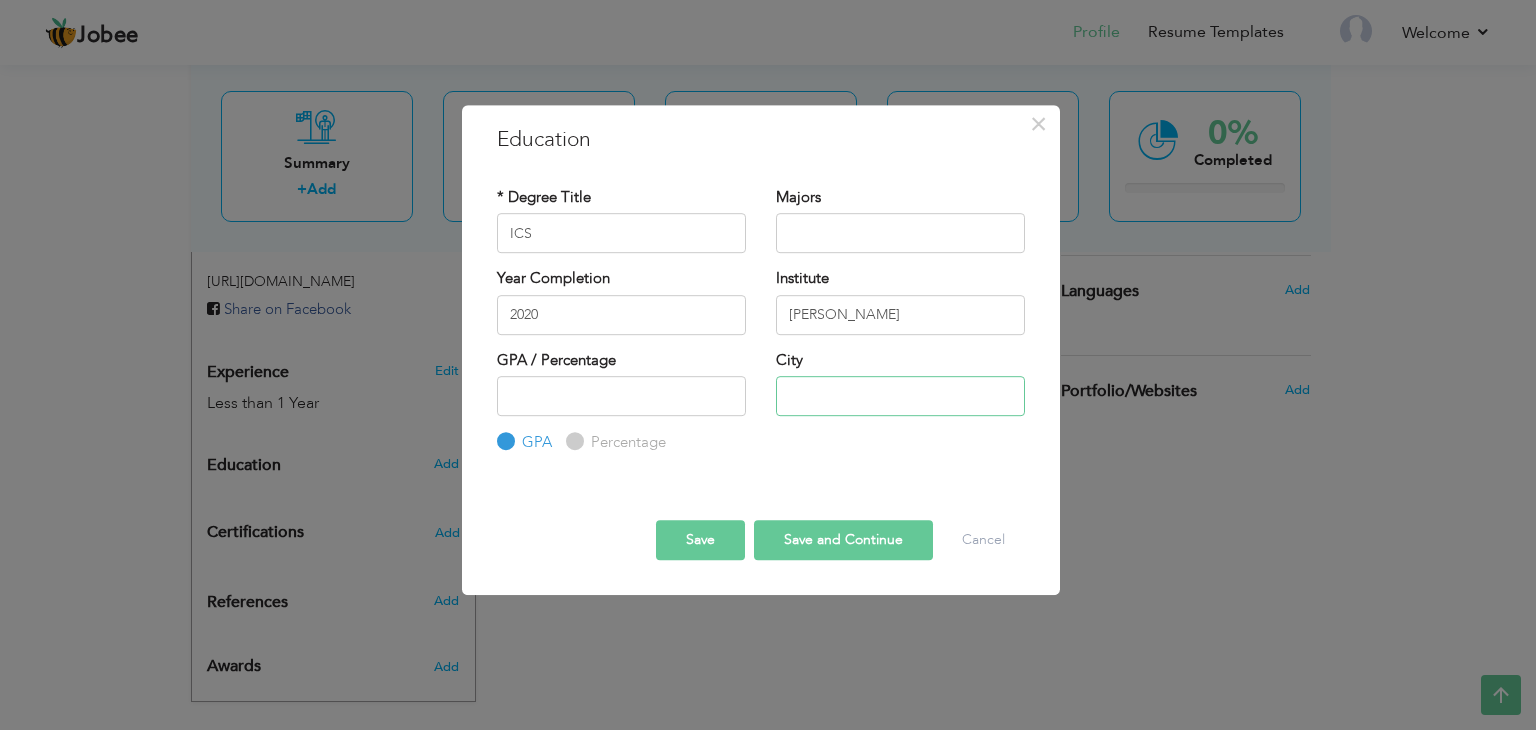 click at bounding box center [900, 396] 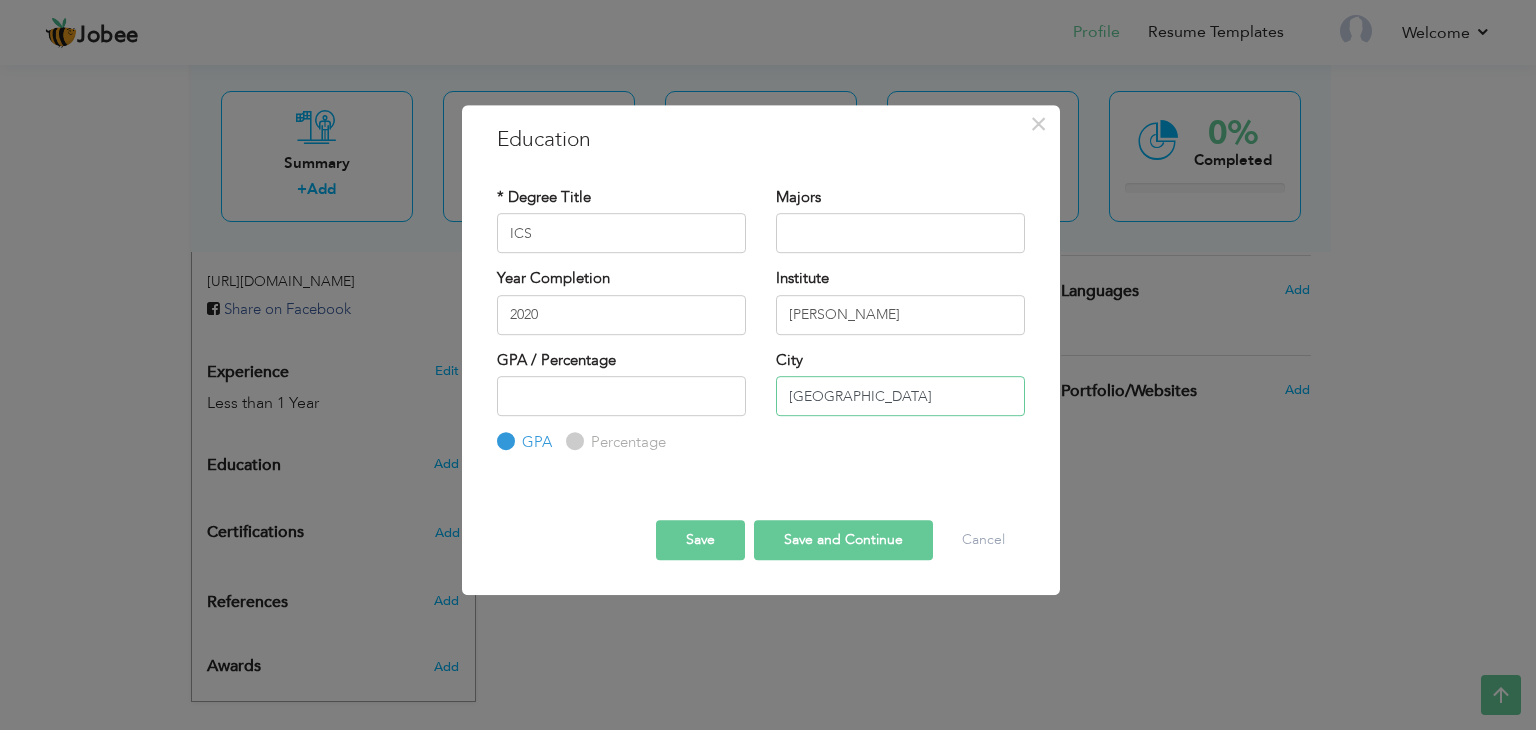 type on "Lahore" 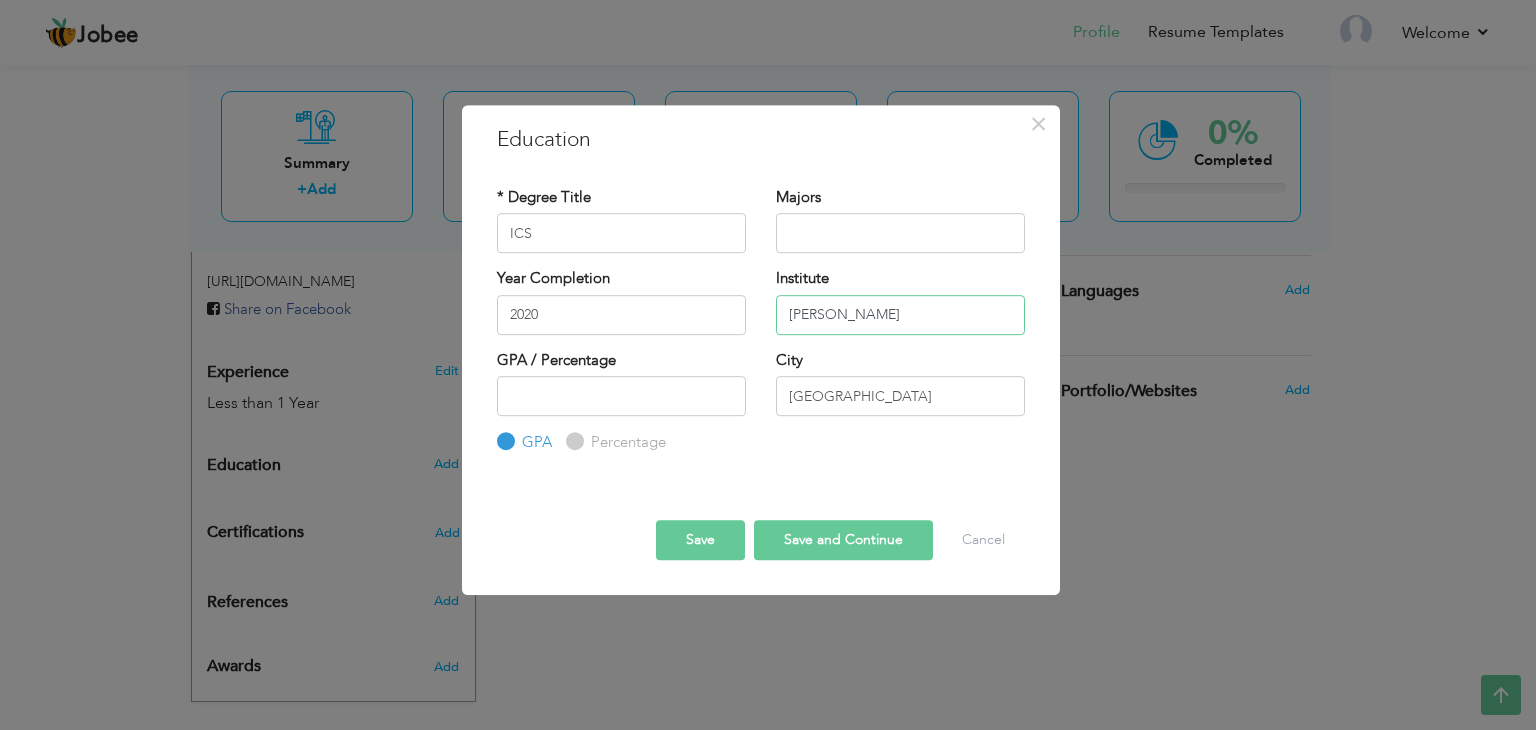 click on "Queen Mary" at bounding box center (900, 315) 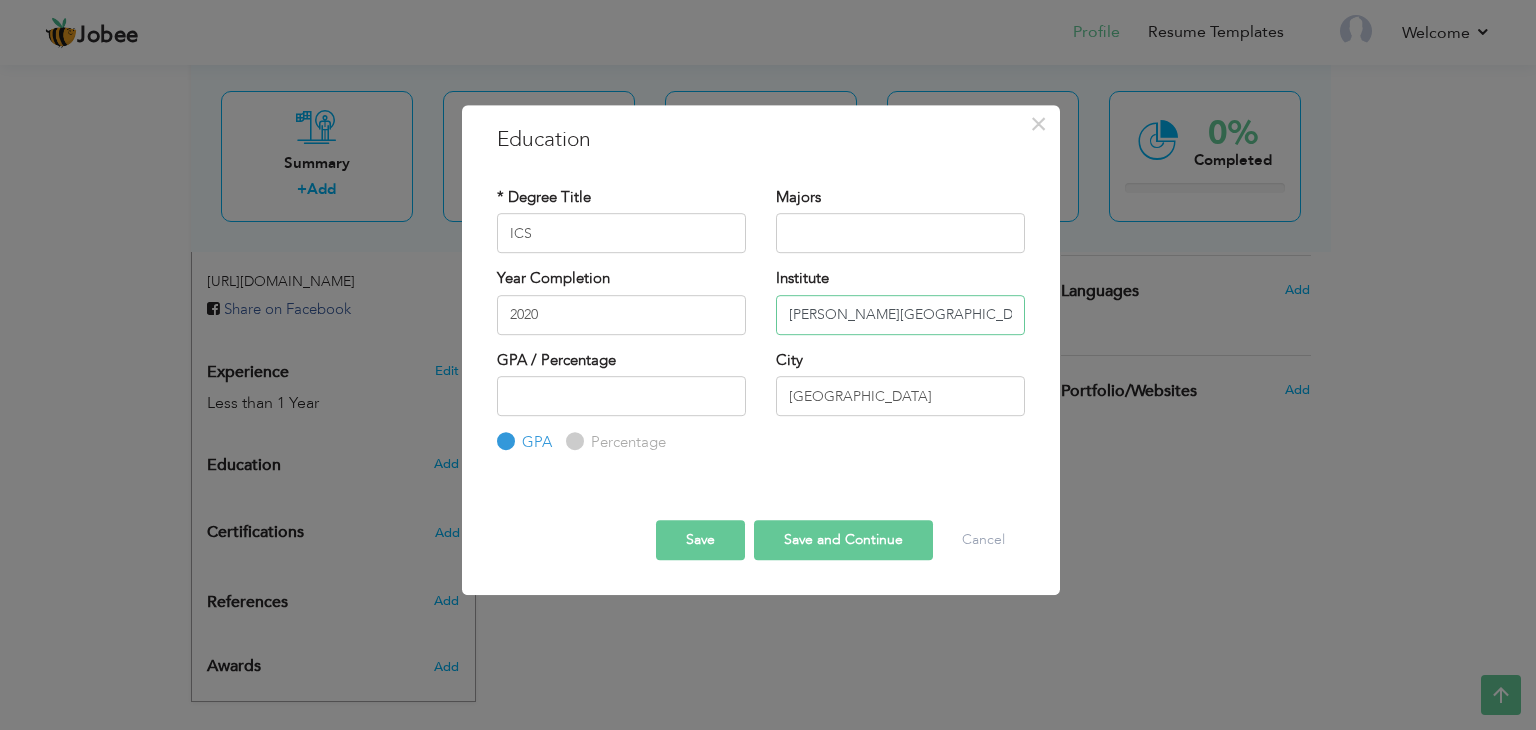 type on "Queen Mary College" 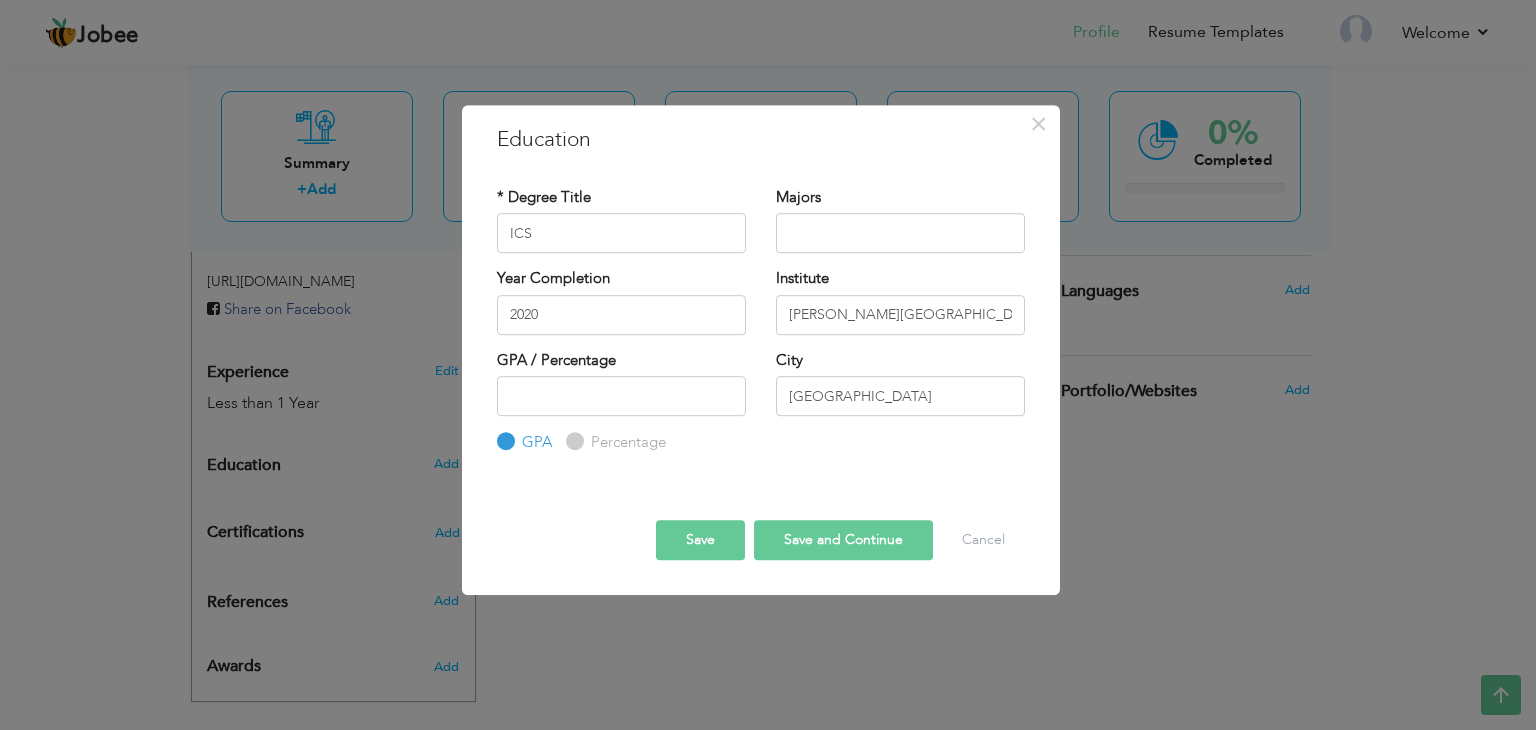 click on "Save and Continue" at bounding box center (843, 540) 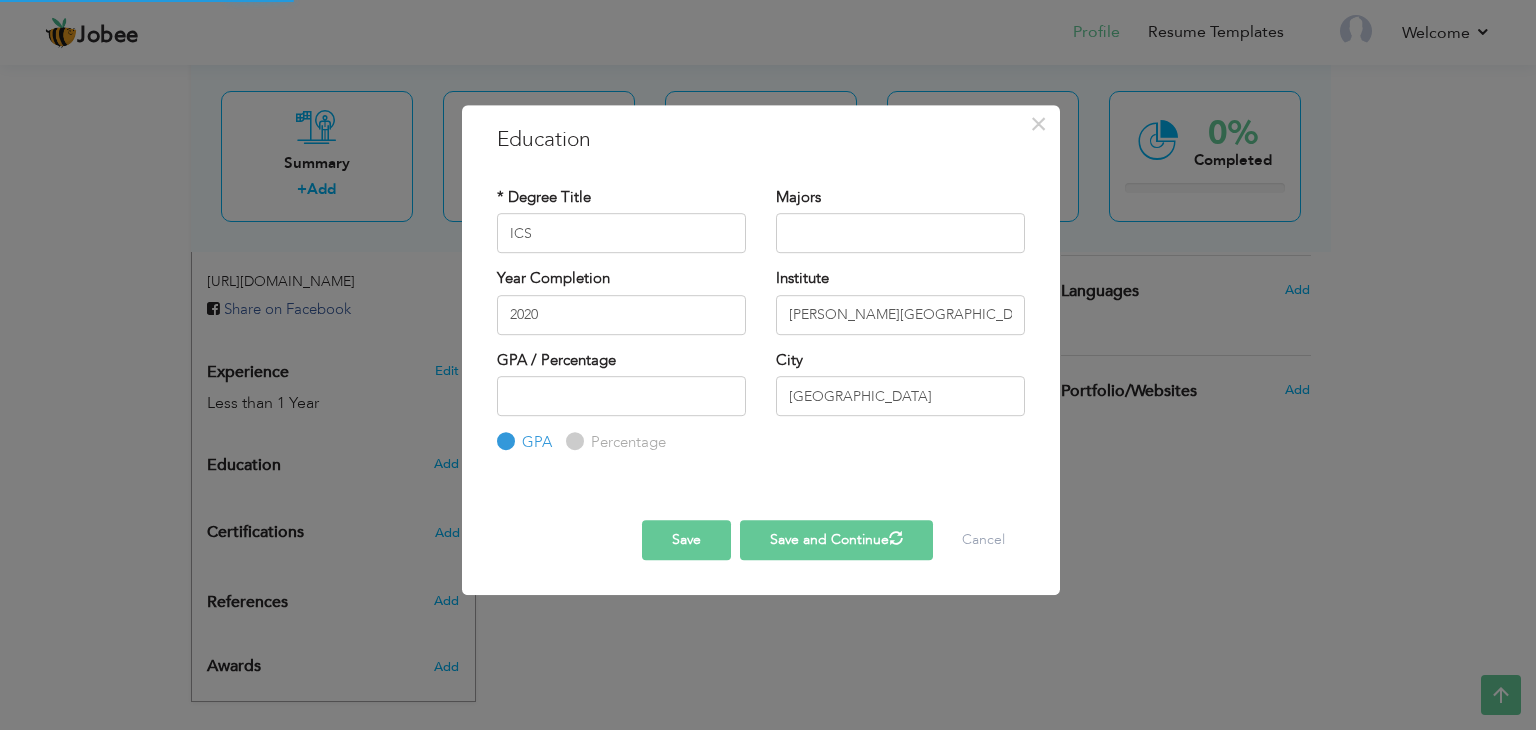 type 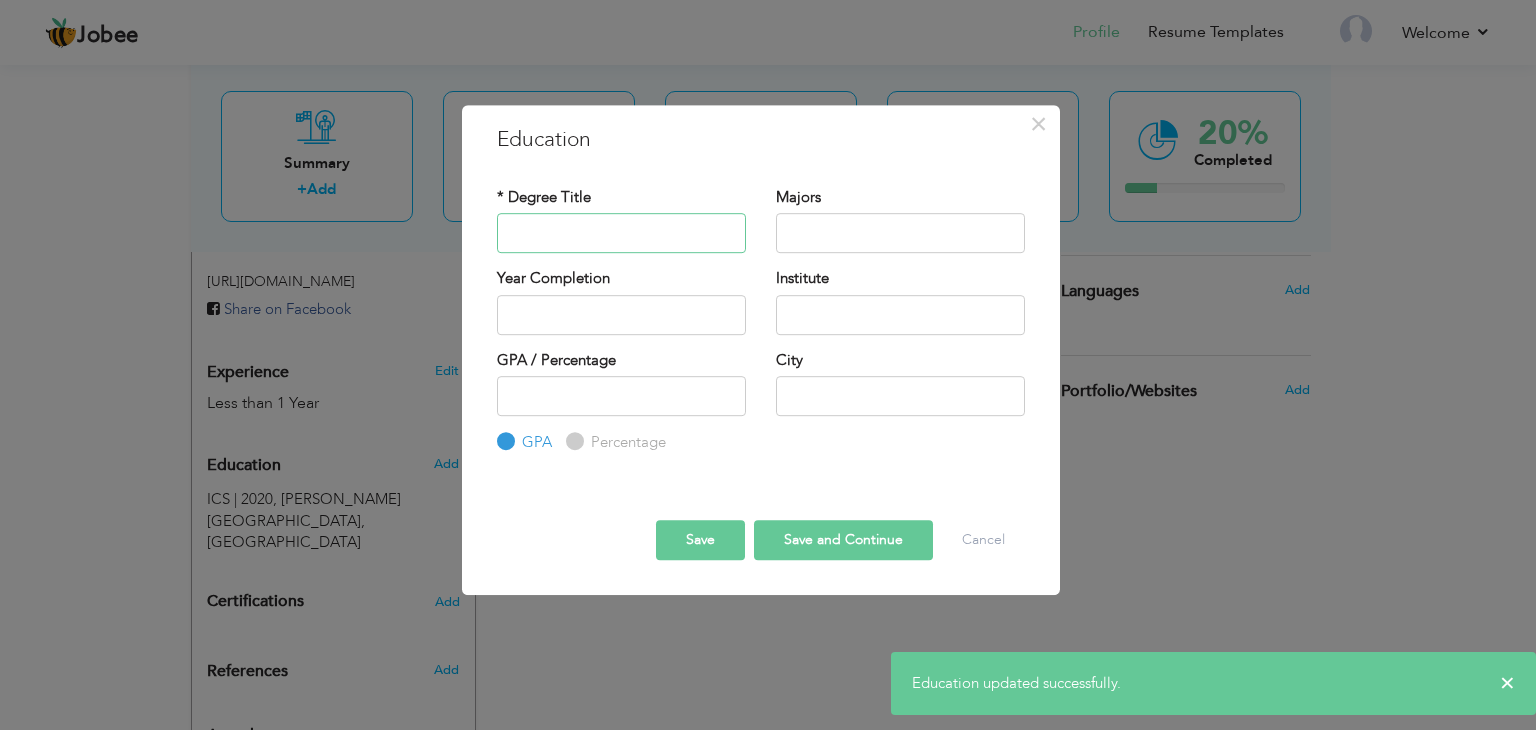 click at bounding box center (621, 233) 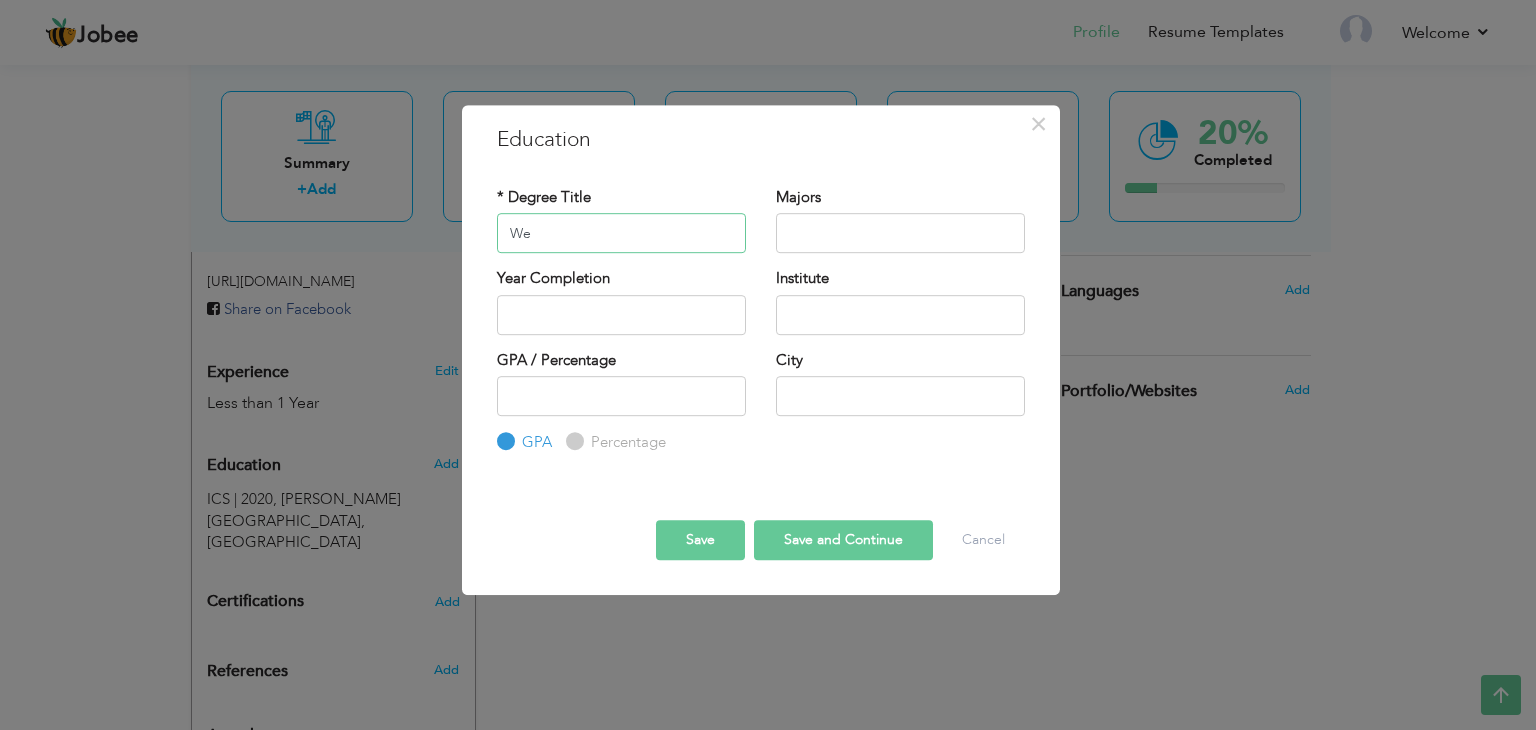 type on "W" 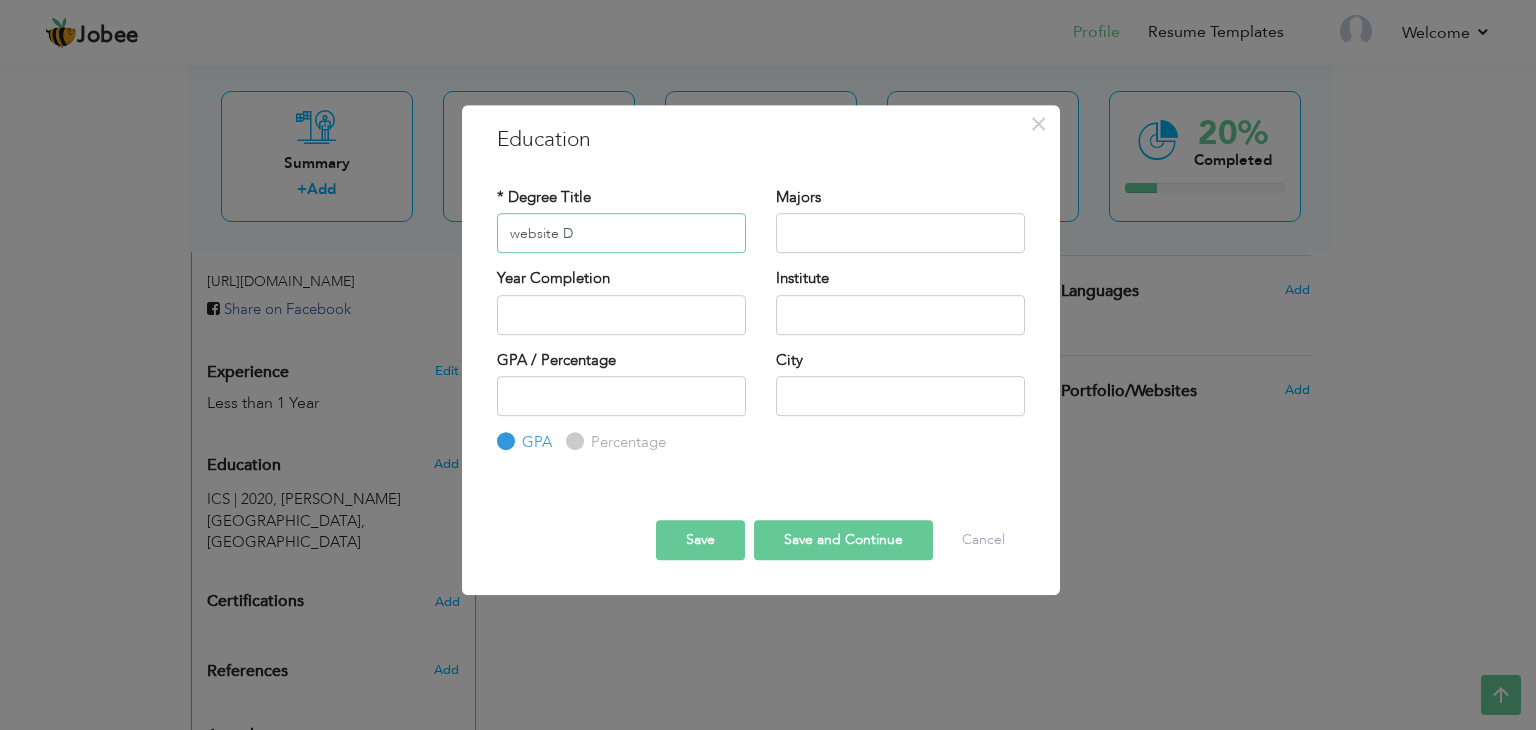 type on "website De" 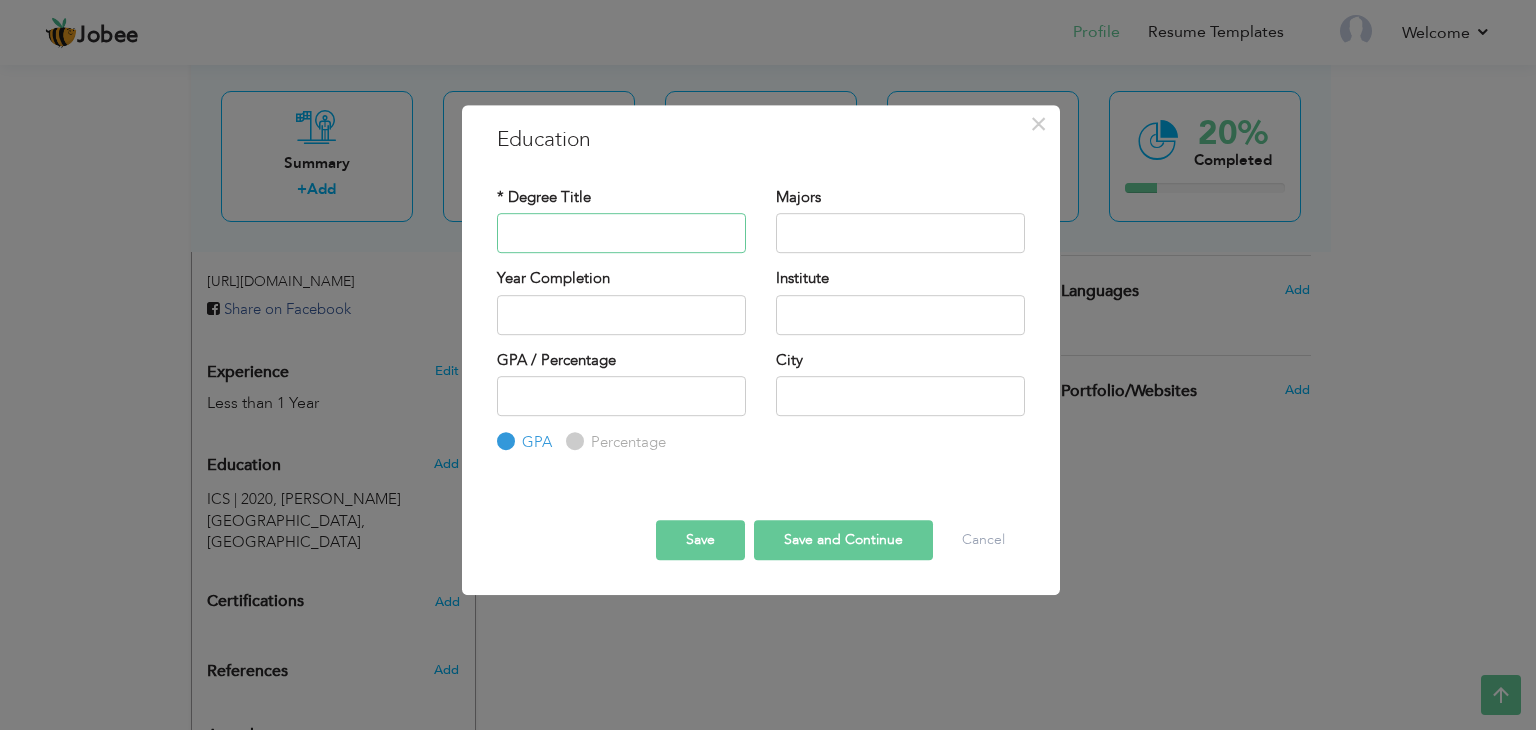 paste on "website developer" 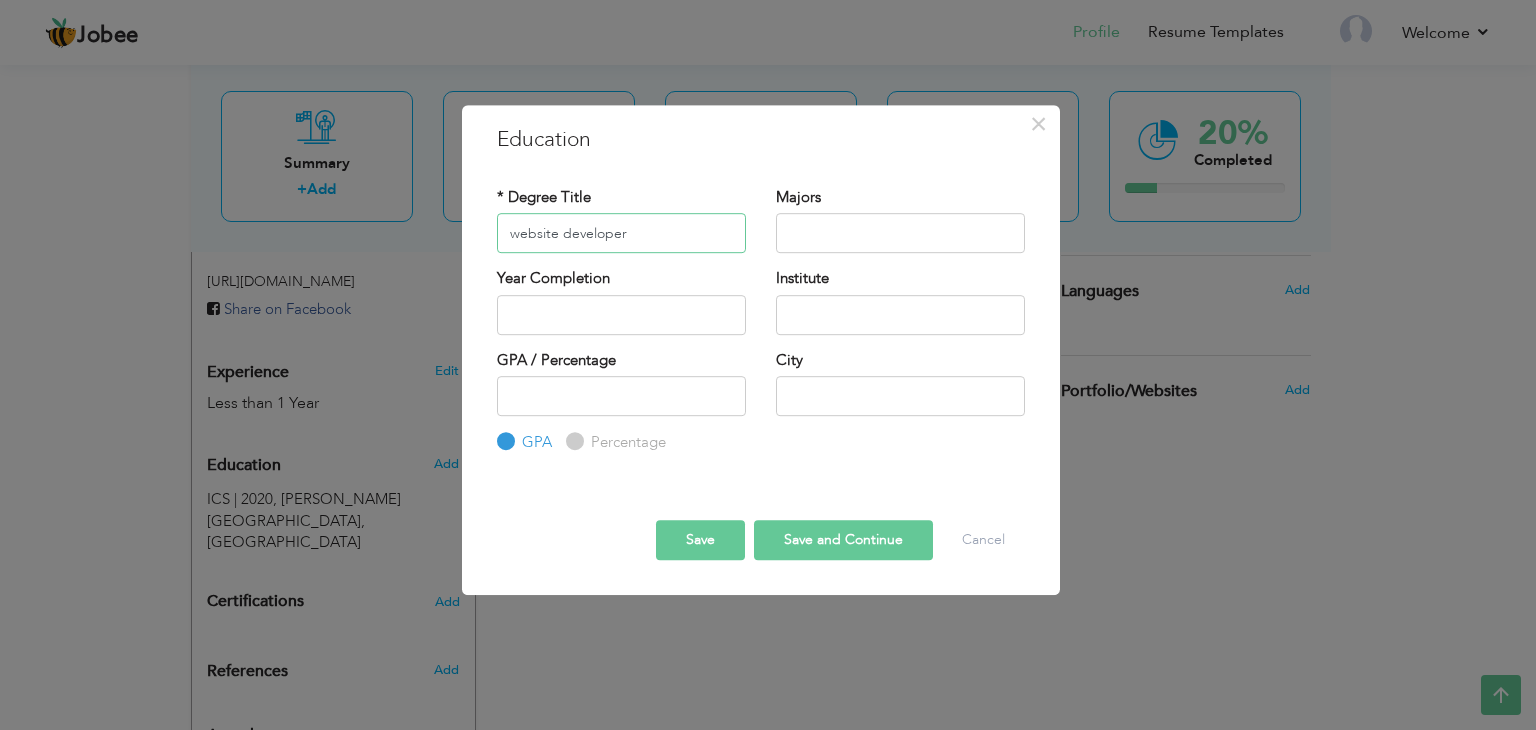 type on "website developer" 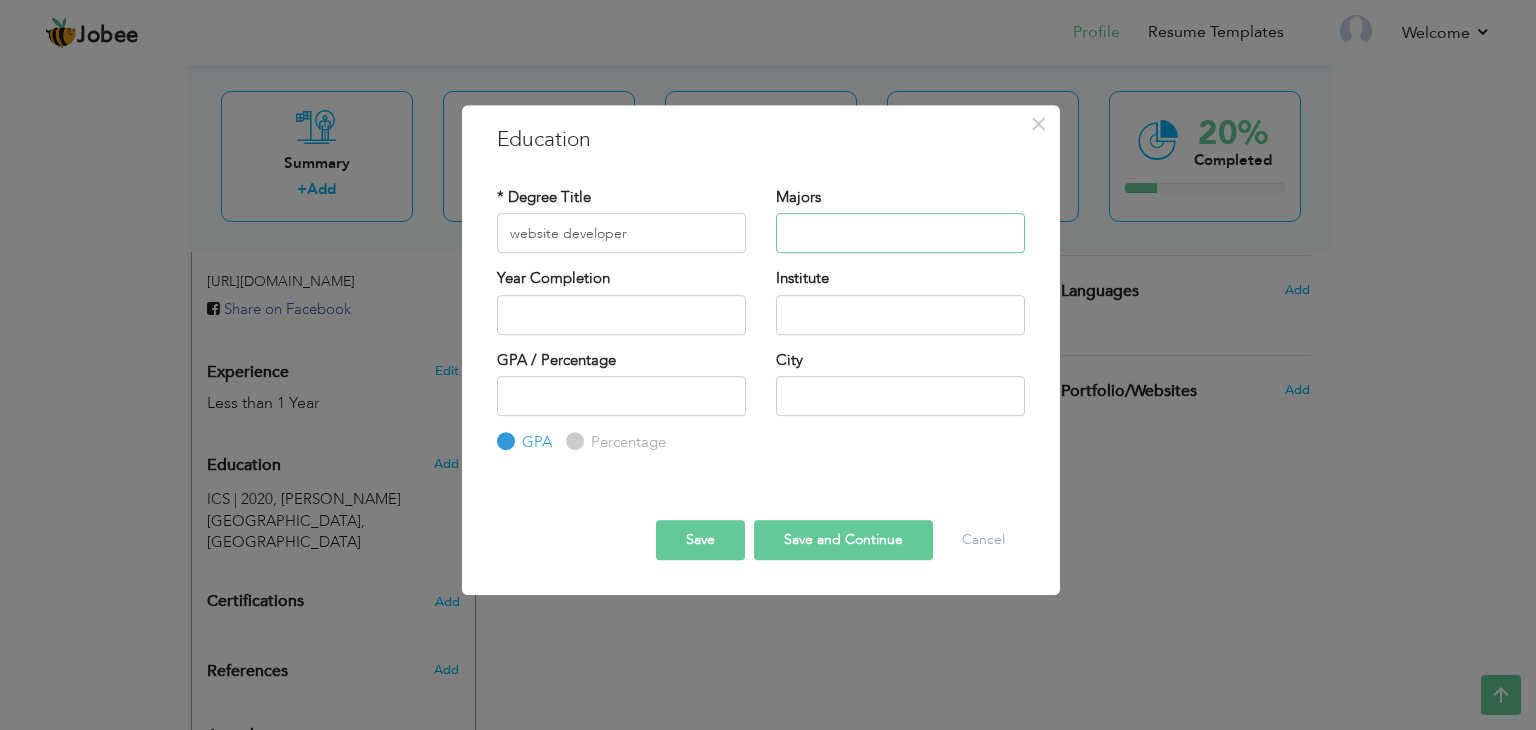 click at bounding box center [900, 233] 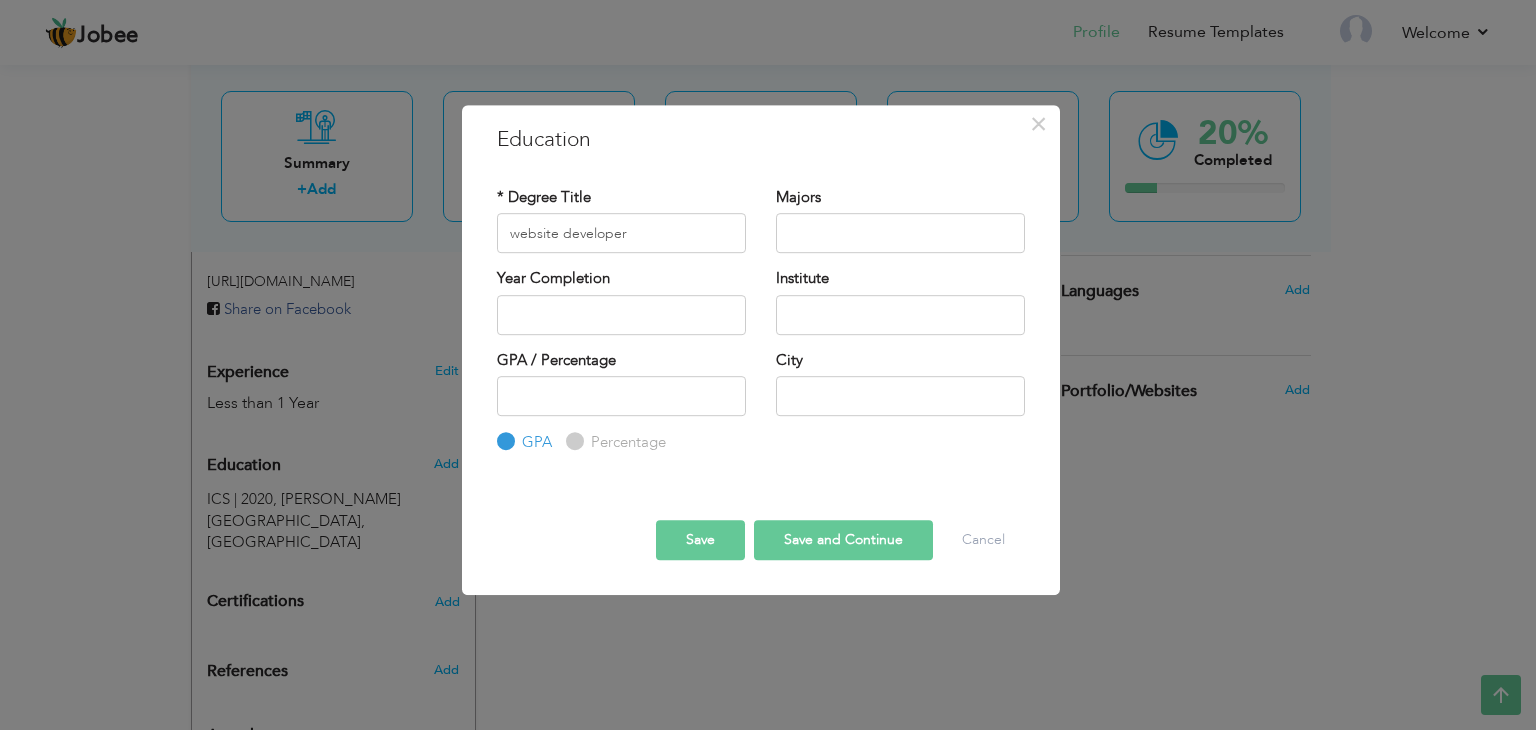 click on "Year Completion" at bounding box center (621, 301) 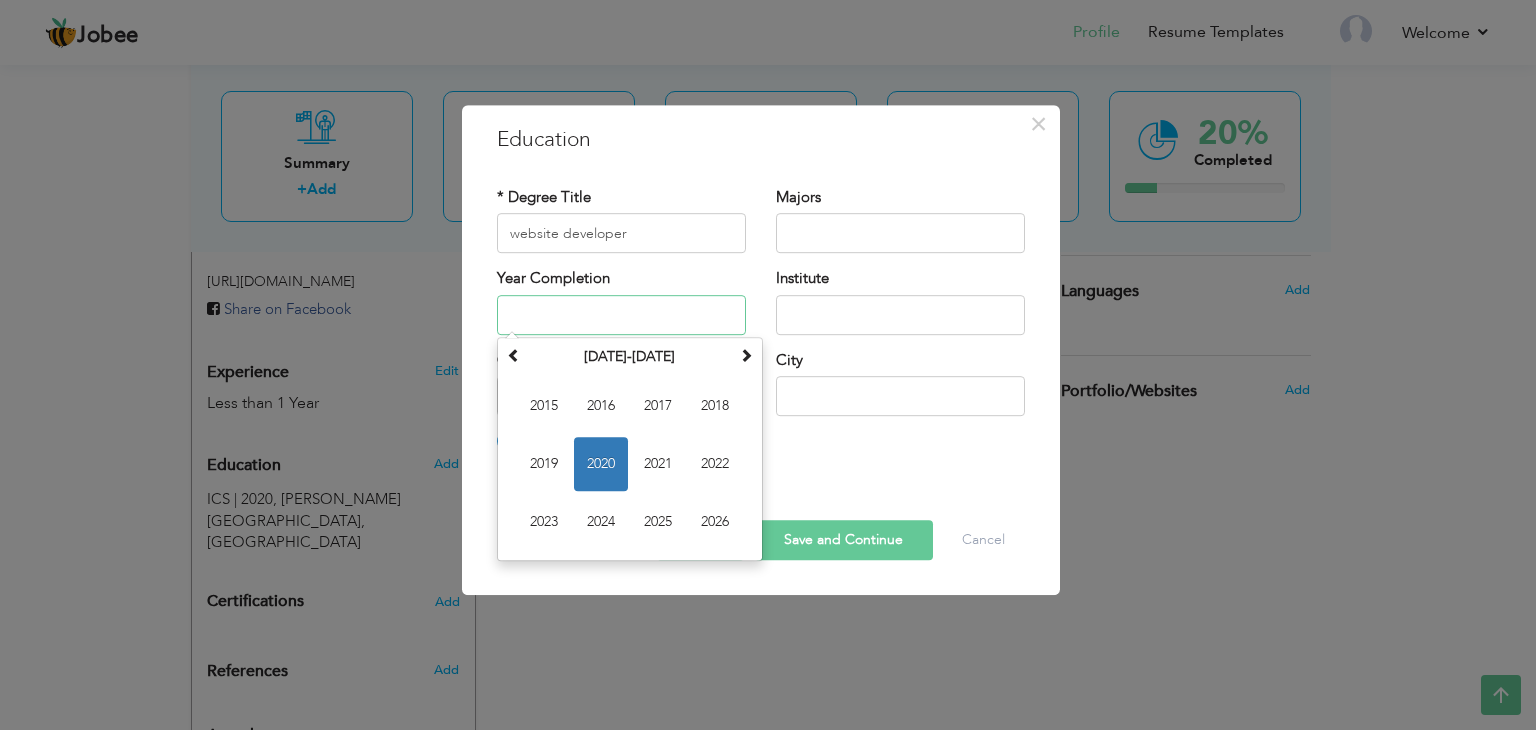 click at bounding box center [621, 315] 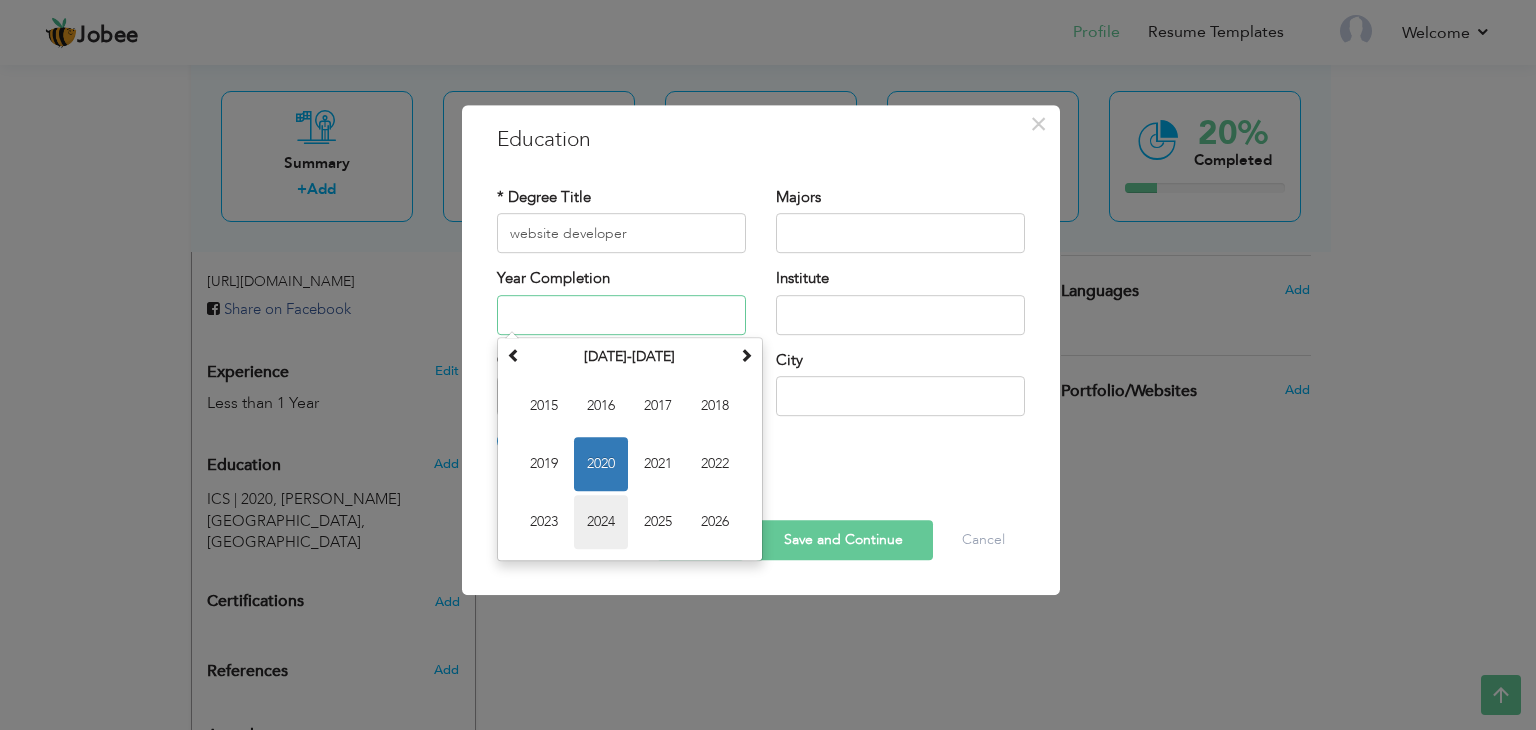 click on "2024" at bounding box center (601, 522) 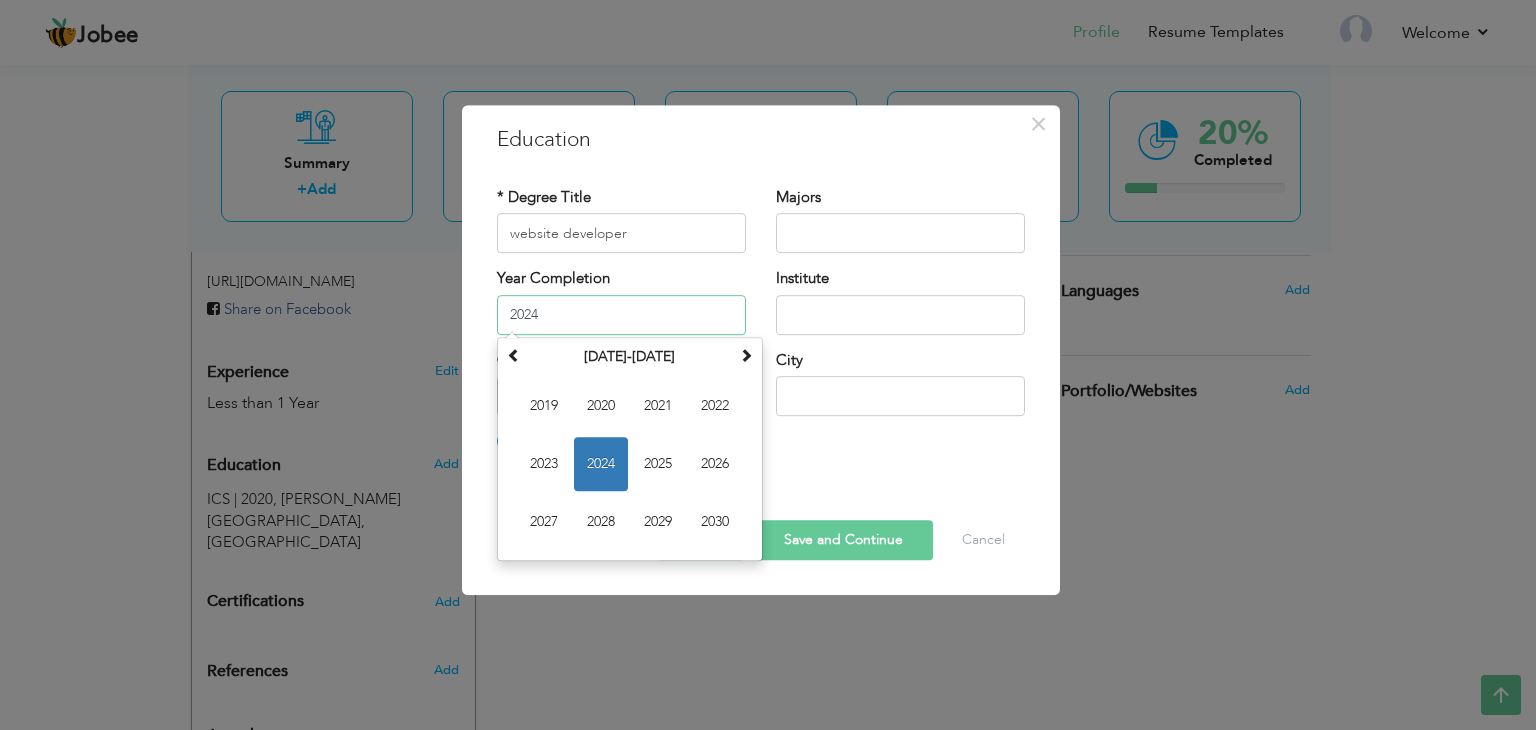 click on "2024" at bounding box center (621, 315) 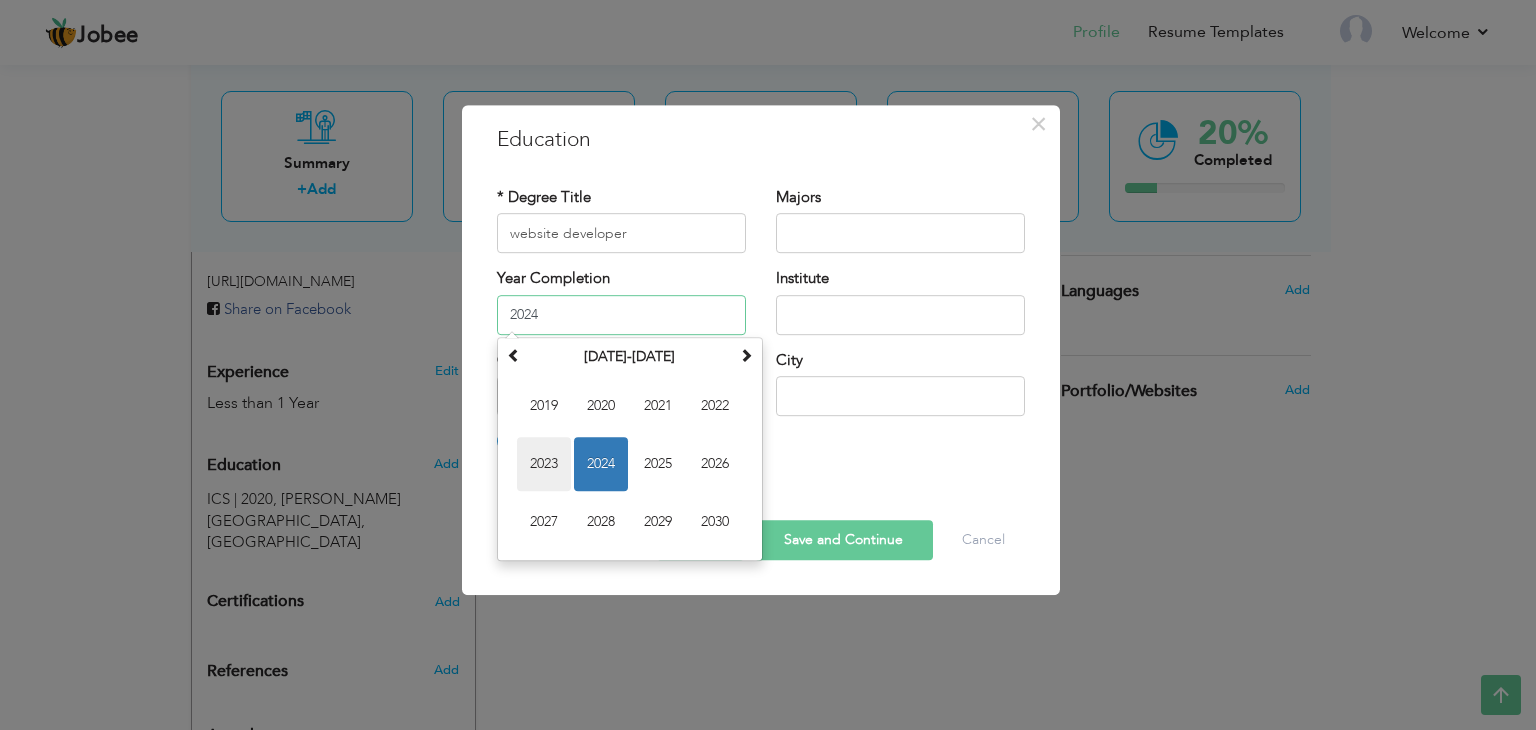 click on "2023" at bounding box center (544, 464) 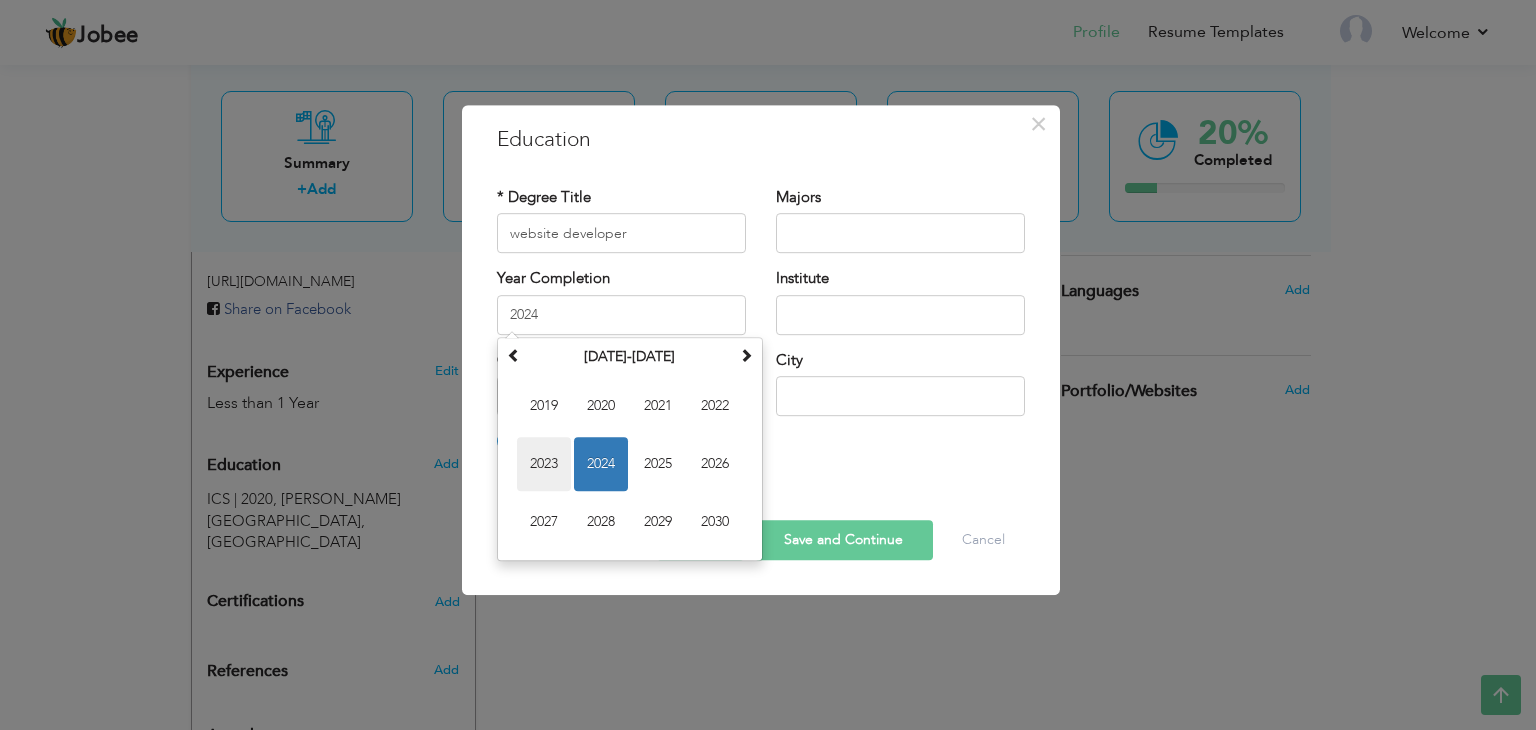 type on "2023" 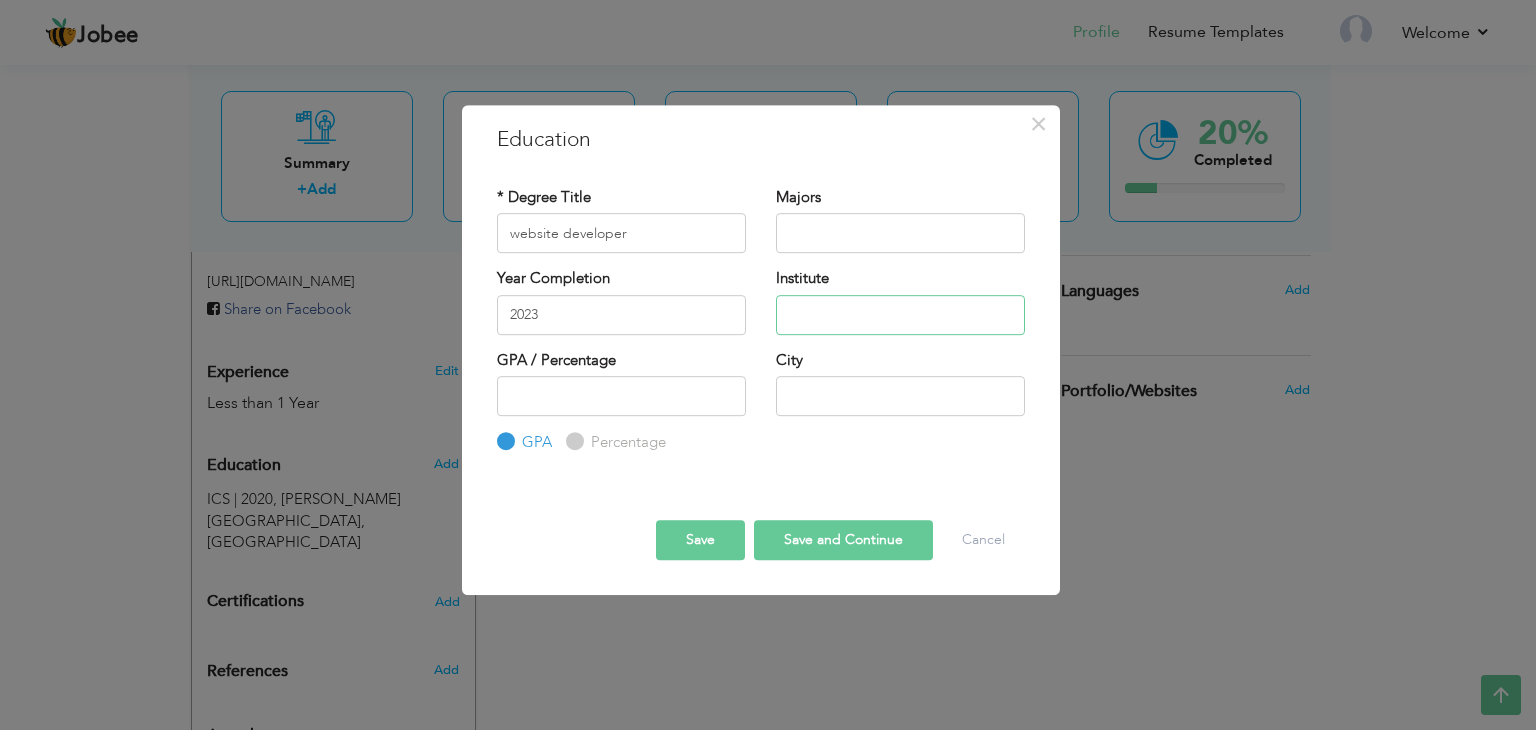 click at bounding box center [900, 315] 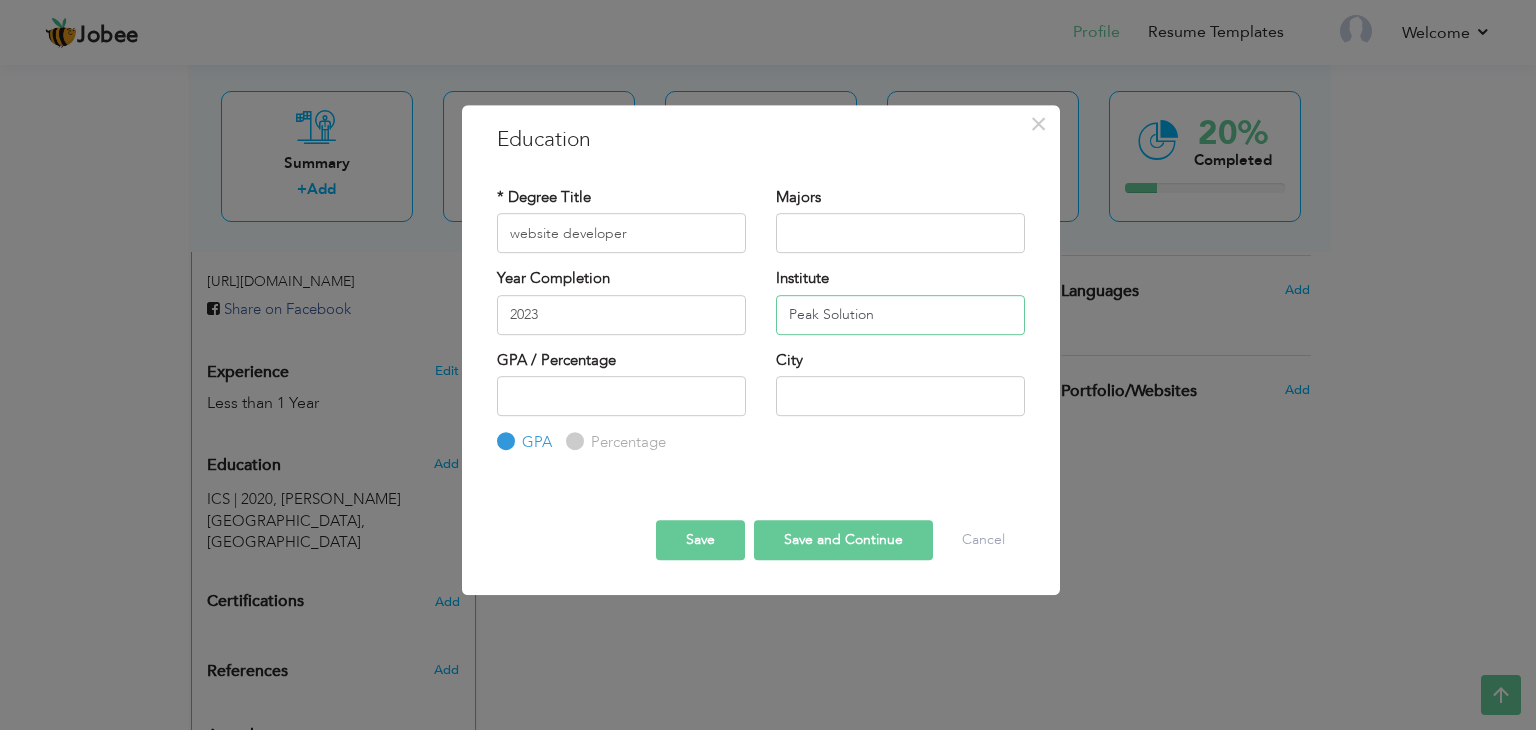 paste on "peak solution college" 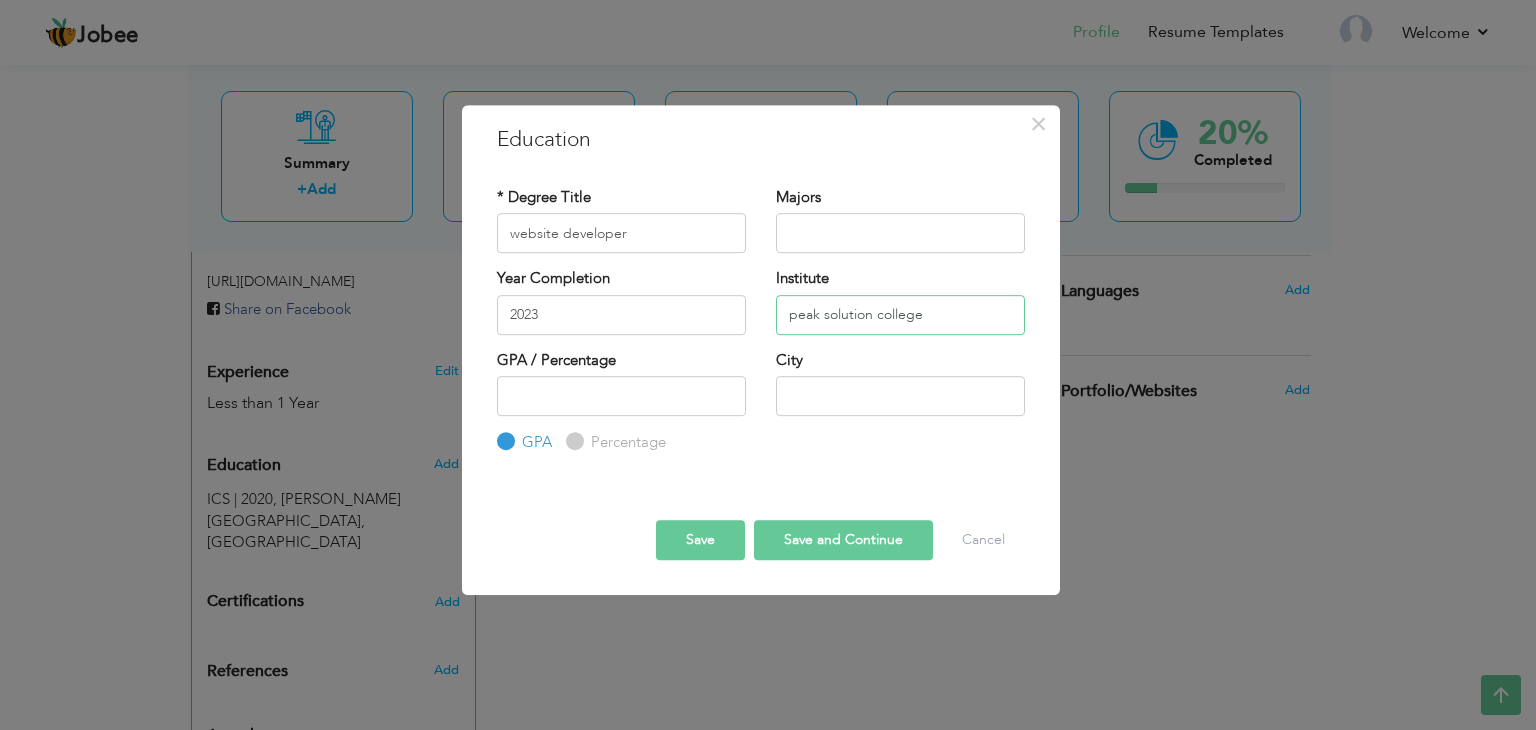 type on "peak solution college" 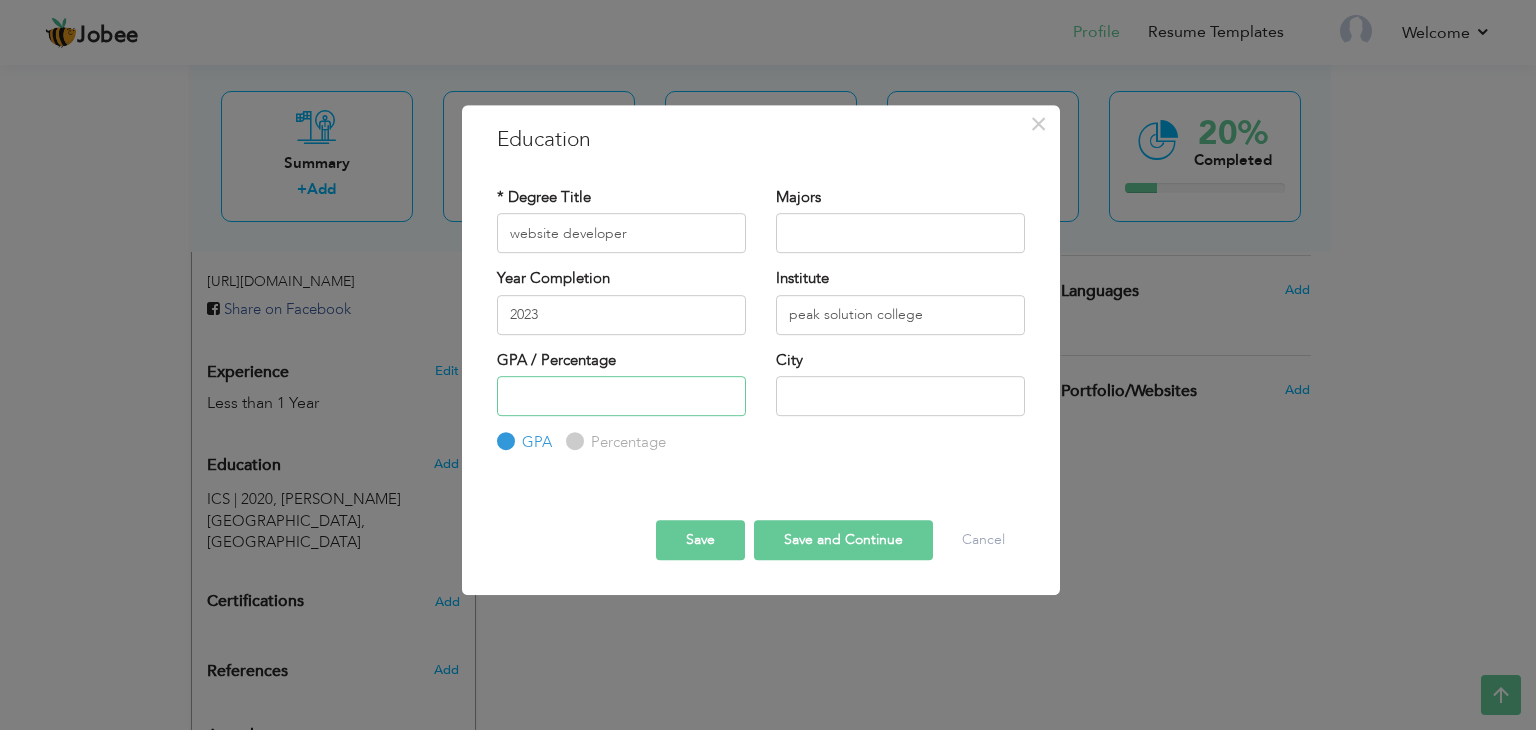 click at bounding box center [621, 396] 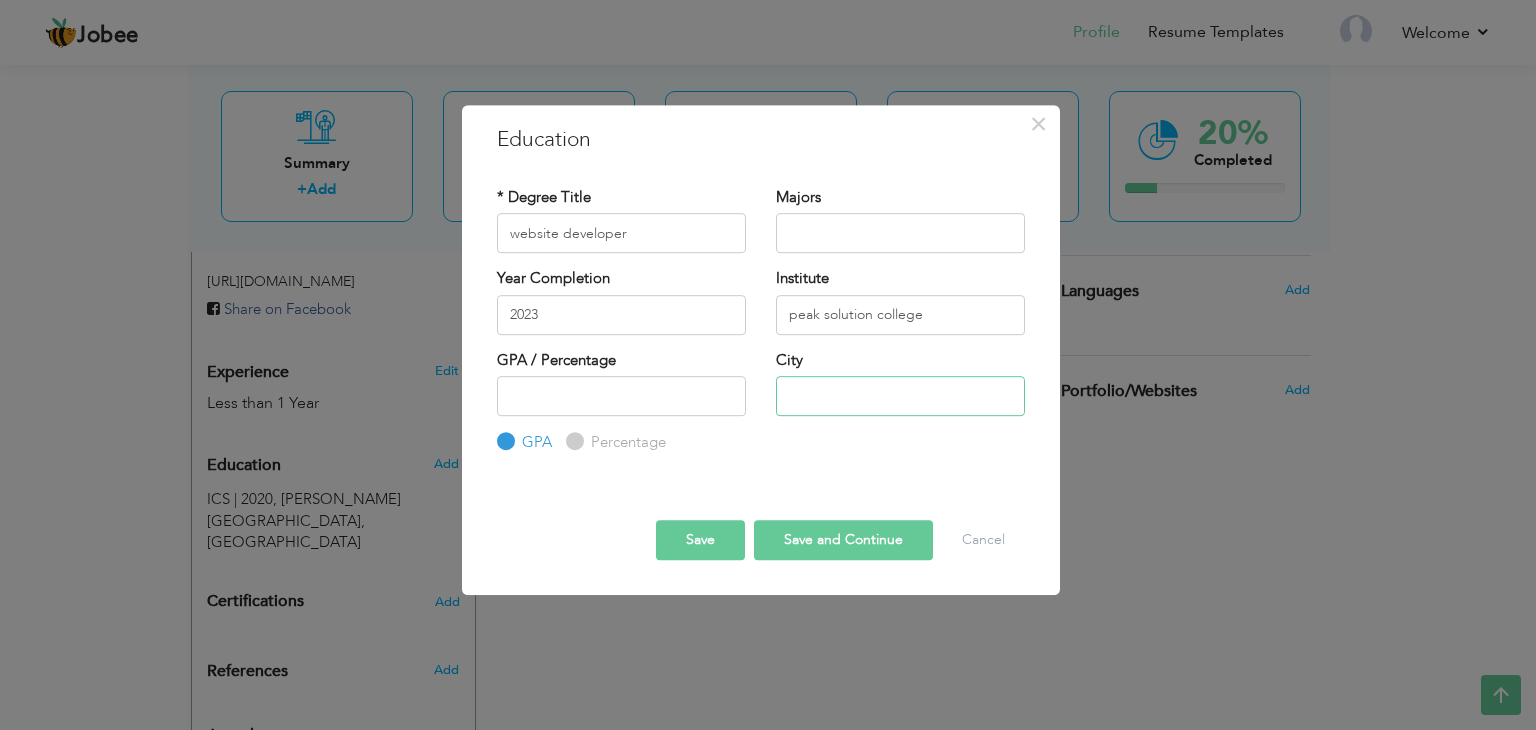 click at bounding box center (900, 396) 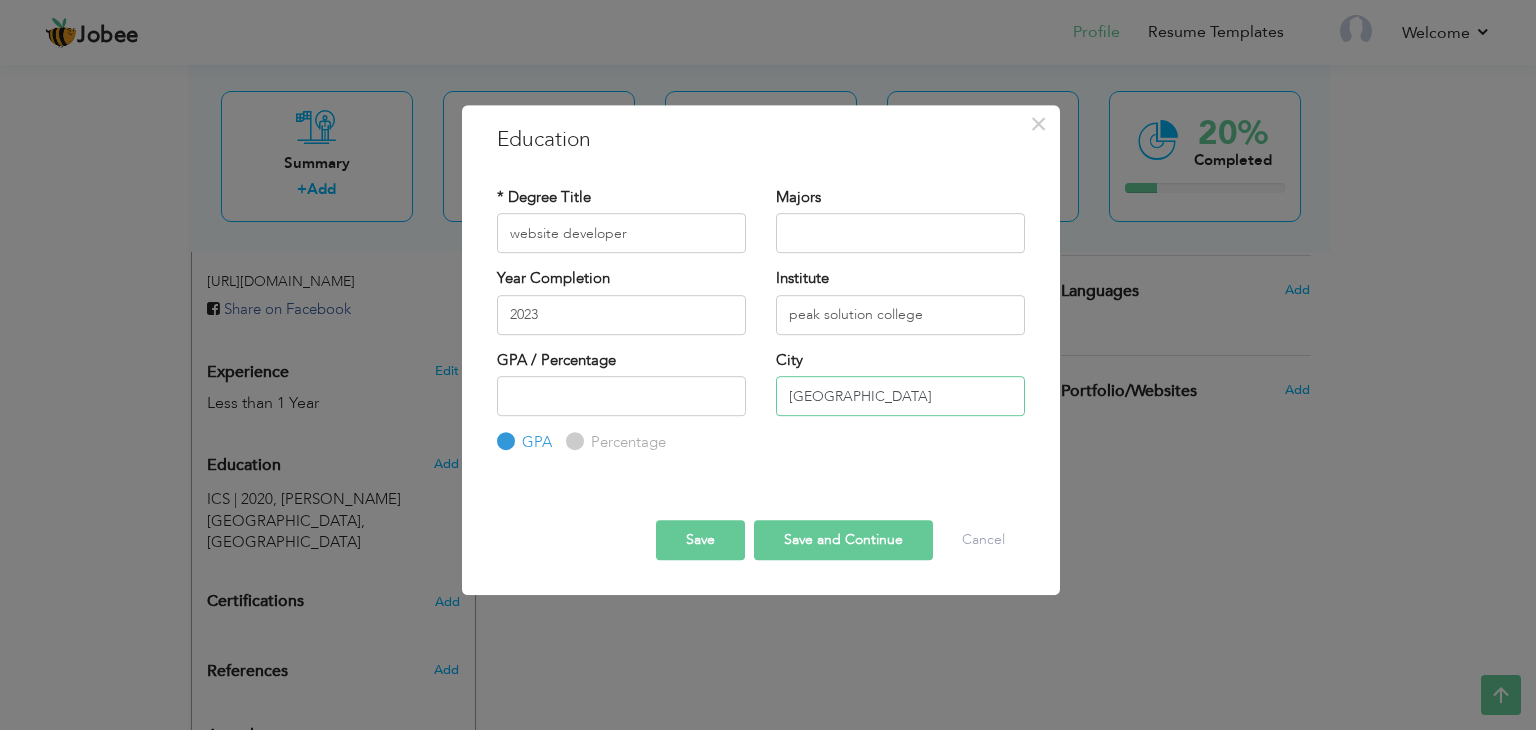 type on "Lahore" 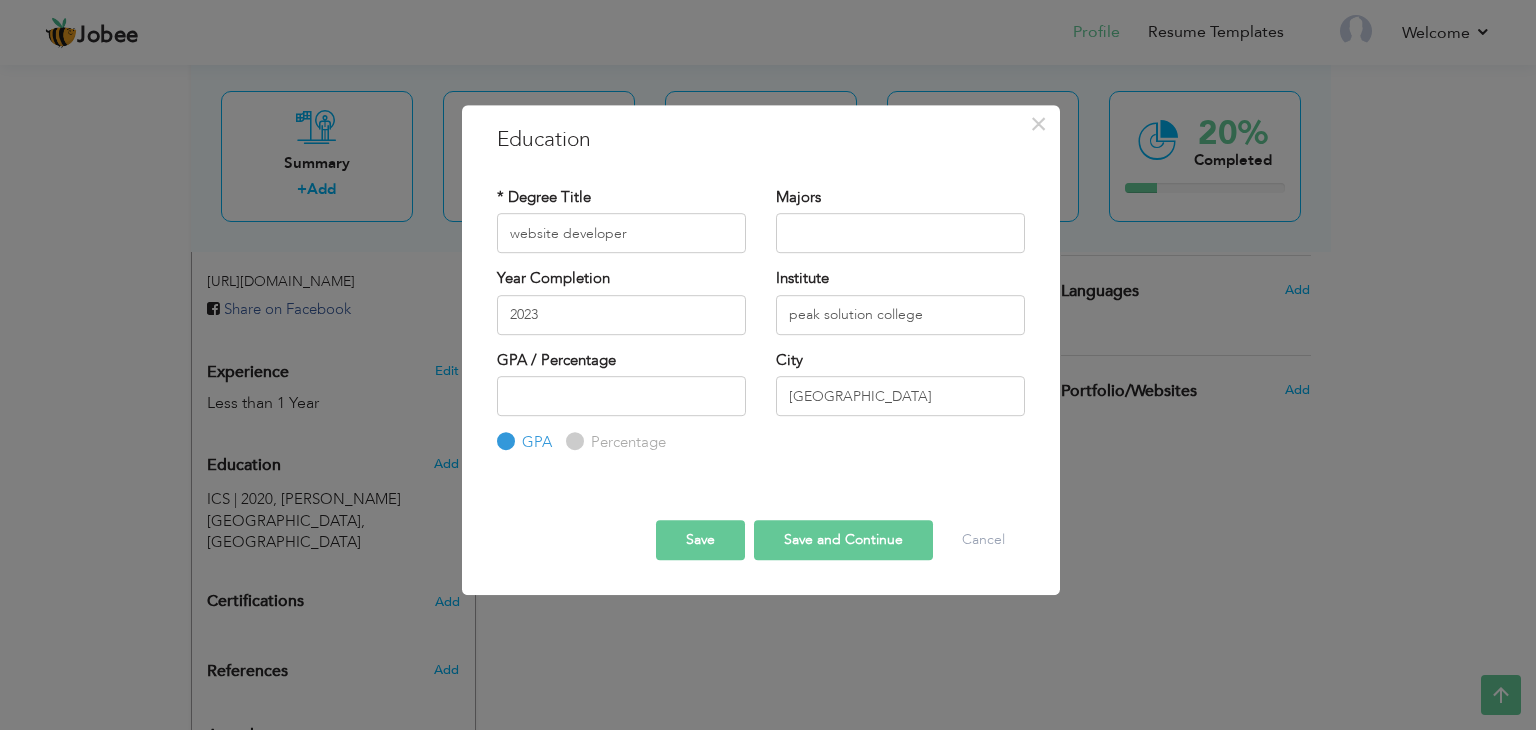 click on "Save and Continue" at bounding box center (843, 540) 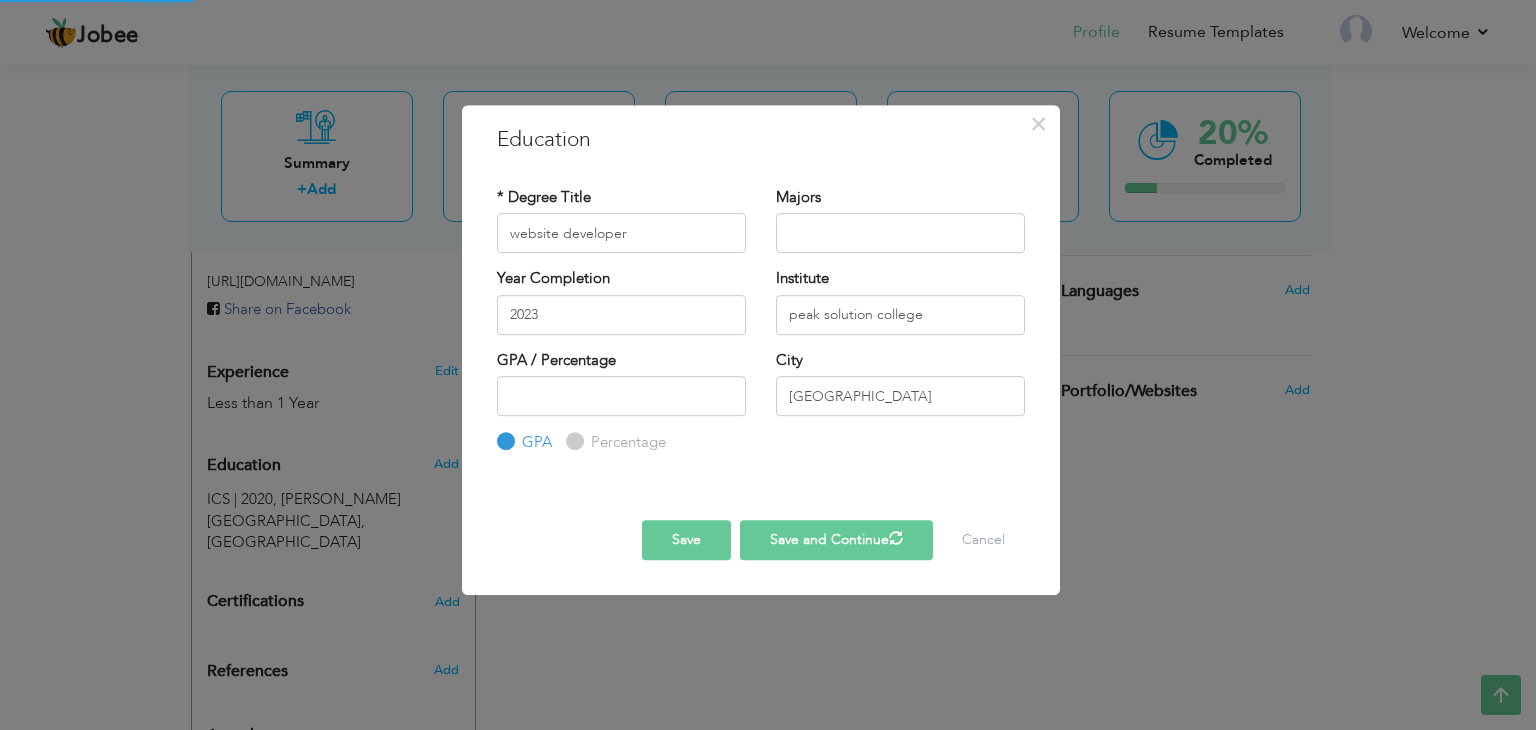 type 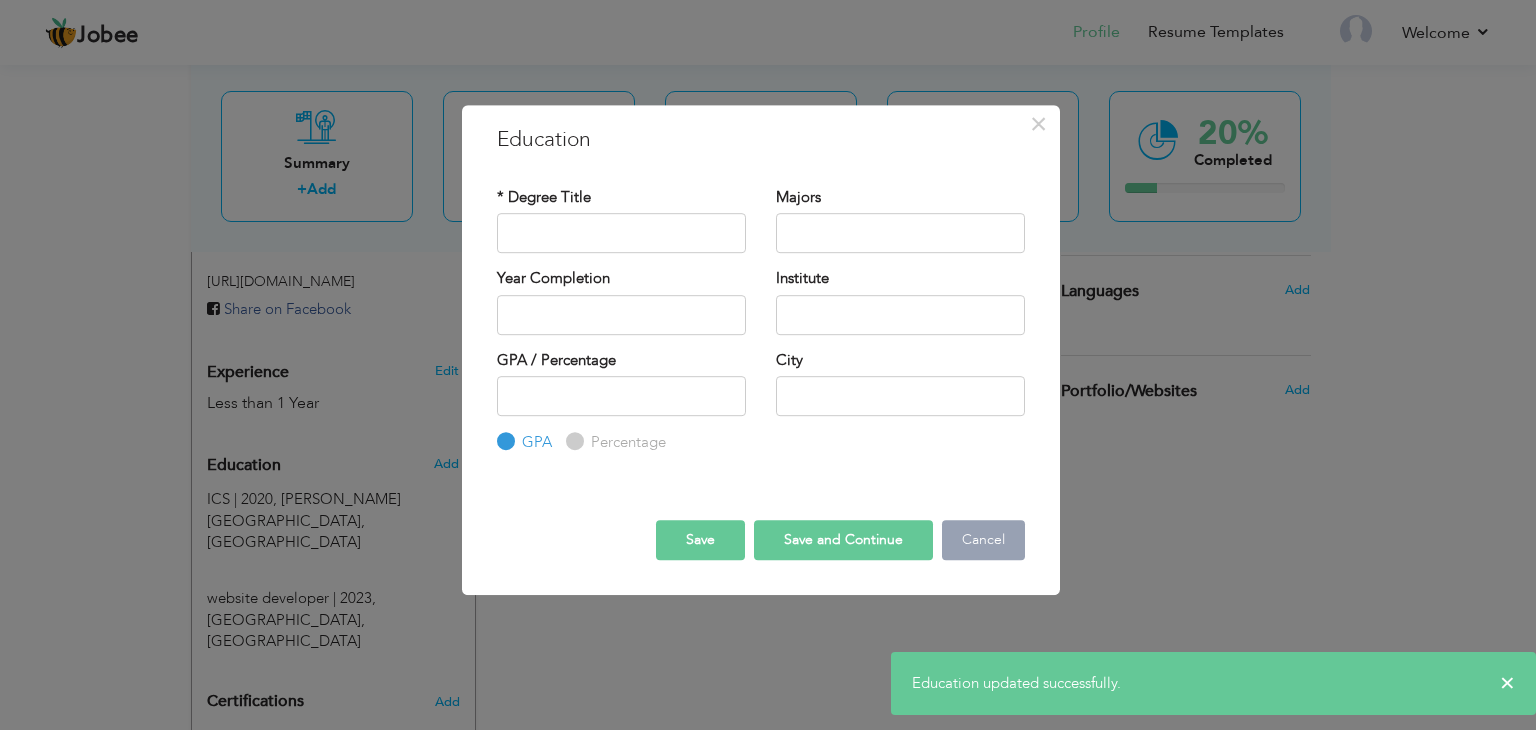 click on "Cancel" at bounding box center (983, 540) 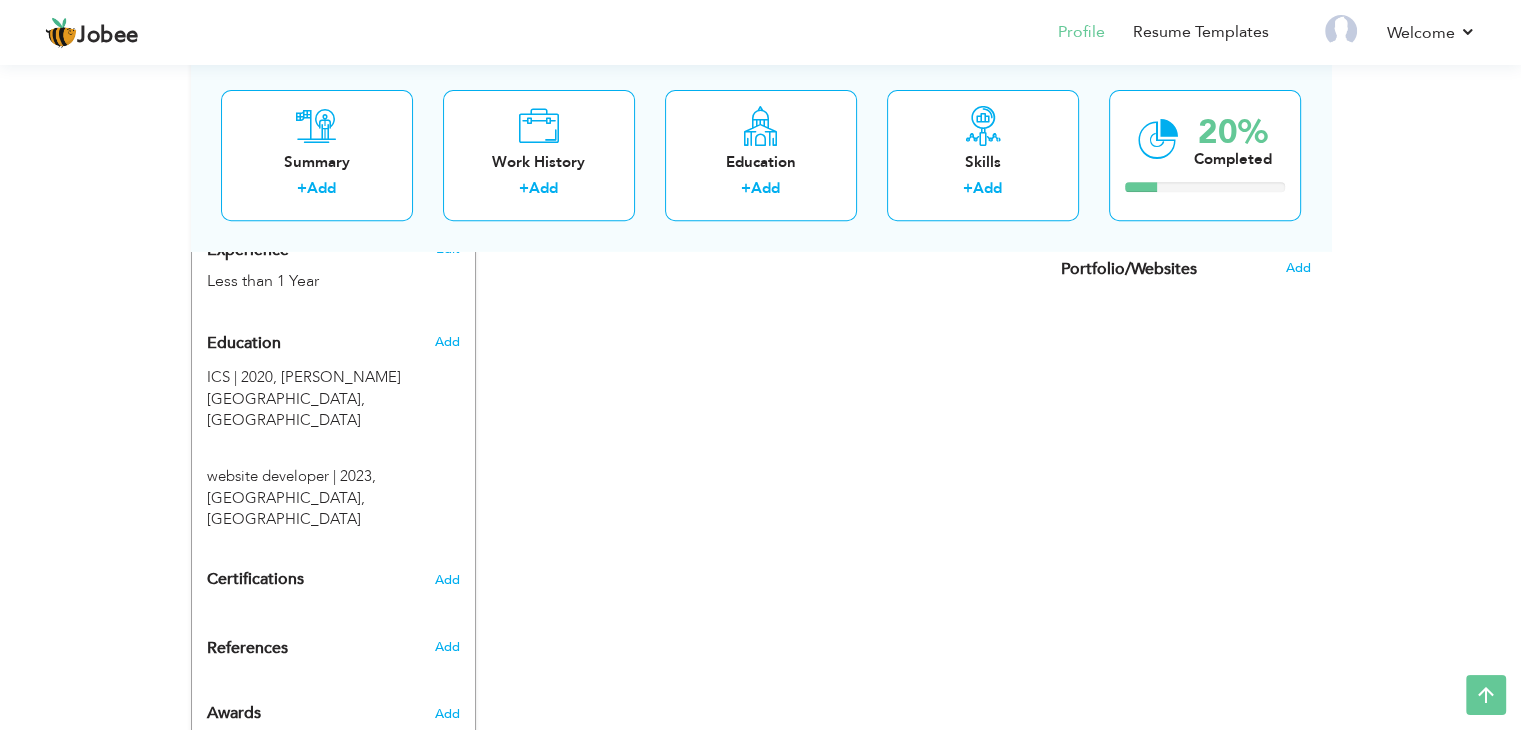 scroll, scrollTop: 808, scrollLeft: 0, axis: vertical 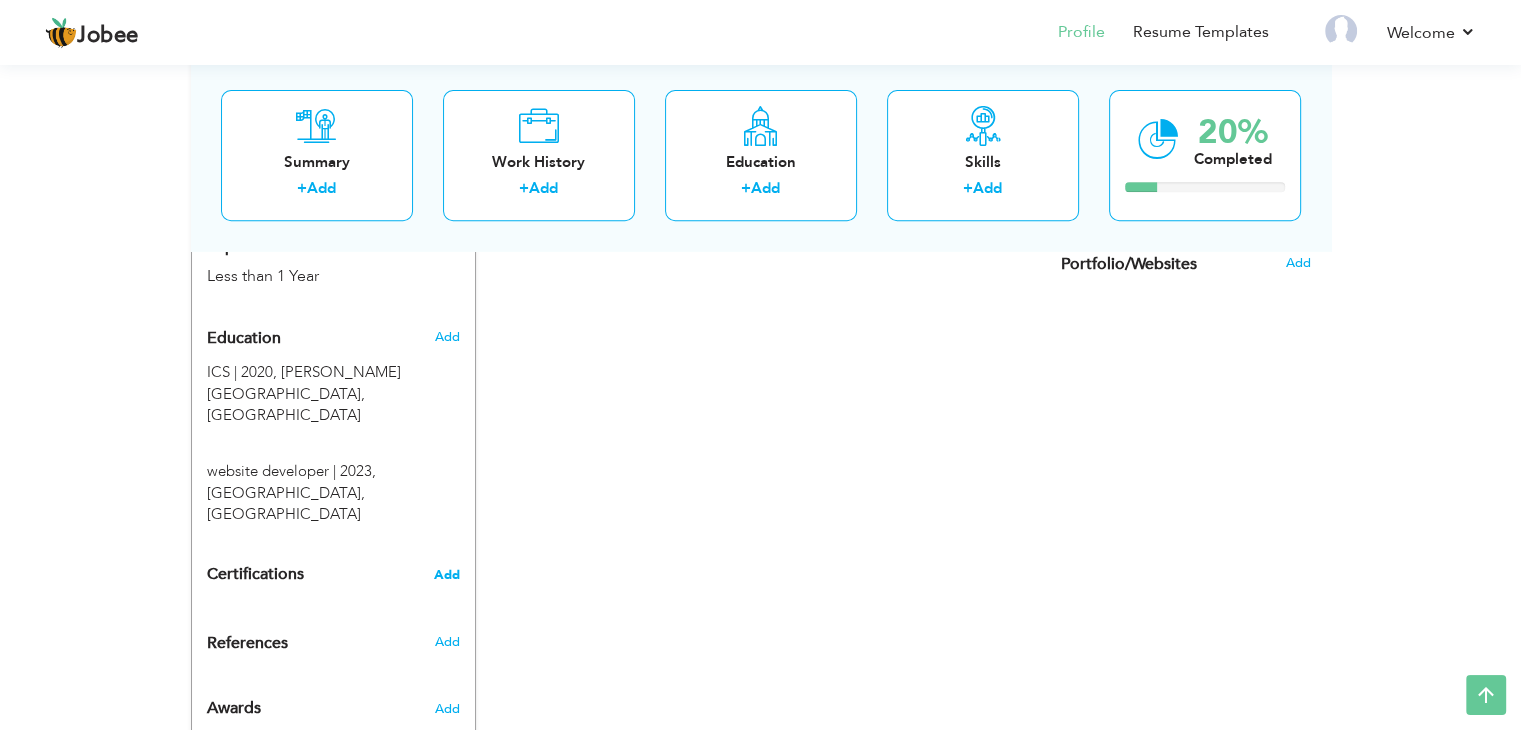 click on "Add" at bounding box center (447, 575) 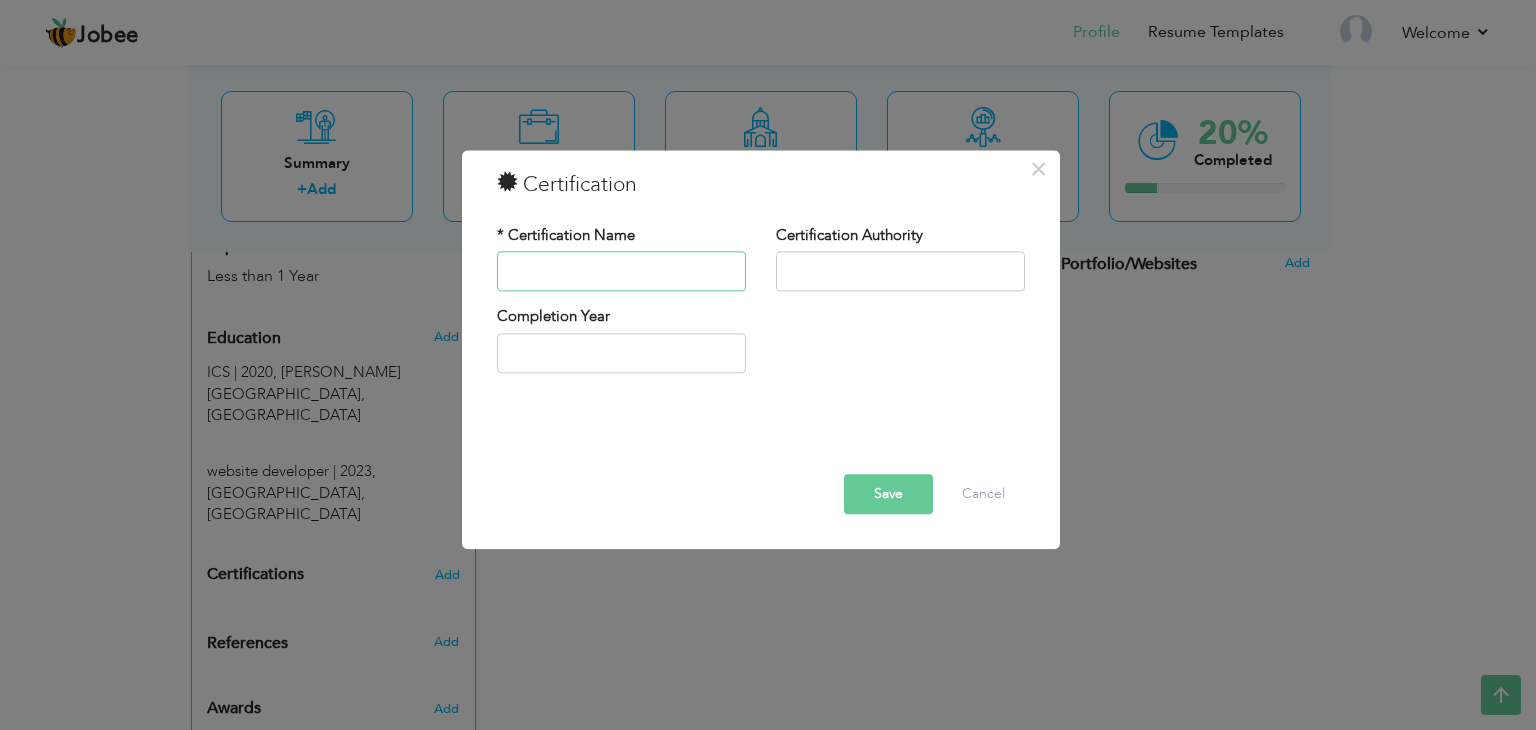 click at bounding box center [621, 272] 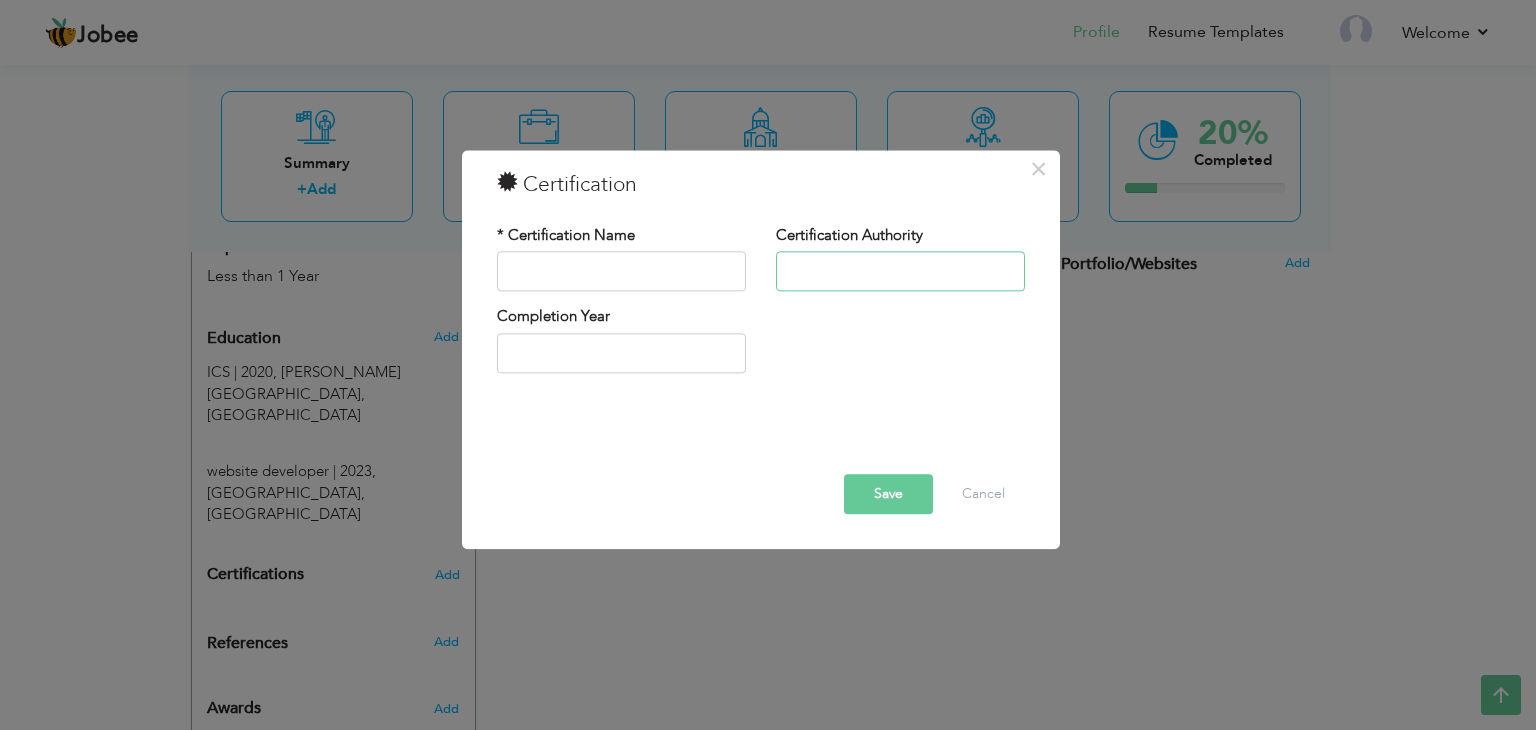 click at bounding box center (900, 272) 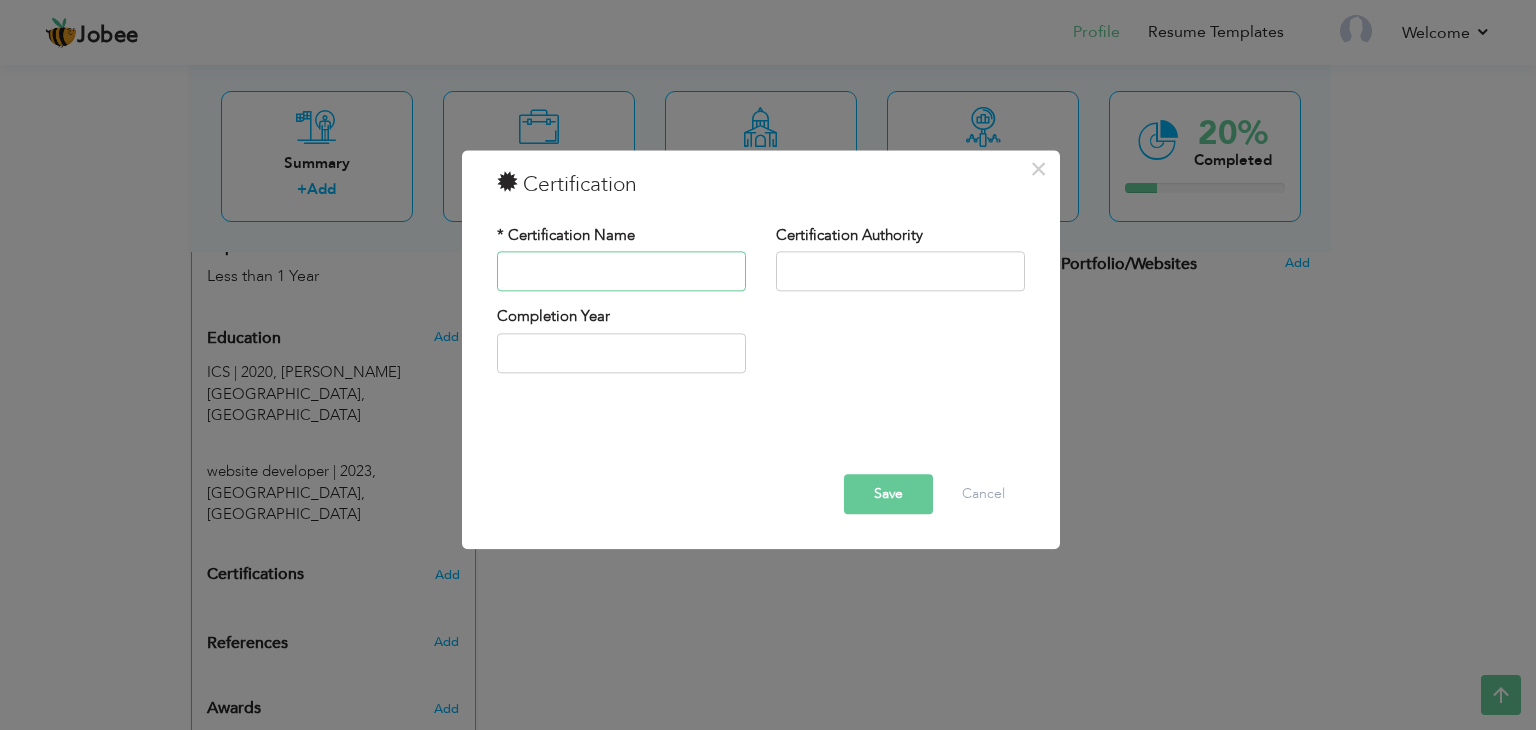 click at bounding box center (621, 272) 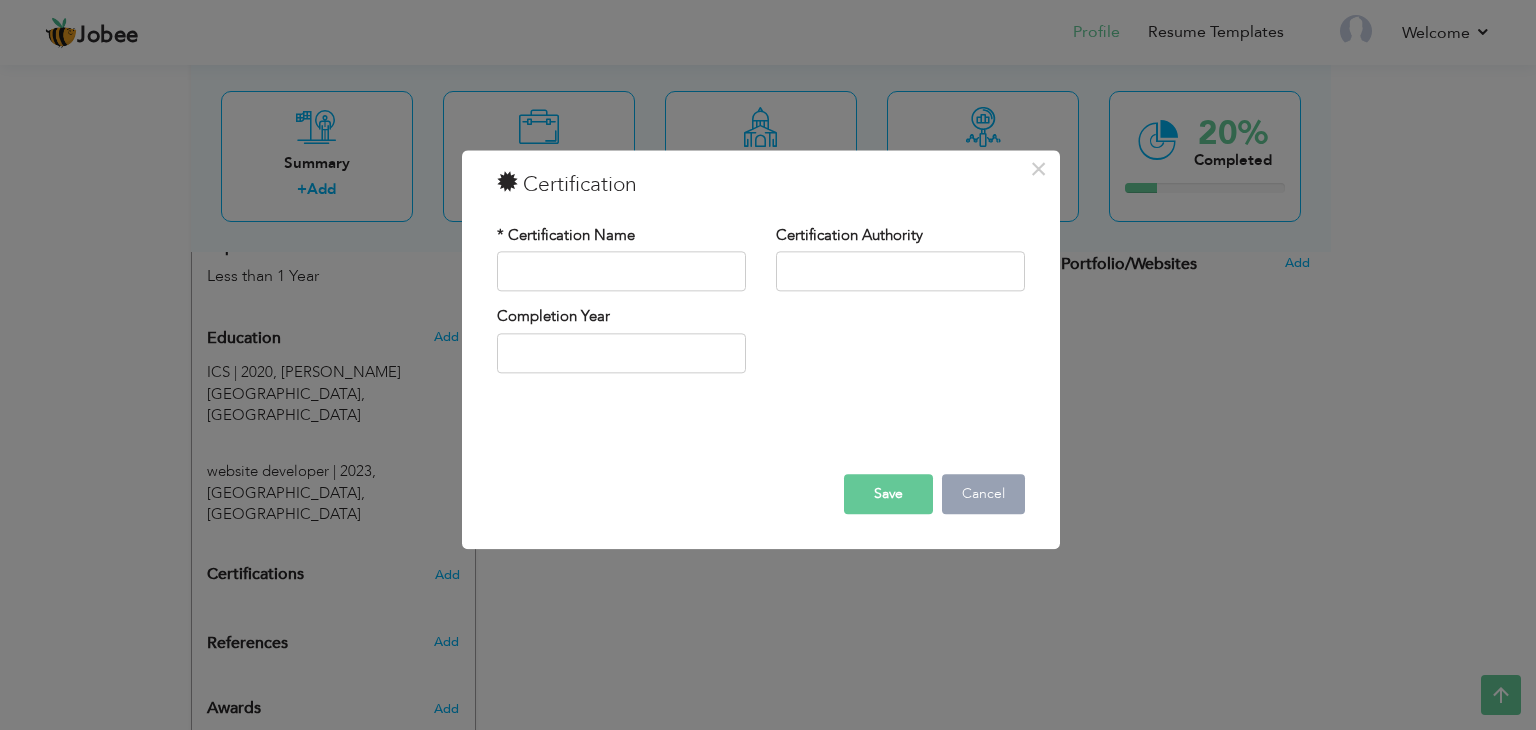 click on "Cancel" at bounding box center (983, 495) 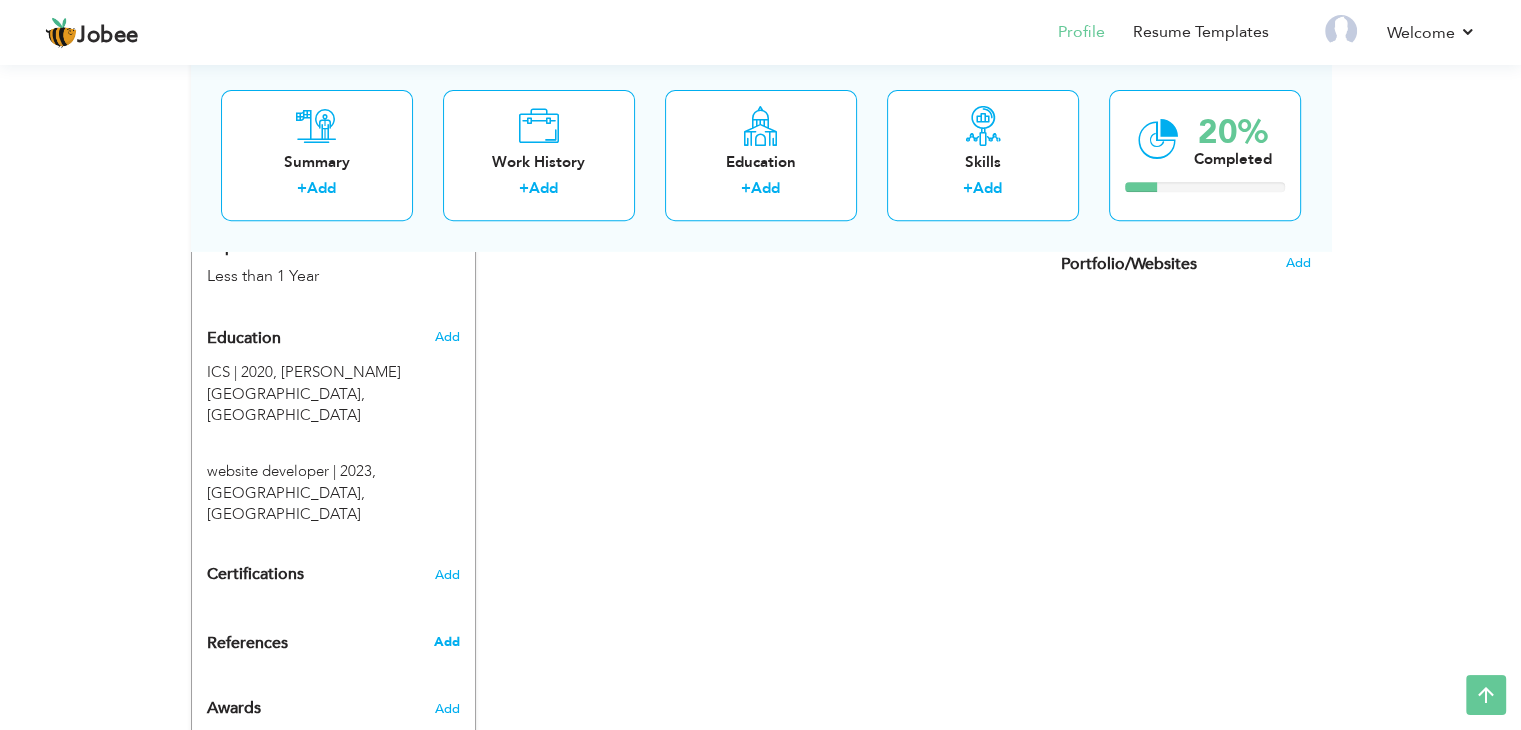 click on "Add" at bounding box center (446, 642) 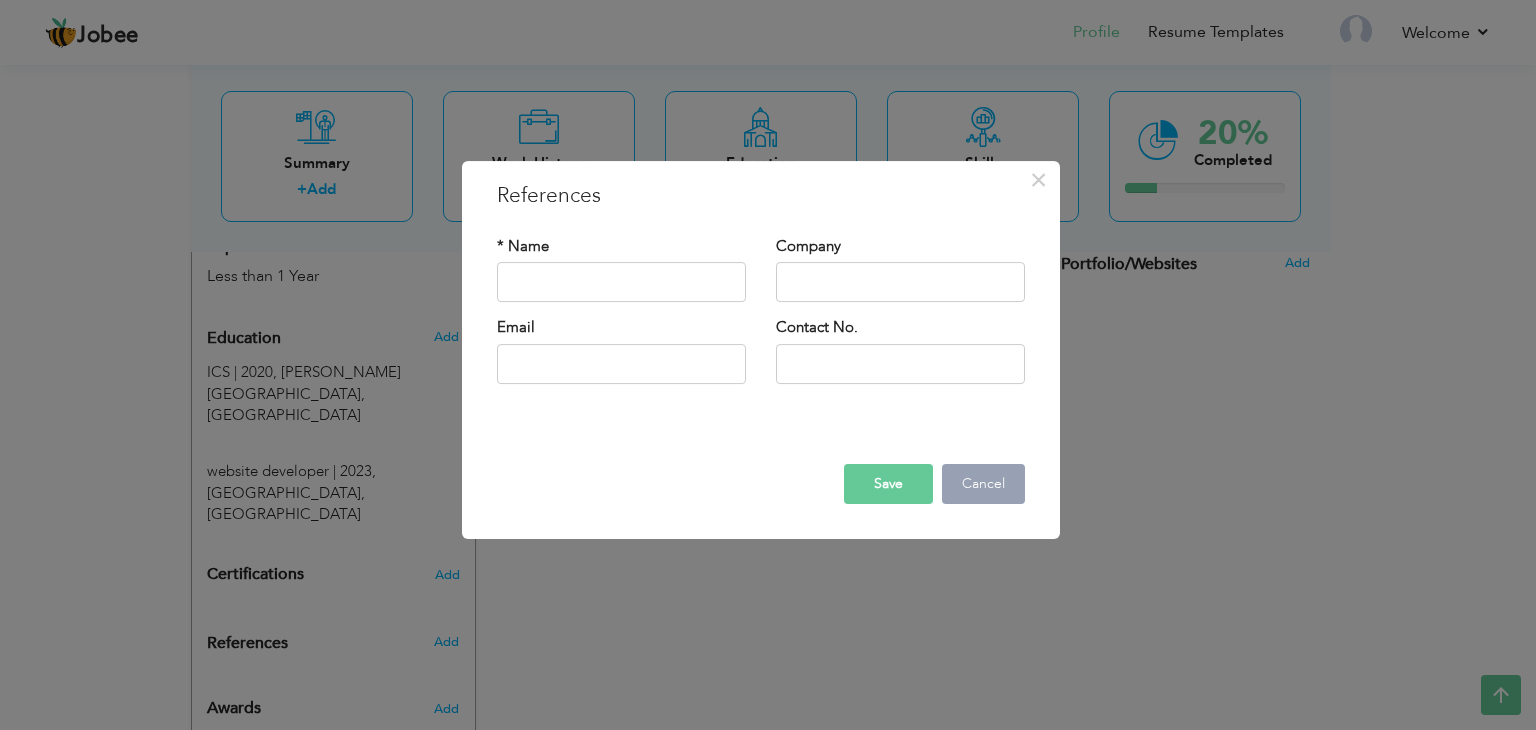 click on "Cancel" at bounding box center (983, 484) 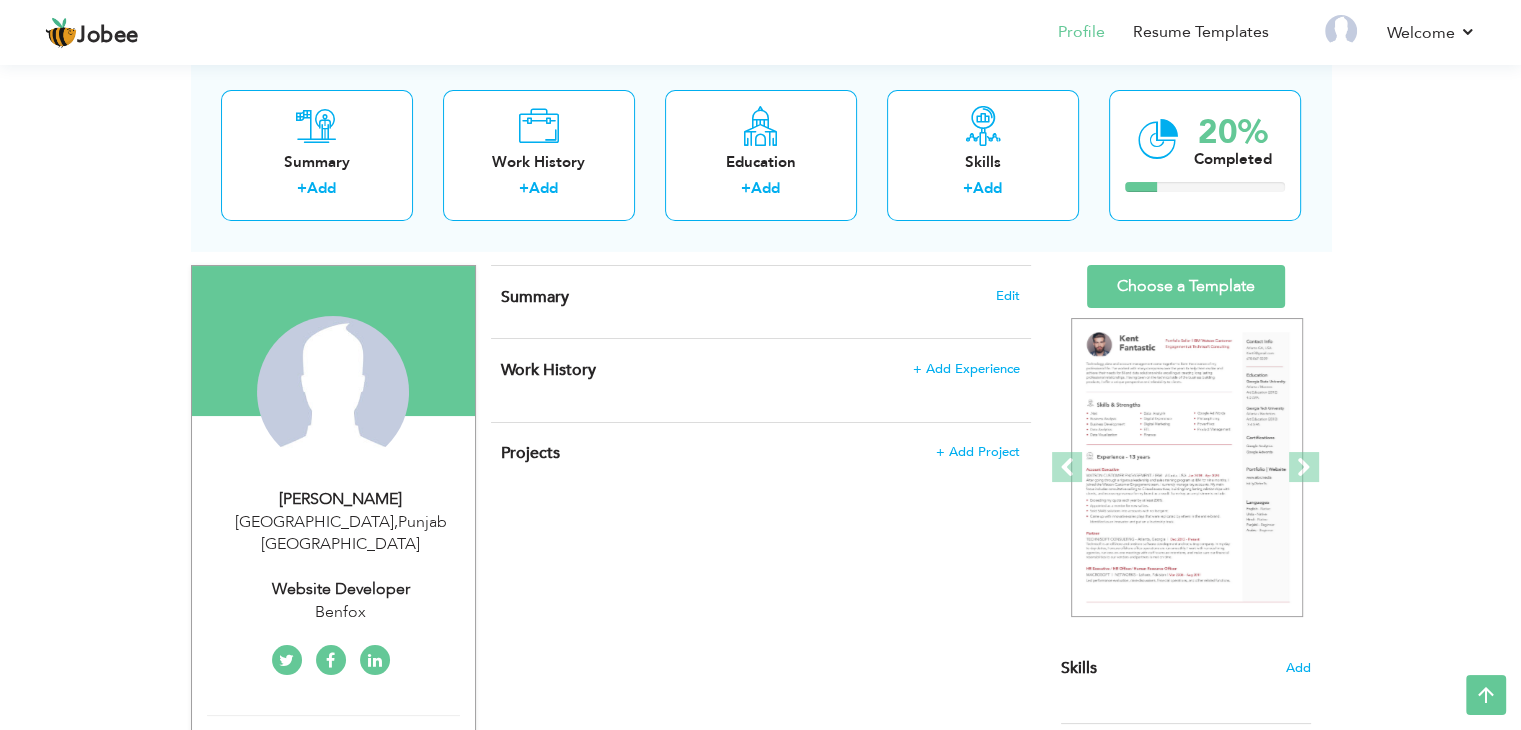scroll, scrollTop: 108, scrollLeft: 0, axis: vertical 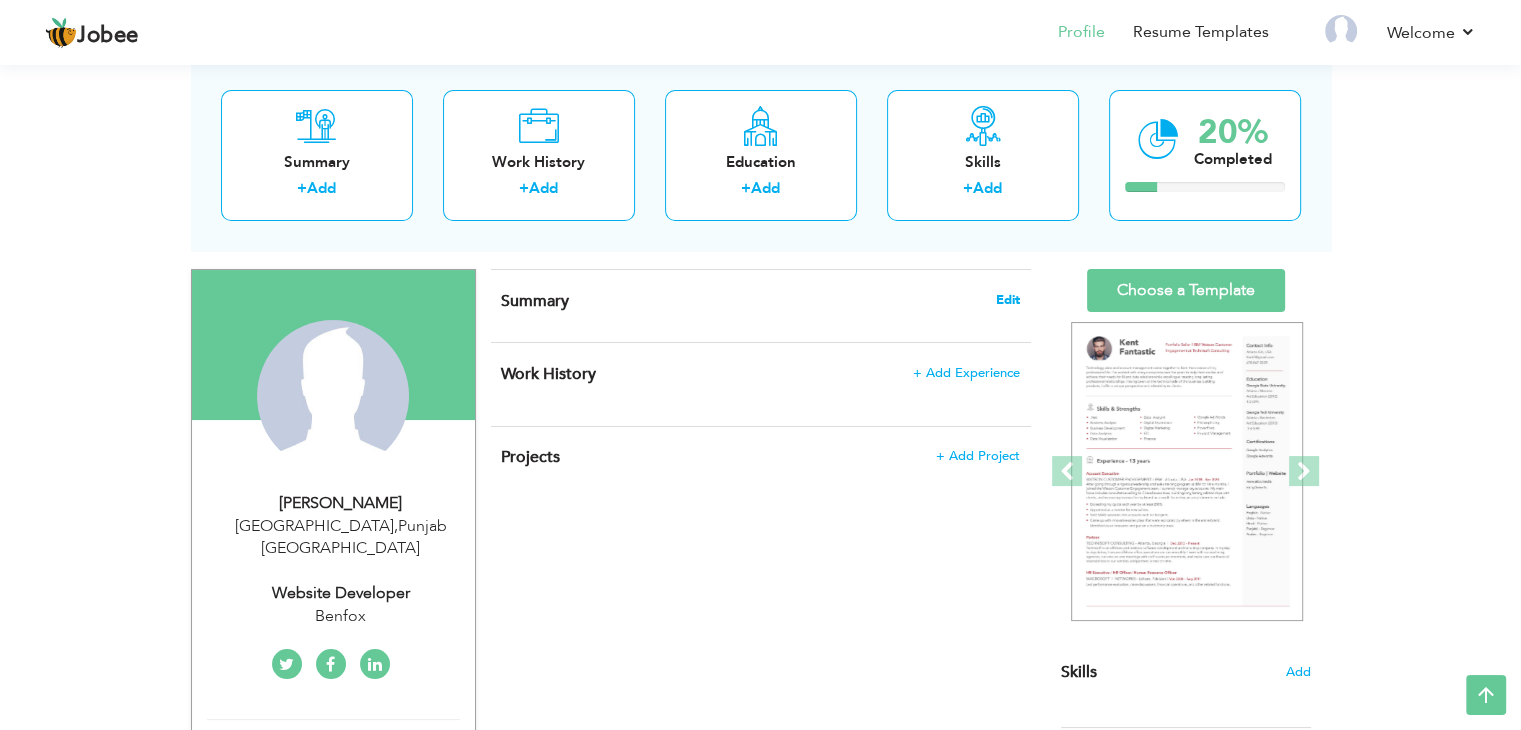 click on "Edit" at bounding box center [1008, 300] 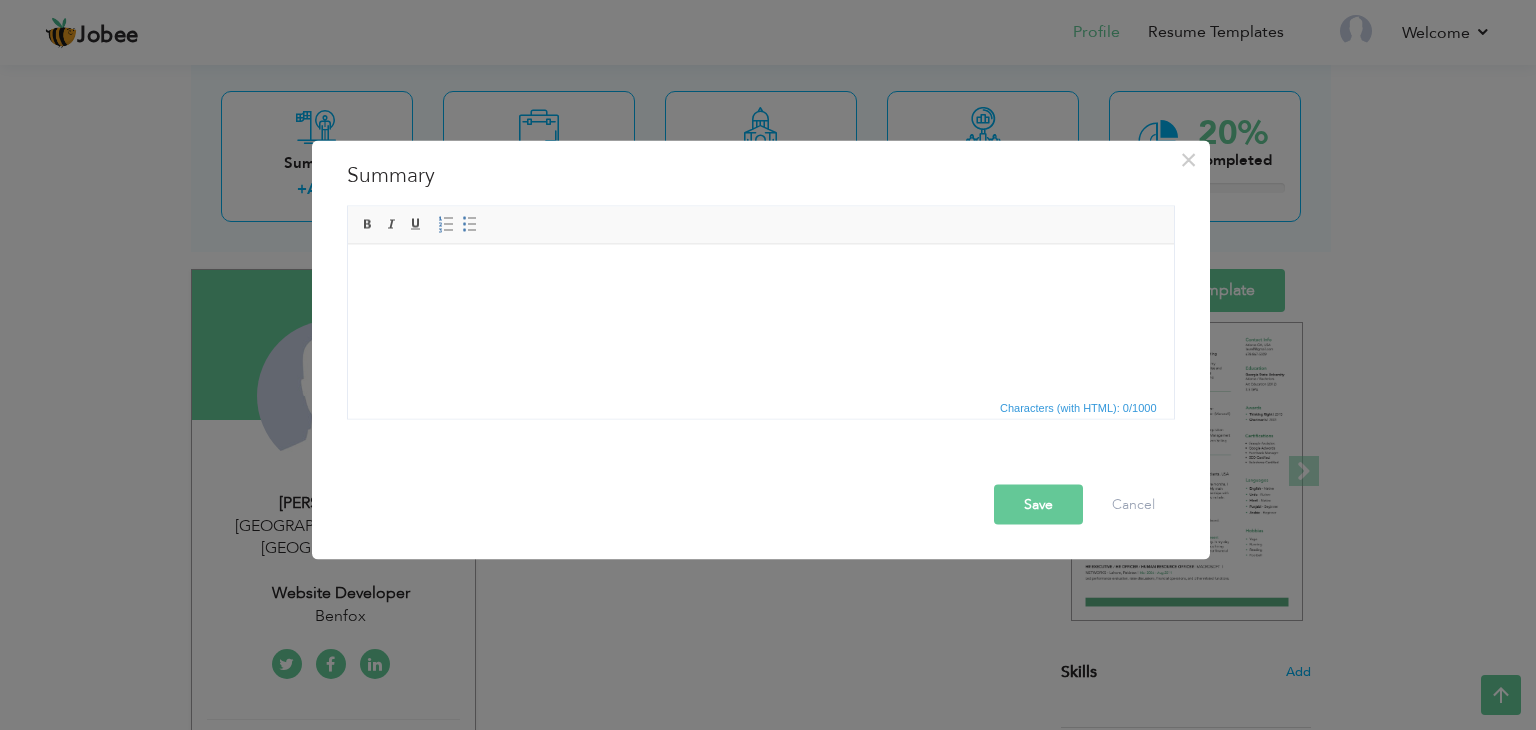 click at bounding box center [760, 274] 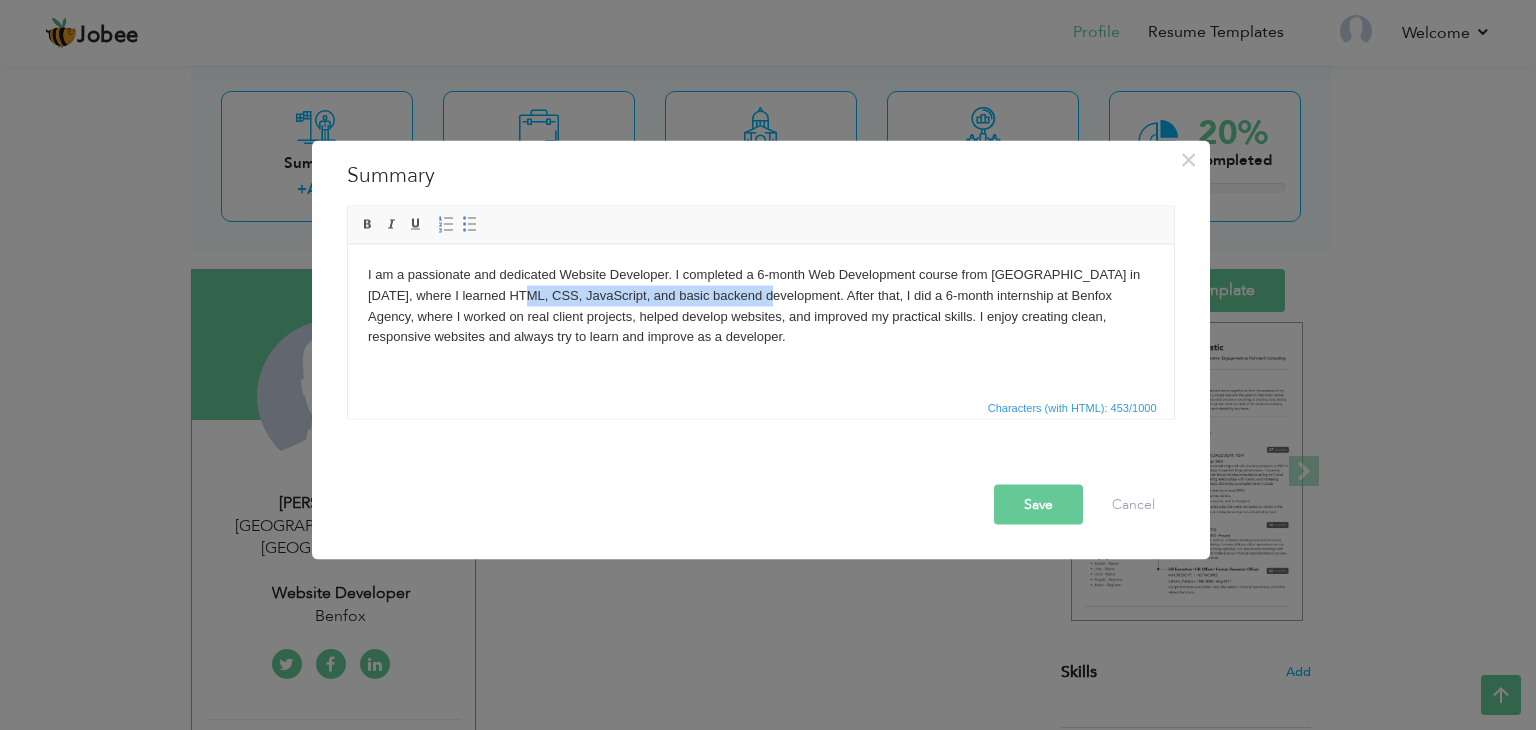 drag, startPoint x: 496, startPoint y: 296, endPoint x: 748, endPoint y: 302, distance: 252.07141 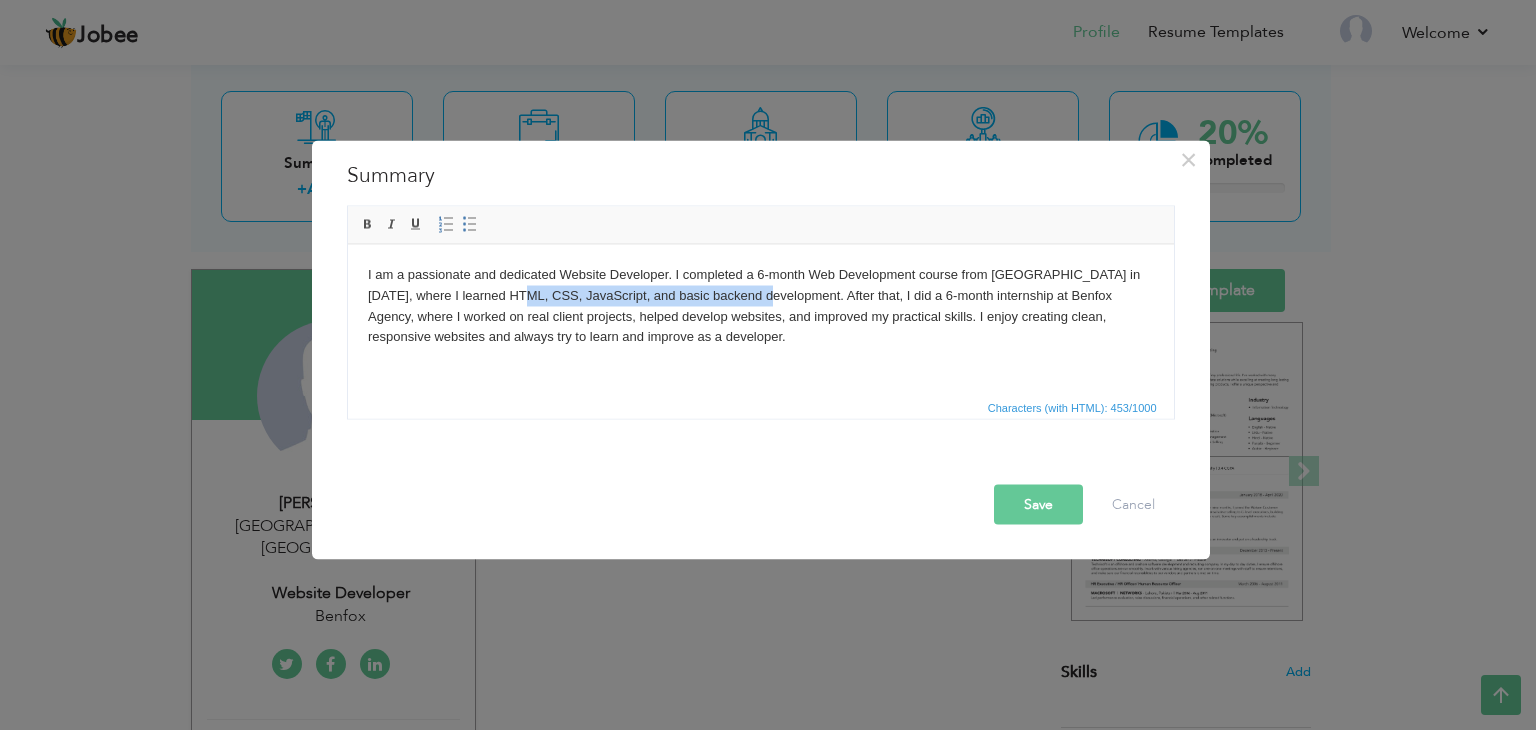 type 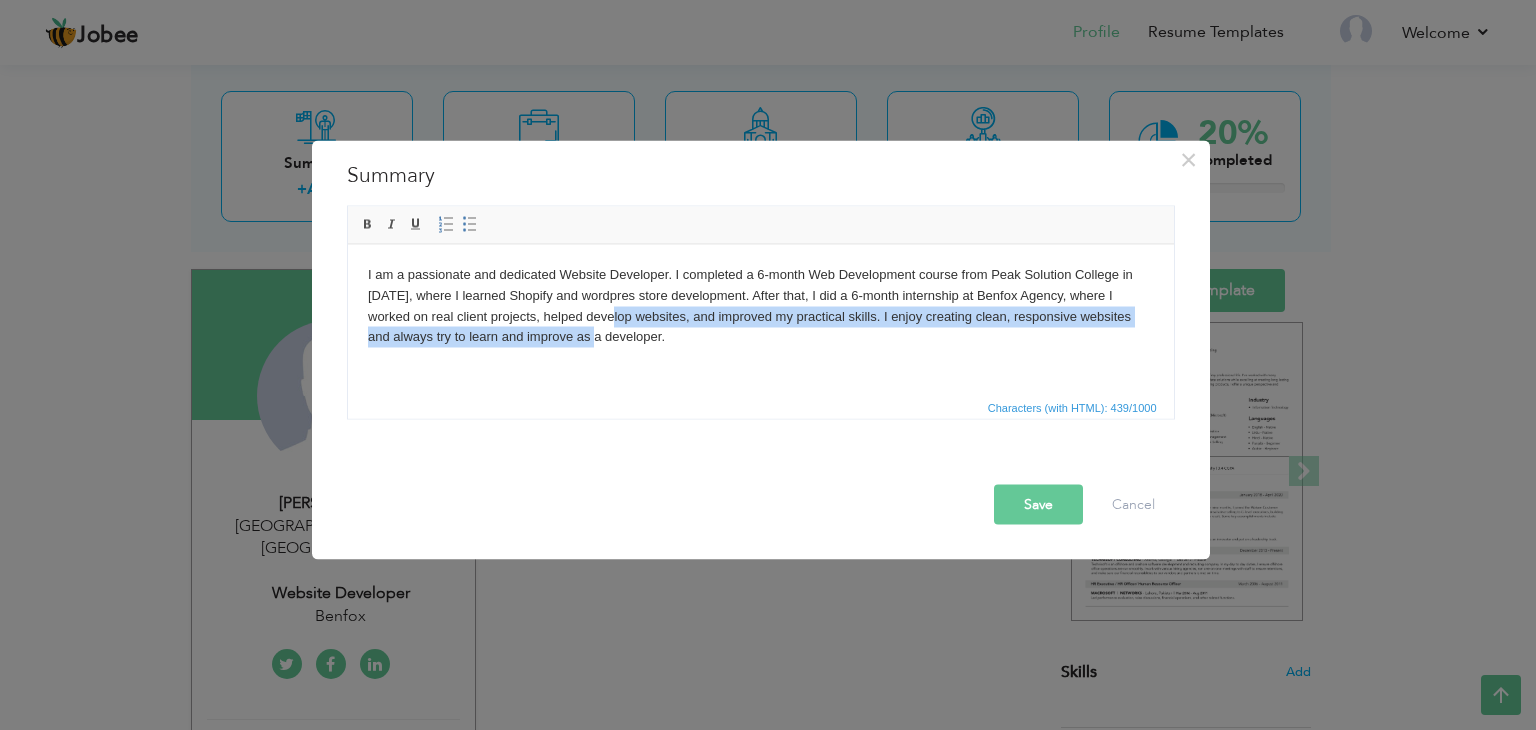 drag, startPoint x: 580, startPoint y: 318, endPoint x: 534, endPoint y: 331, distance: 47.801674 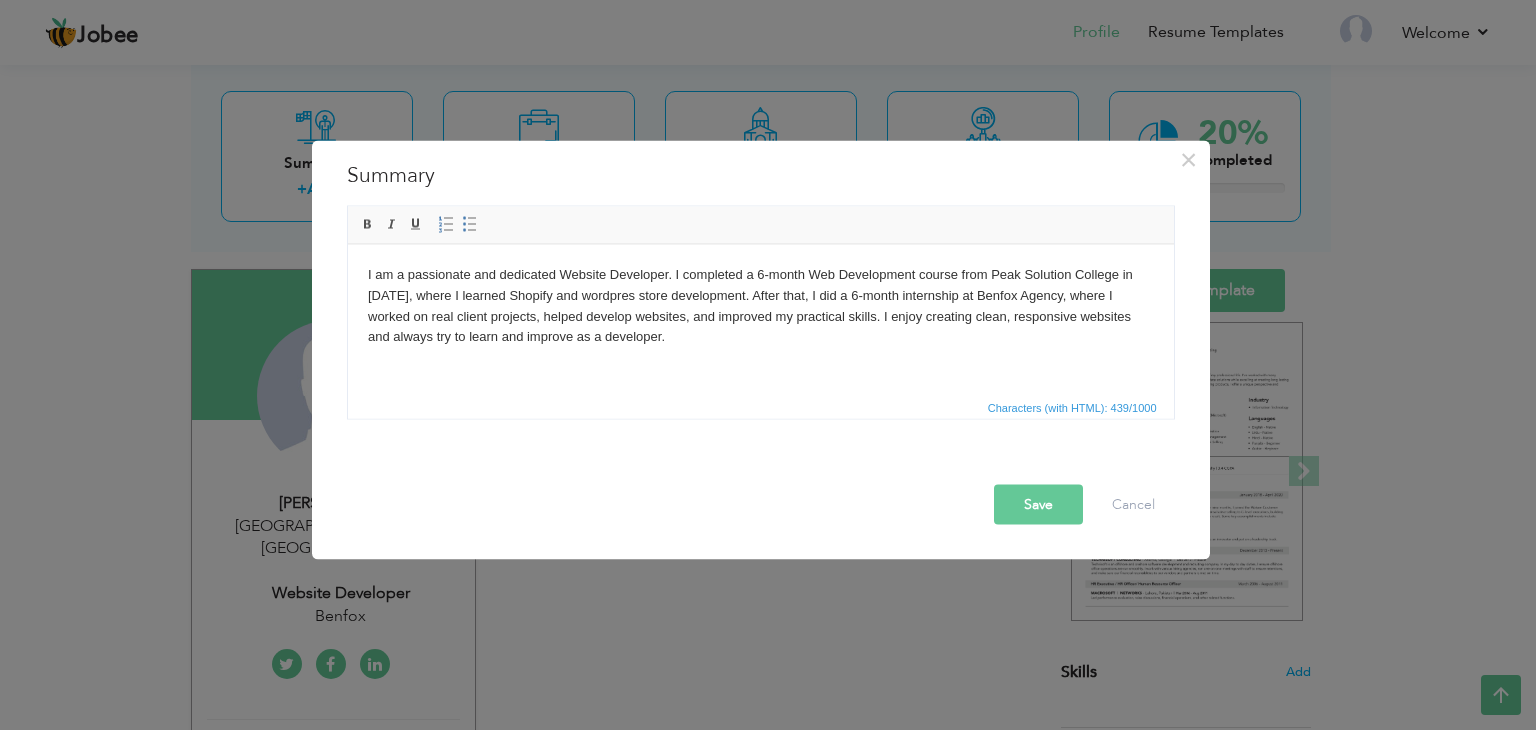 click on "I am a passionate and dedicated Website Developer. I completed a 6-month Web Development course from Peak Solution College in 2023, where I learned Shopify and wordpres store development. After that, I did a 6-month internship at Benfox Agency, where I worked on real client projects, helped develop websites, and improved my practical skills. I enjoy creating clean, responsive websites and always try to learn and improve as a developer." at bounding box center (760, 305) 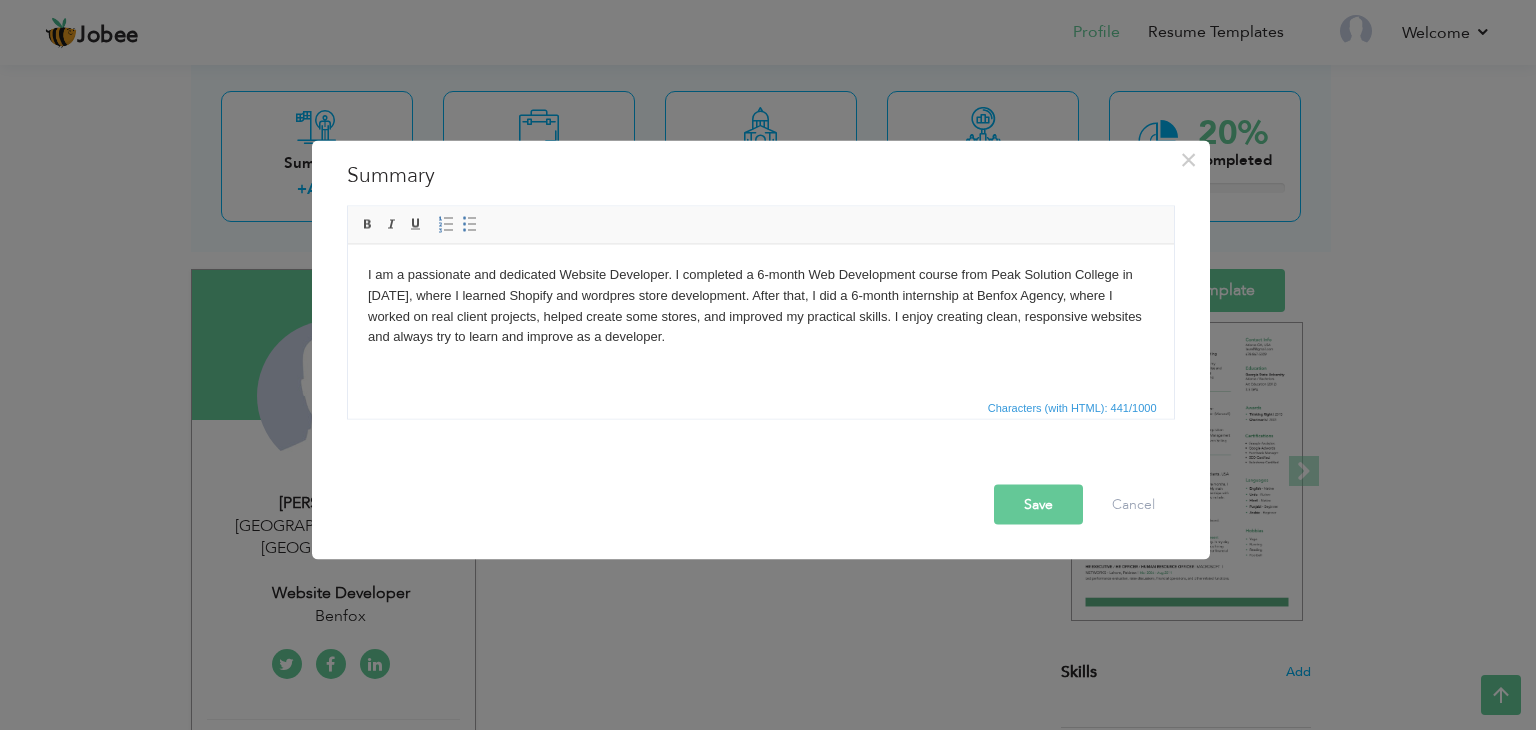 click on "Save" at bounding box center (1038, 505) 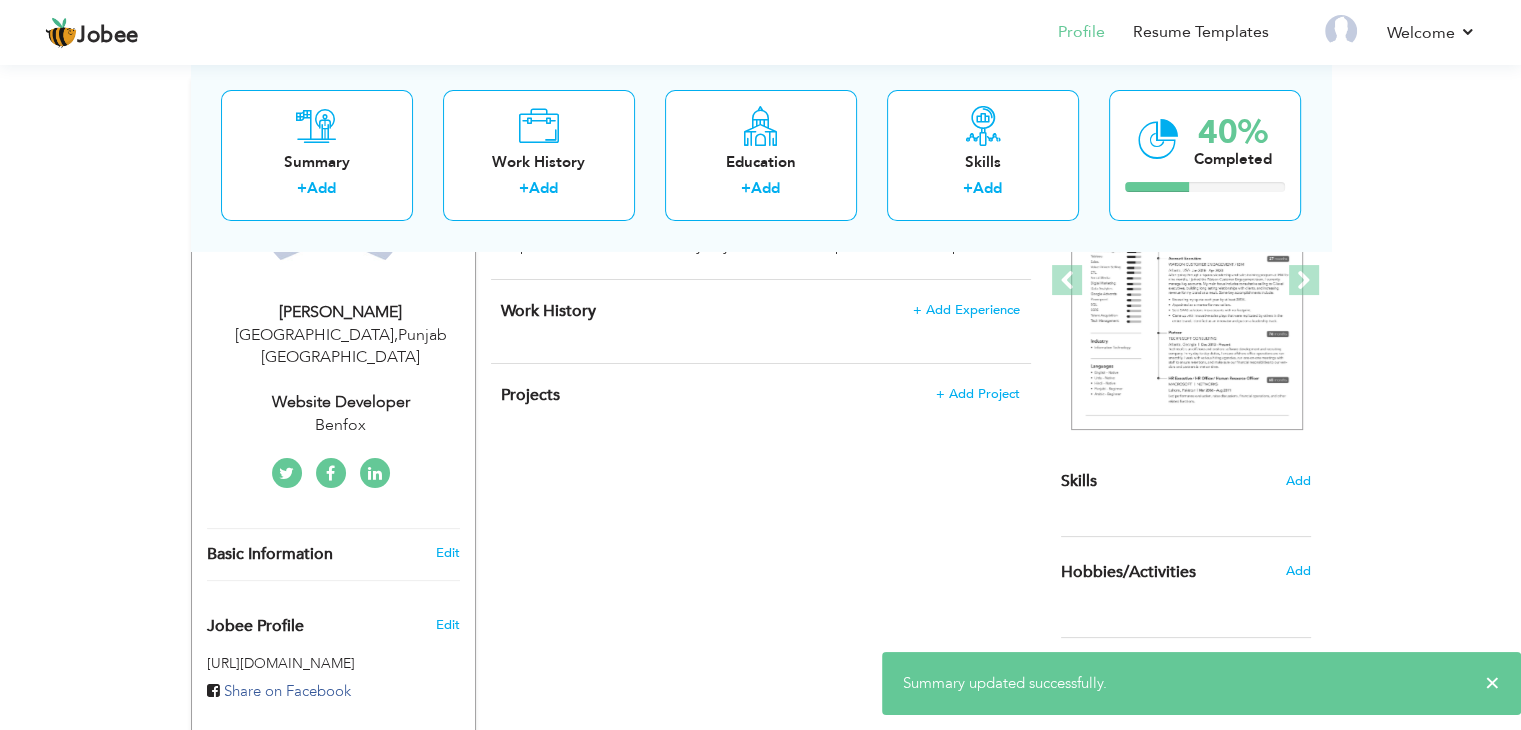 scroll, scrollTop: 308, scrollLeft: 0, axis: vertical 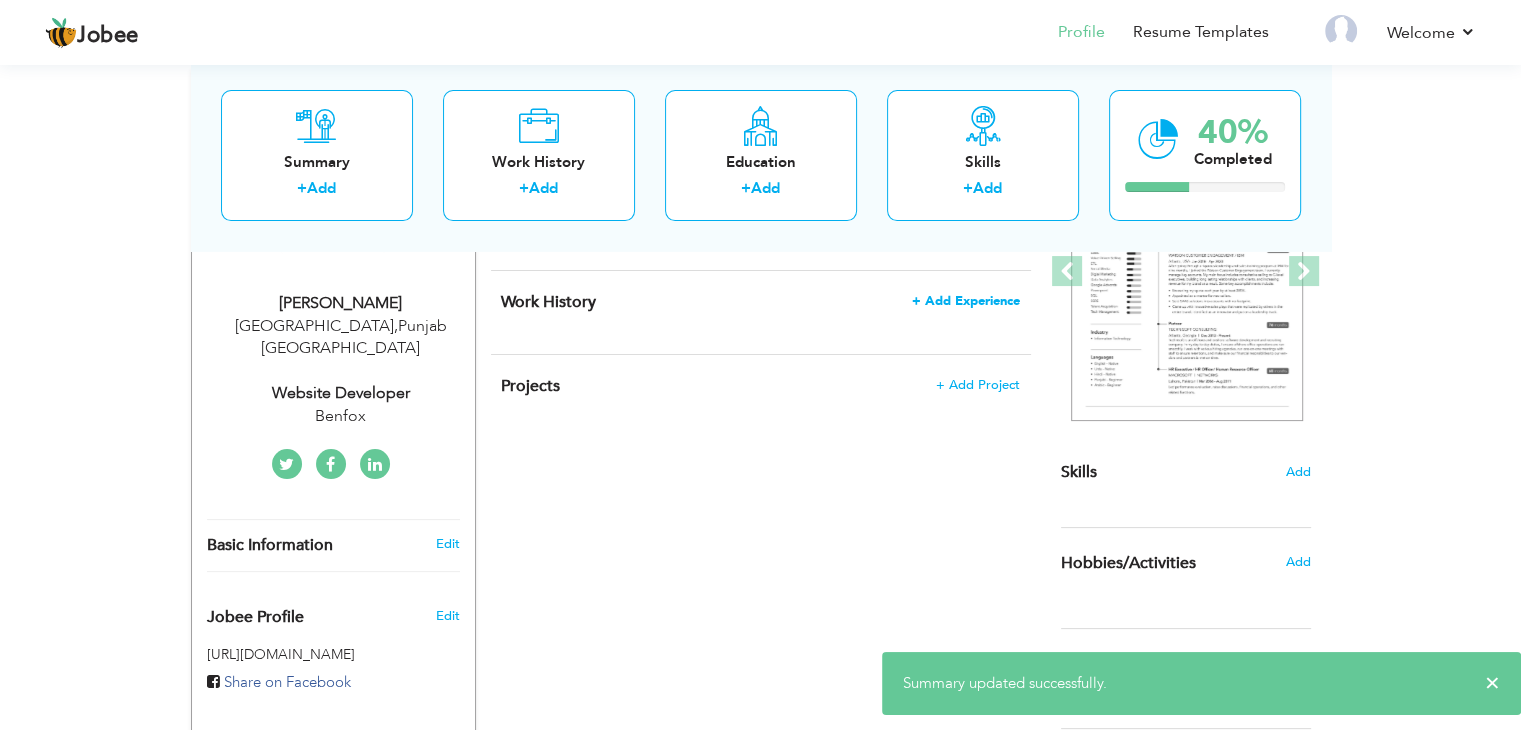 click on "+ Add Experience" at bounding box center (966, 301) 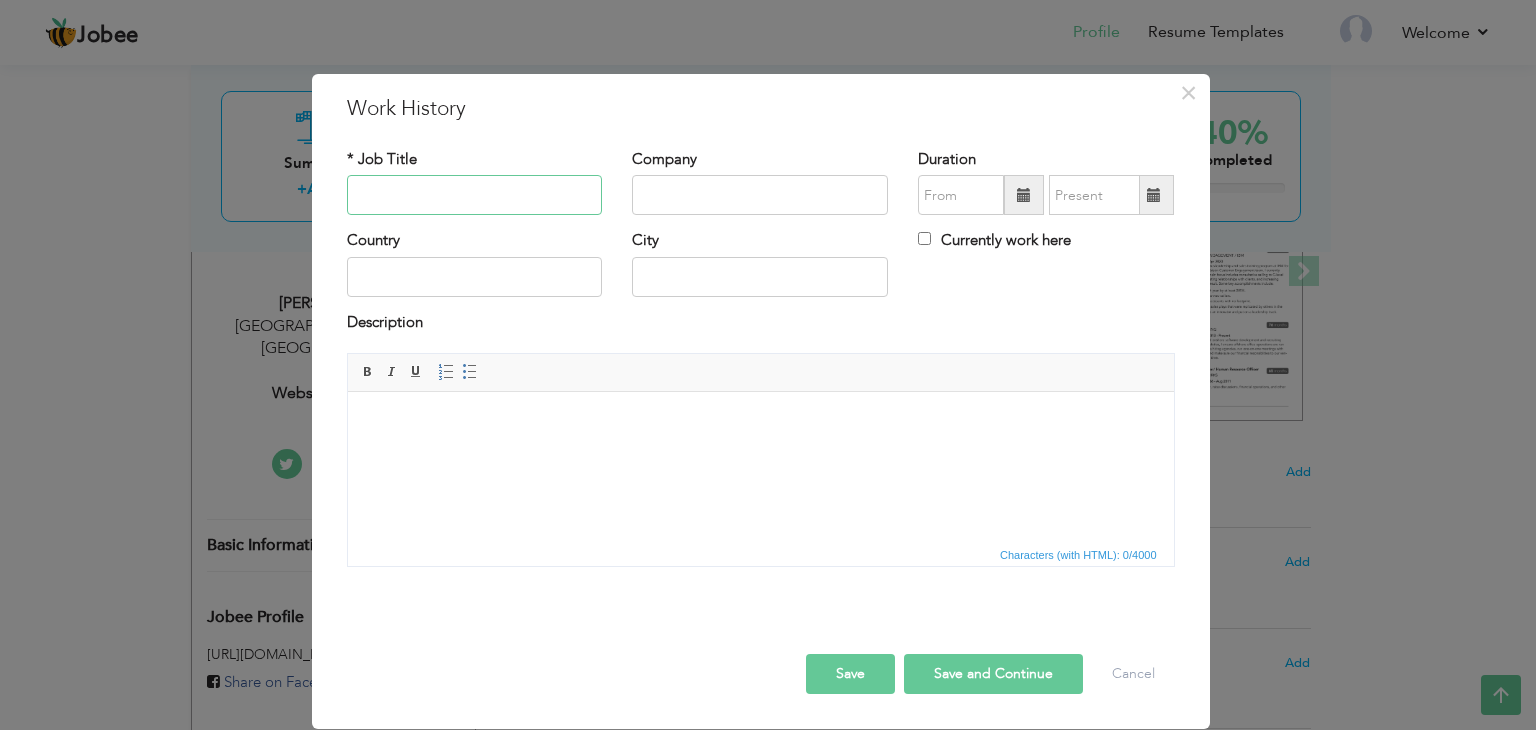 click at bounding box center [475, 195] 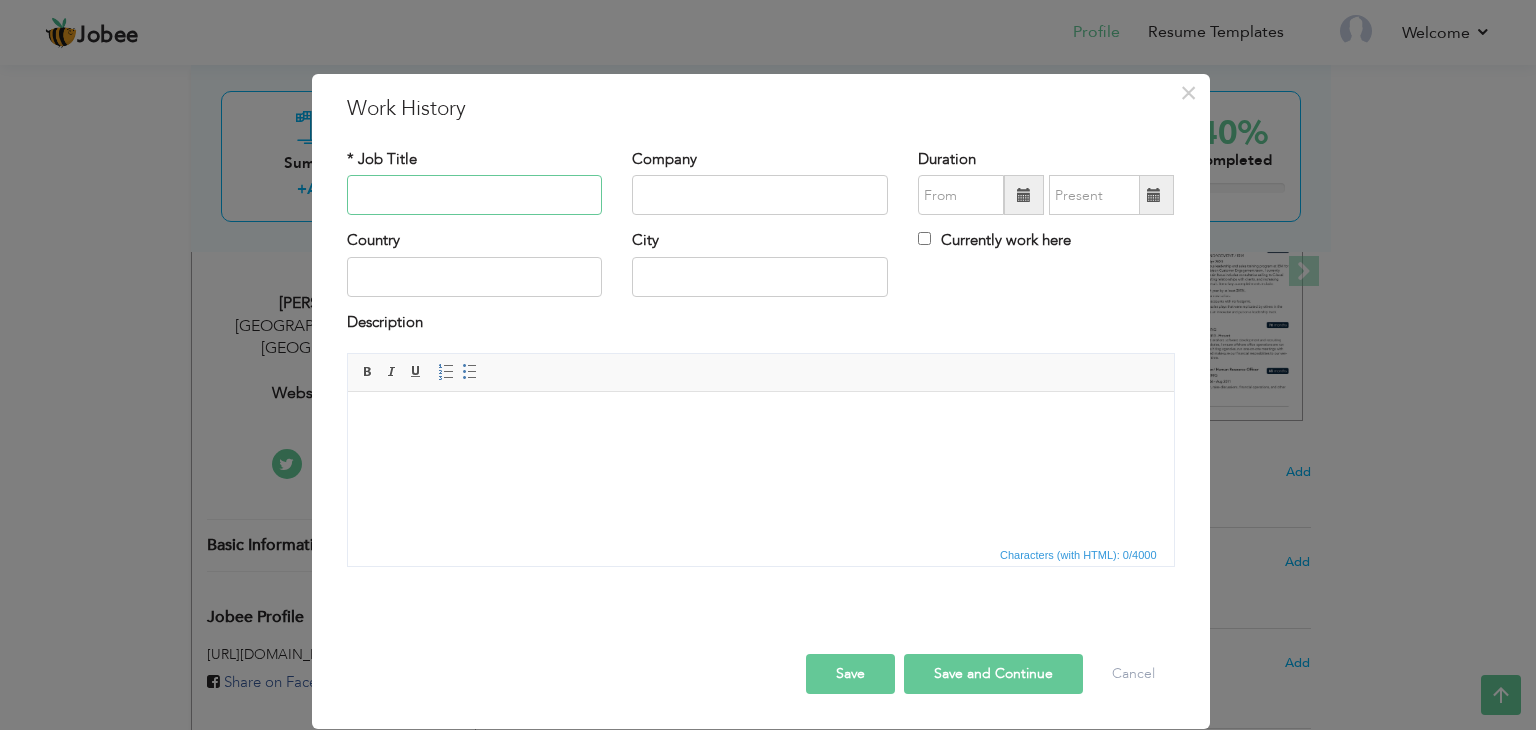 click at bounding box center (475, 195) 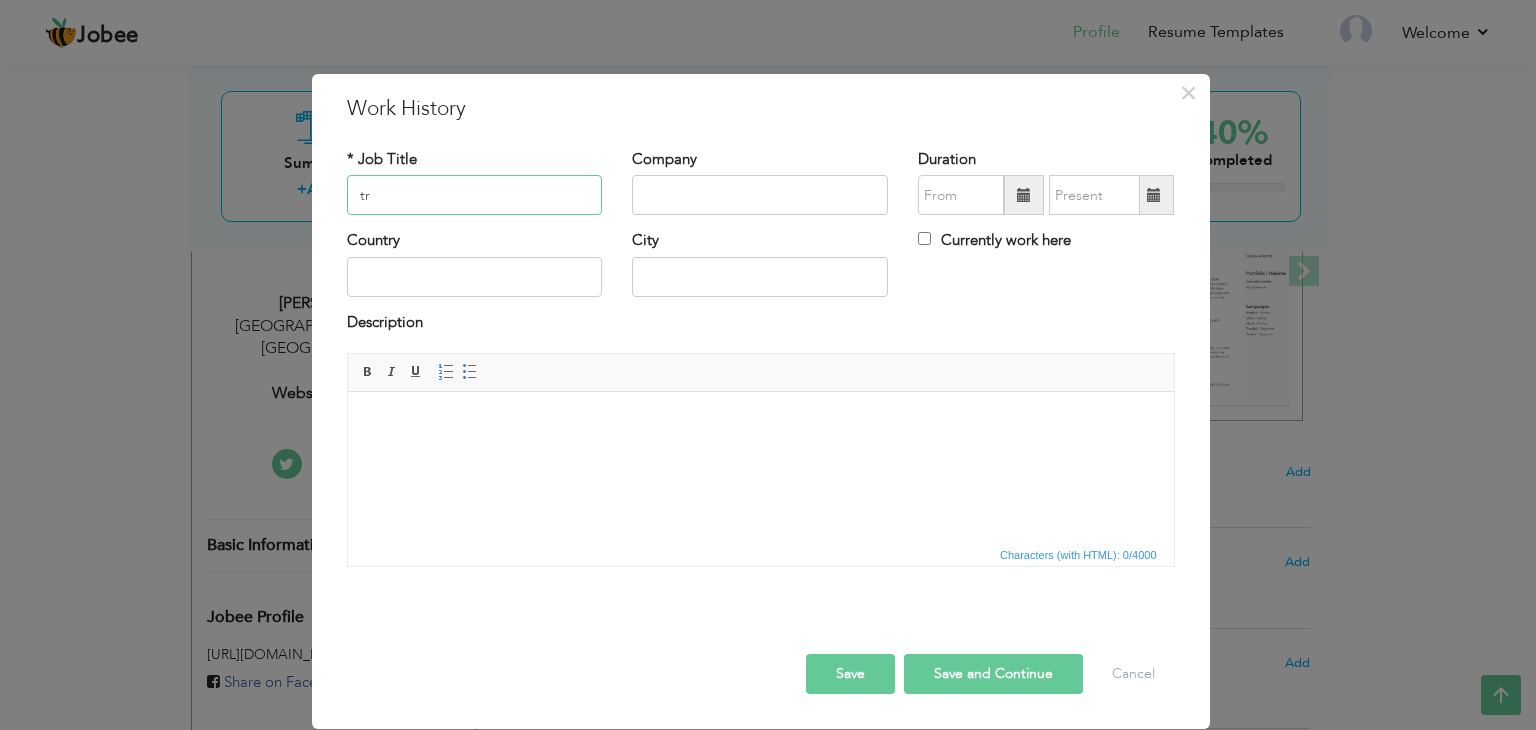 type on "t" 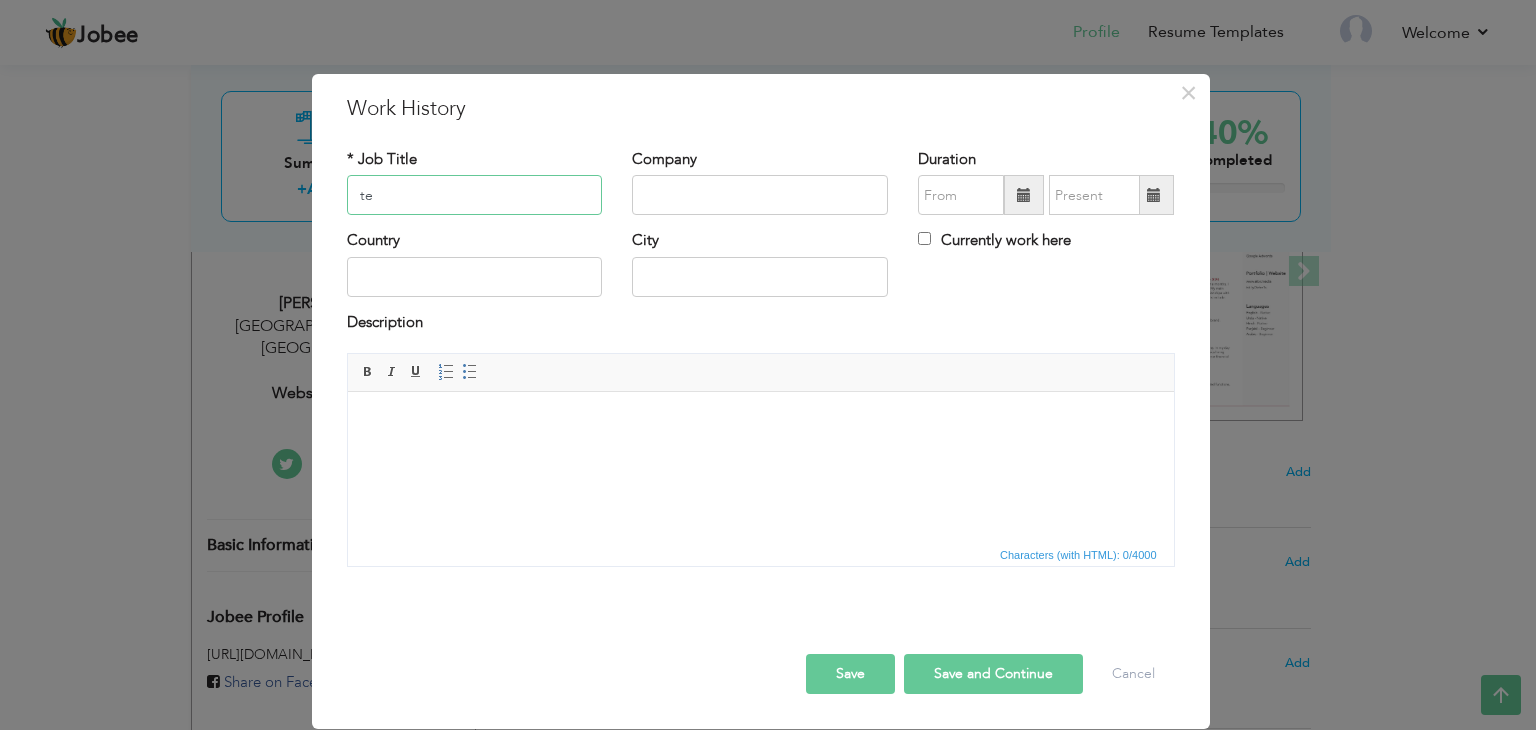 type on "t" 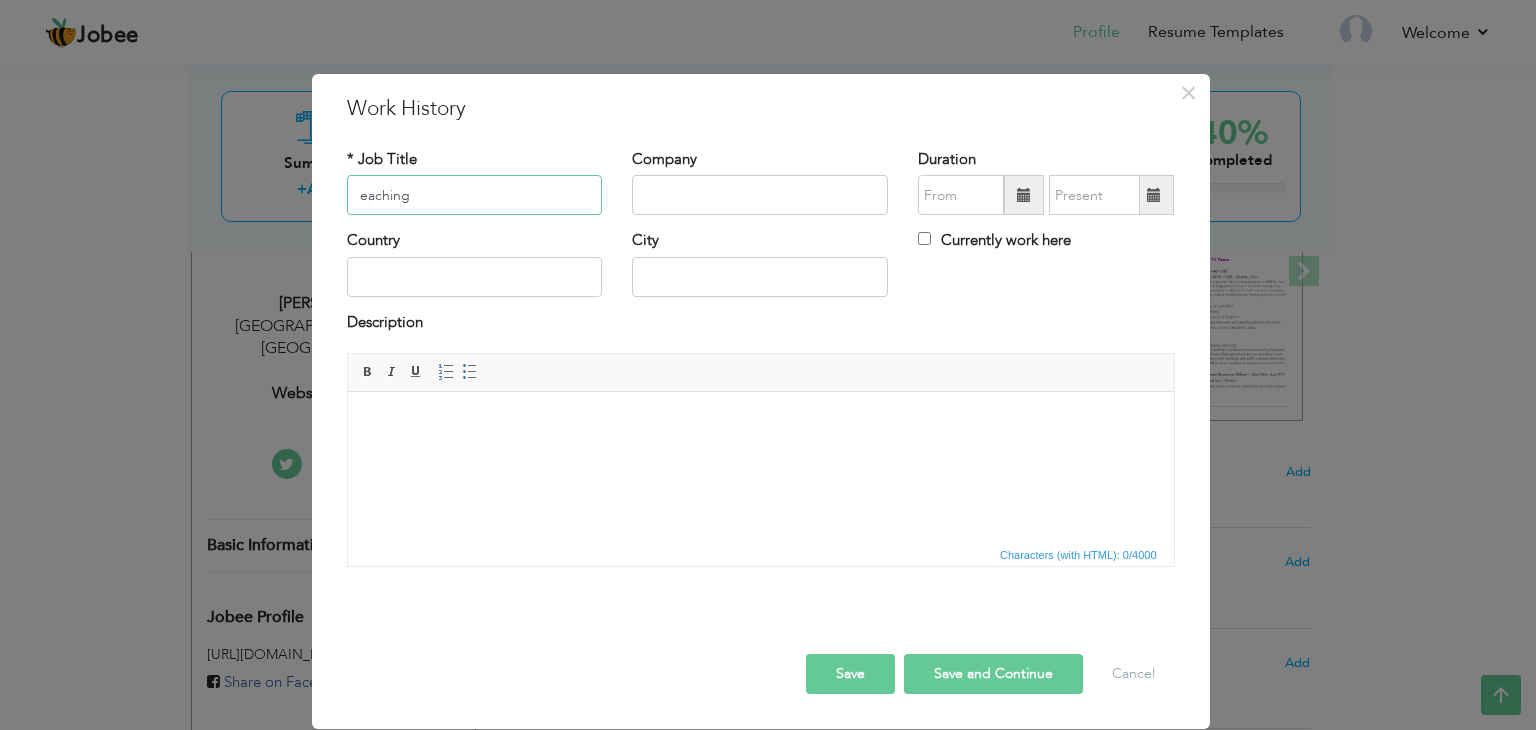 drag, startPoint x: 364, startPoint y: 201, endPoint x: 455, endPoint y: 184, distance: 92.574295 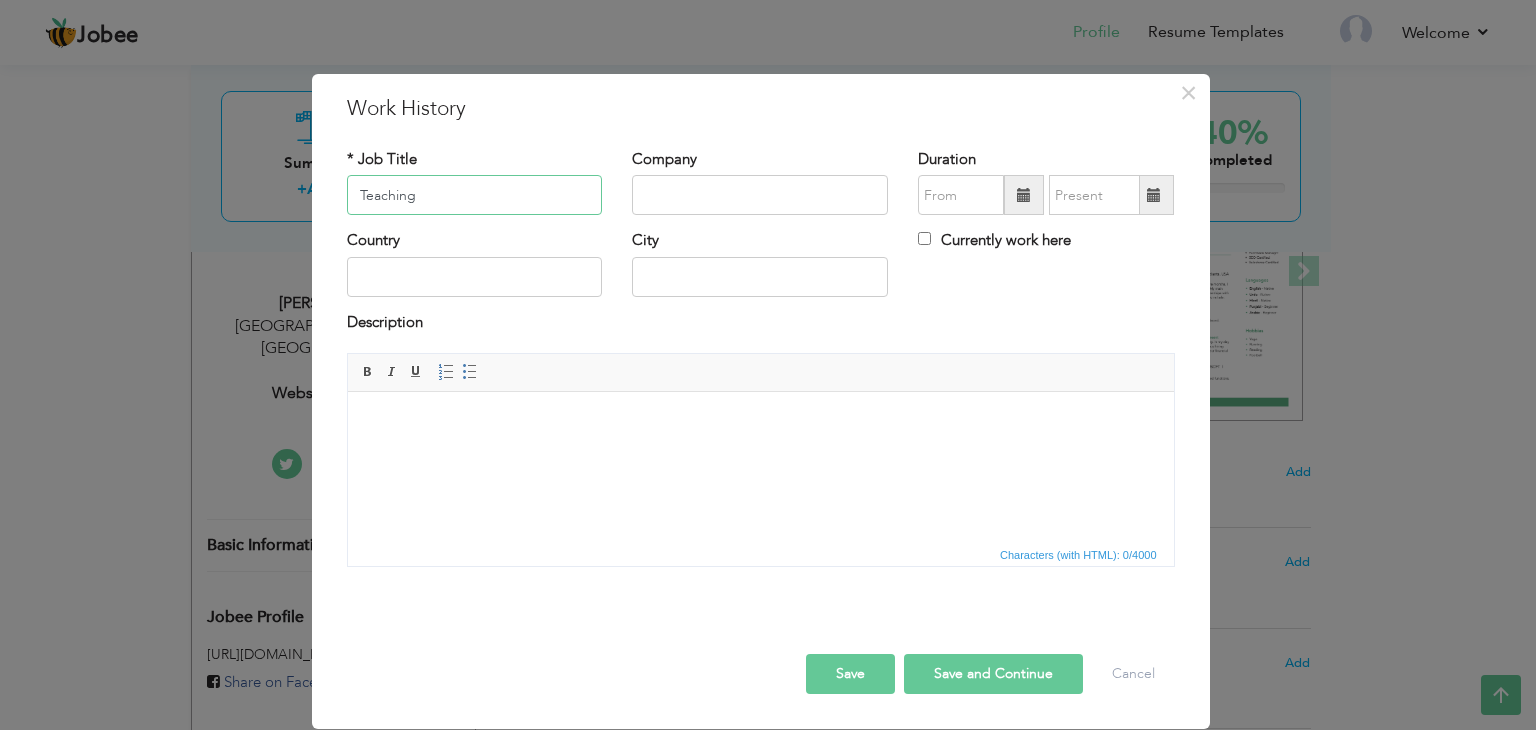 type on "Teaching" 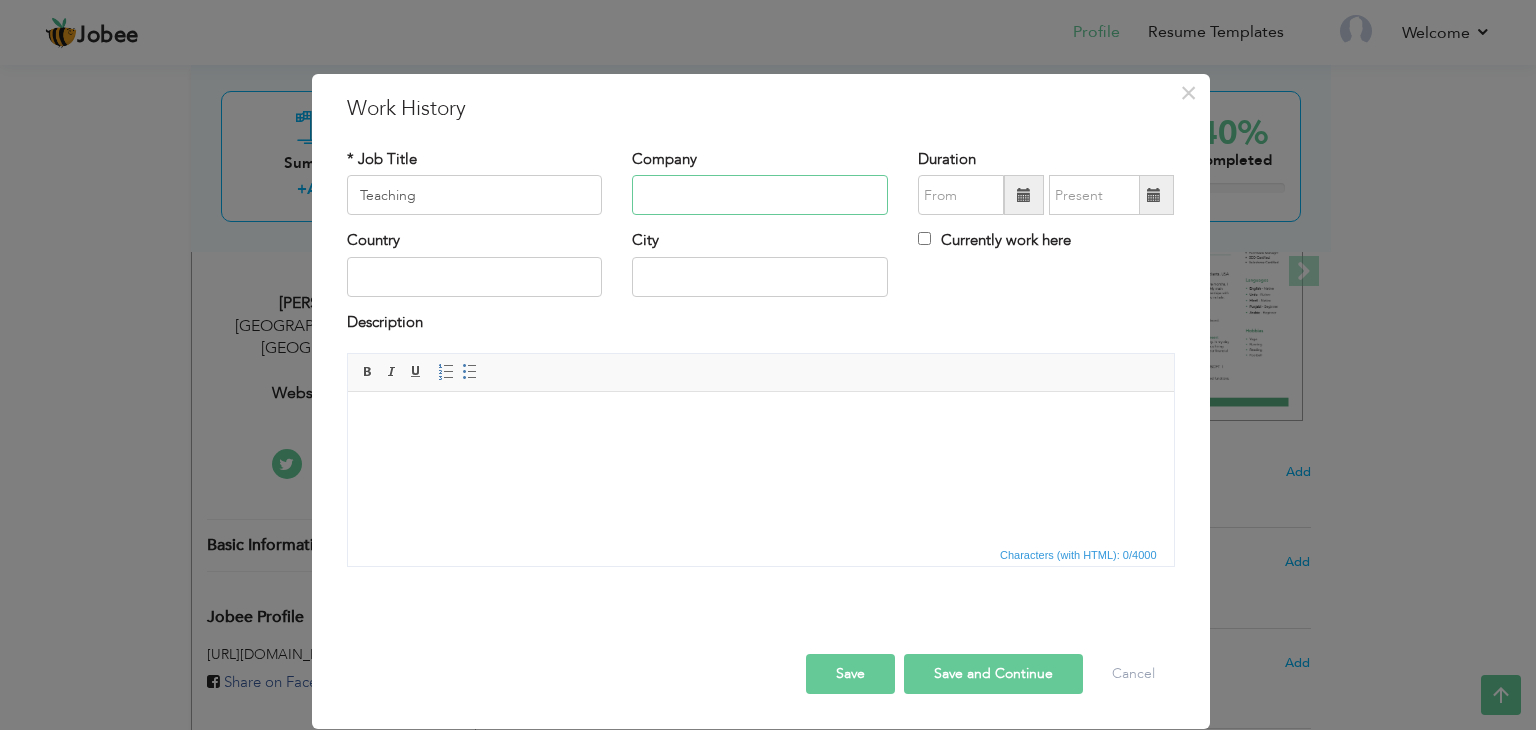 click at bounding box center [760, 195] 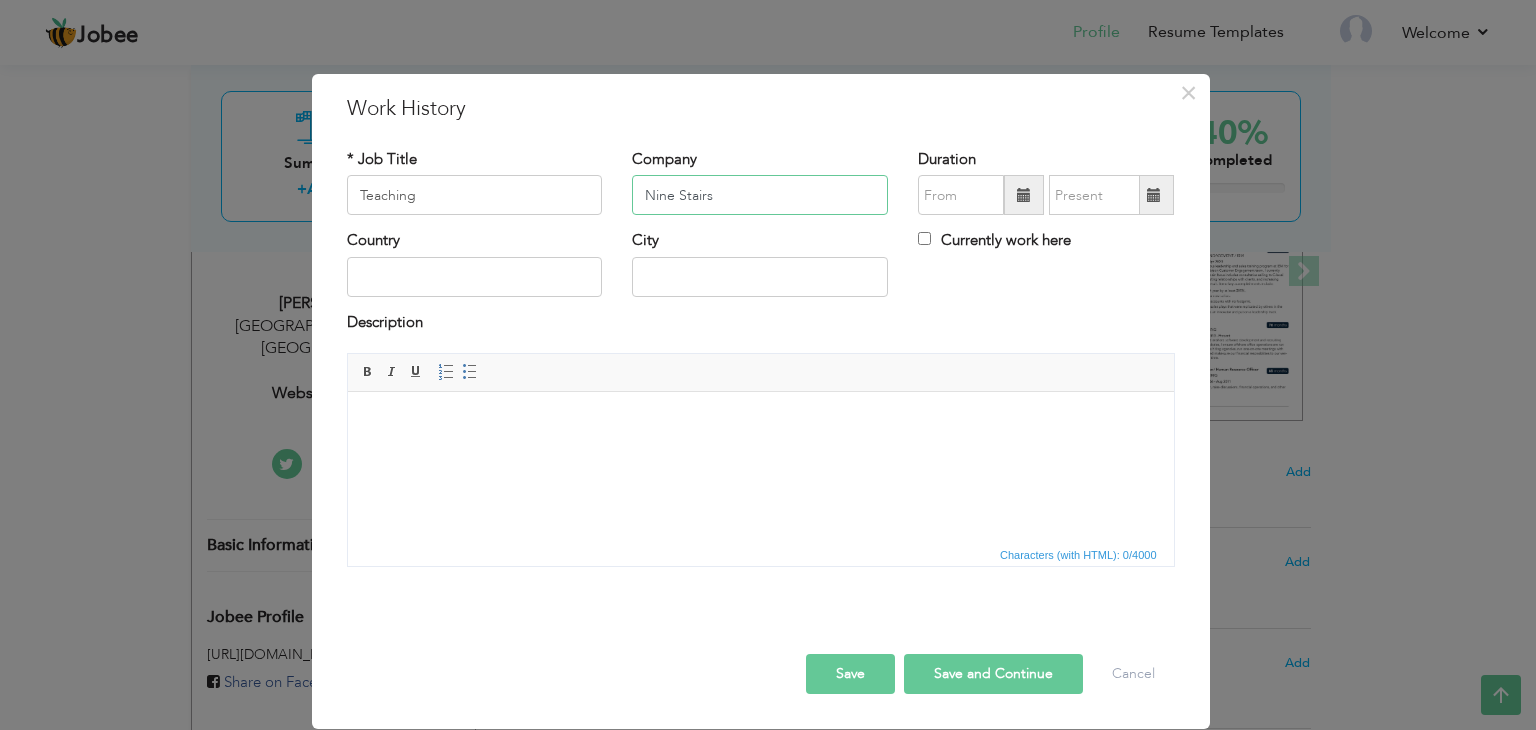 type on "Nine Stairs" 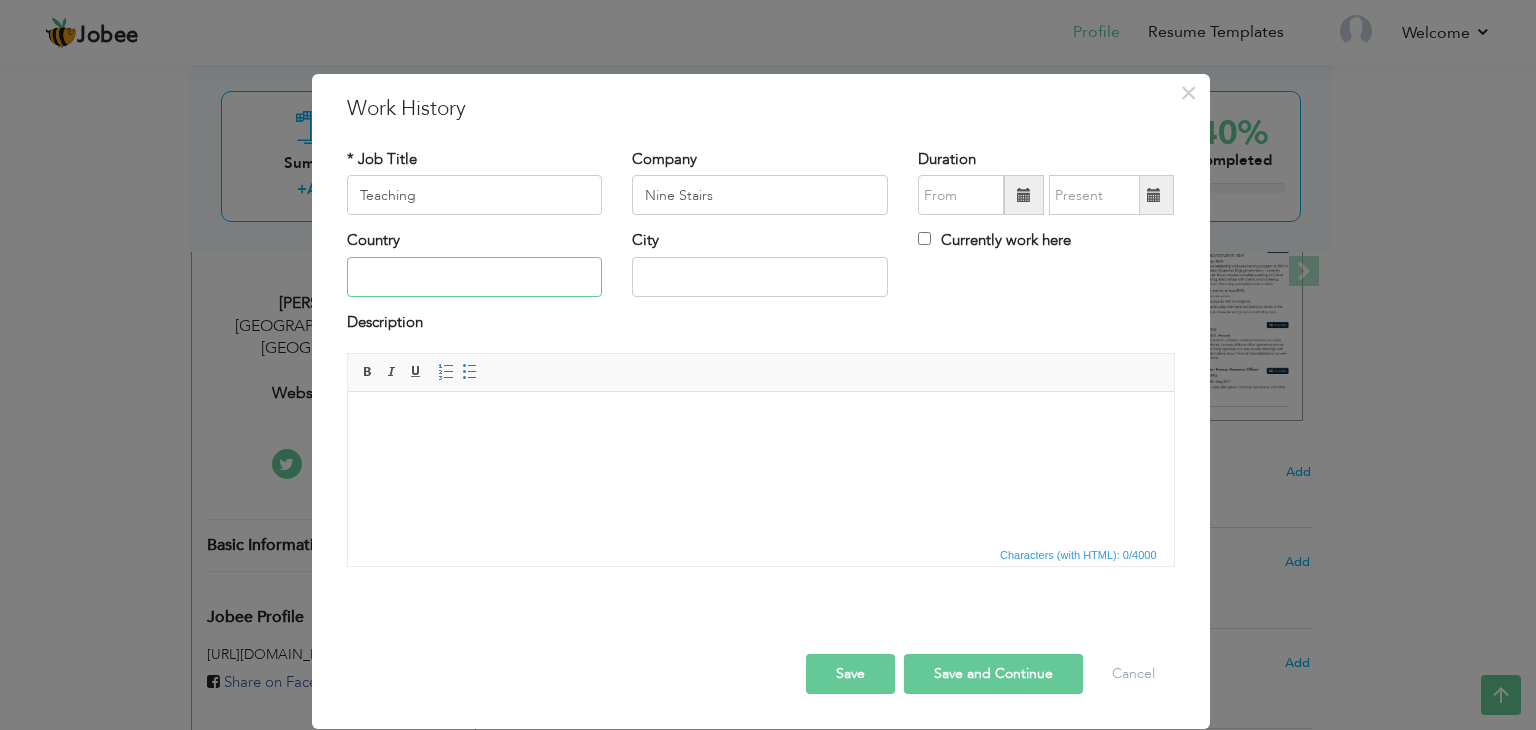 click at bounding box center (475, 277) 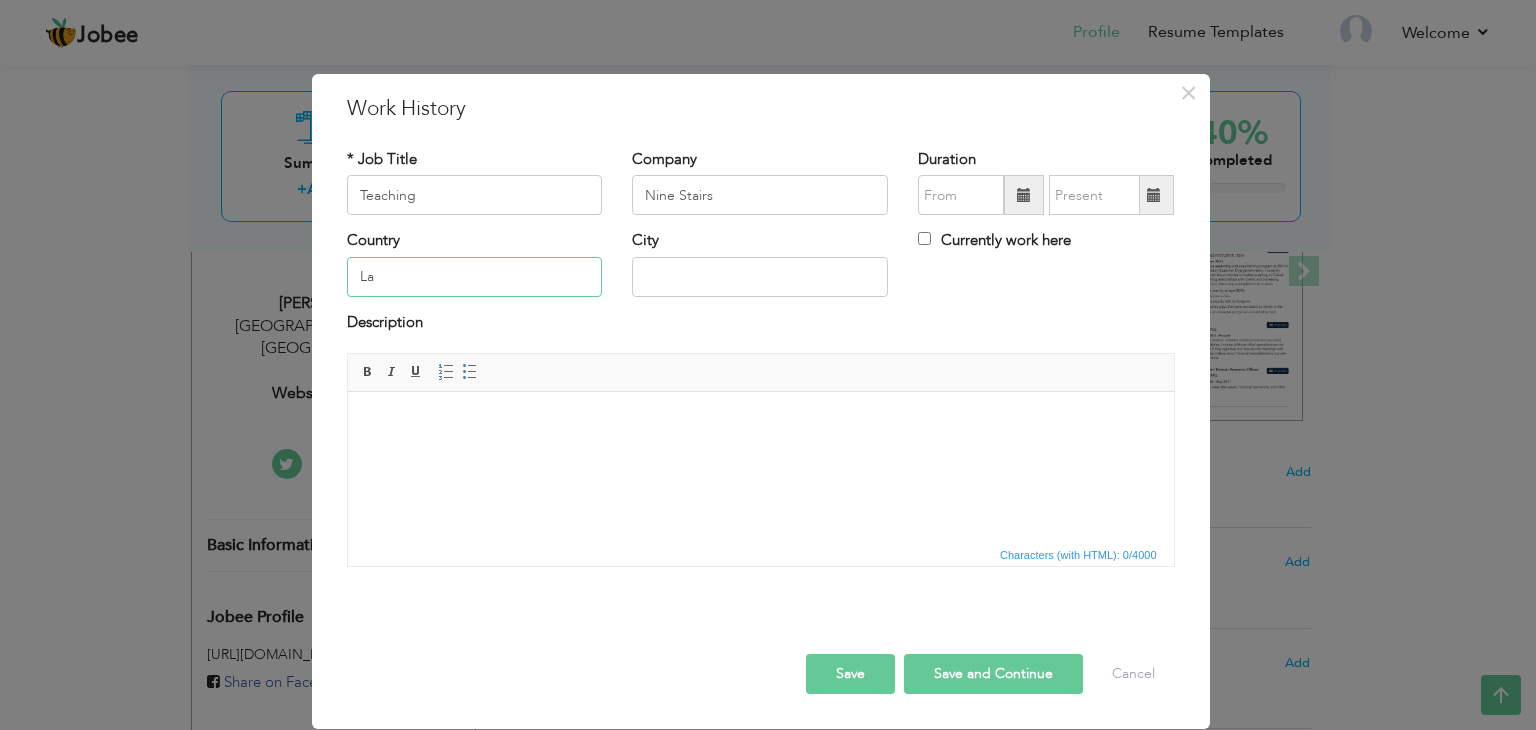 type on "L" 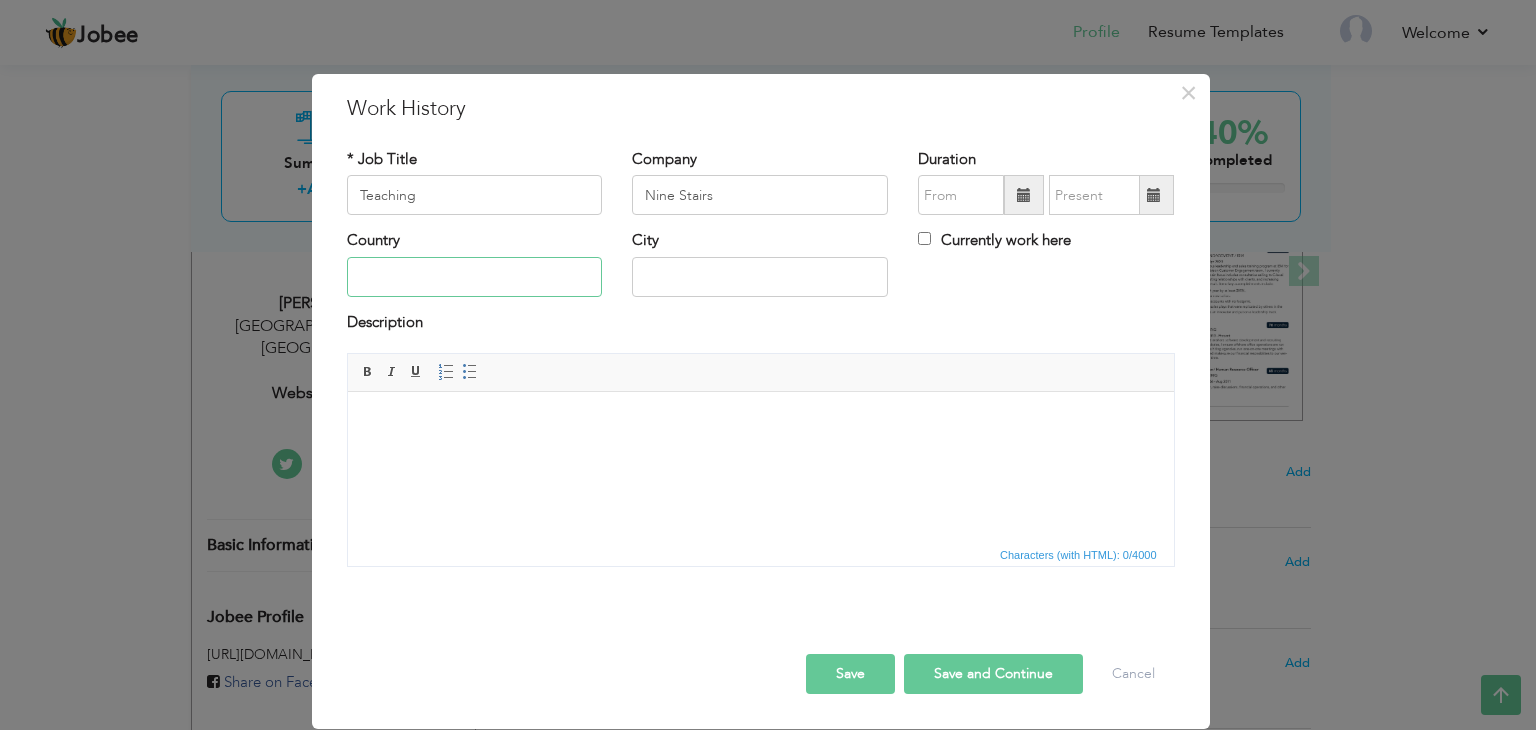 type on "a" 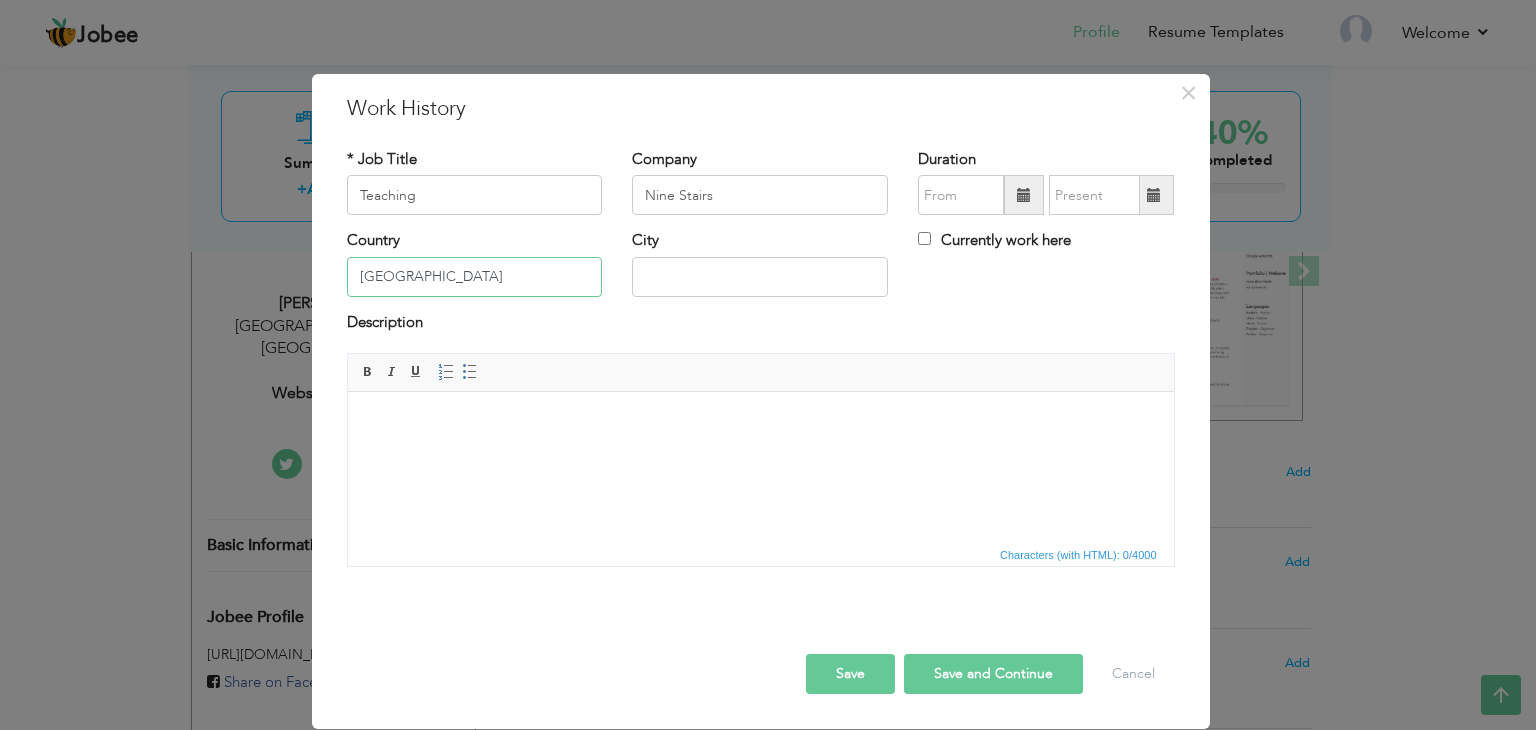 type on "Pakistan" 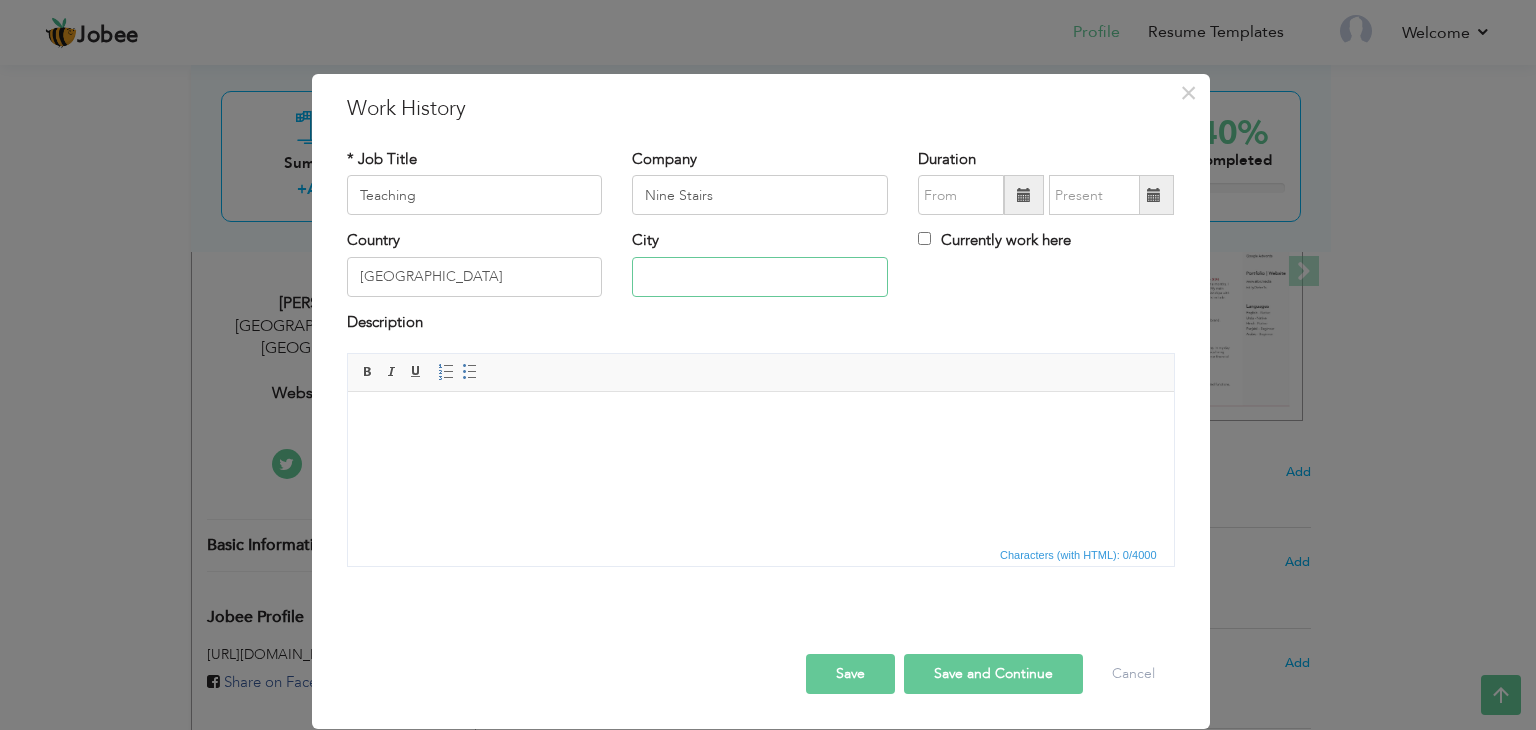 click at bounding box center [760, 277] 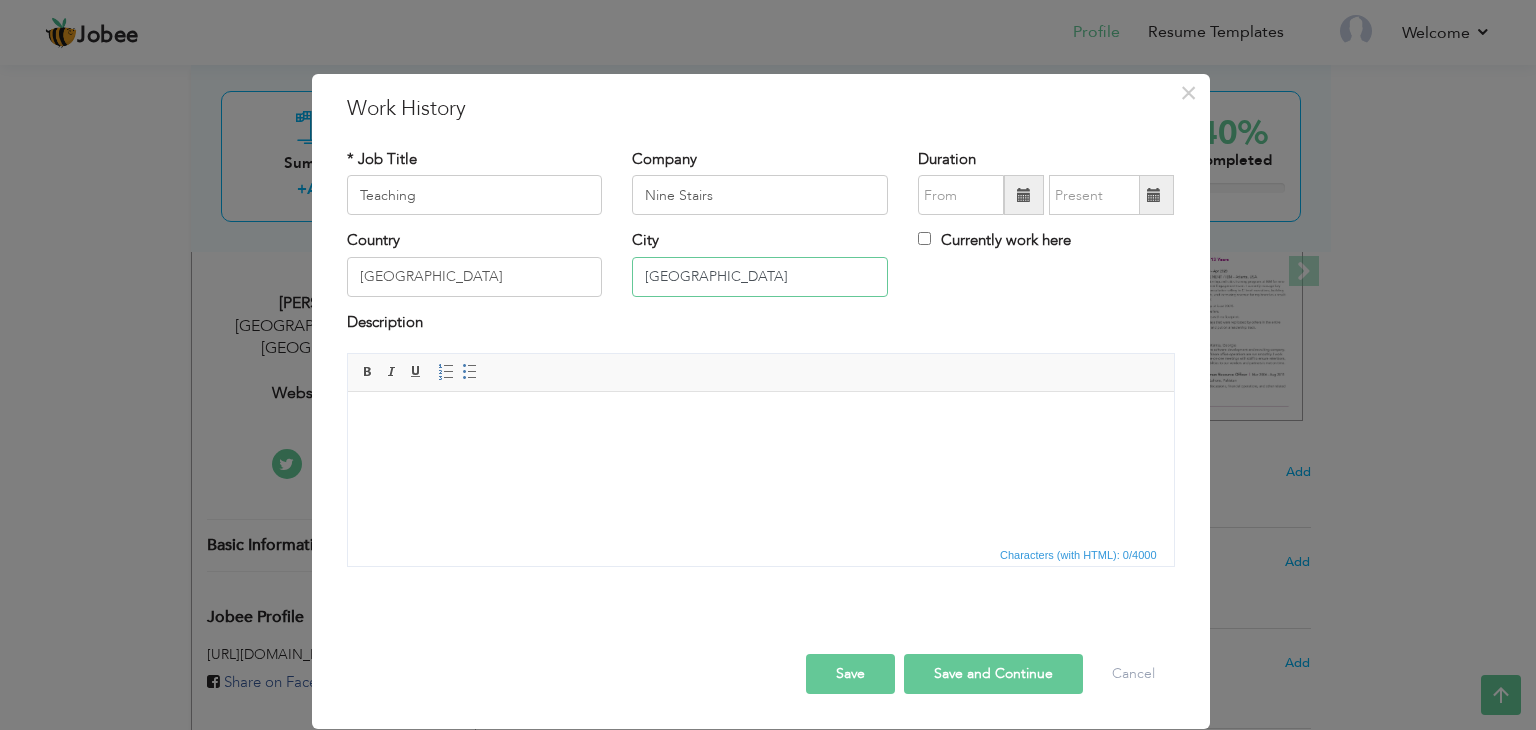 type on "Lahore" 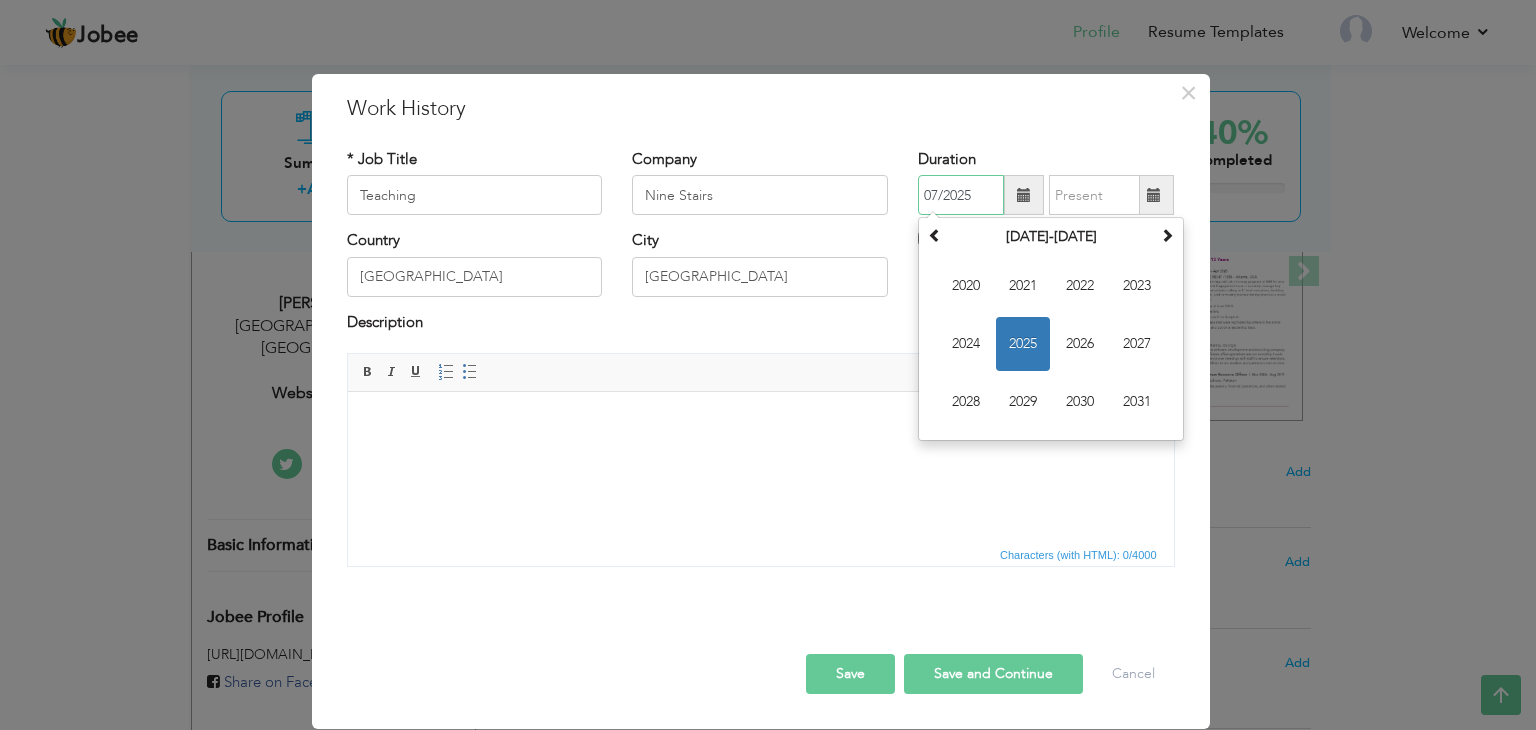 click on "07/2025" at bounding box center [961, 195] 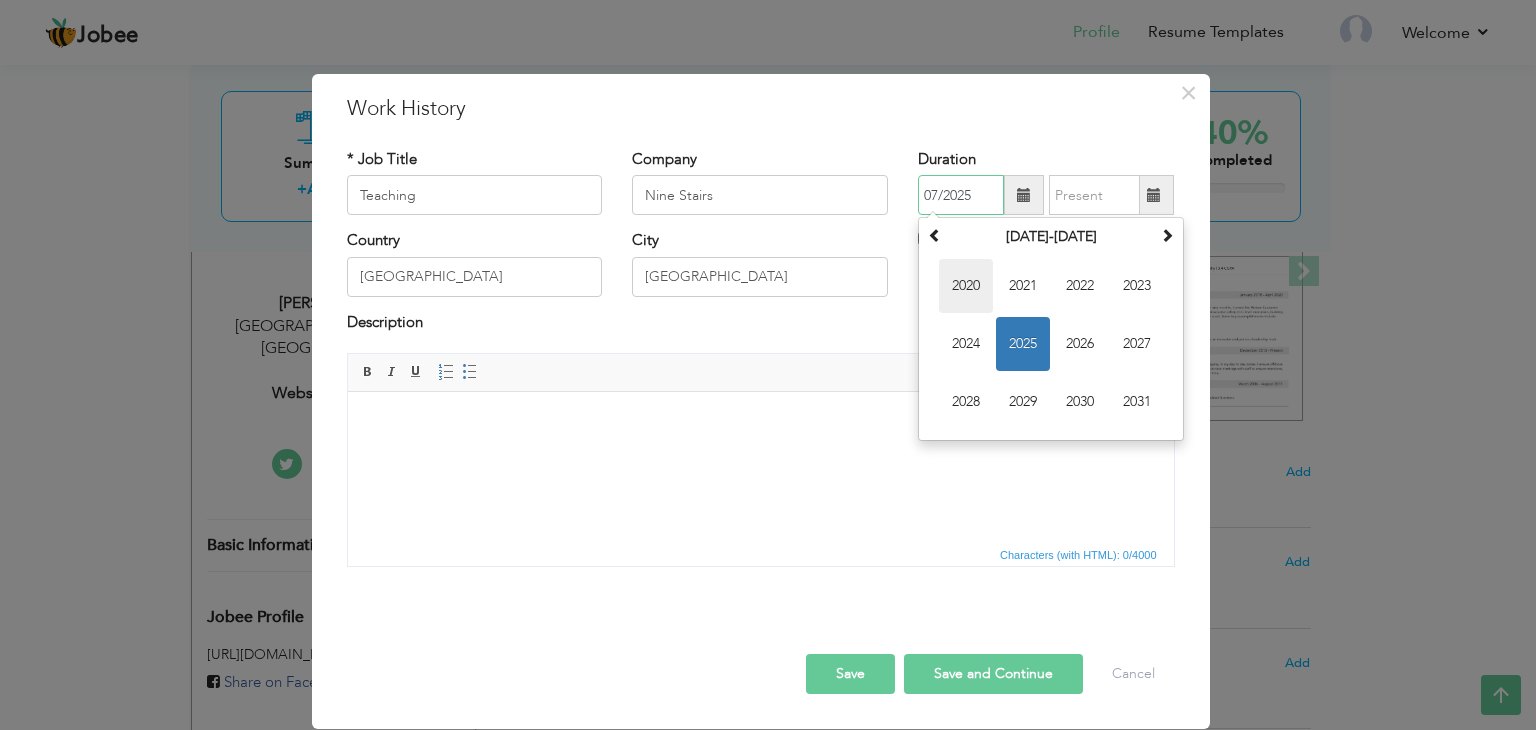 click on "2020" at bounding box center (966, 286) 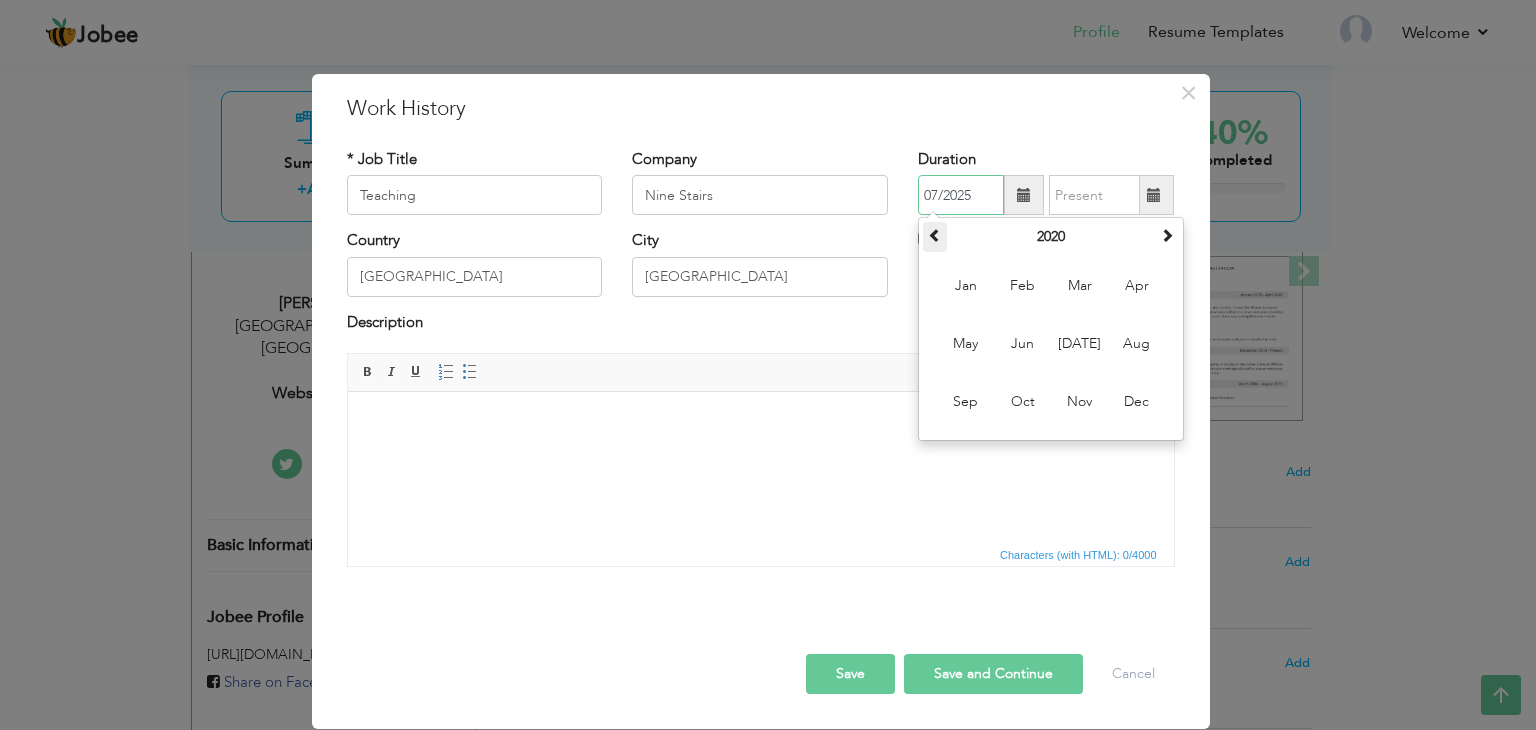 click at bounding box center (935, 235) 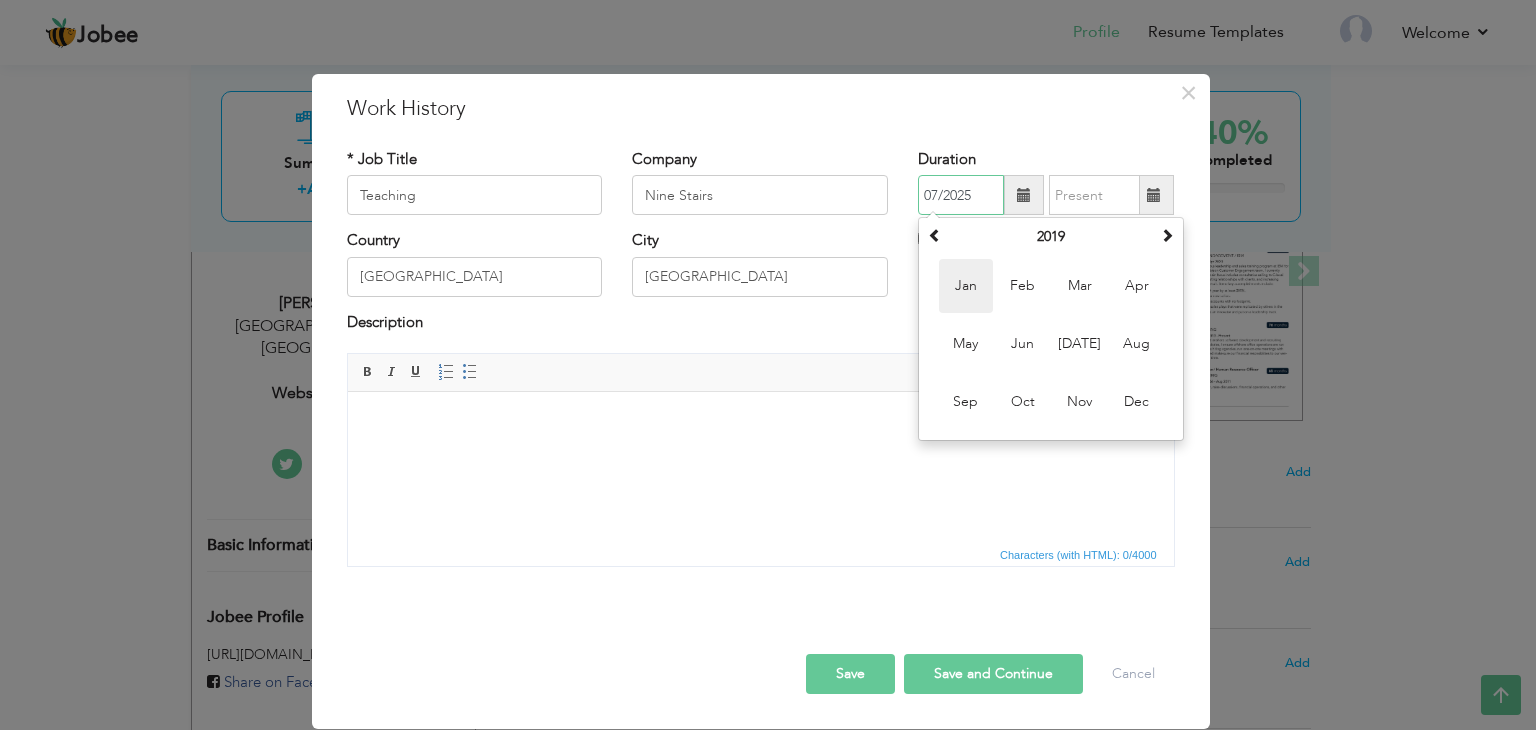 click on "Jan" at bounding box center [966, 286] 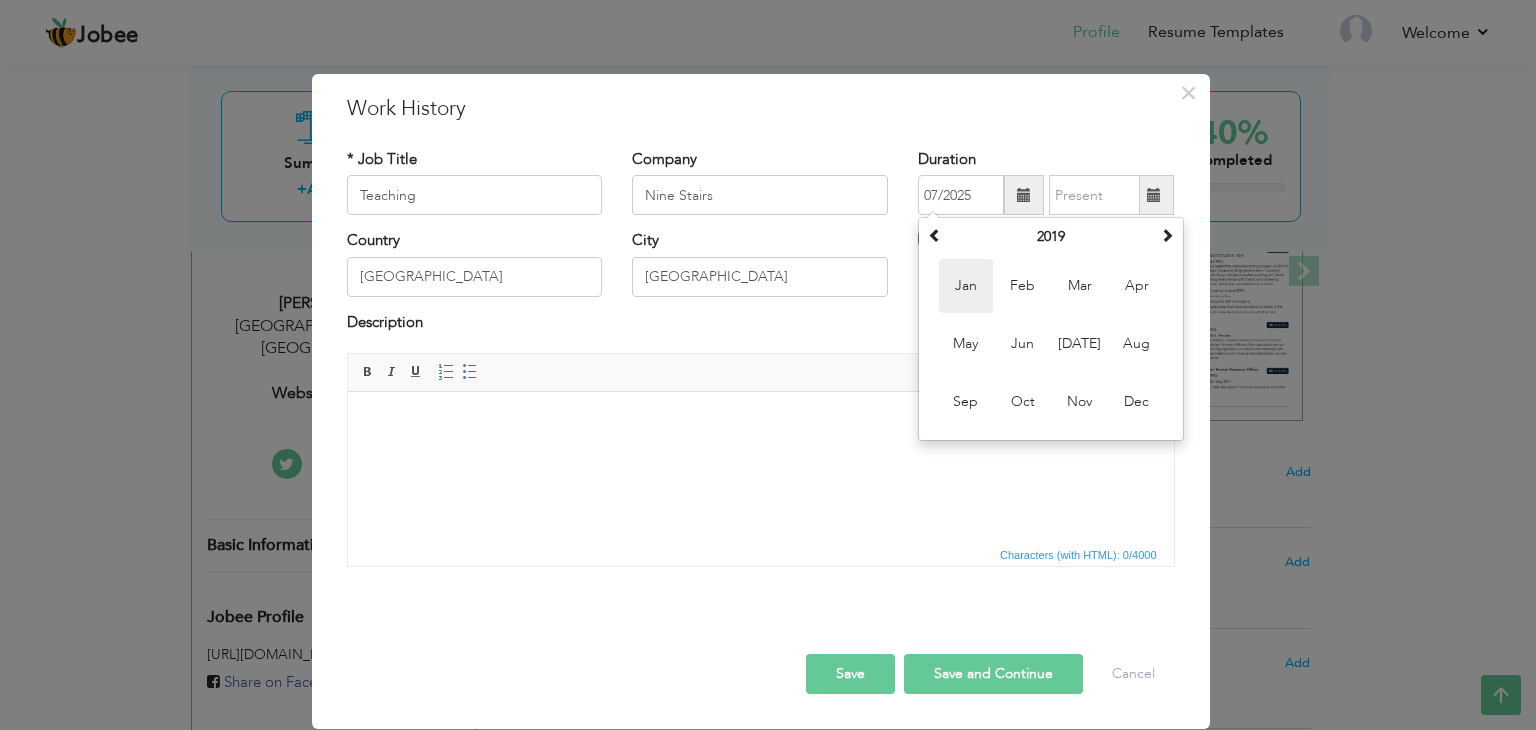 type on "01/2019" 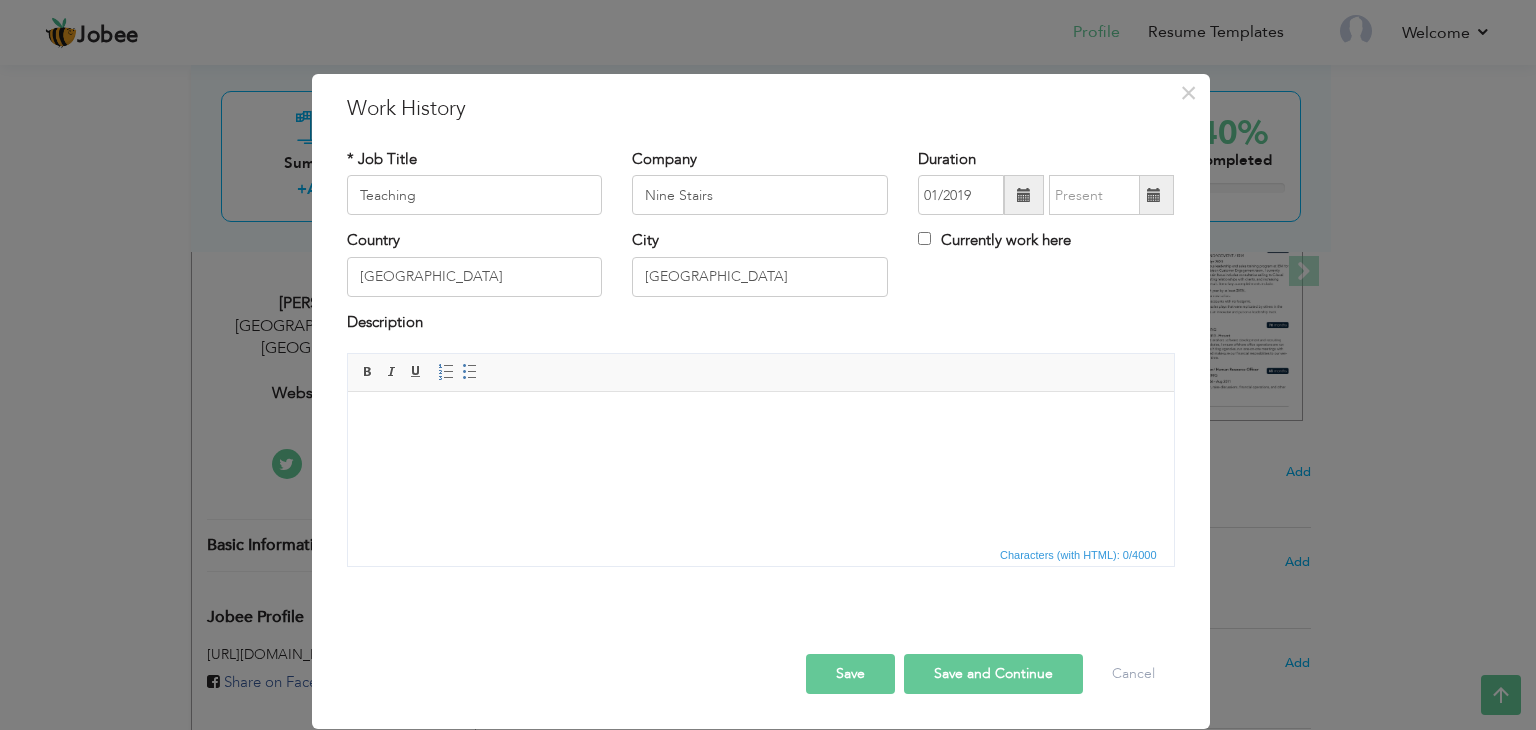 click at bounding box center (1024, 195) 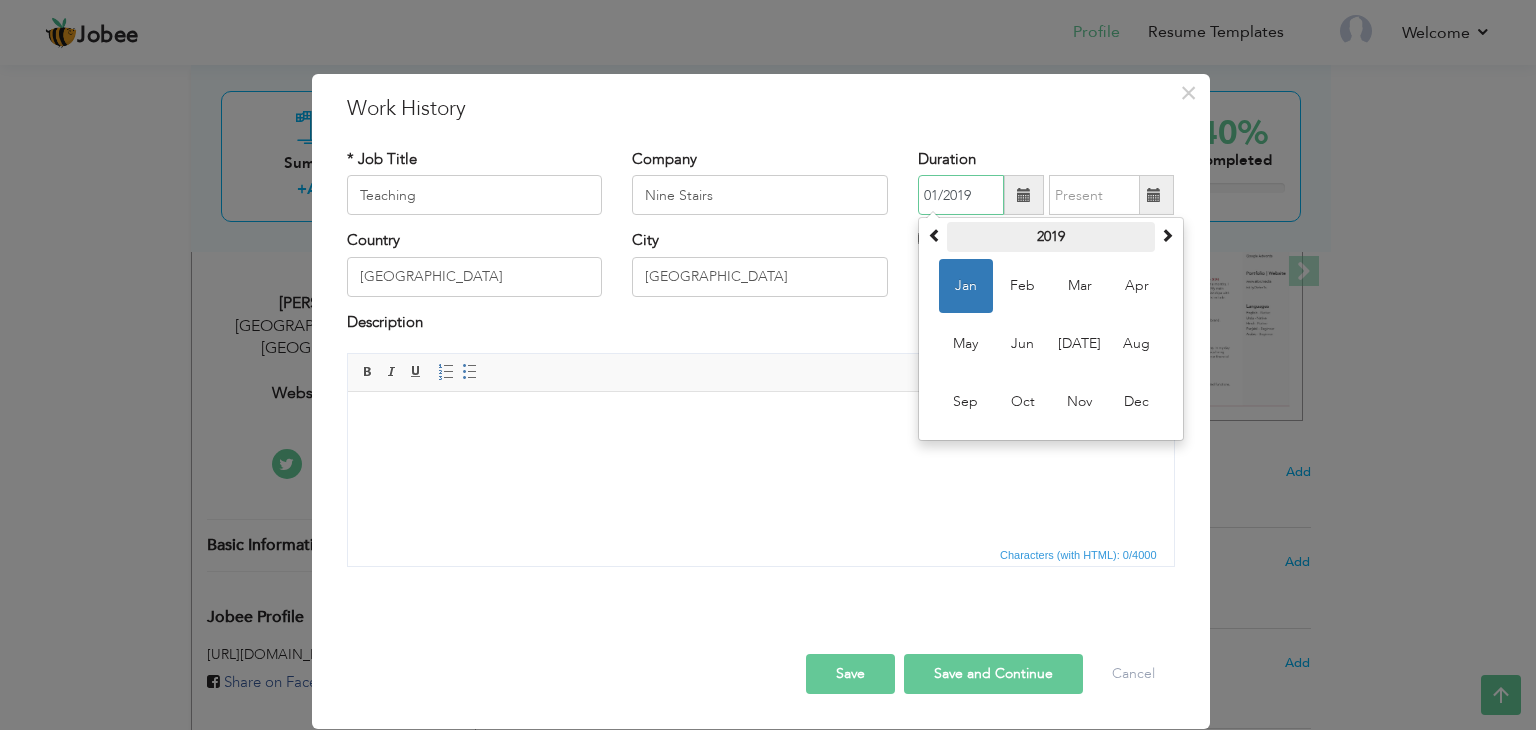 click on "2019" at bounding box center (1051, 237) 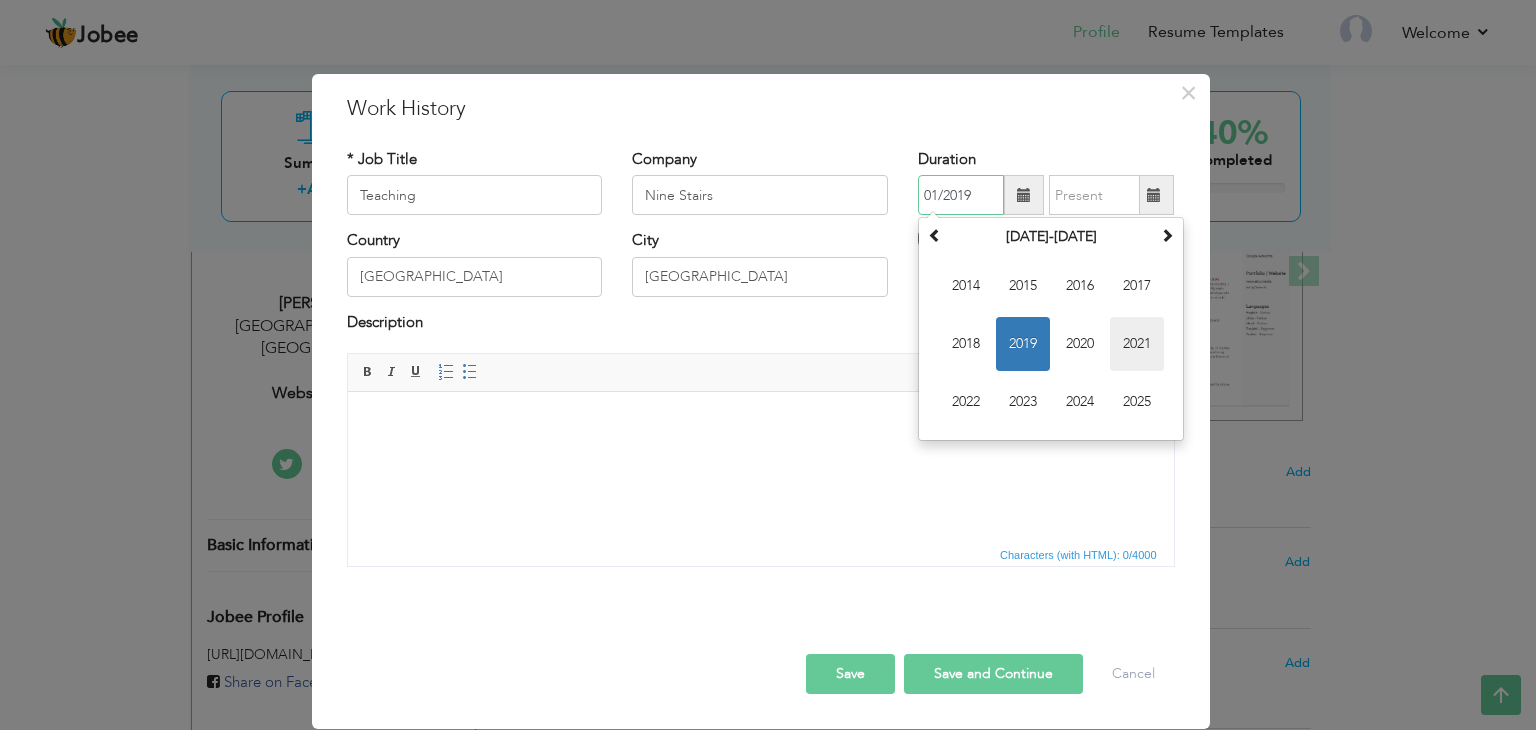 click on "2021" at bounding box center [1137, 344] 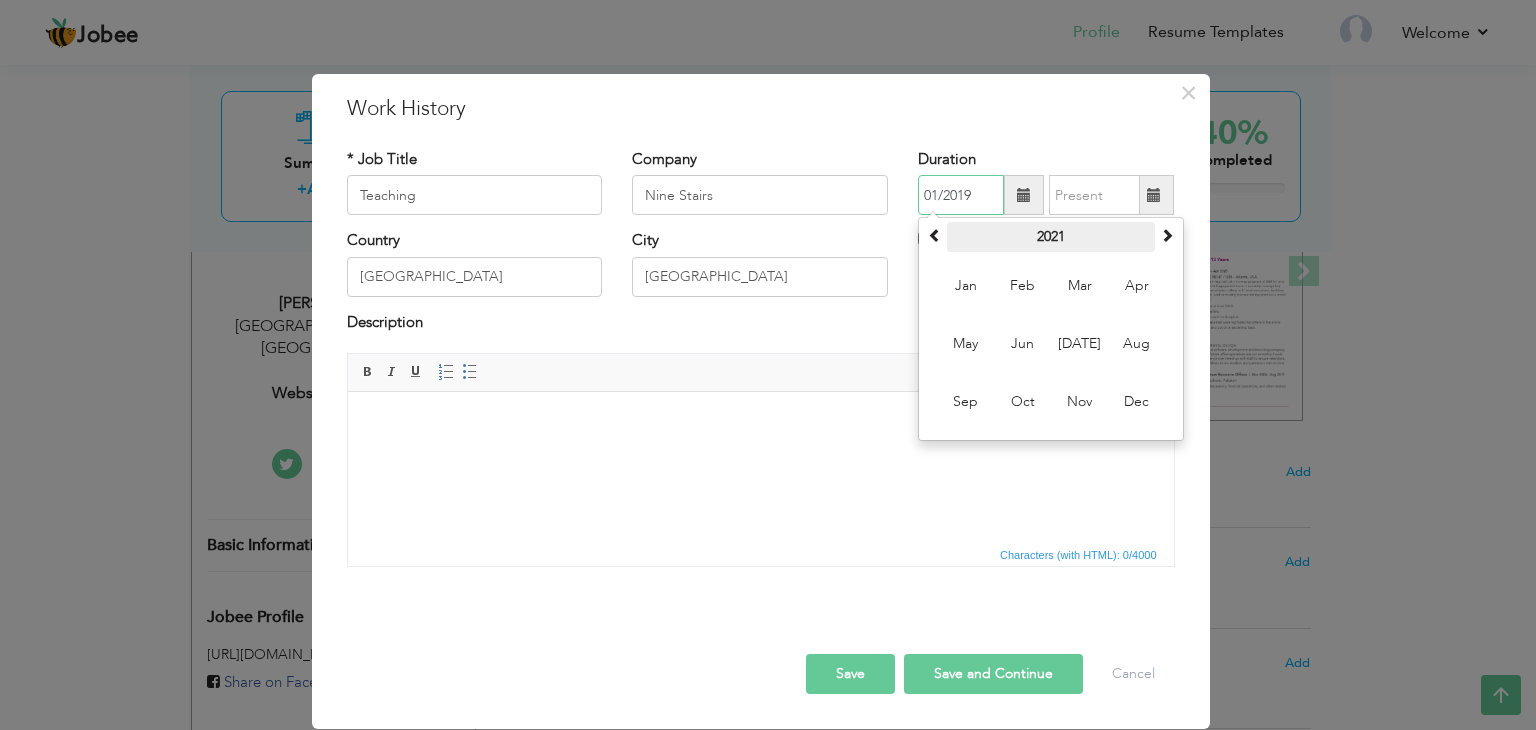 click on "2021" at bounding box center [1051, 237] 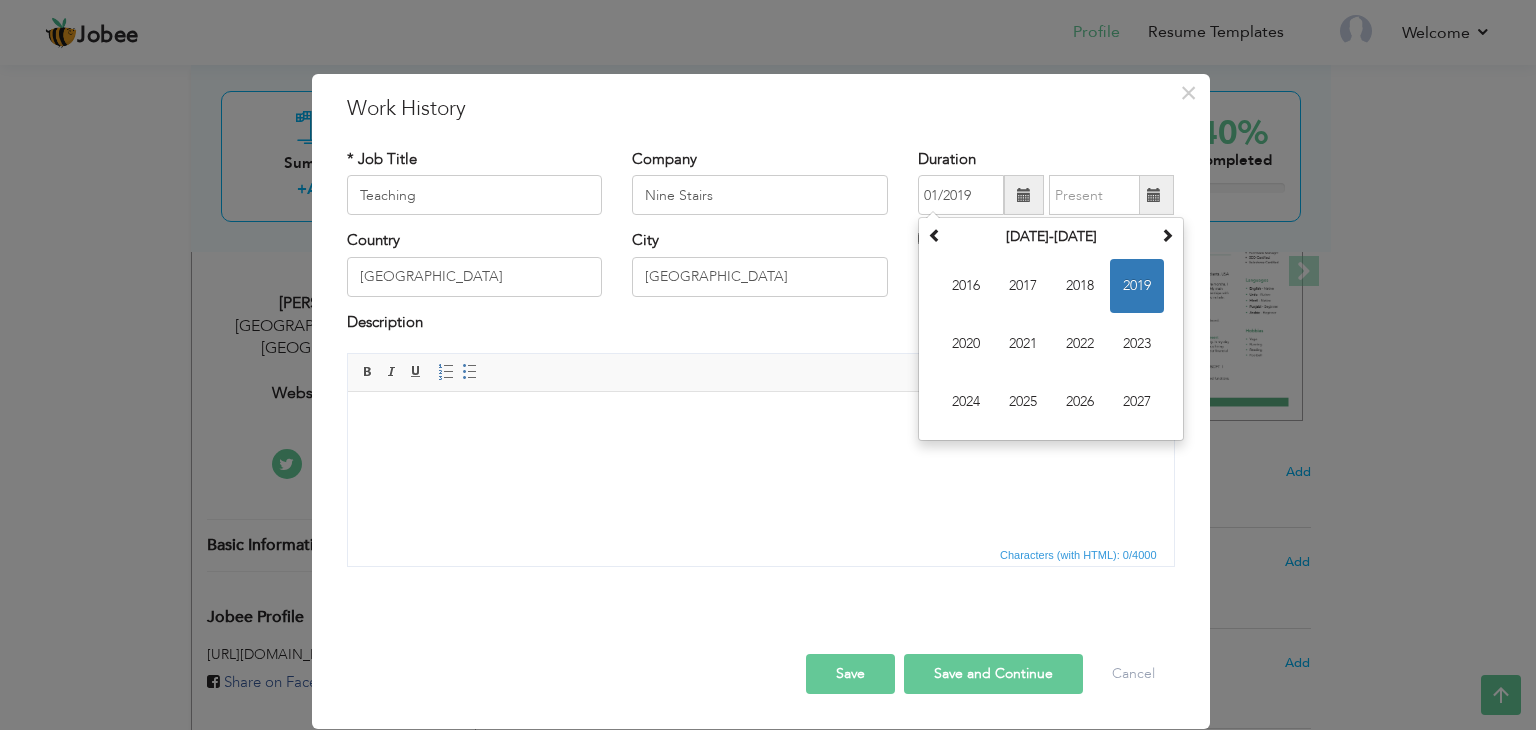 click at bounding box center (1154, 195) 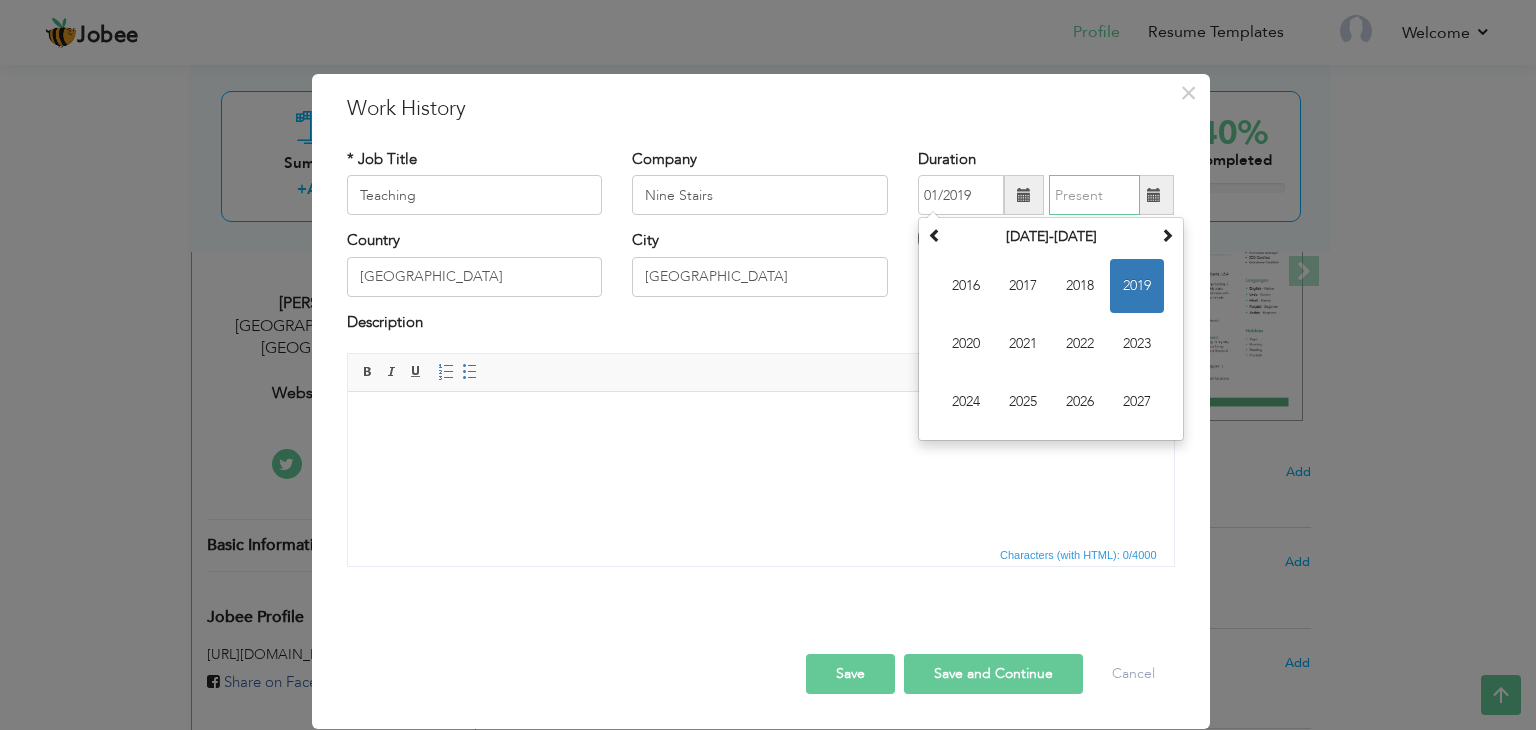 type on "07/2025" 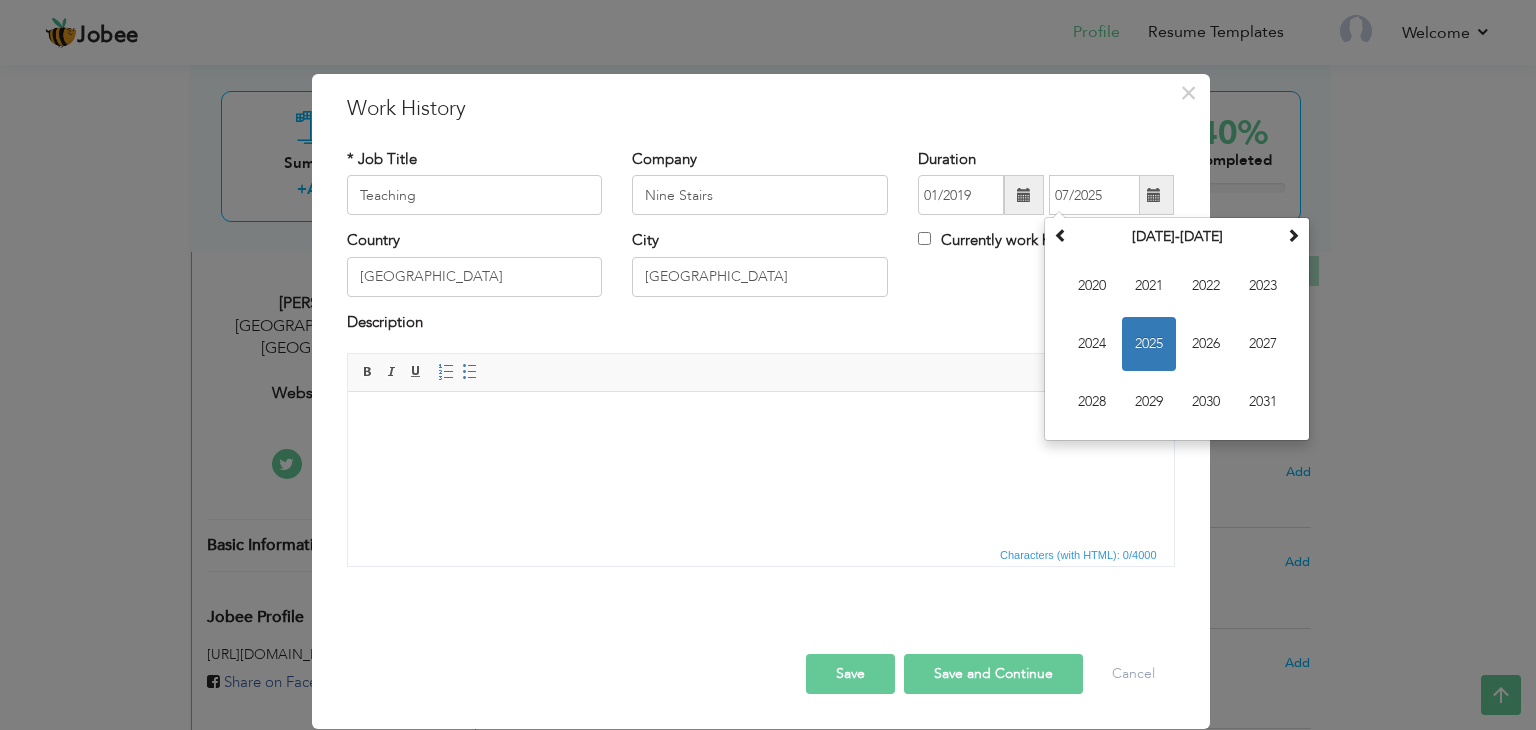 click at bounding box center (1024, 195) 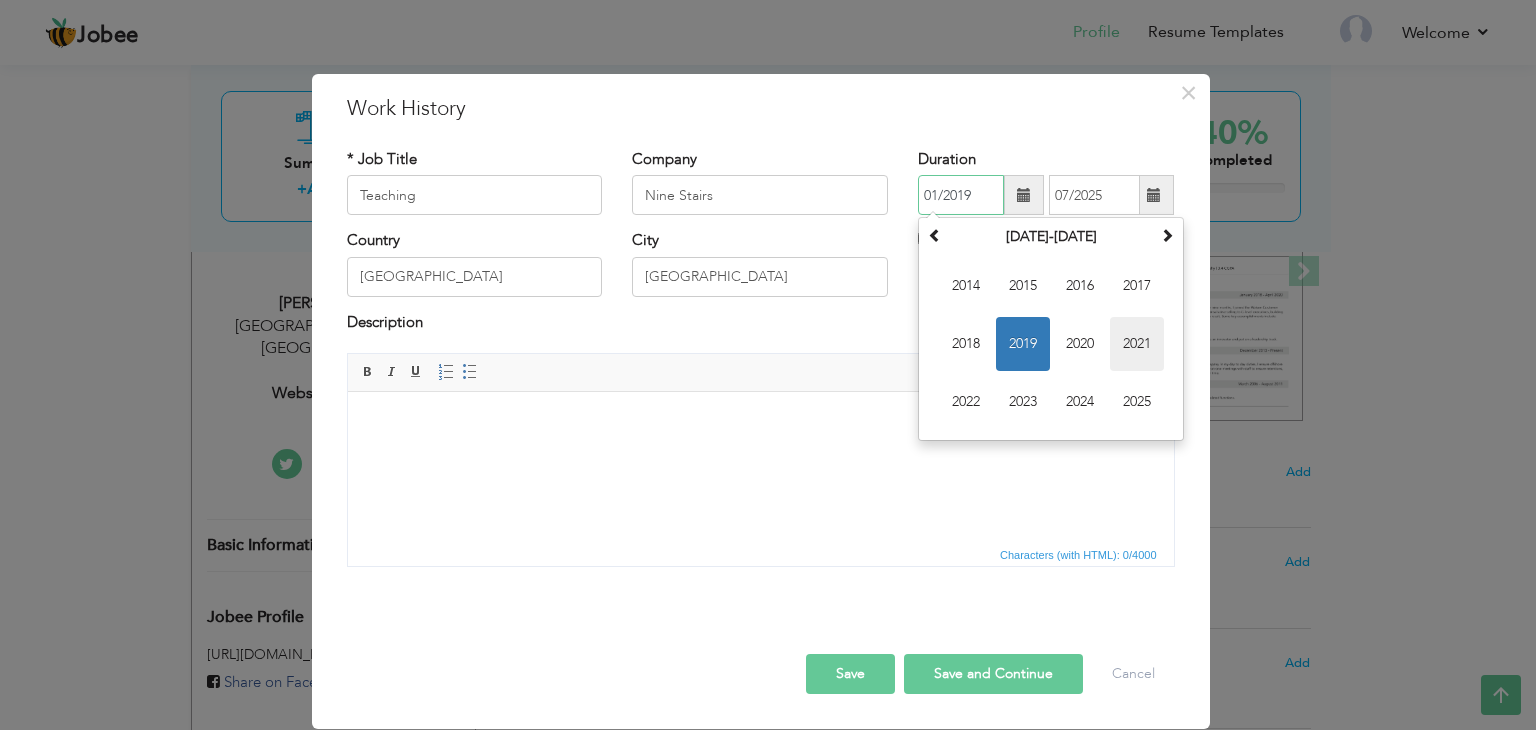click on "2021" at bounding box center (1137, 344) 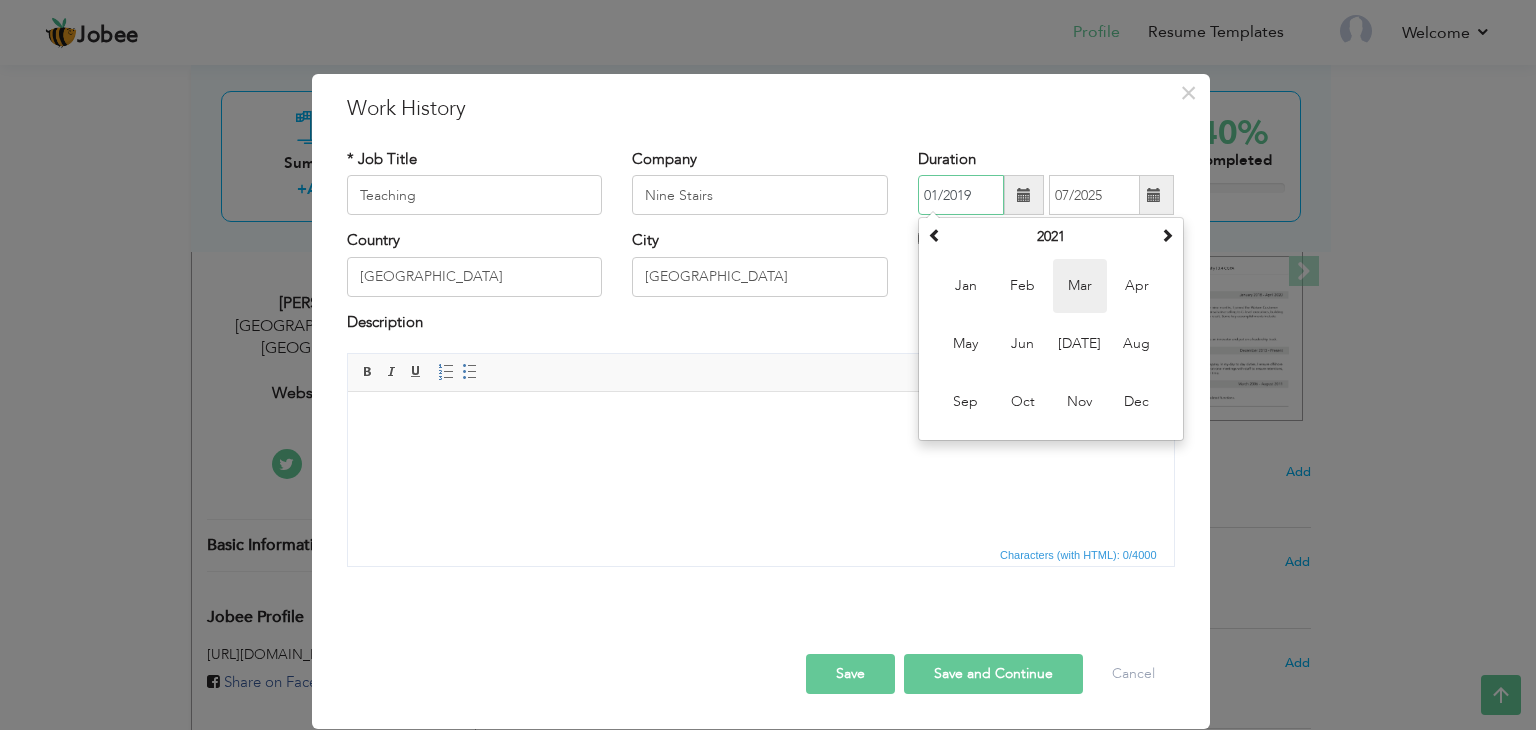 click on "Mar" at bounding box center (1080, 286) 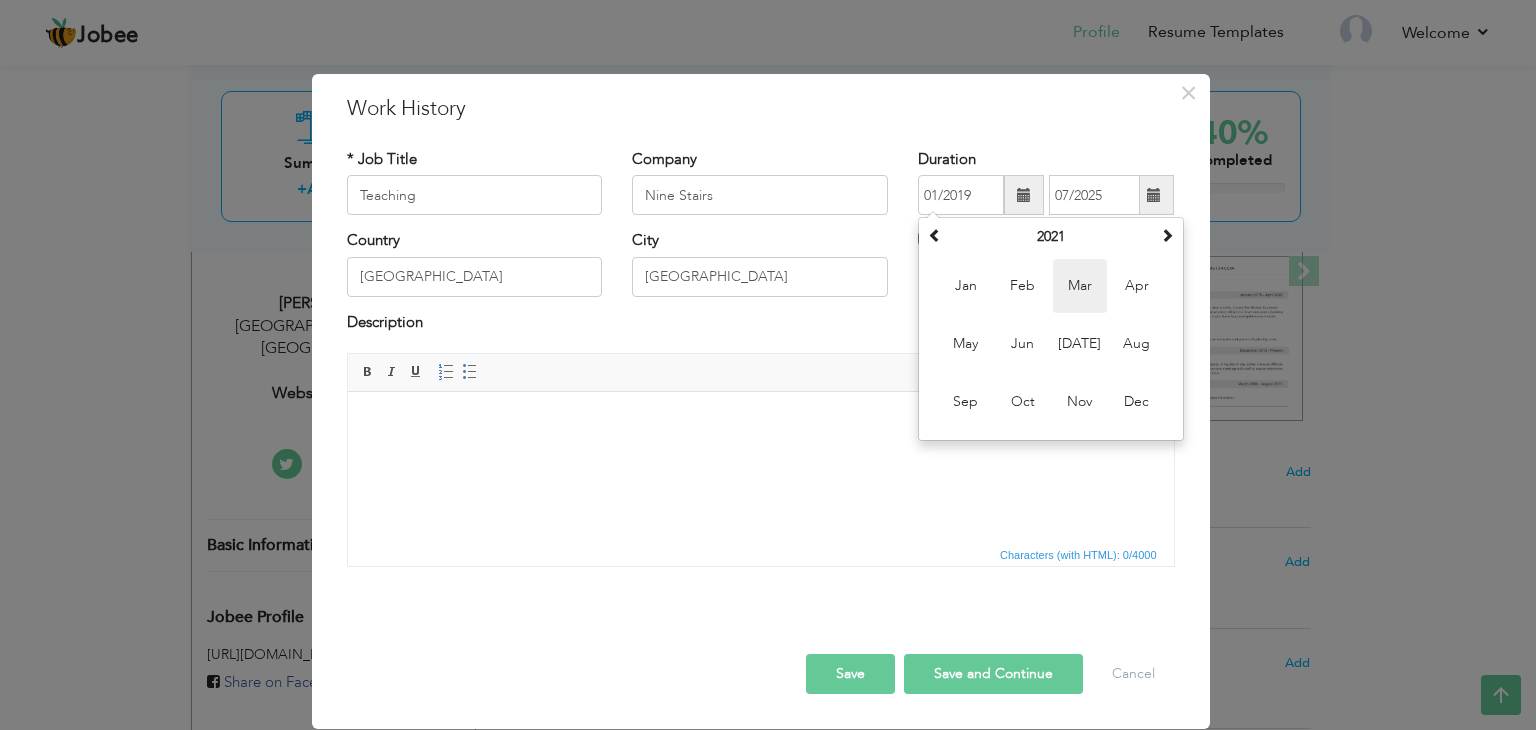 type on "03/2021" 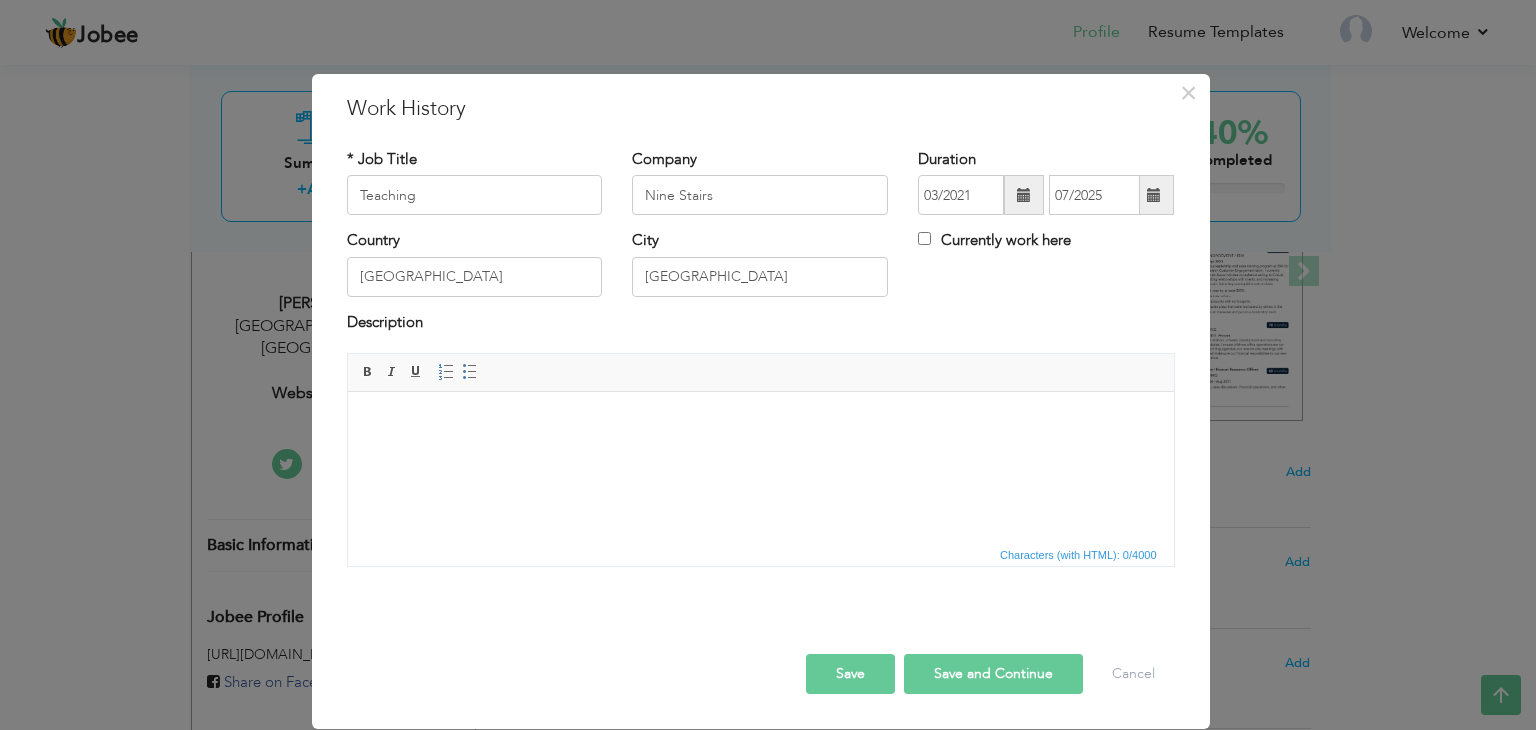 click at bounding box center (1154, 195) 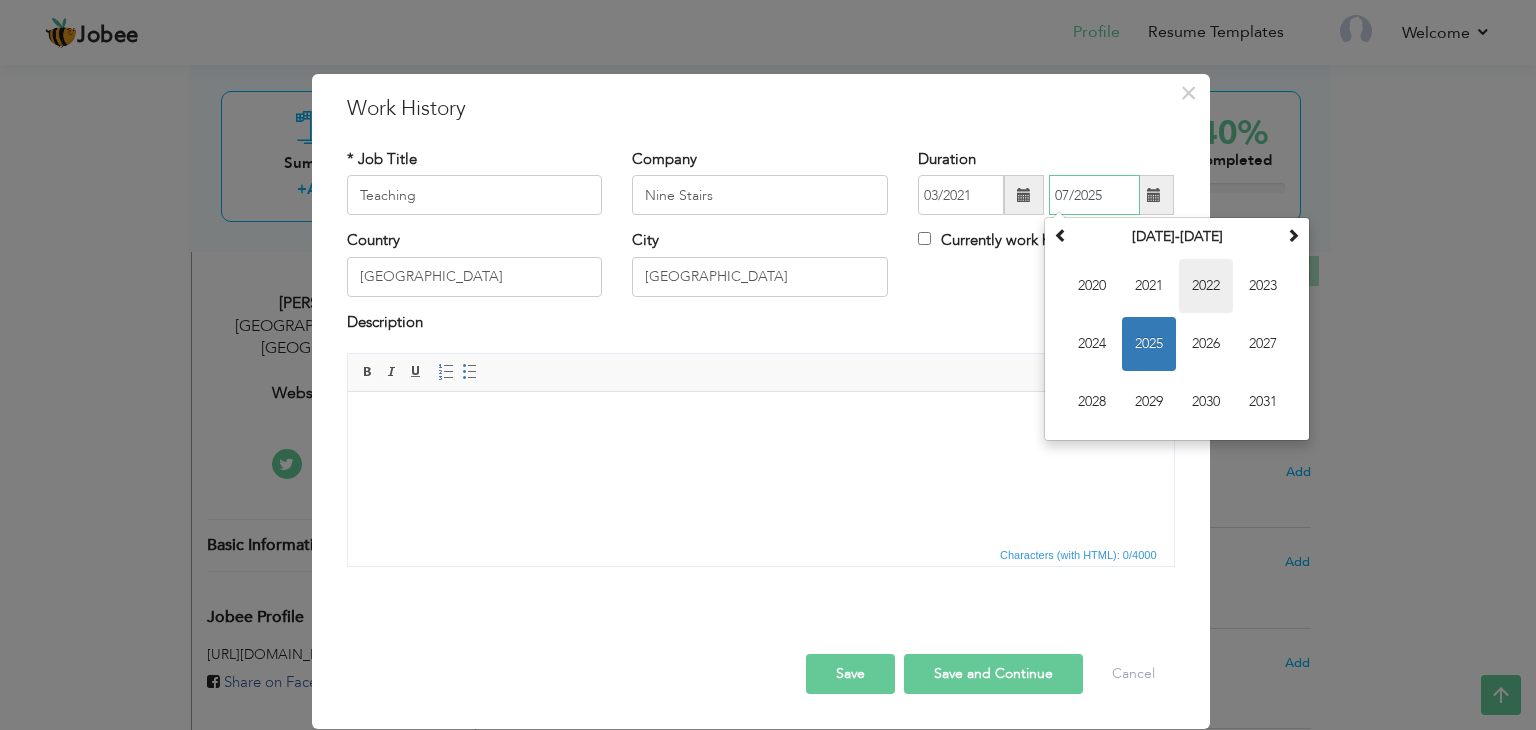 click on "2022" at bounding box center [1206, 286] 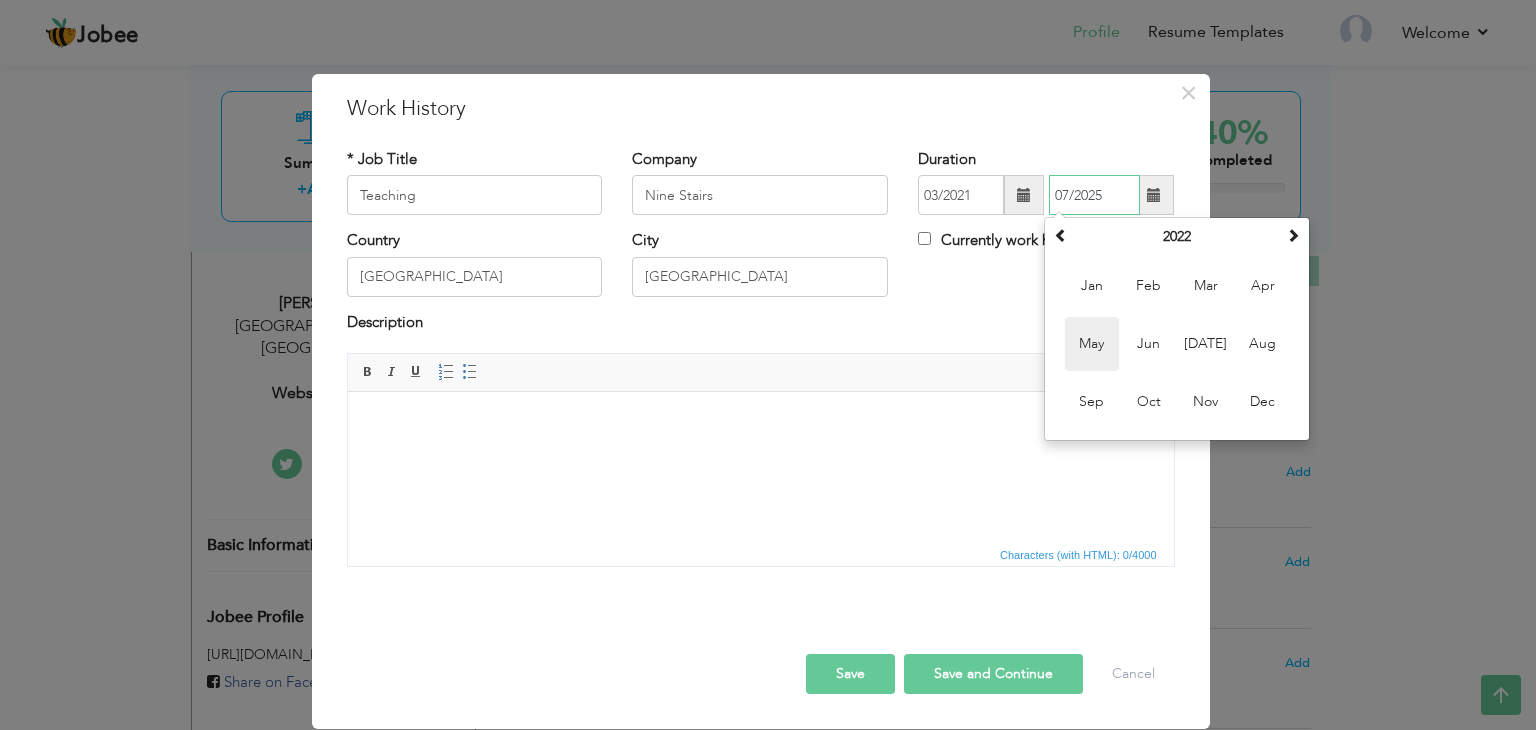 click on "May" at bounding box center [1092, 344] 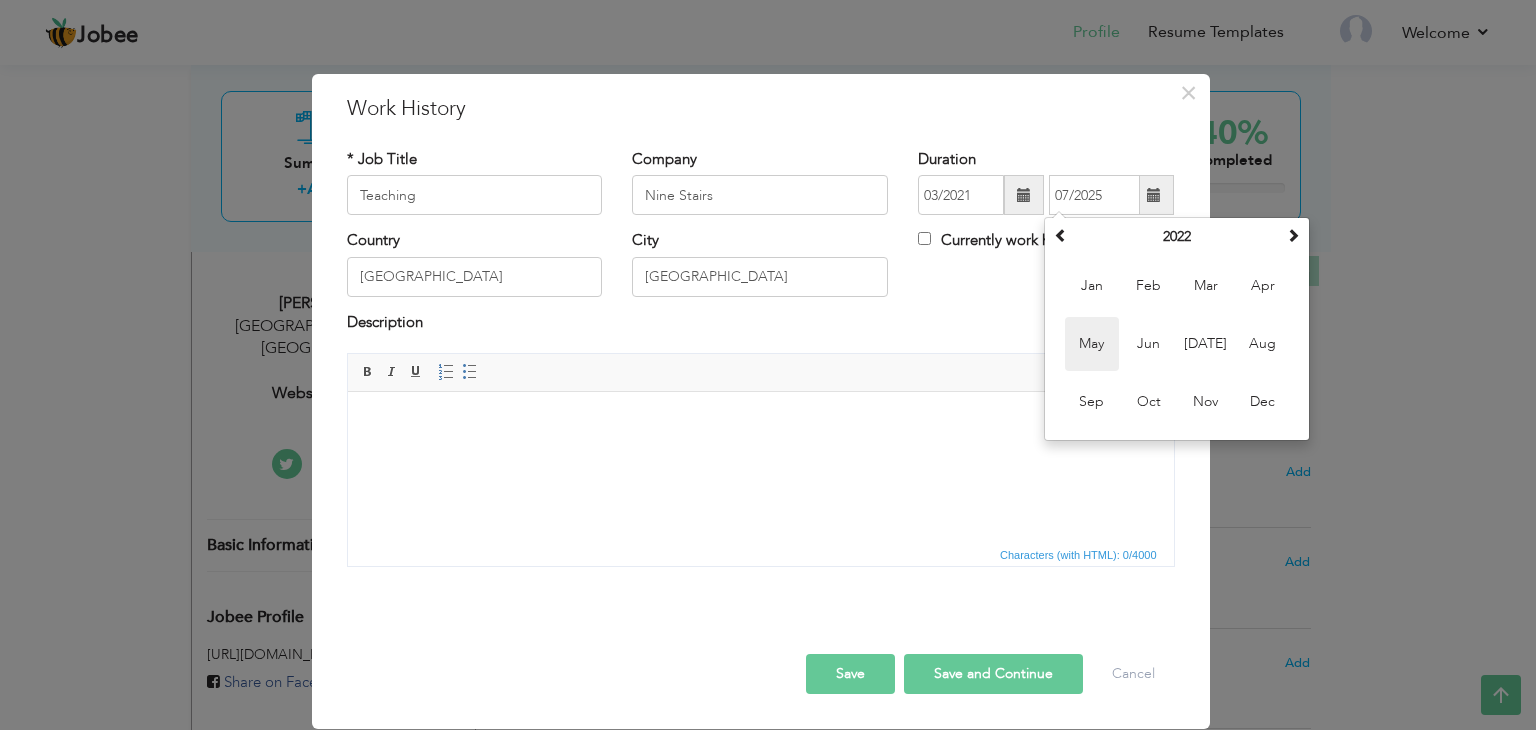 type on "05/2022" 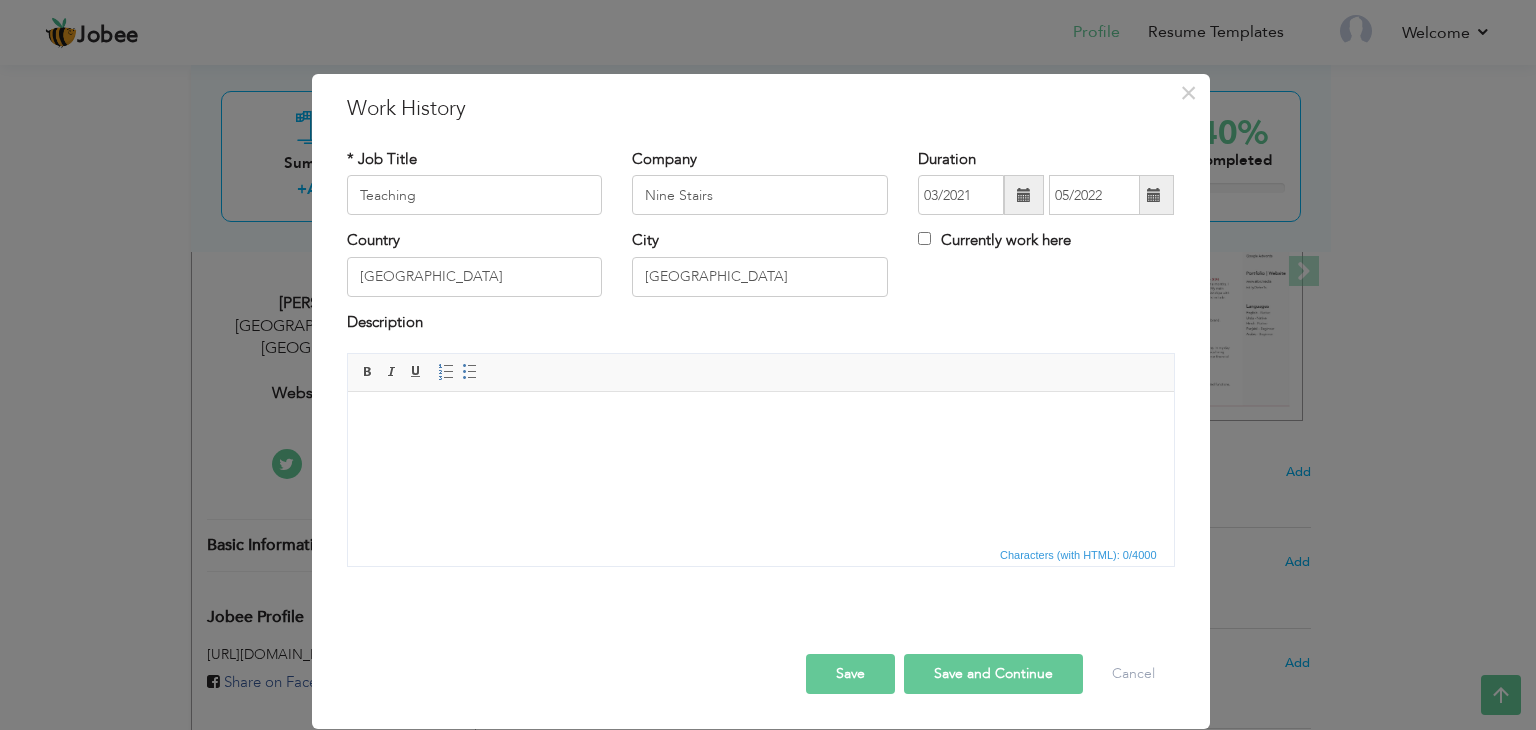 click on "Country
Pakistan
City
Lahore
Currently work here" at bounding box center (761, 270) 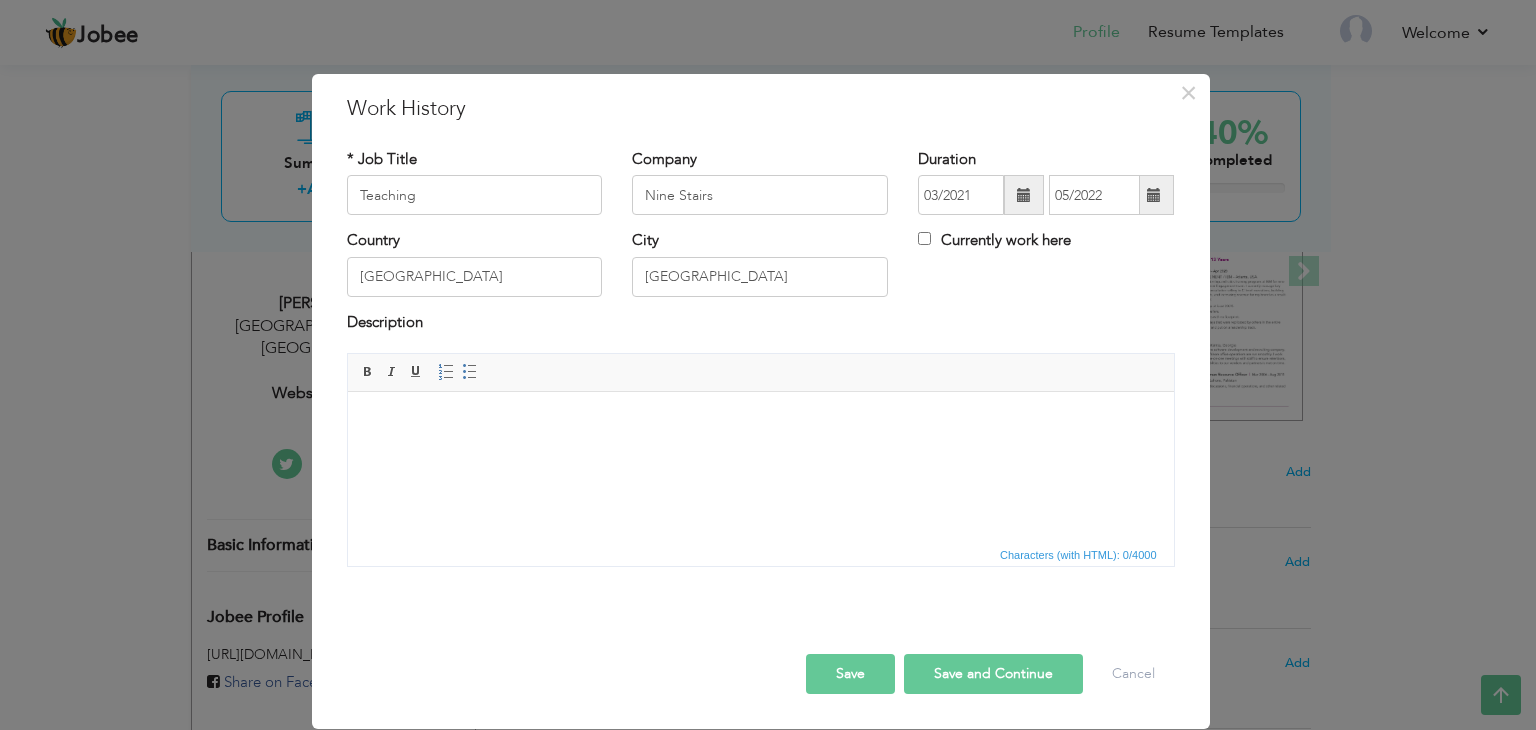 click on "Save and Continue" at bounding box center (993, 674) 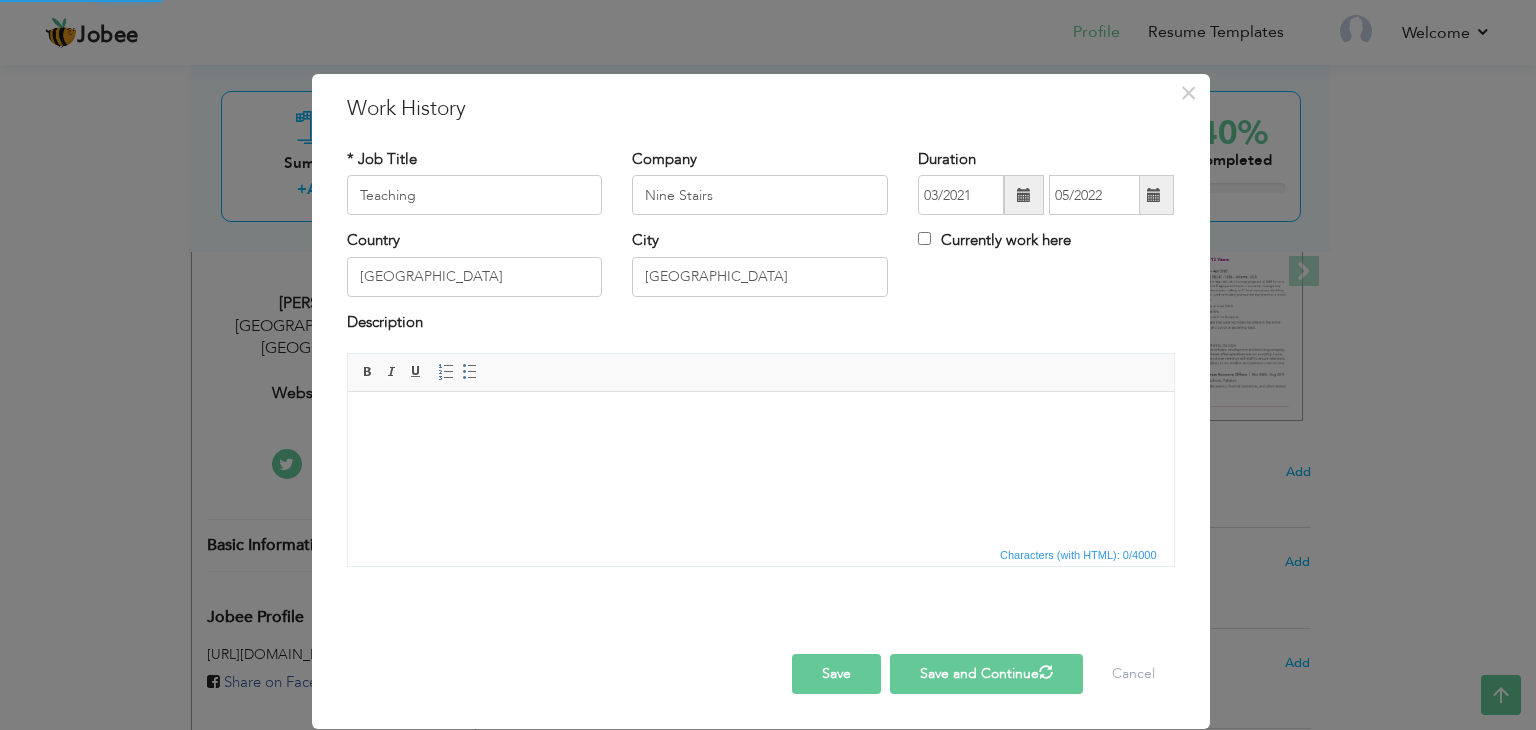type 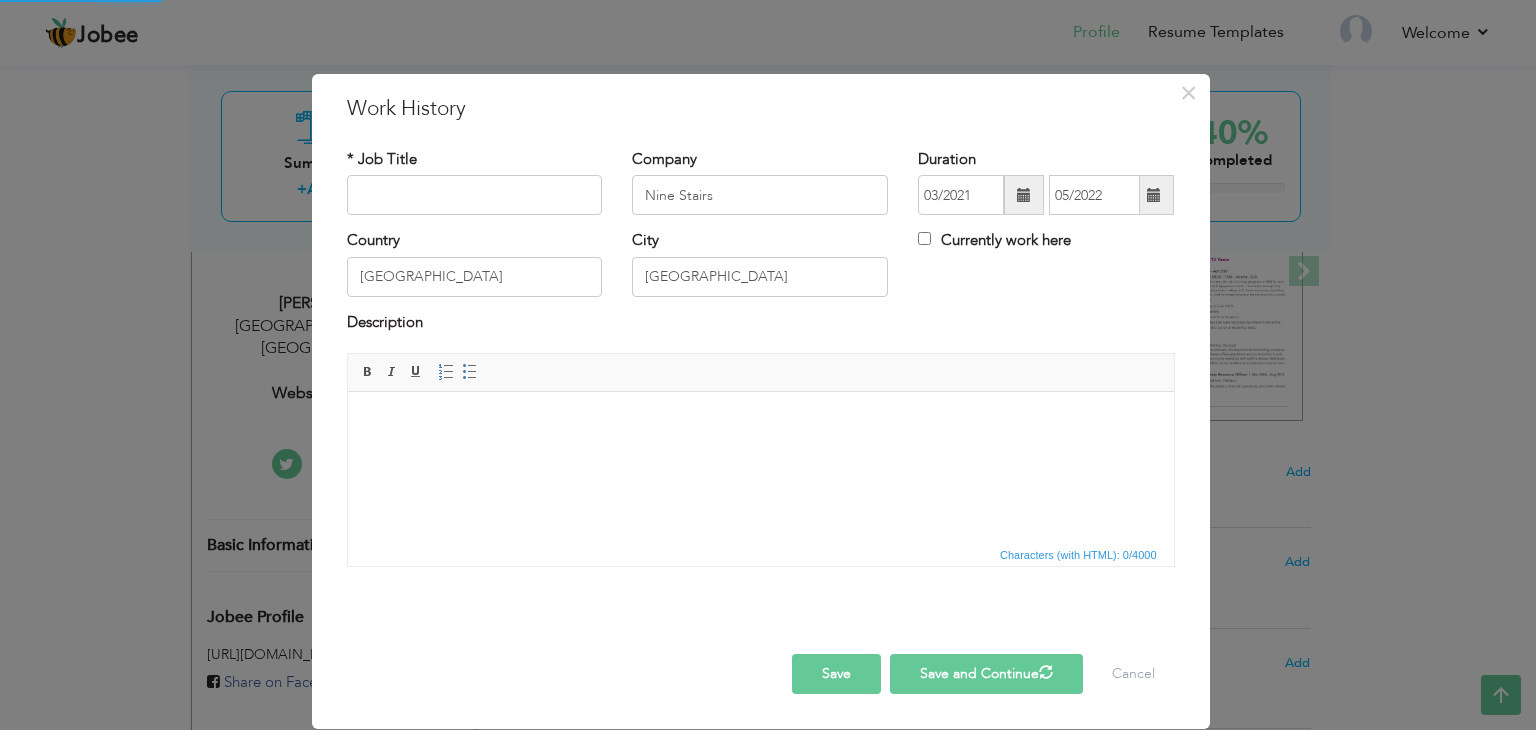 type 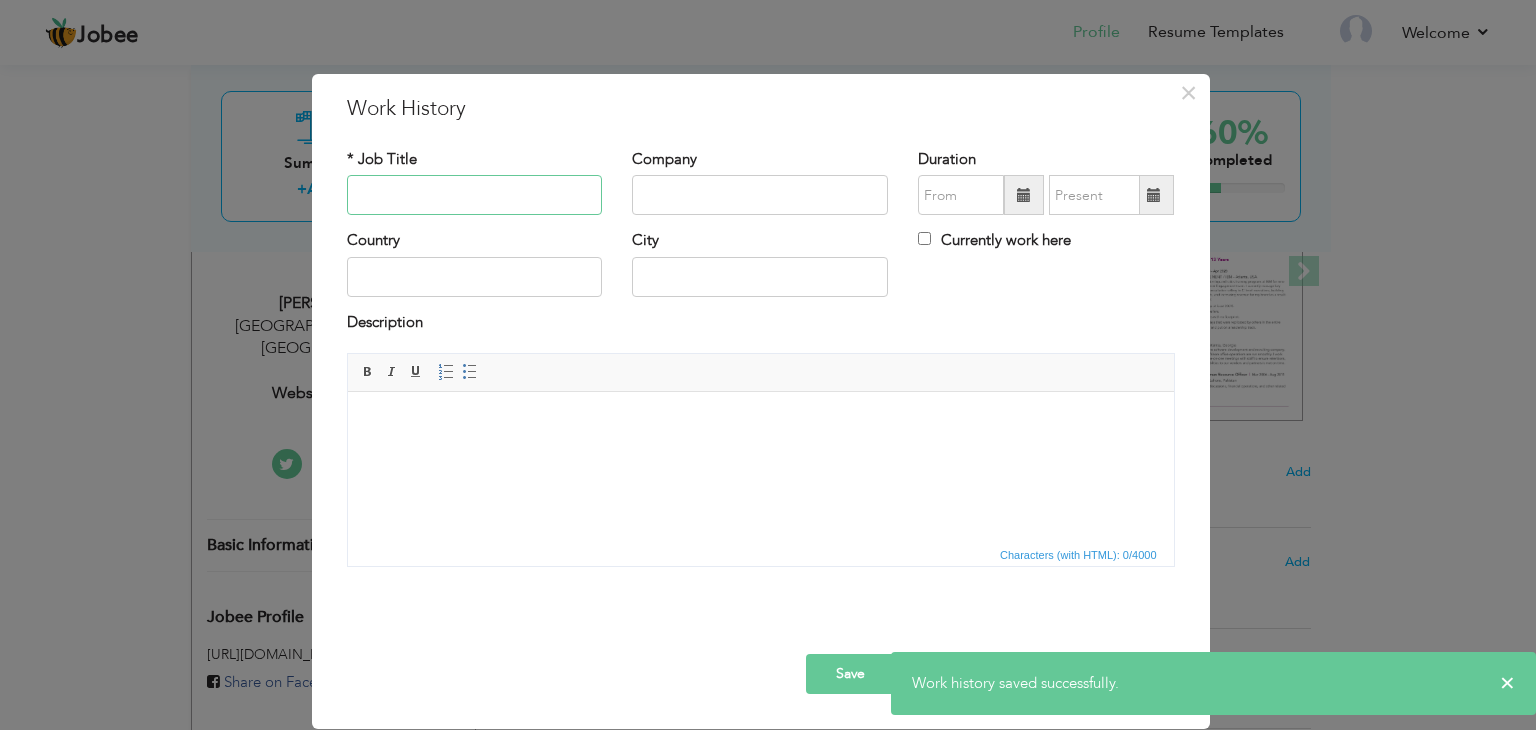 click at bounding box center [475, 195] 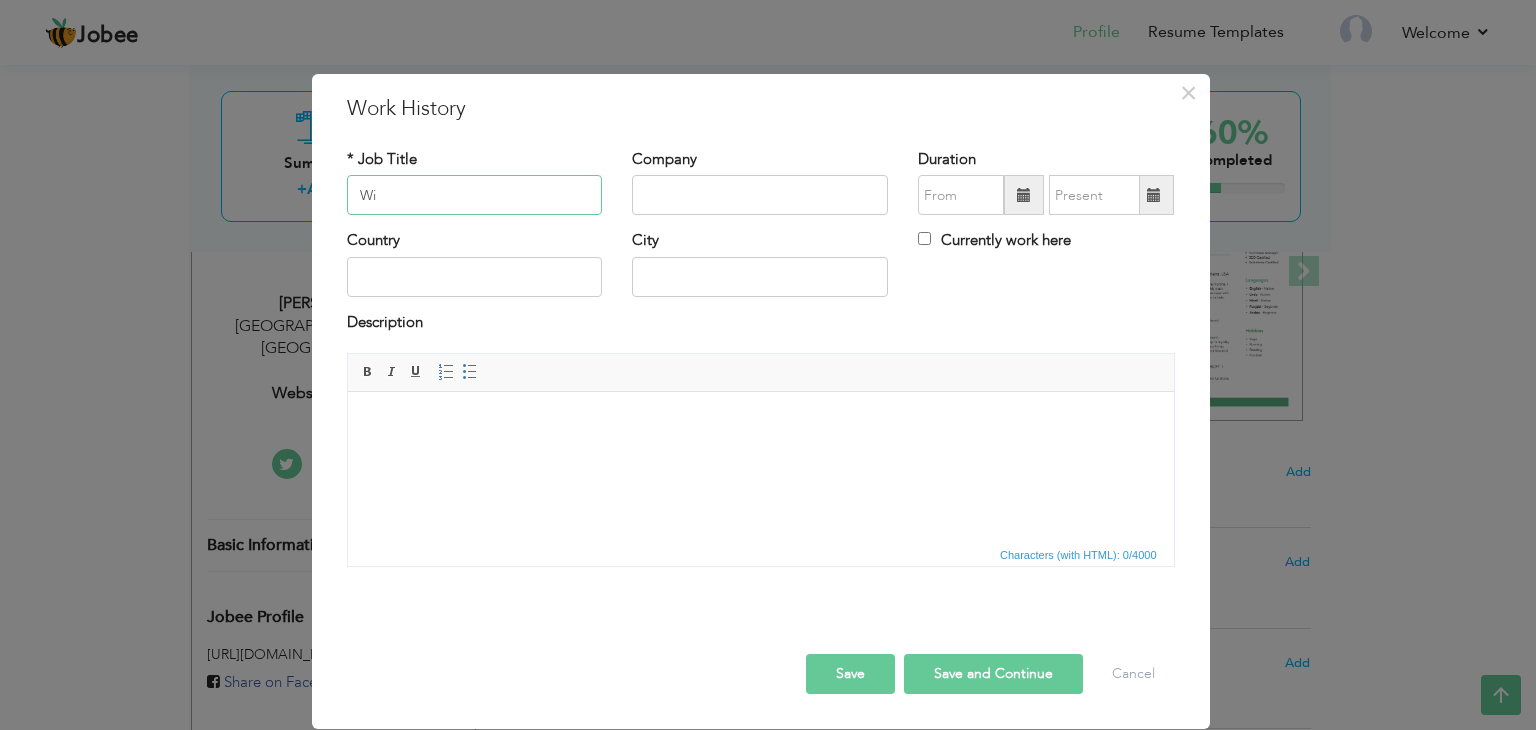 type on "W" 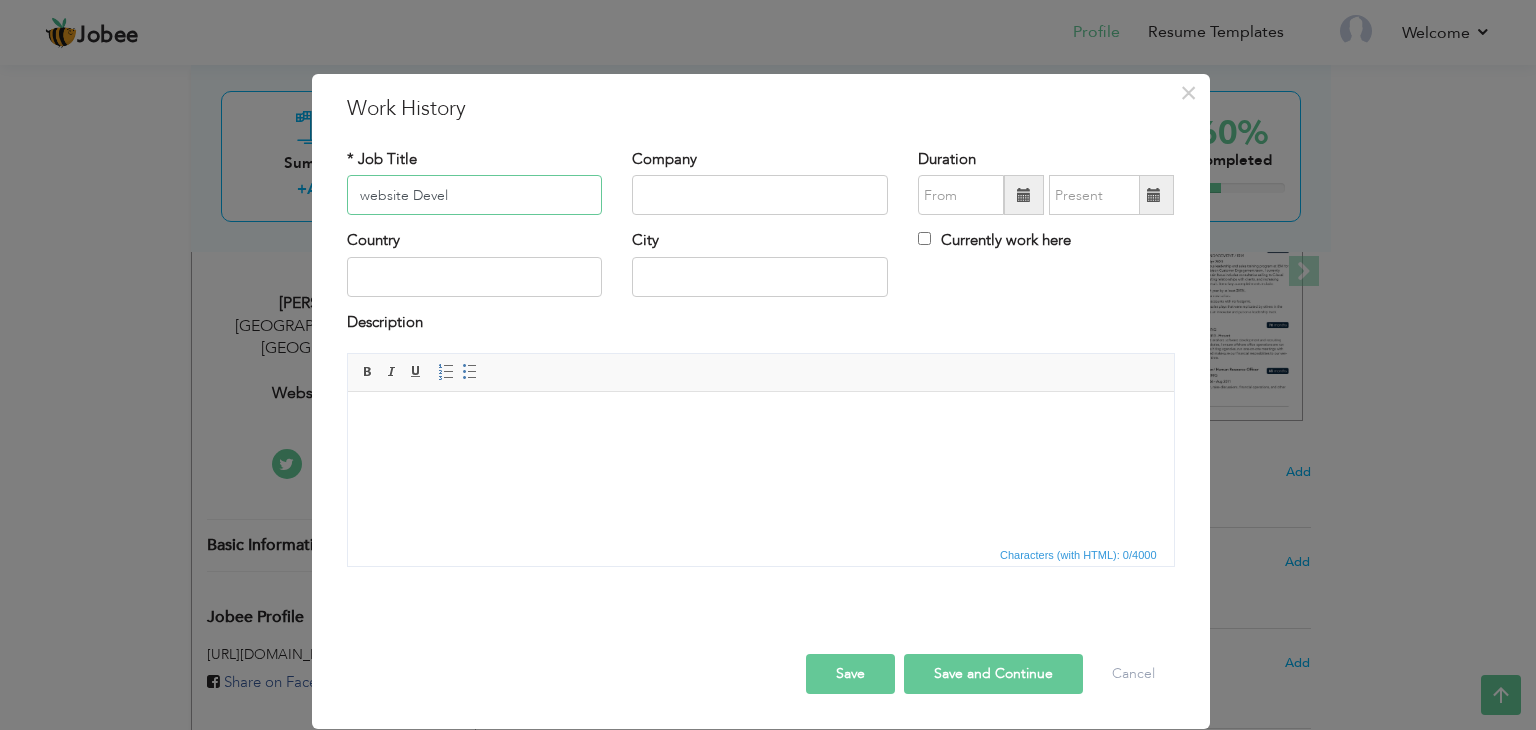 paste on "developer" 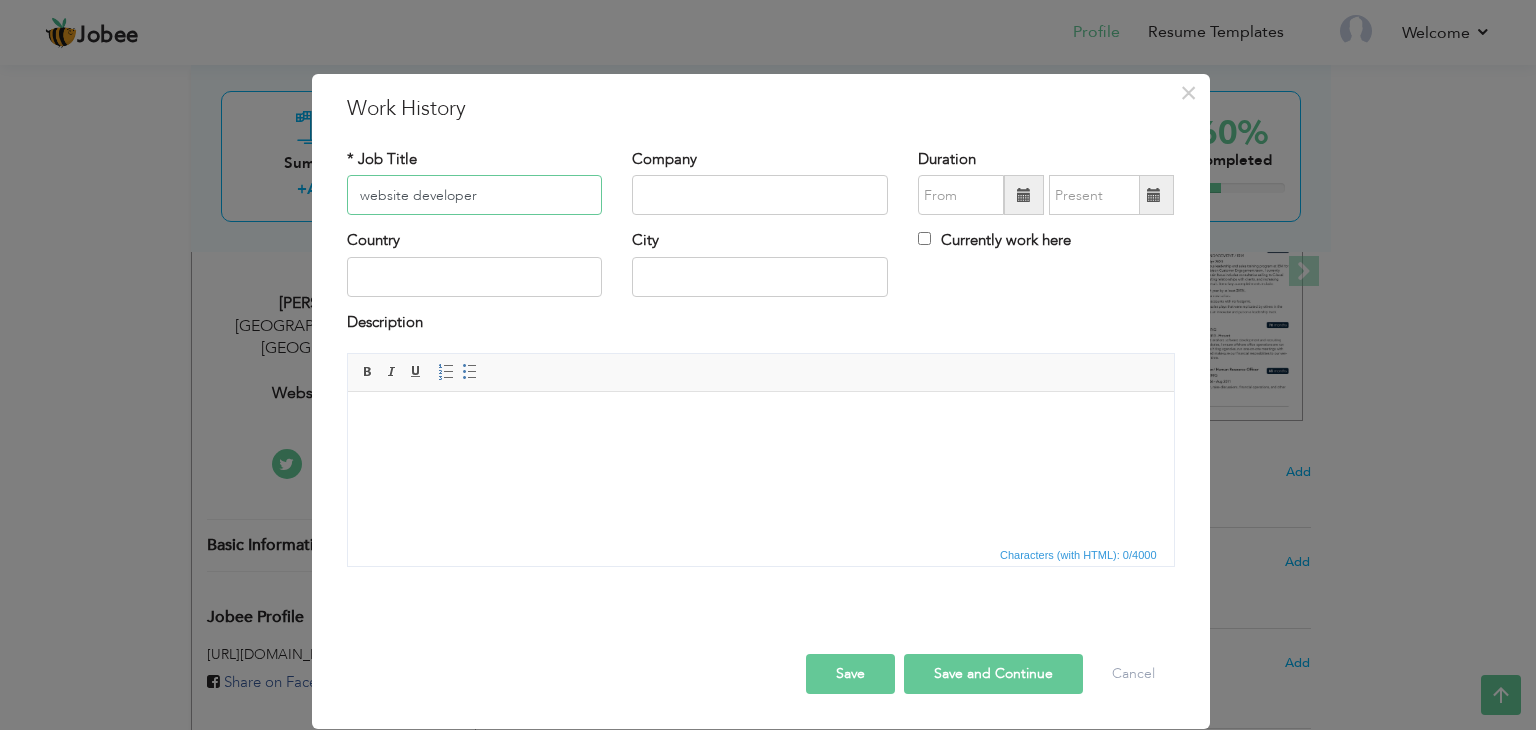 click on "website developer" at bounding box center (475, 195) 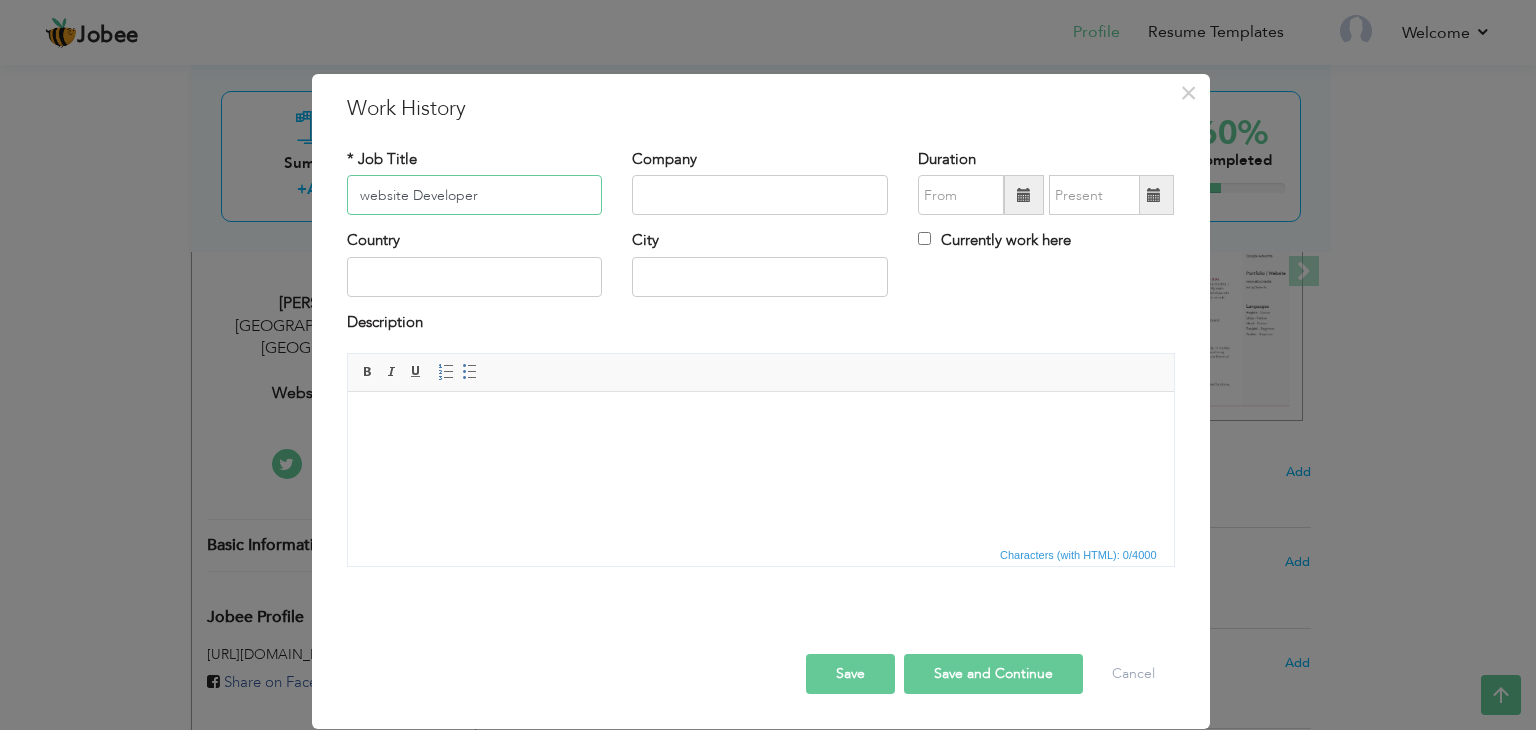 click on "website Developer" at bounding box center (475, 195) 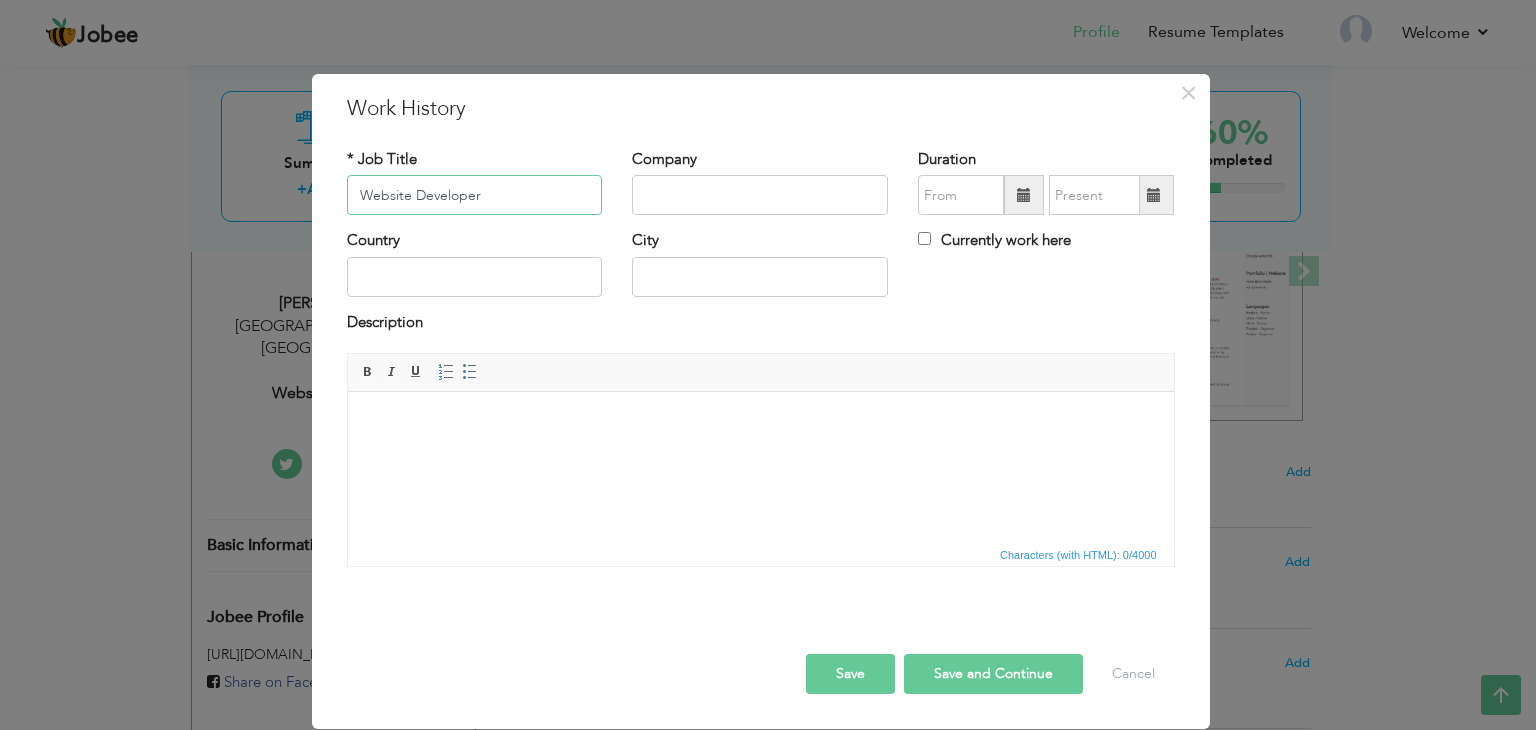 type on "Website Developer" 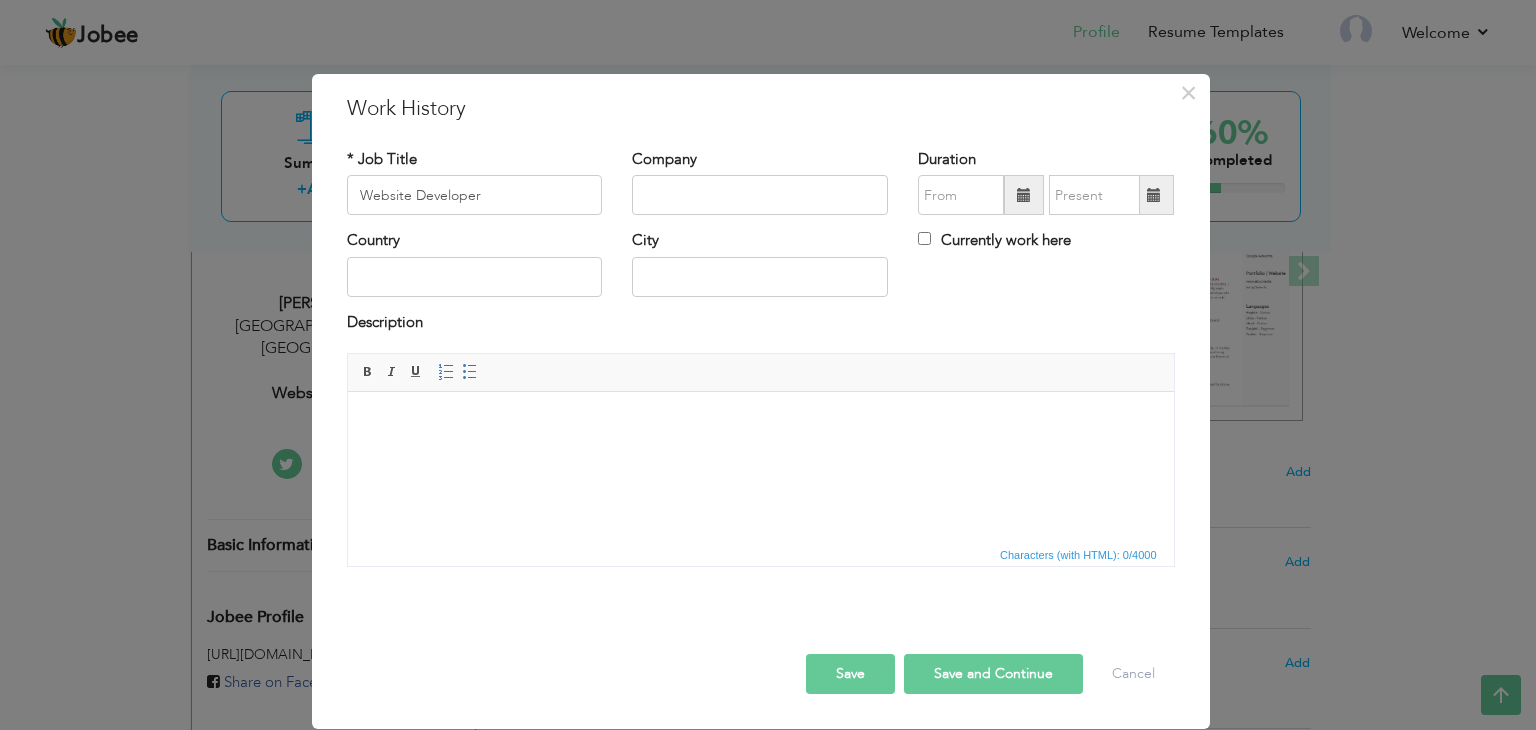 click on "Company" at bounding box center [760, 182] 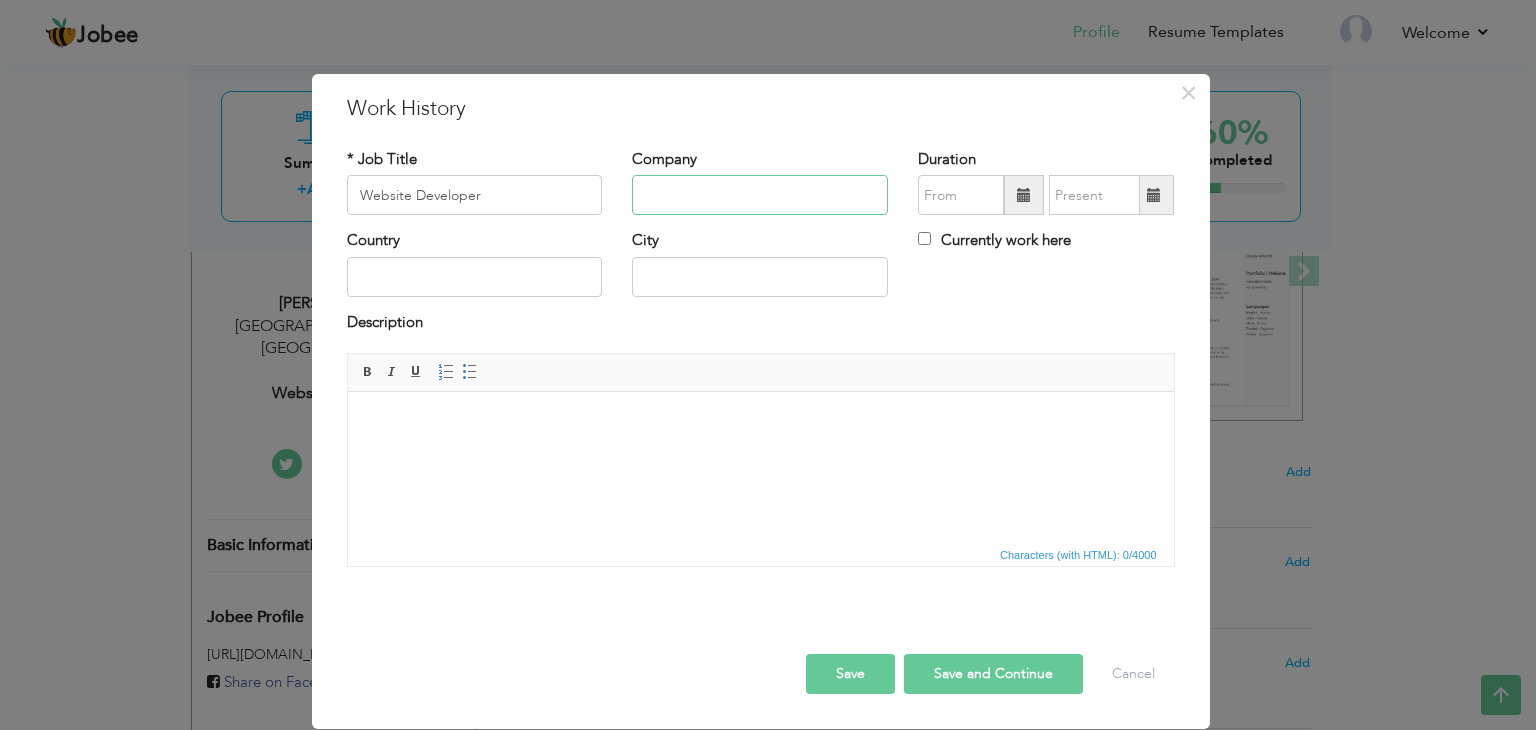 click at bounding box center (760, 195) 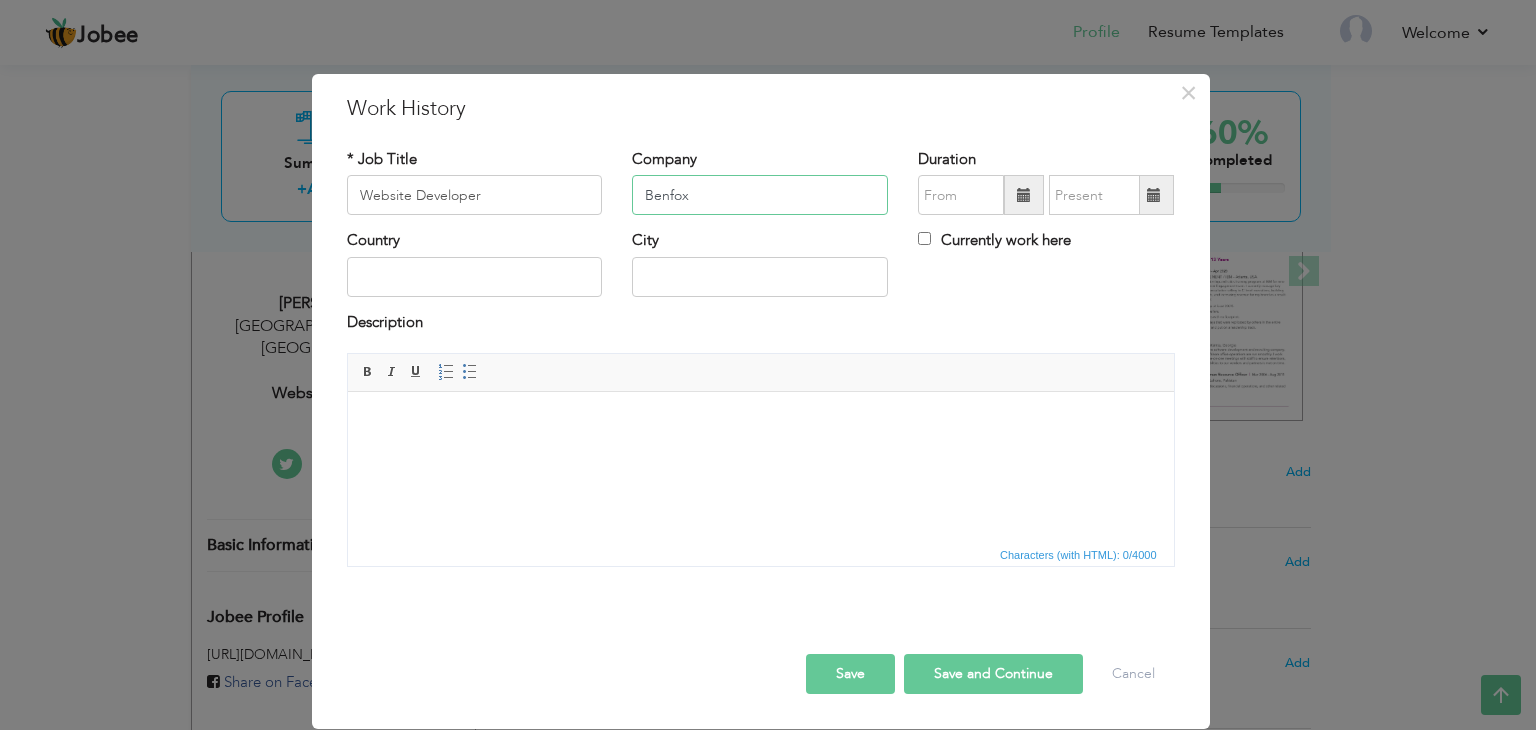 type on "Benfox" 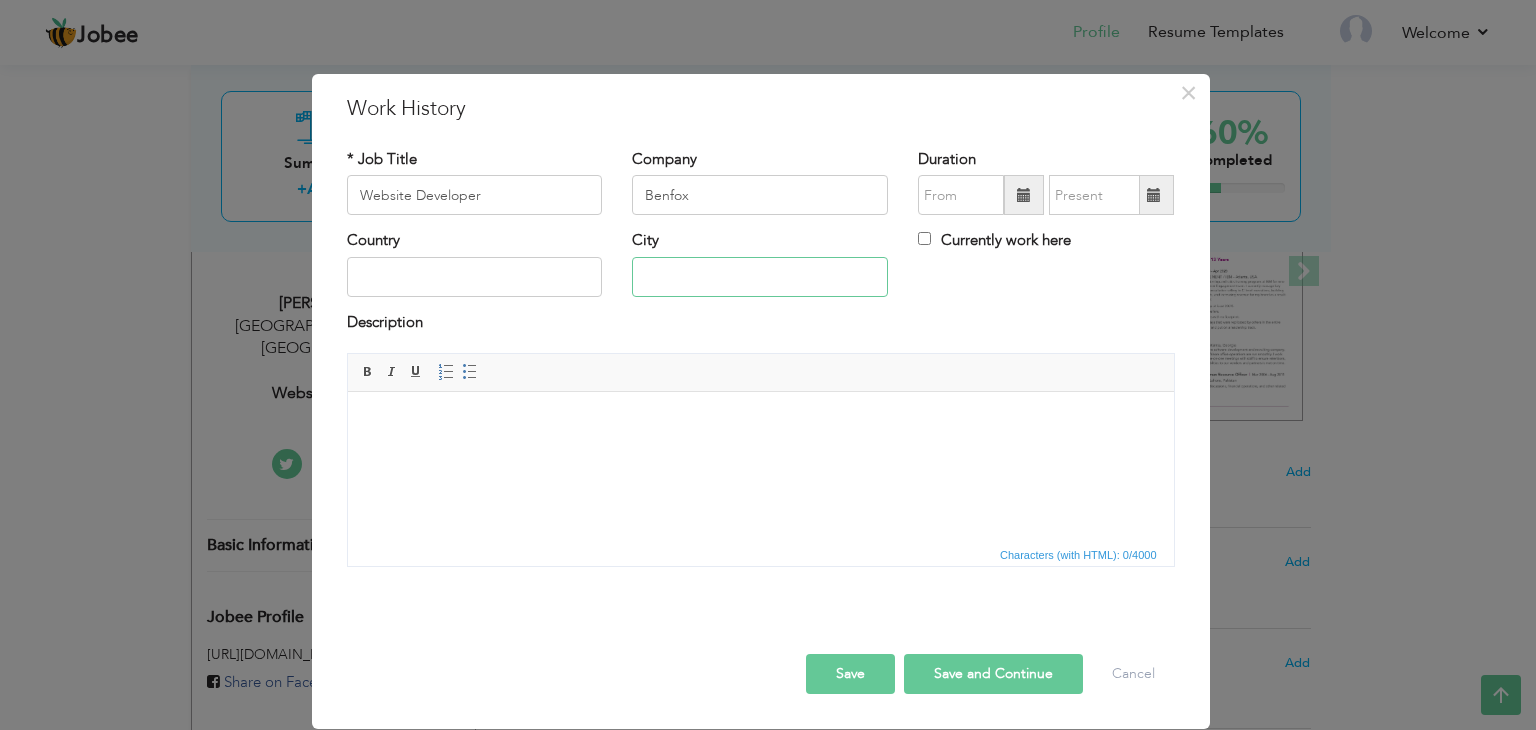 click at bounding box center [760, 277] 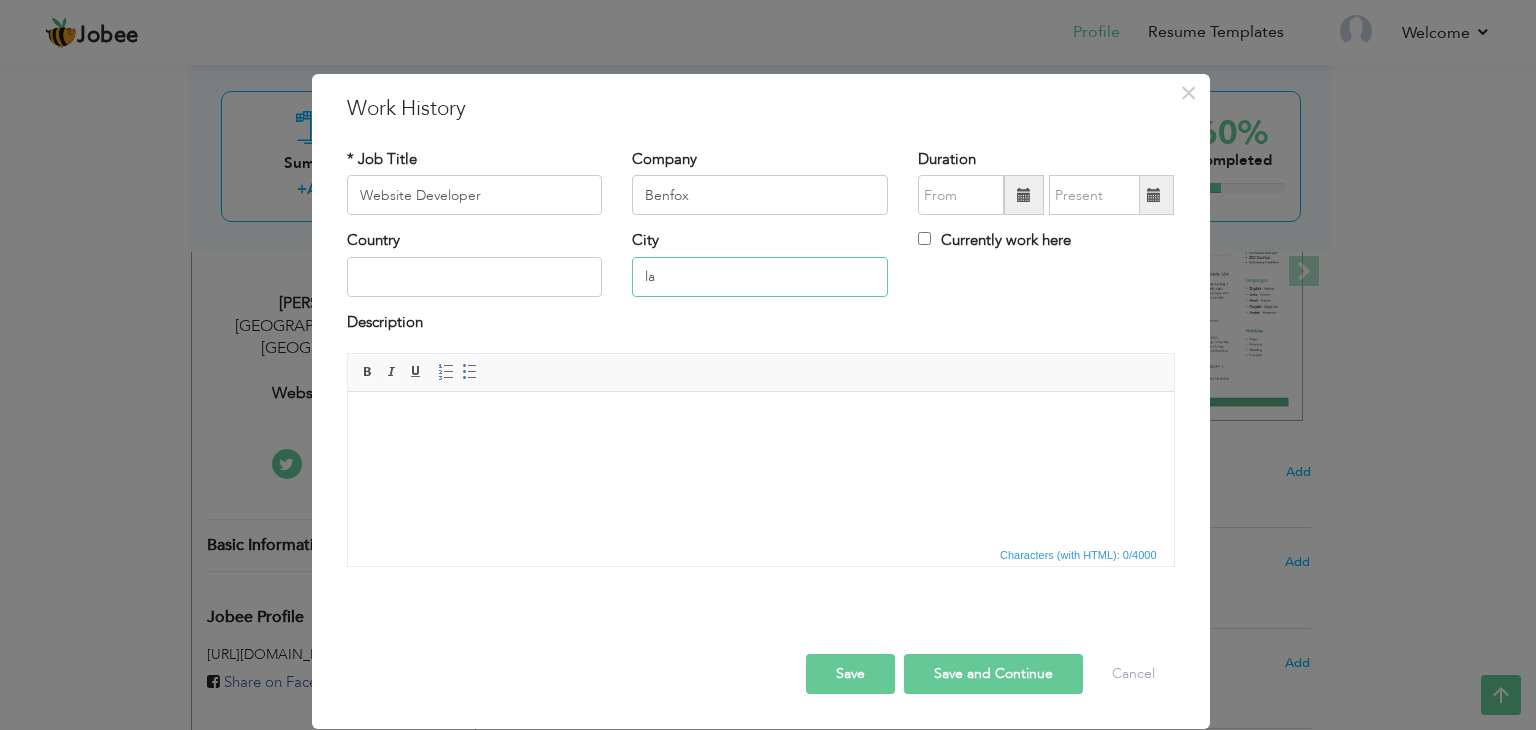 type on "l" 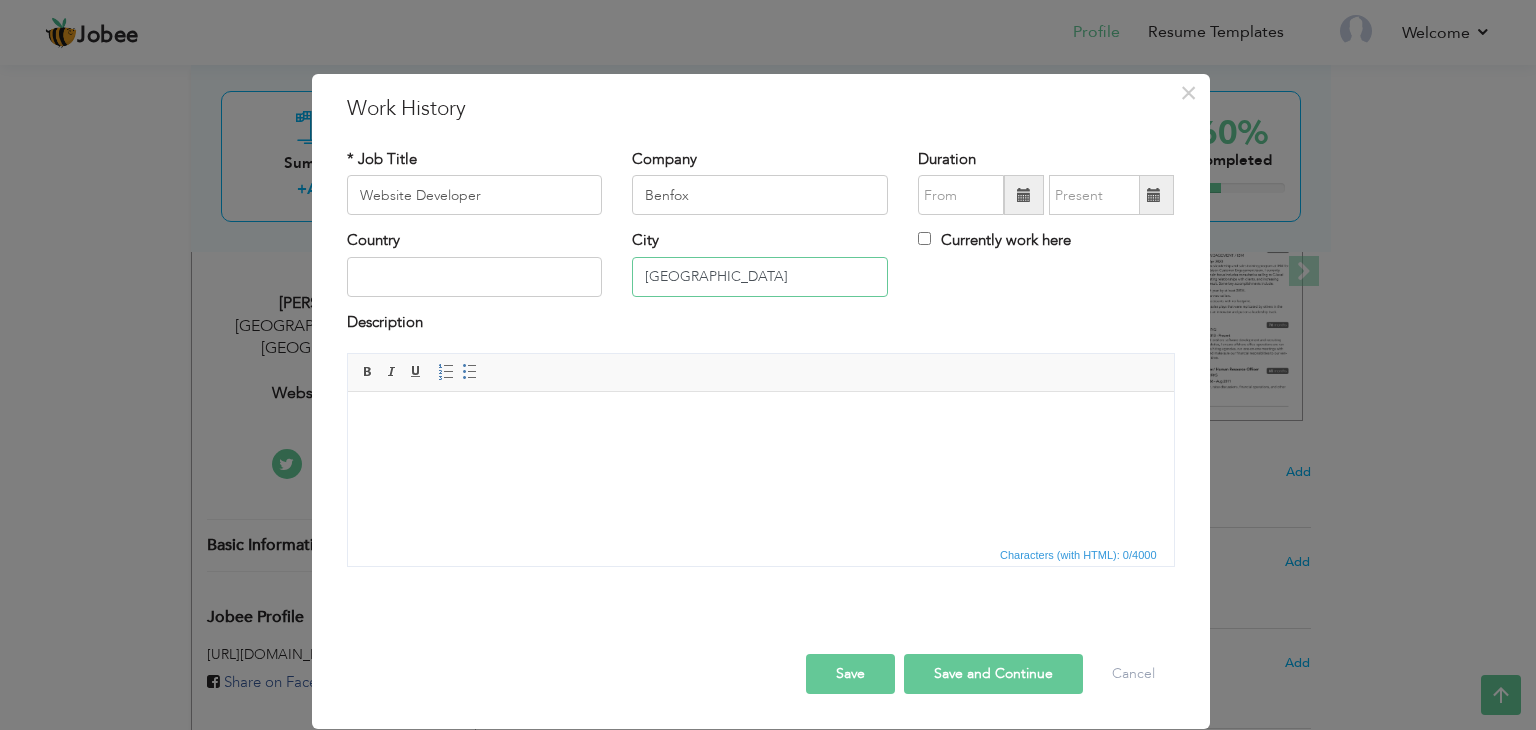type on "Lahore" 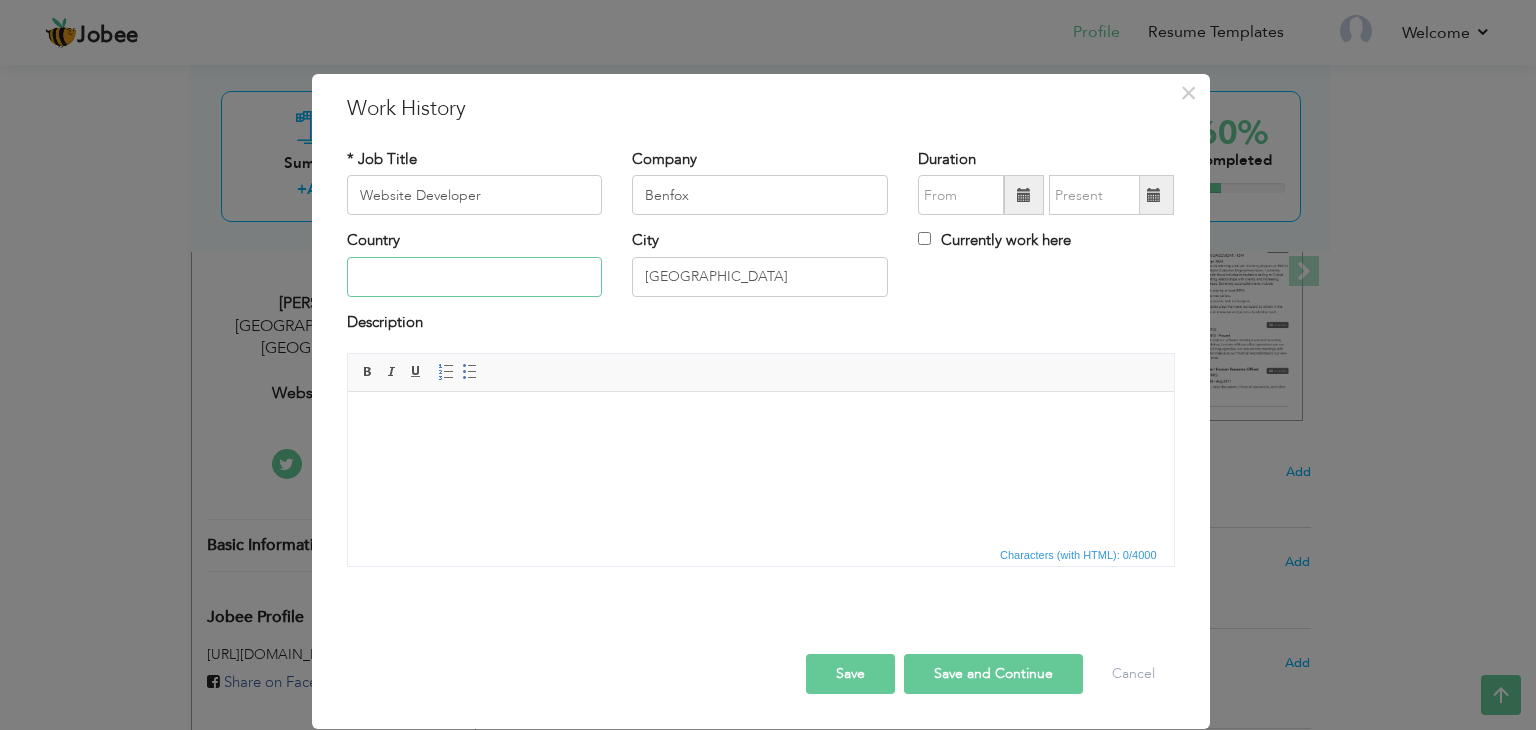 click at bounding box center [475, 277] 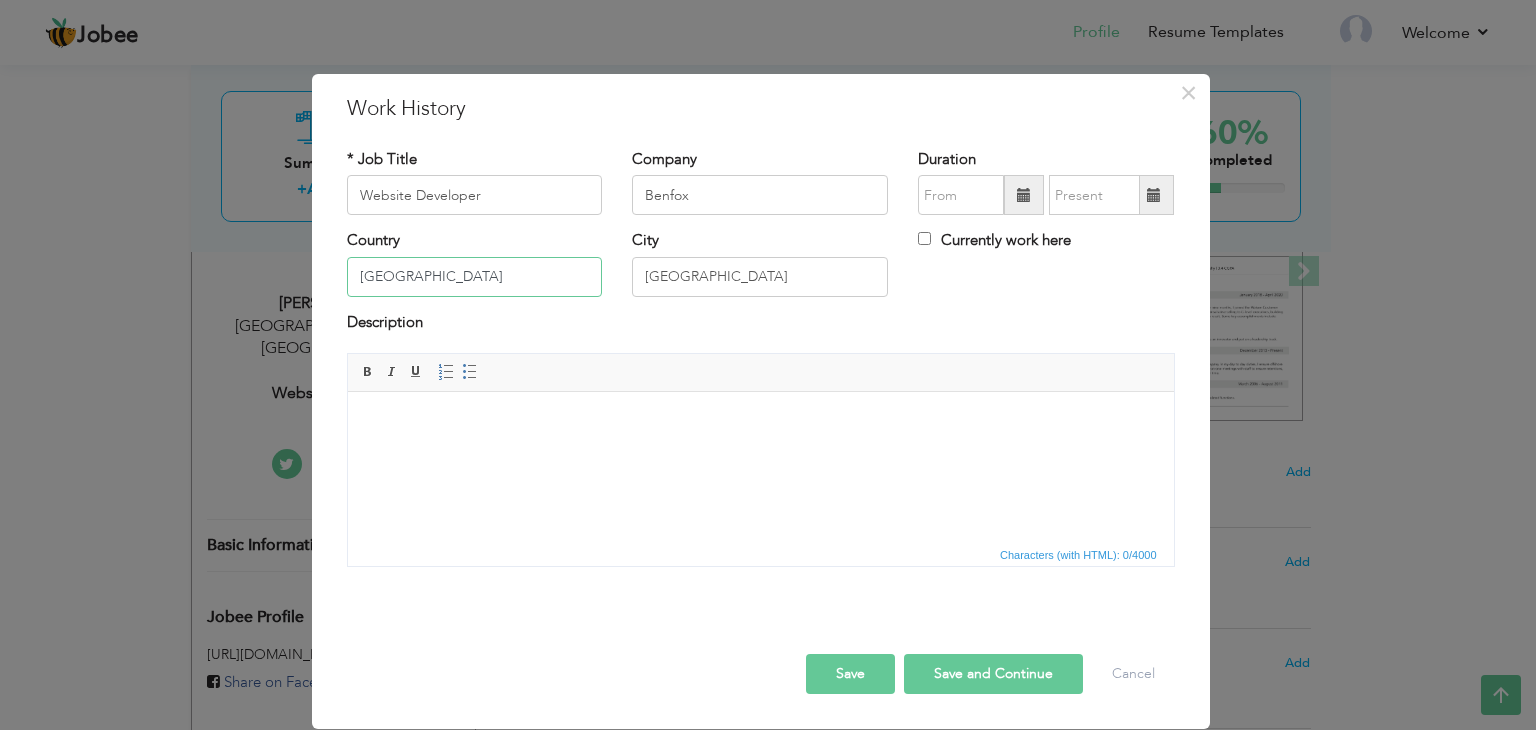 type on "Pakistan" 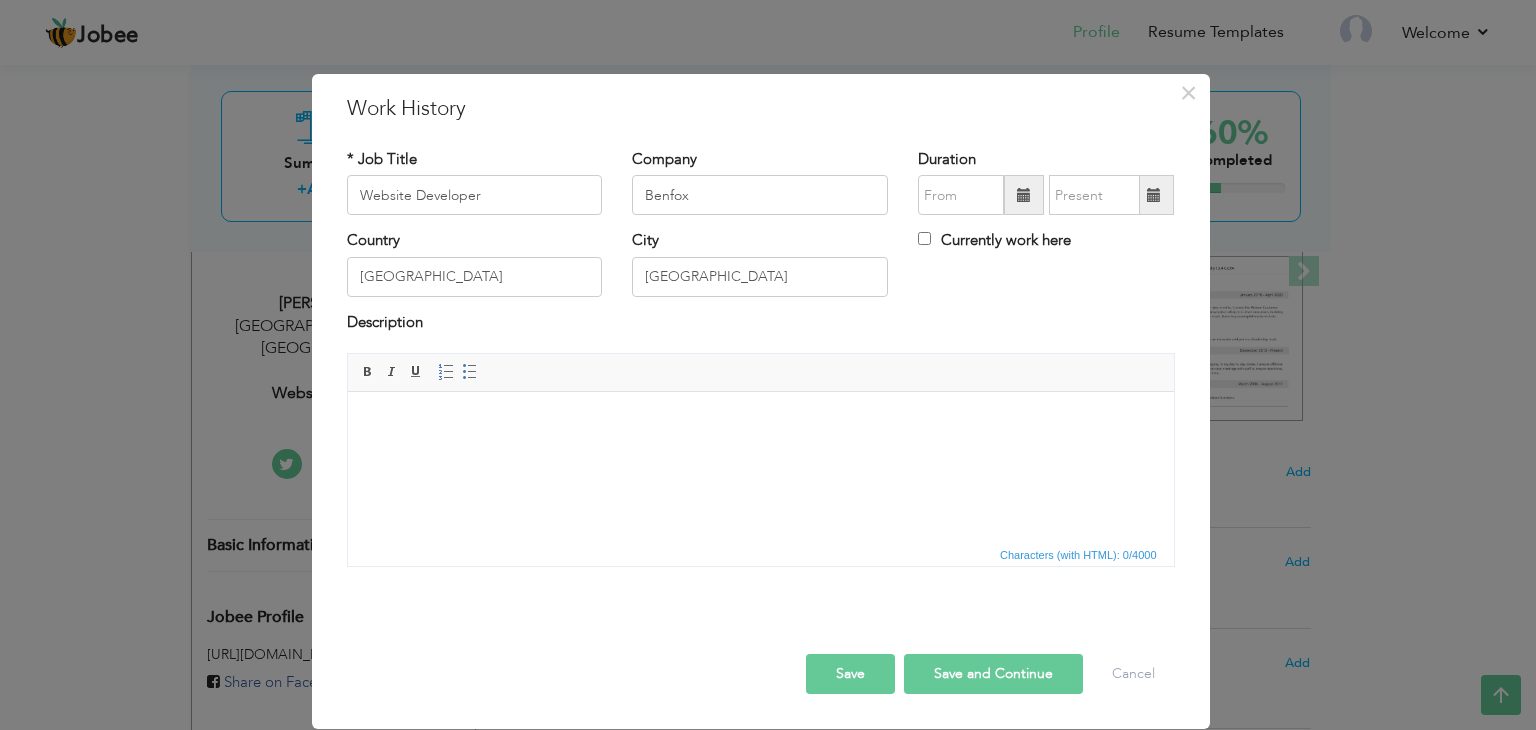 click on "Duration" at bounding box center [947, 159] 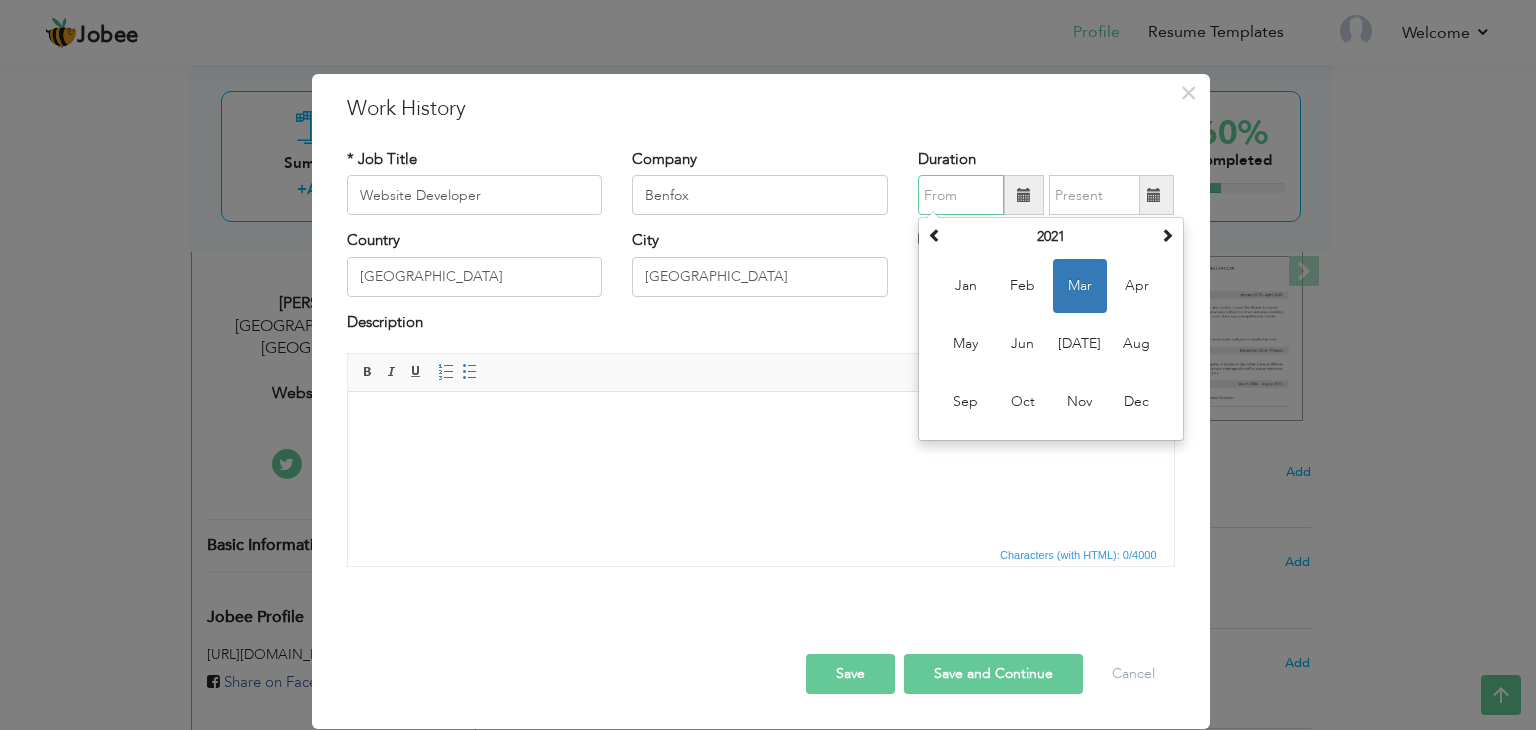 click at bounding box center [961, 195] 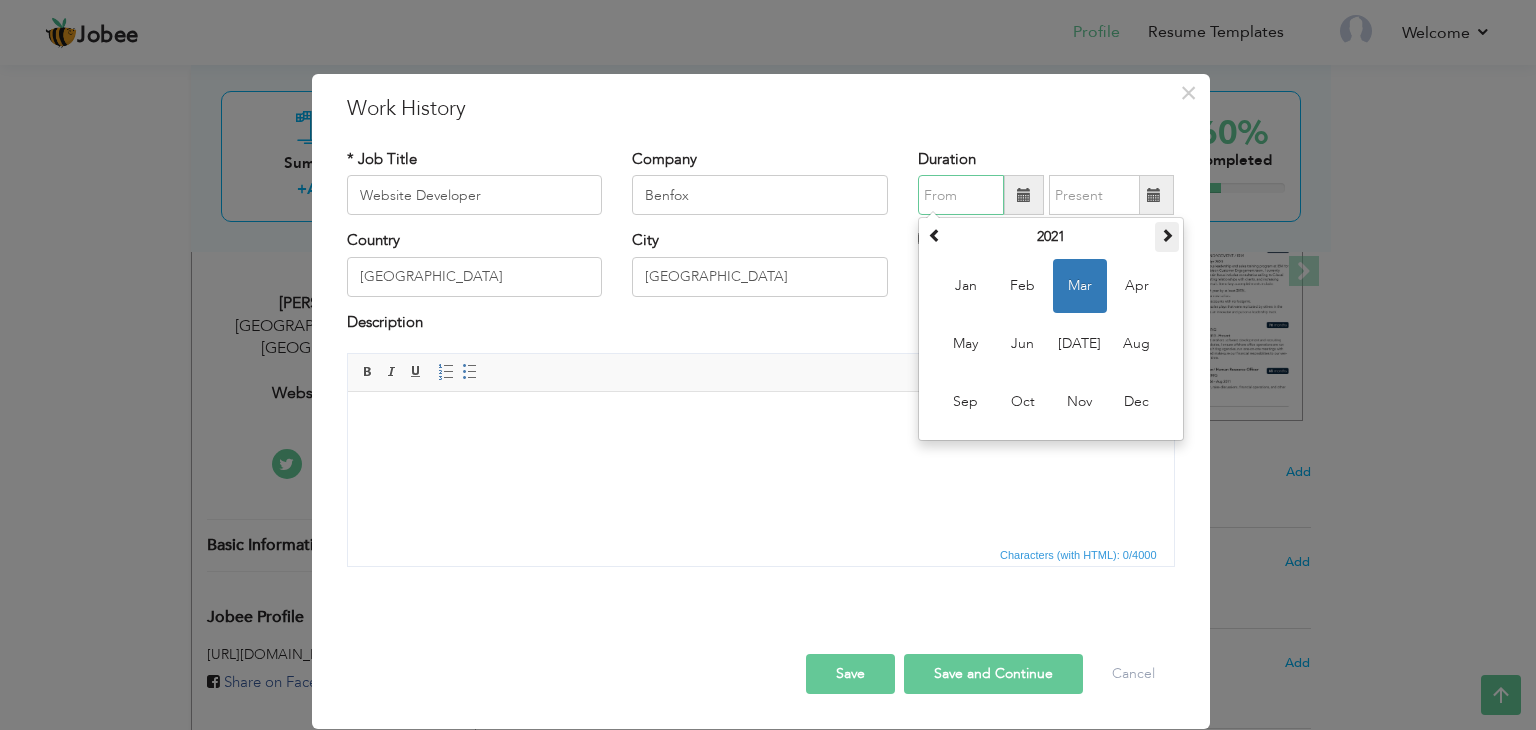 click at bounding box center (1167, 235) 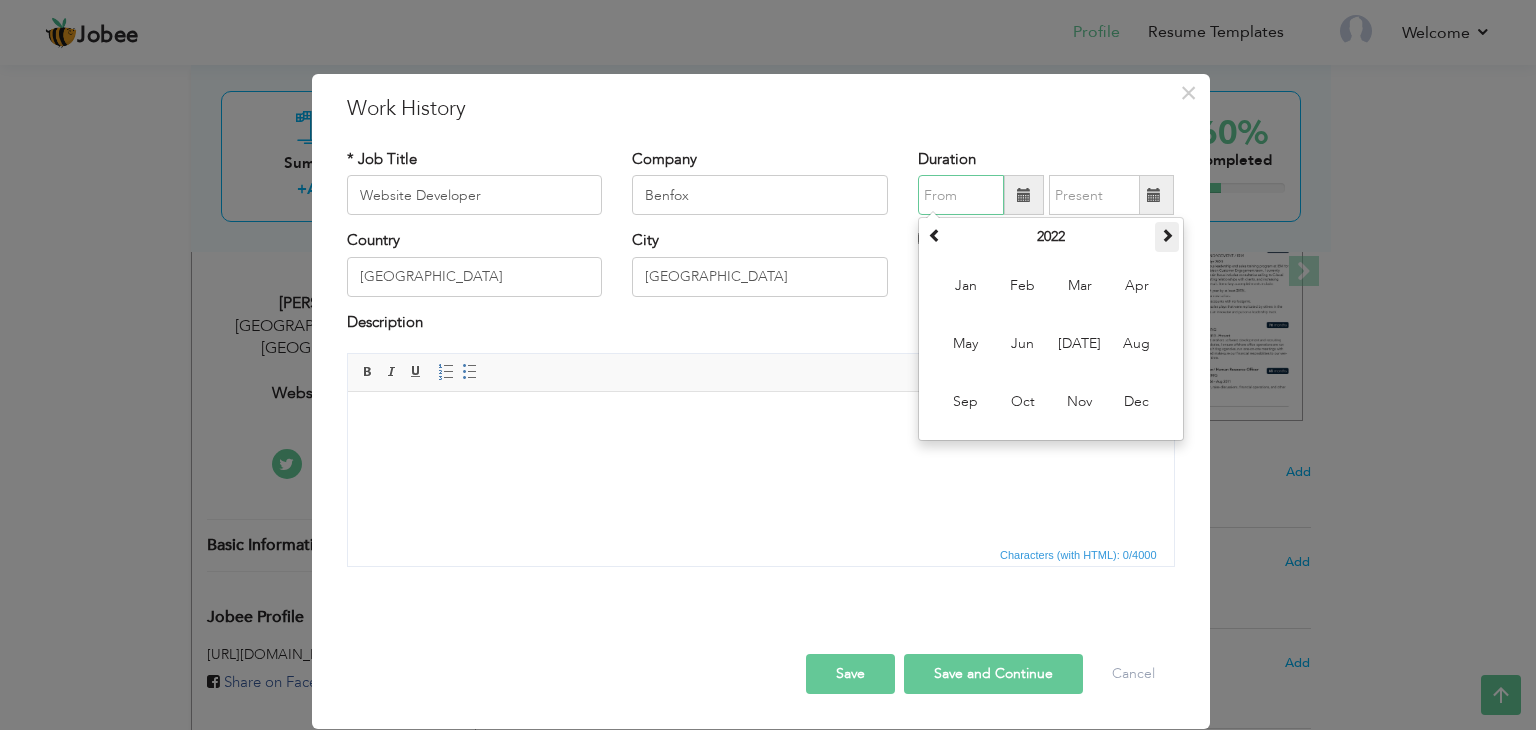 click at bounding box center [1167, 235] 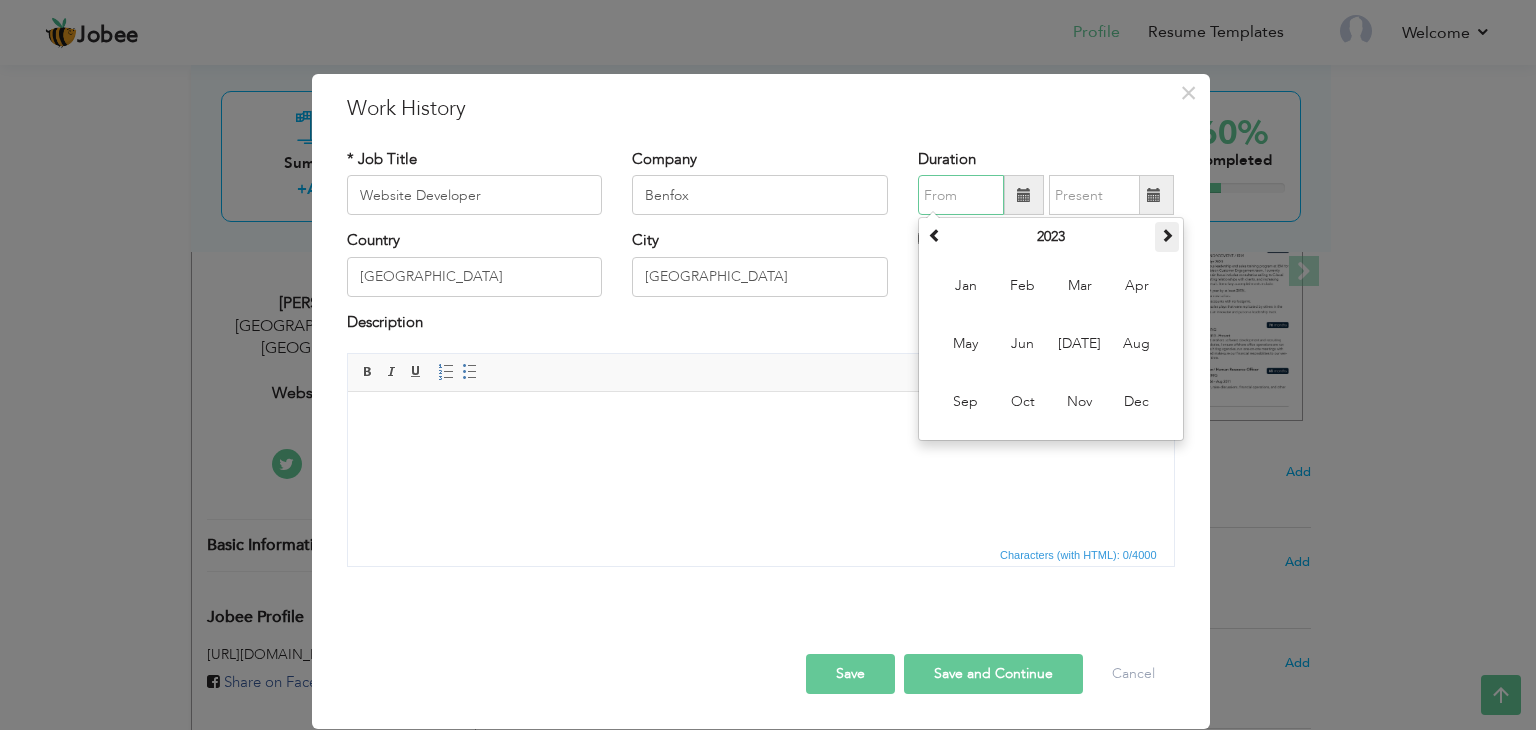 click at bounding box center (1167, 235) 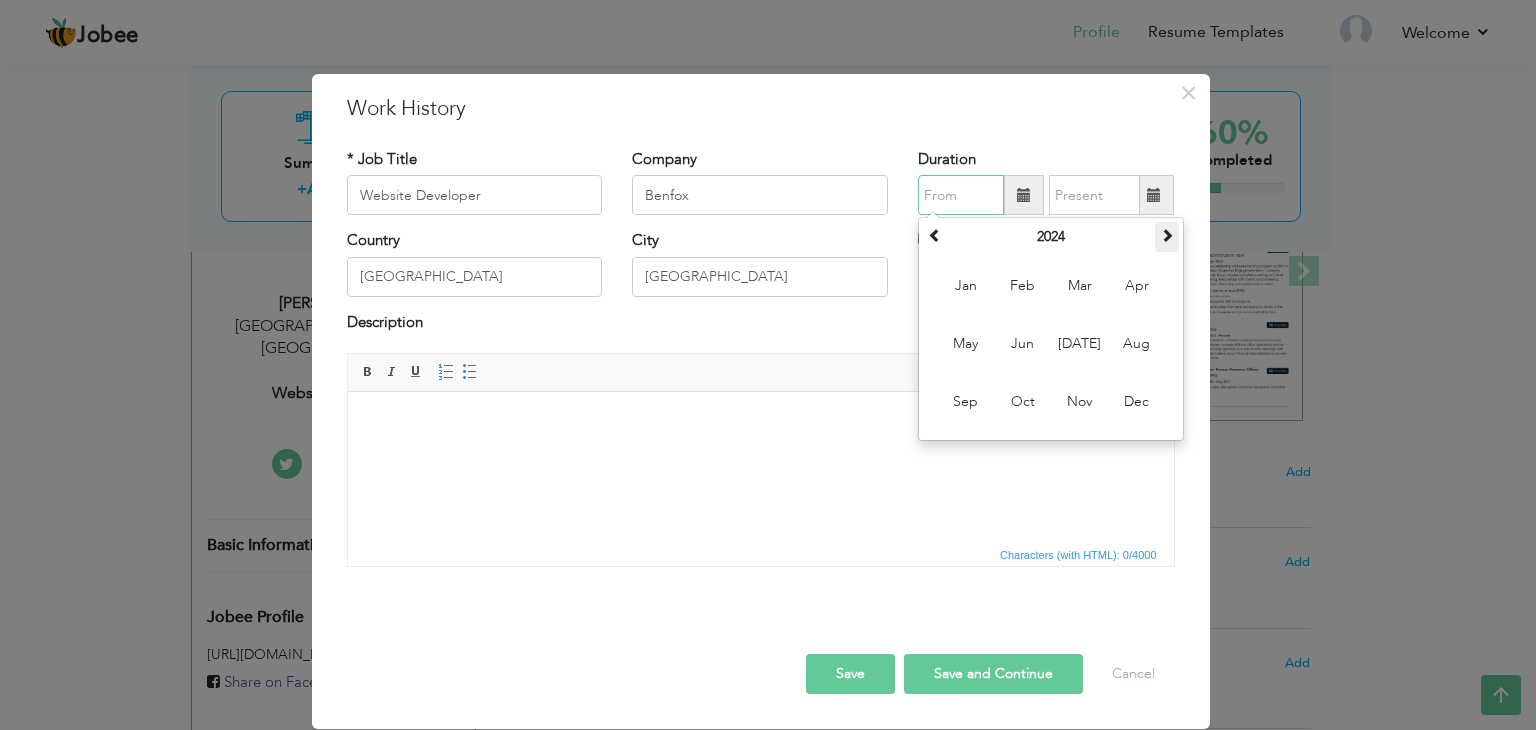 click at bounding box center [1167, 235] 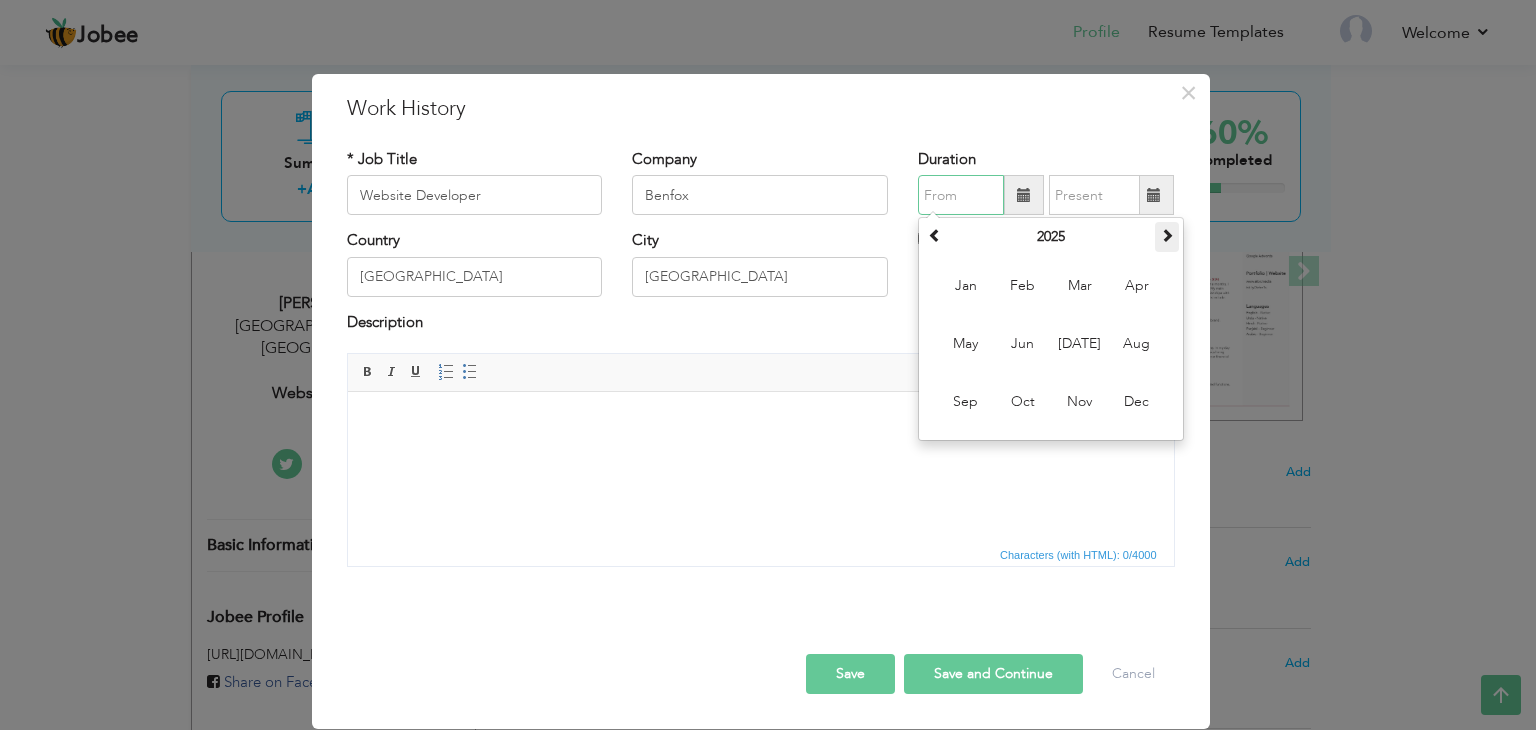 click at bounding box center (1167, 235) 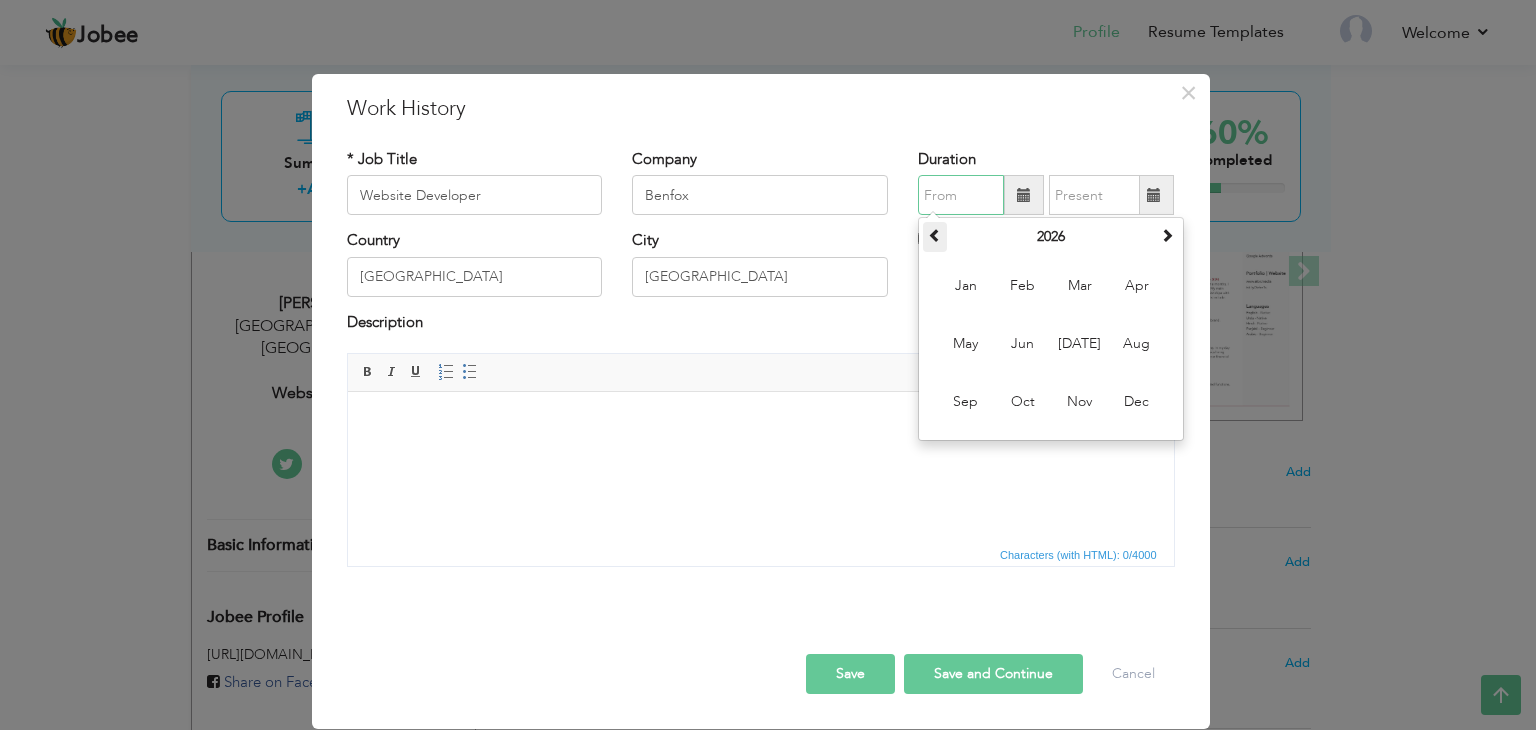 click at bounding box center [935, 237] 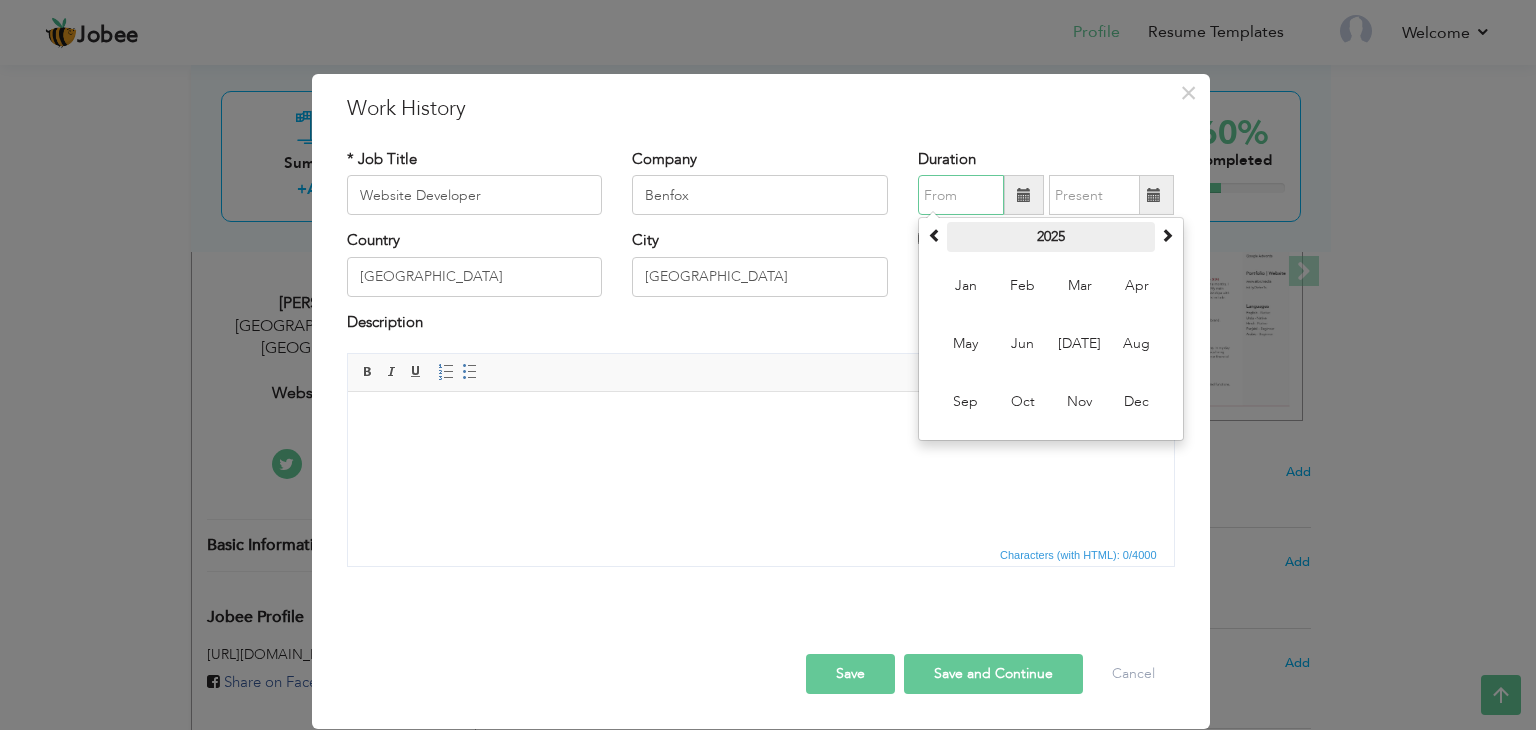 click on "2025" at bounding box center [1051, 237] 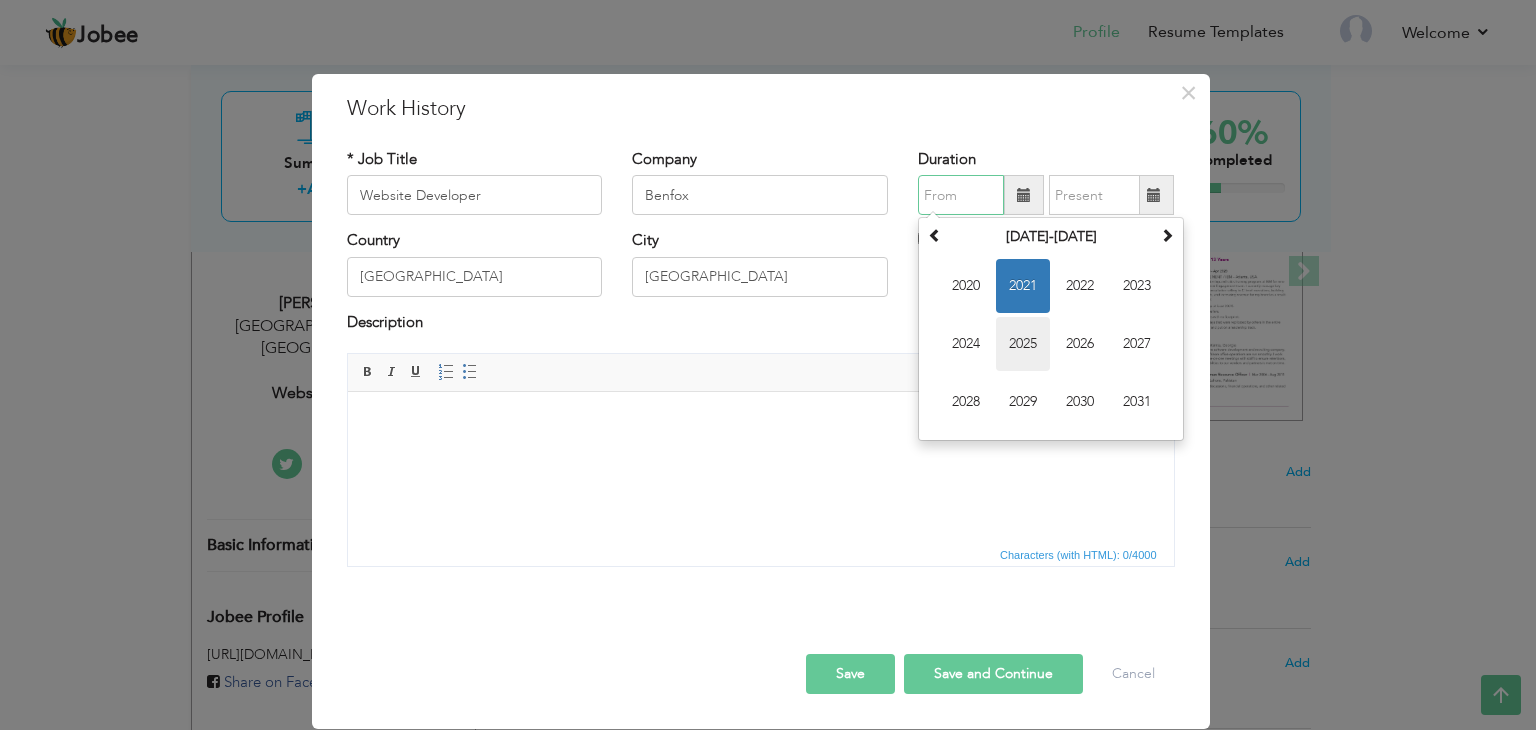 click on "2025" at bounding box center [1023, 344] 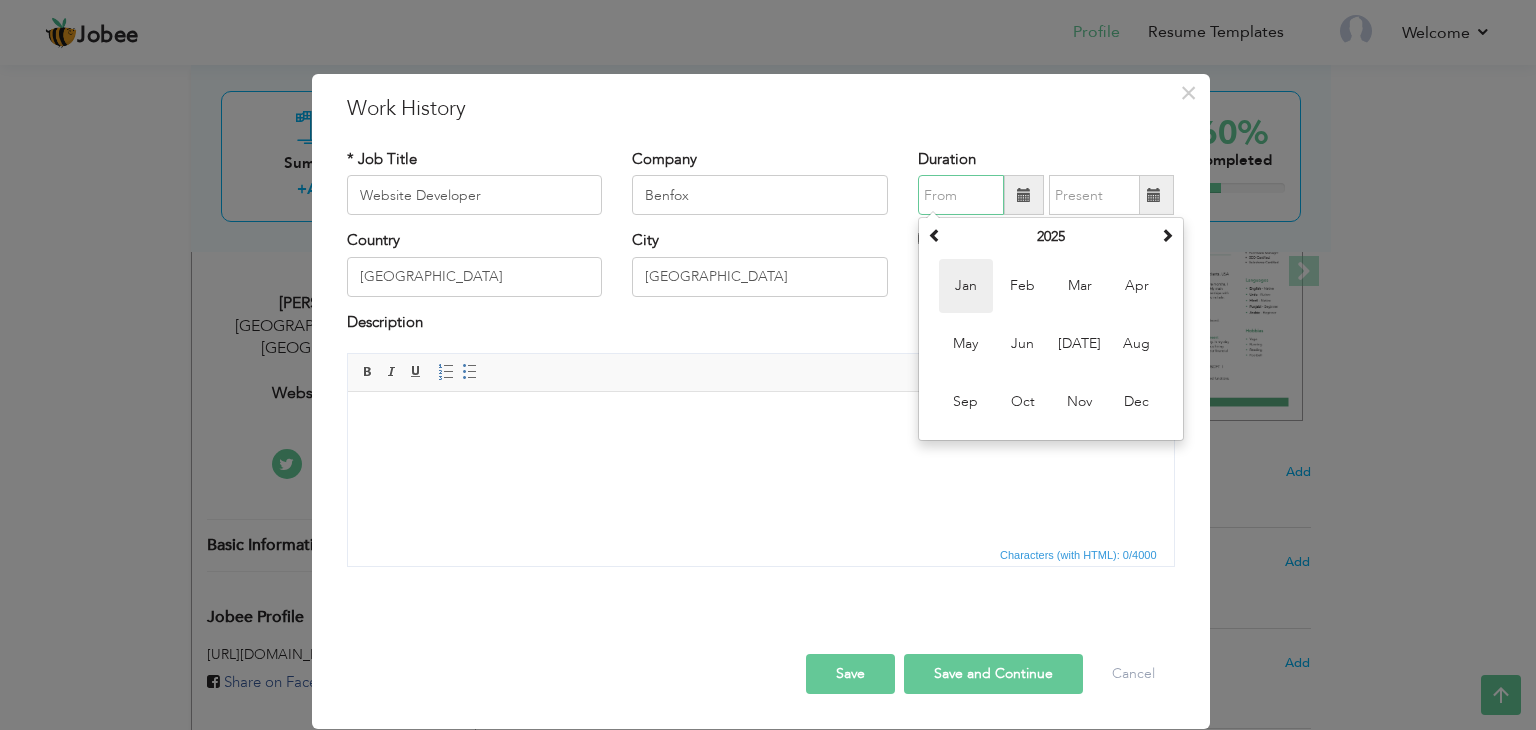 click on "Jan" at bounding box center [966, 286] 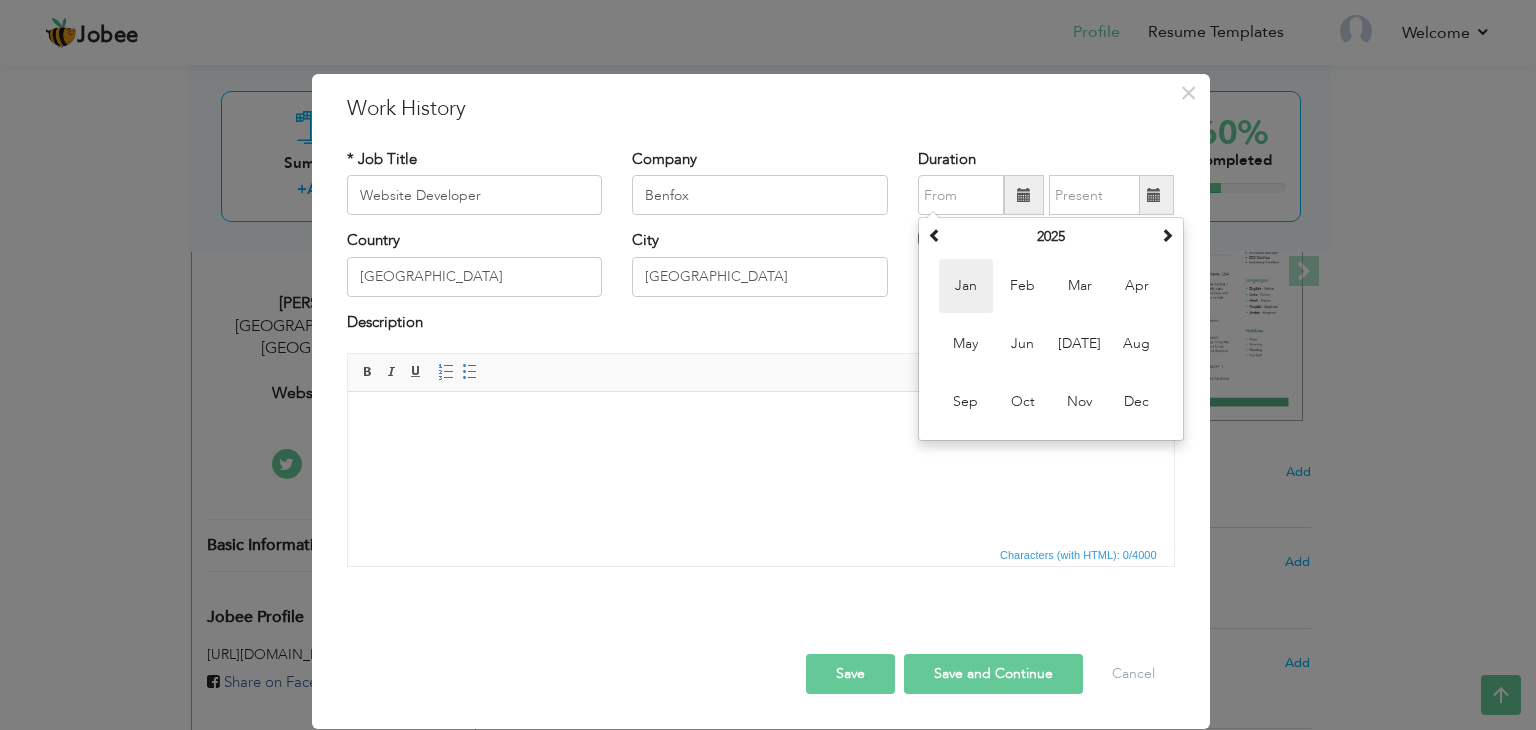 type on "01/2025" 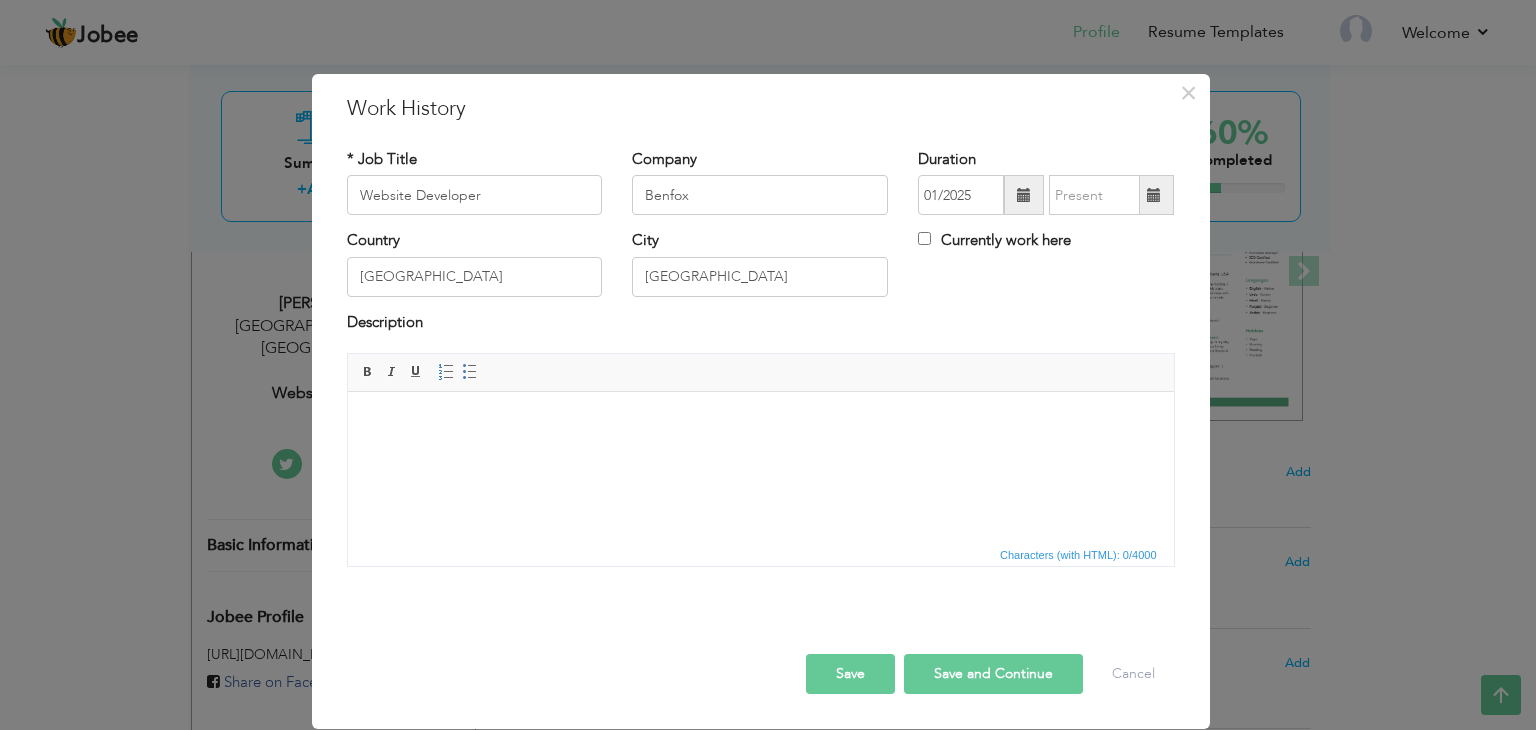 click at bounding box center [1154, 195] 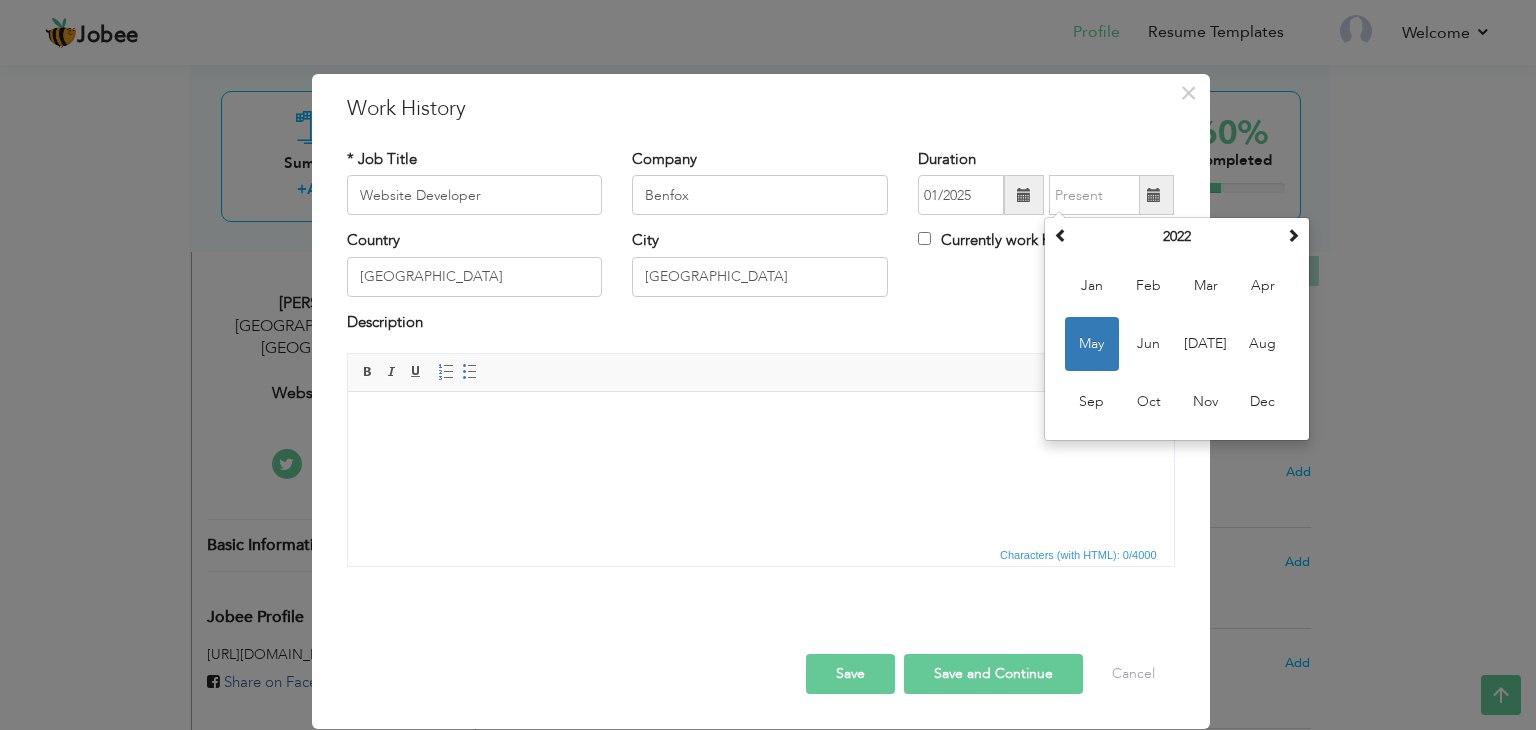 click at bounding box center [760, 422] 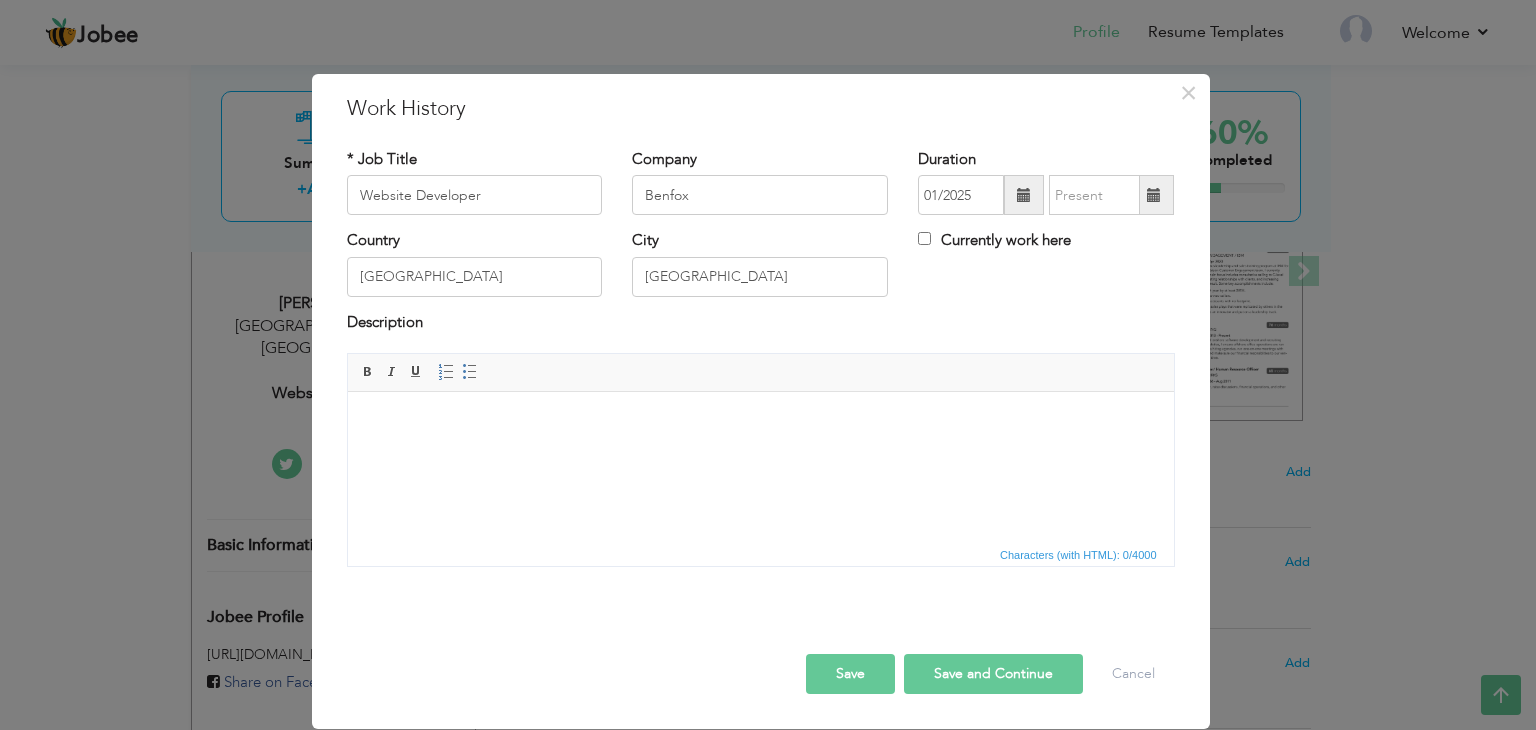 click on "Currently work here" at bounding box center [994, 240] 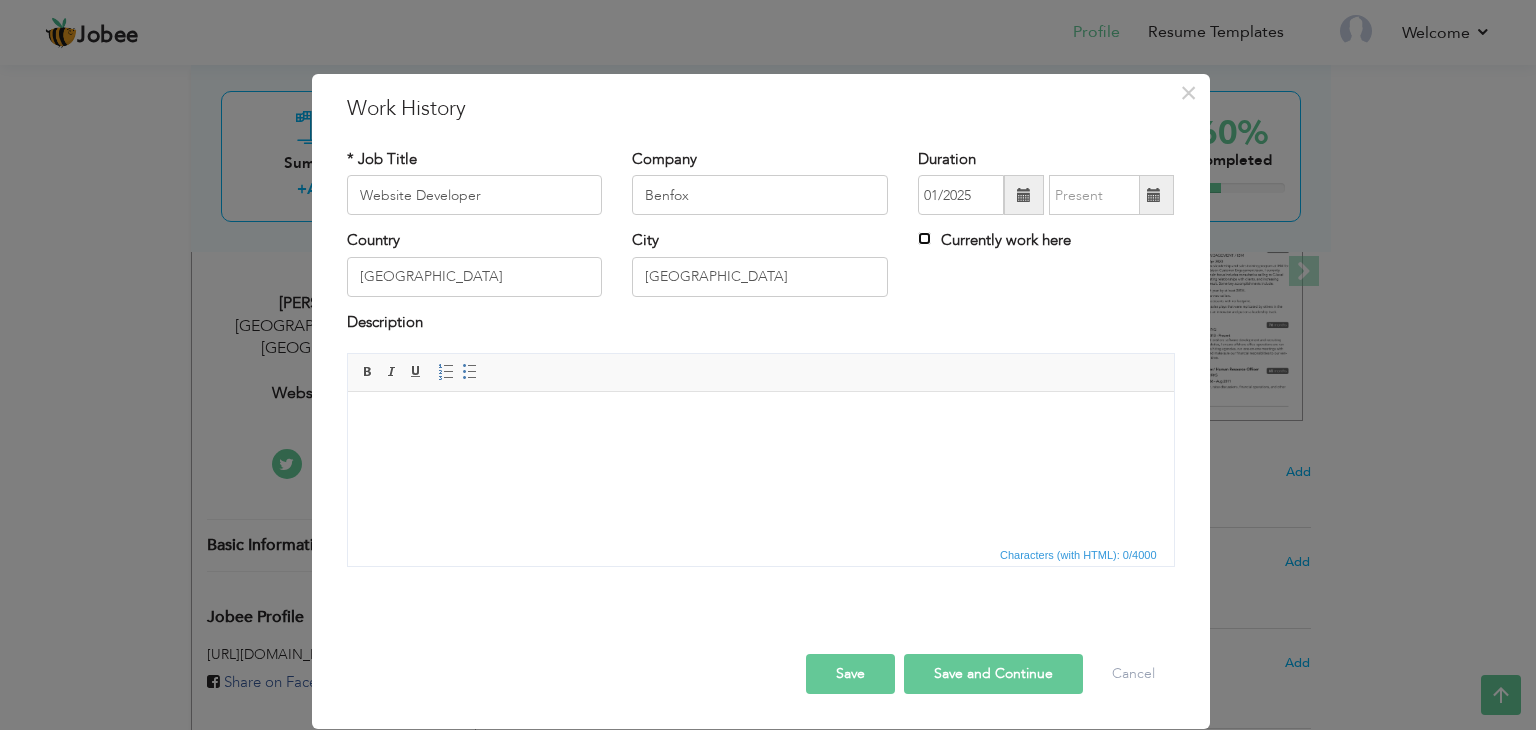 click on "Currently work here" at bounding box center [924, 238] 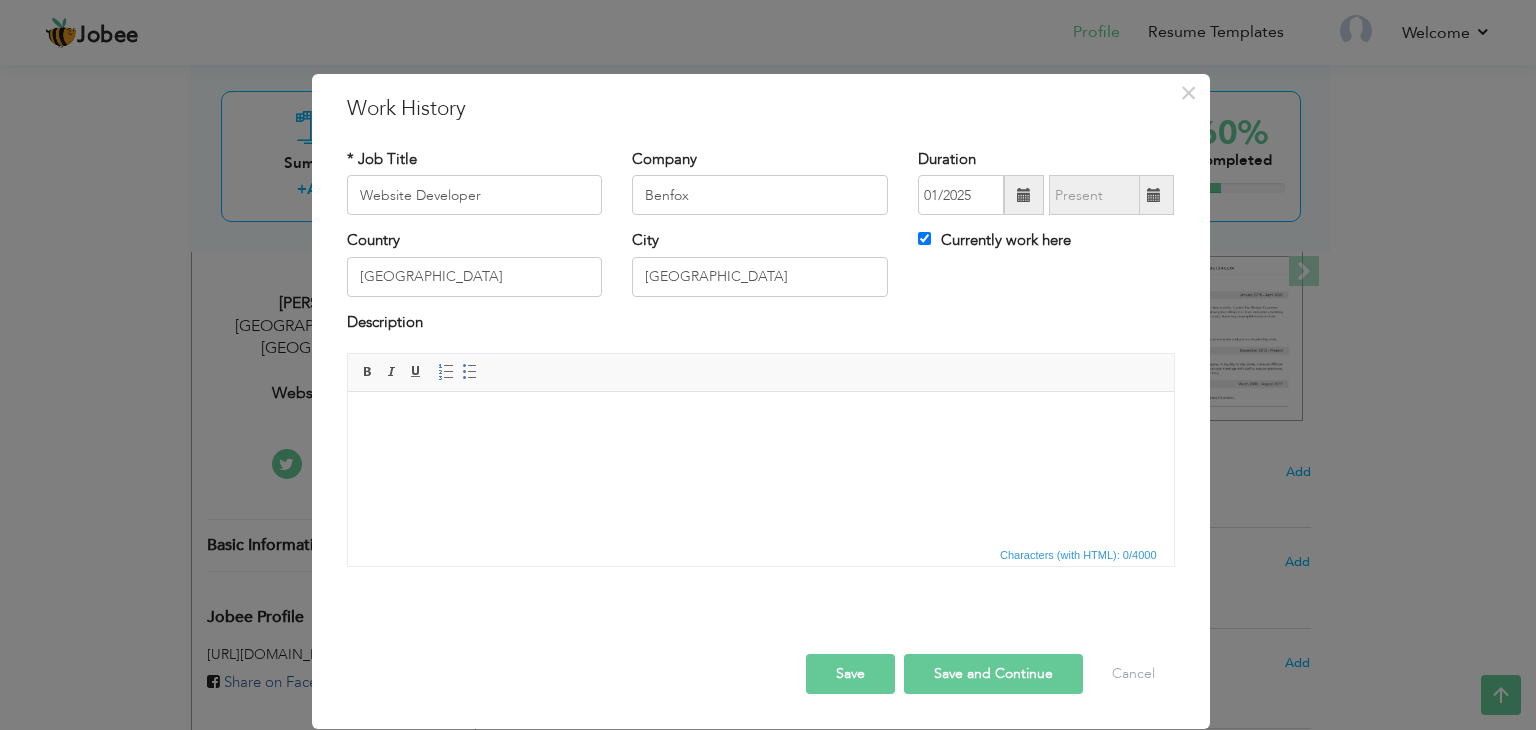 click at bounding box center (760, 422) 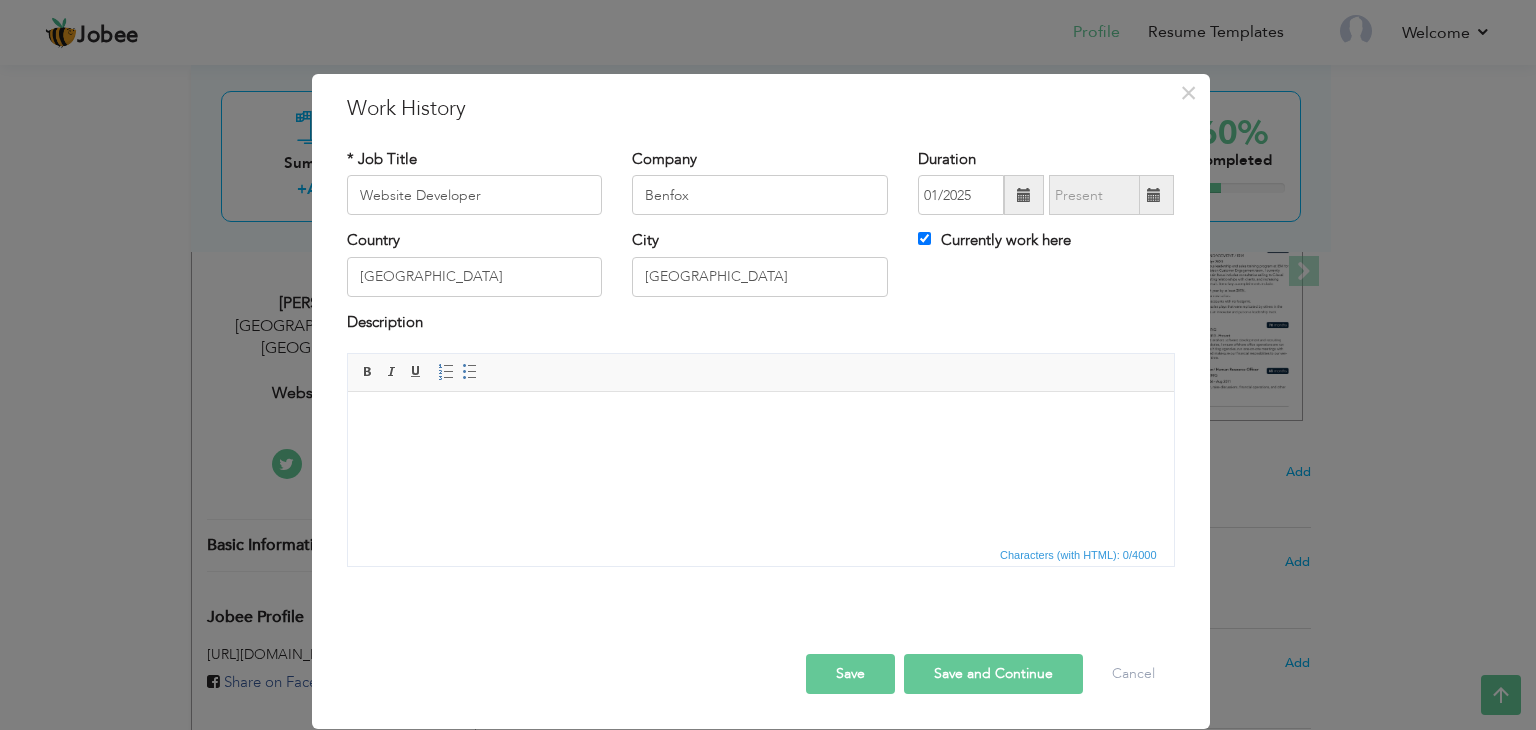 click on "Save and Continue" at bounding box center (993, 674) 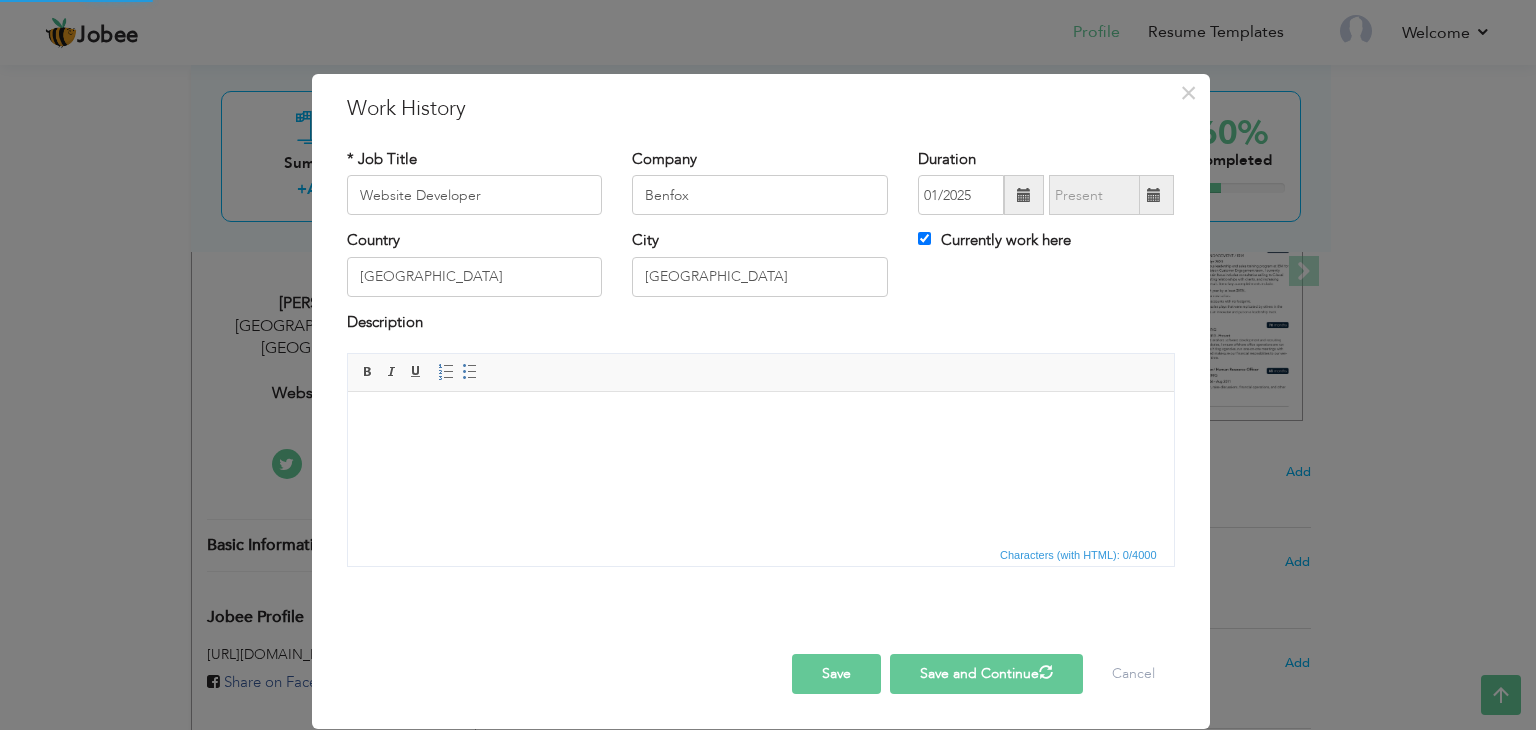 type 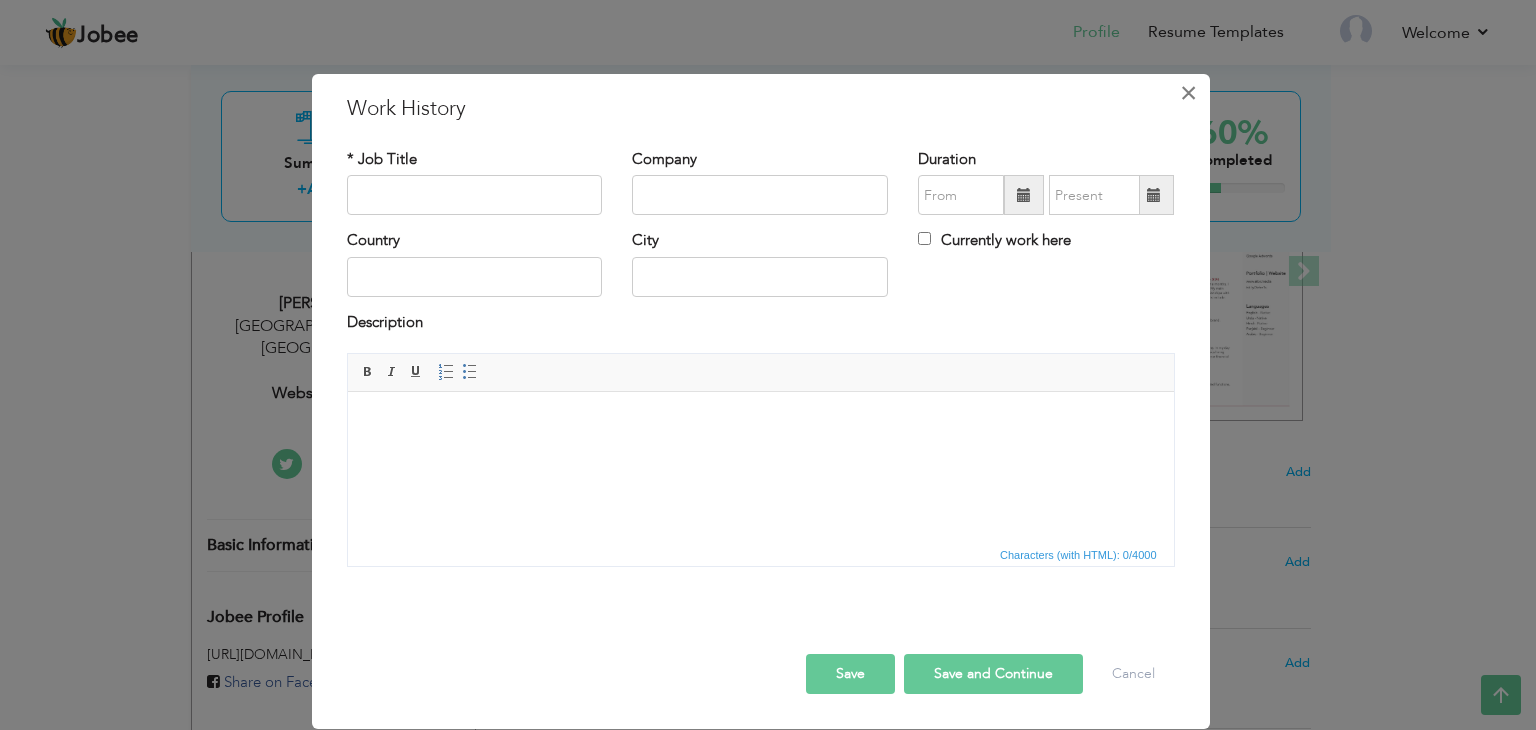 click on "×" at bounding box center [1188, 93] 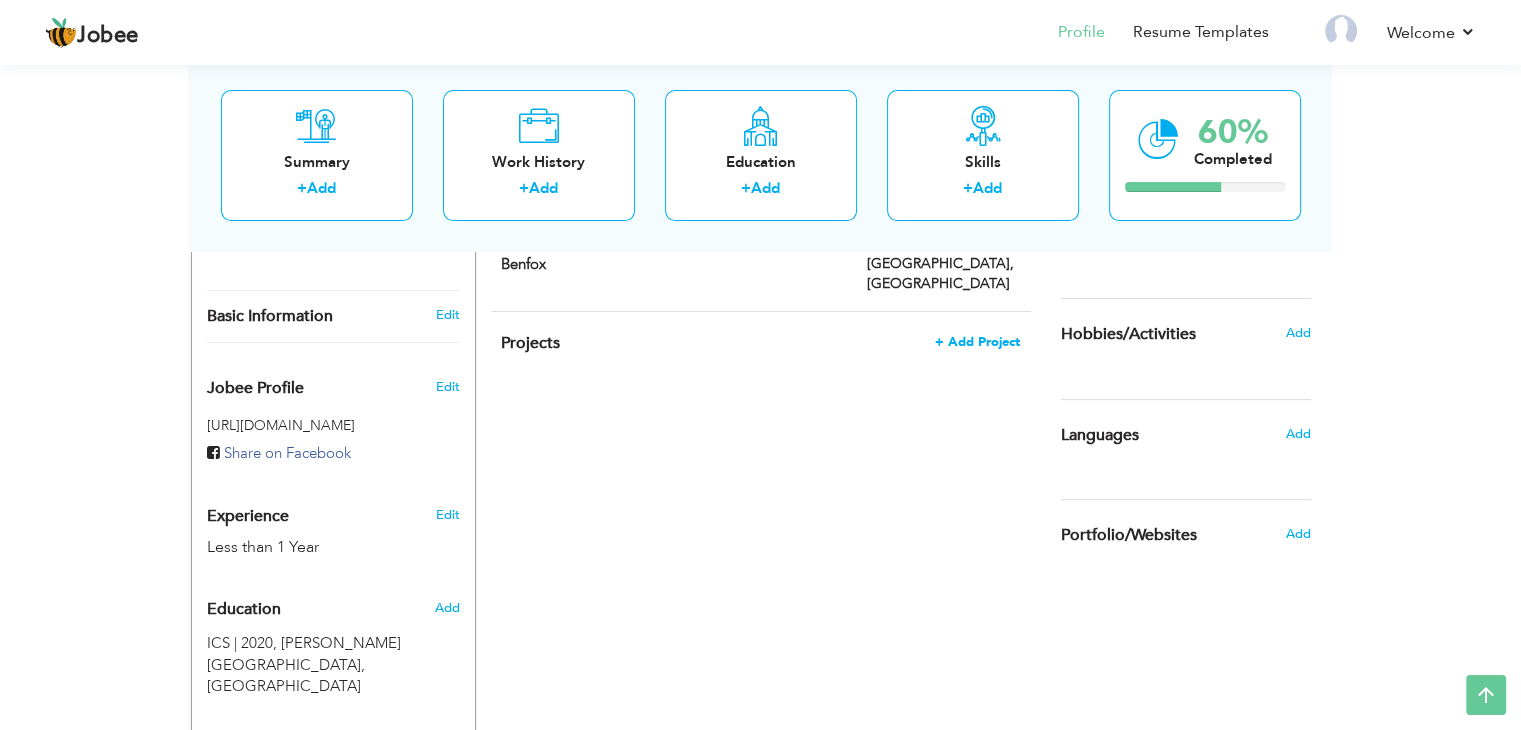 scroll, scrollTop: 508, scrollLeft: 0, axis: vertical 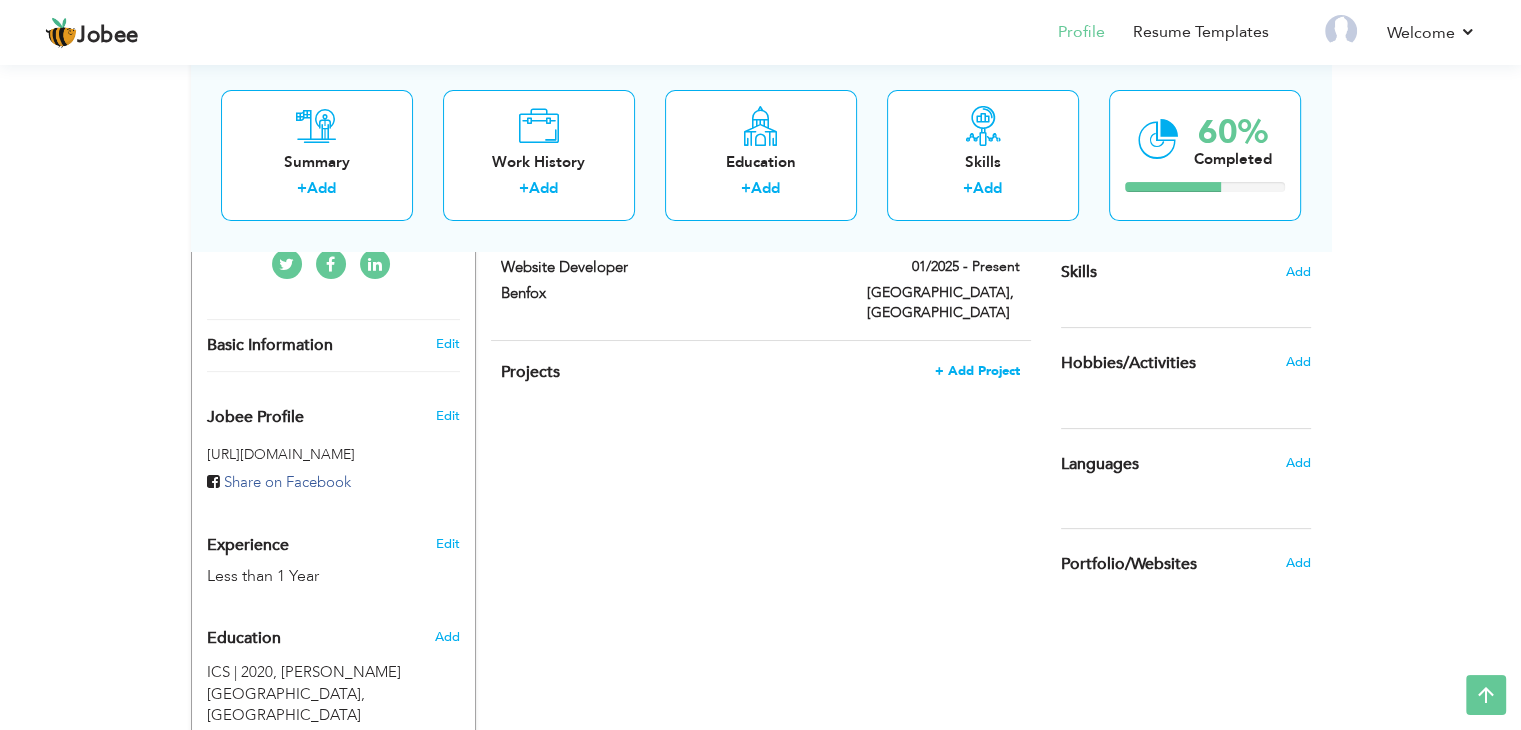 click on "+ Add Project" at bounding box center (977, 371) 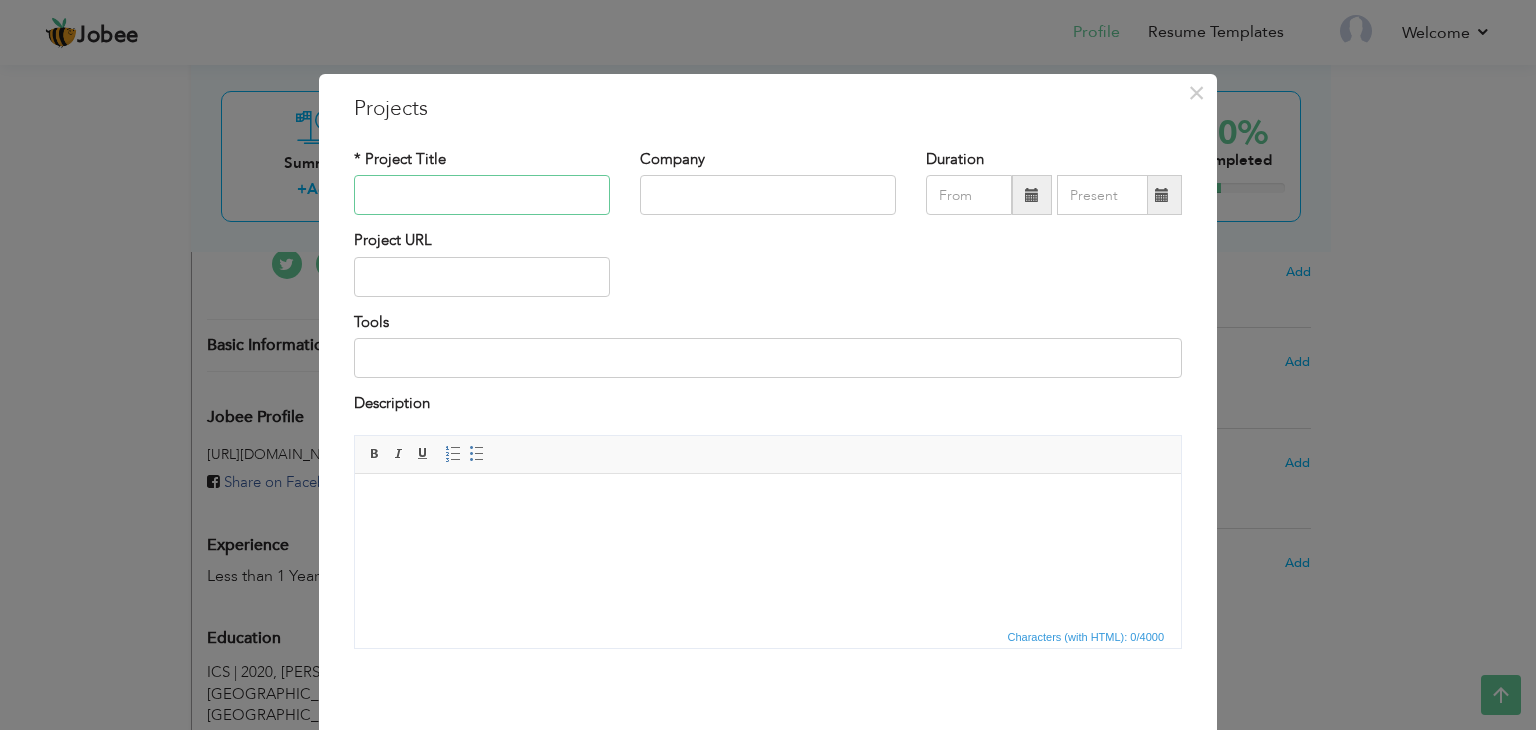 click at bounding box center (482, 195) 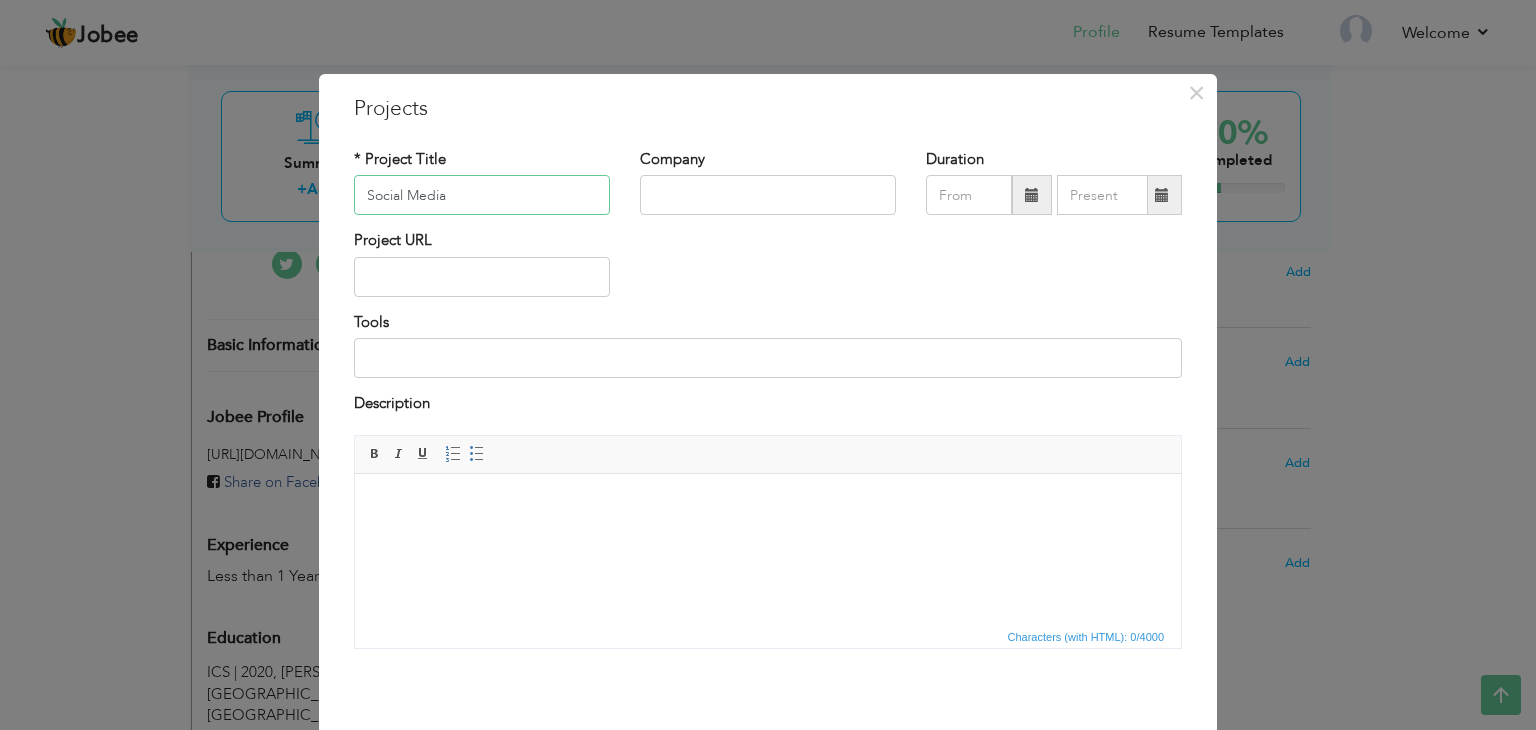 click on "Social Media" at bounding box center (482, 195) 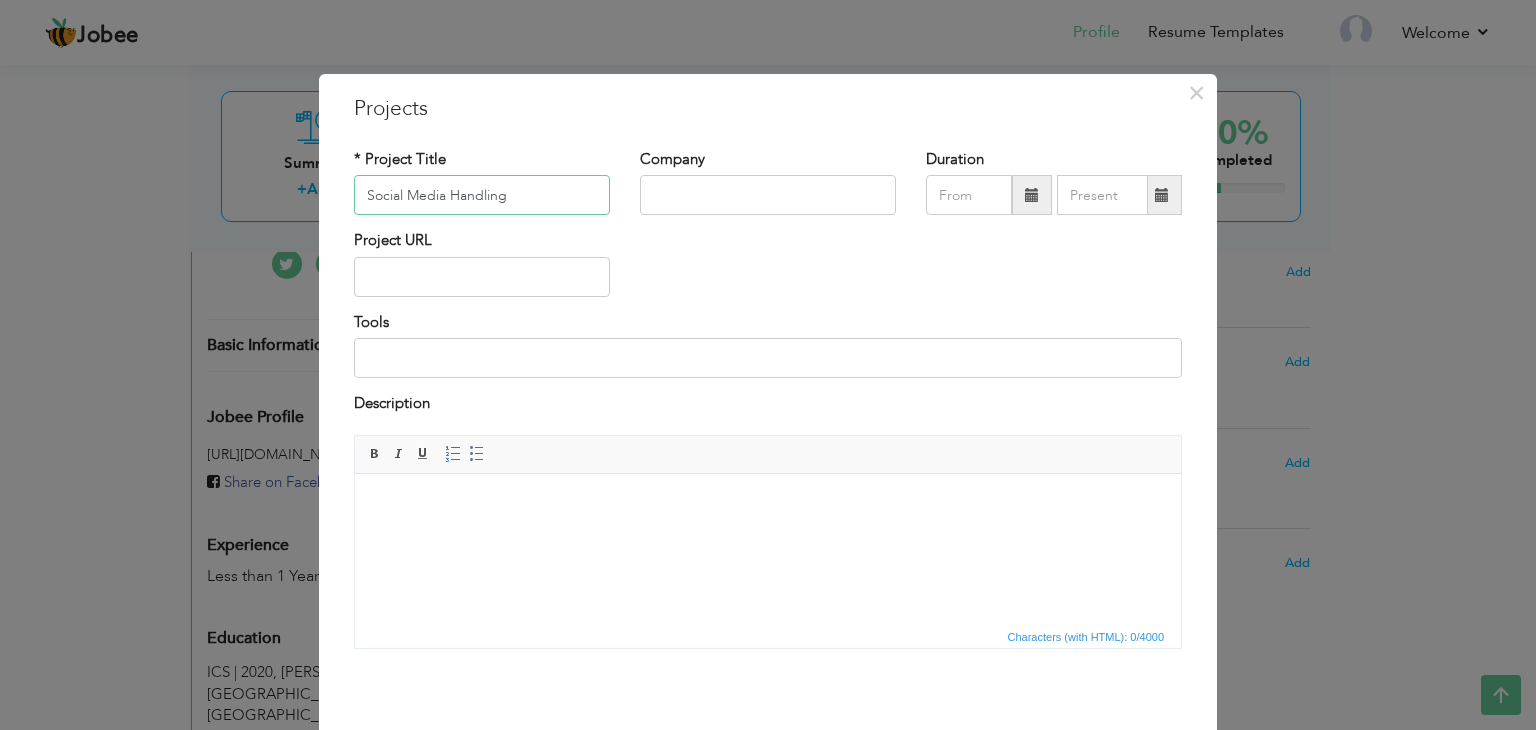 type on "Social Media Handling" 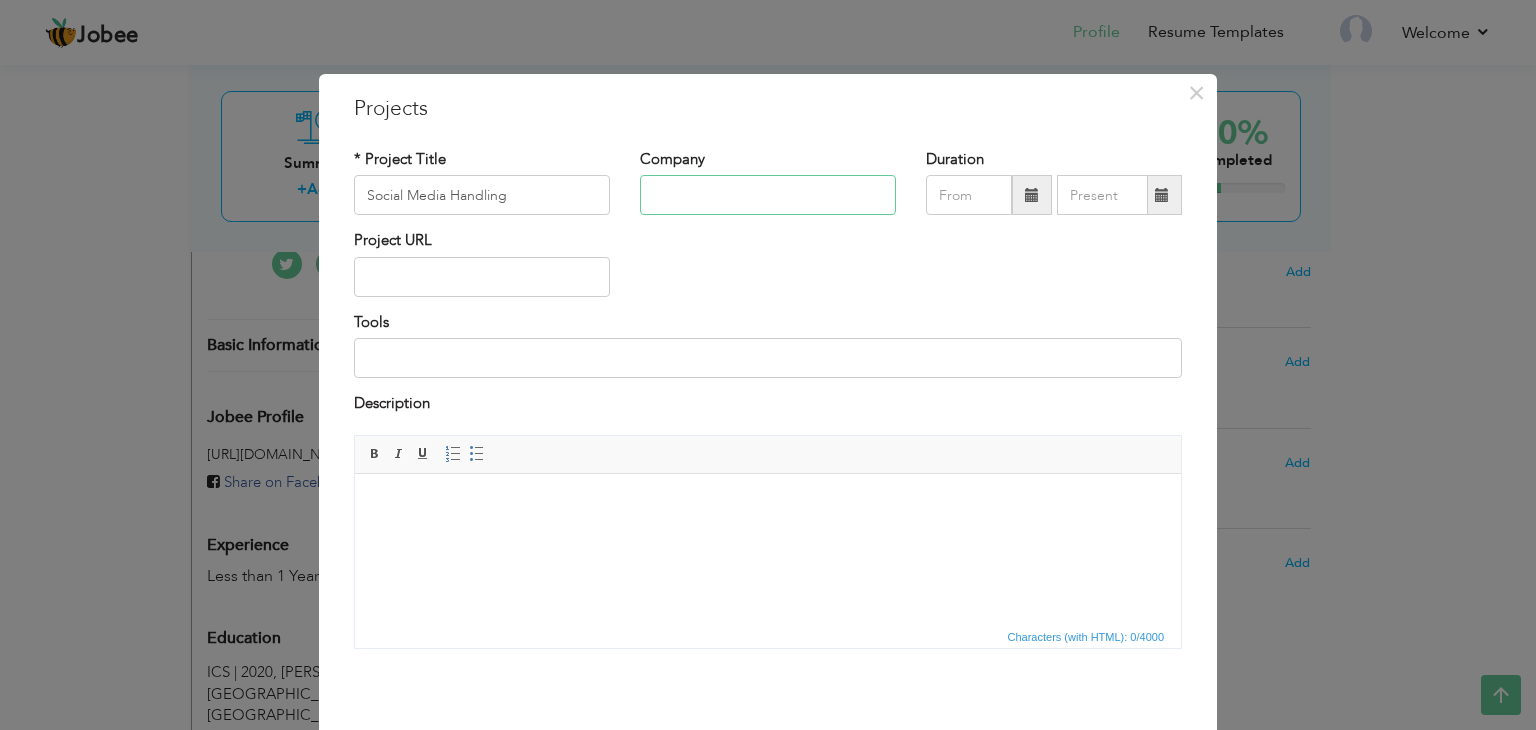 click at bounding box center (768, 195) 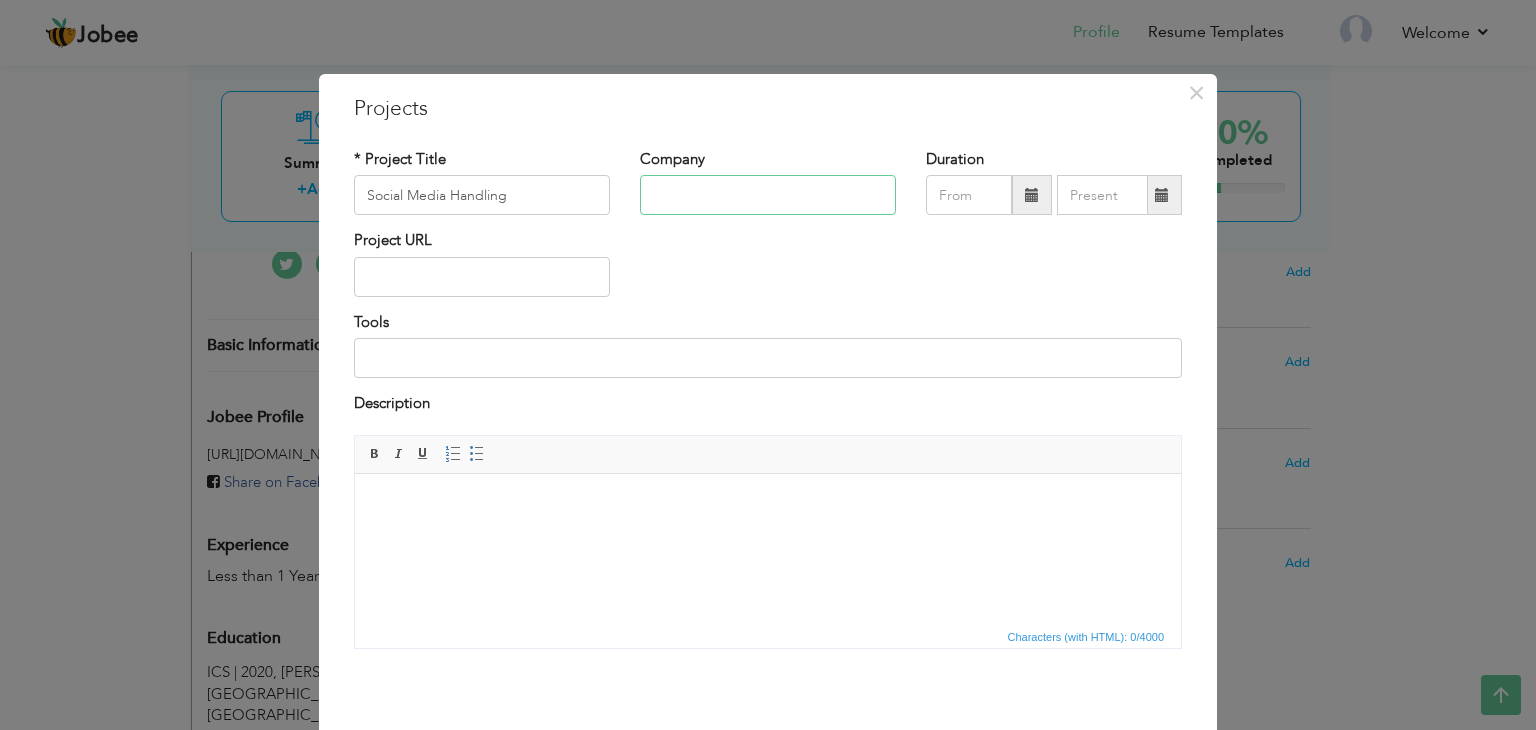 click at bounding box center (768, 195) 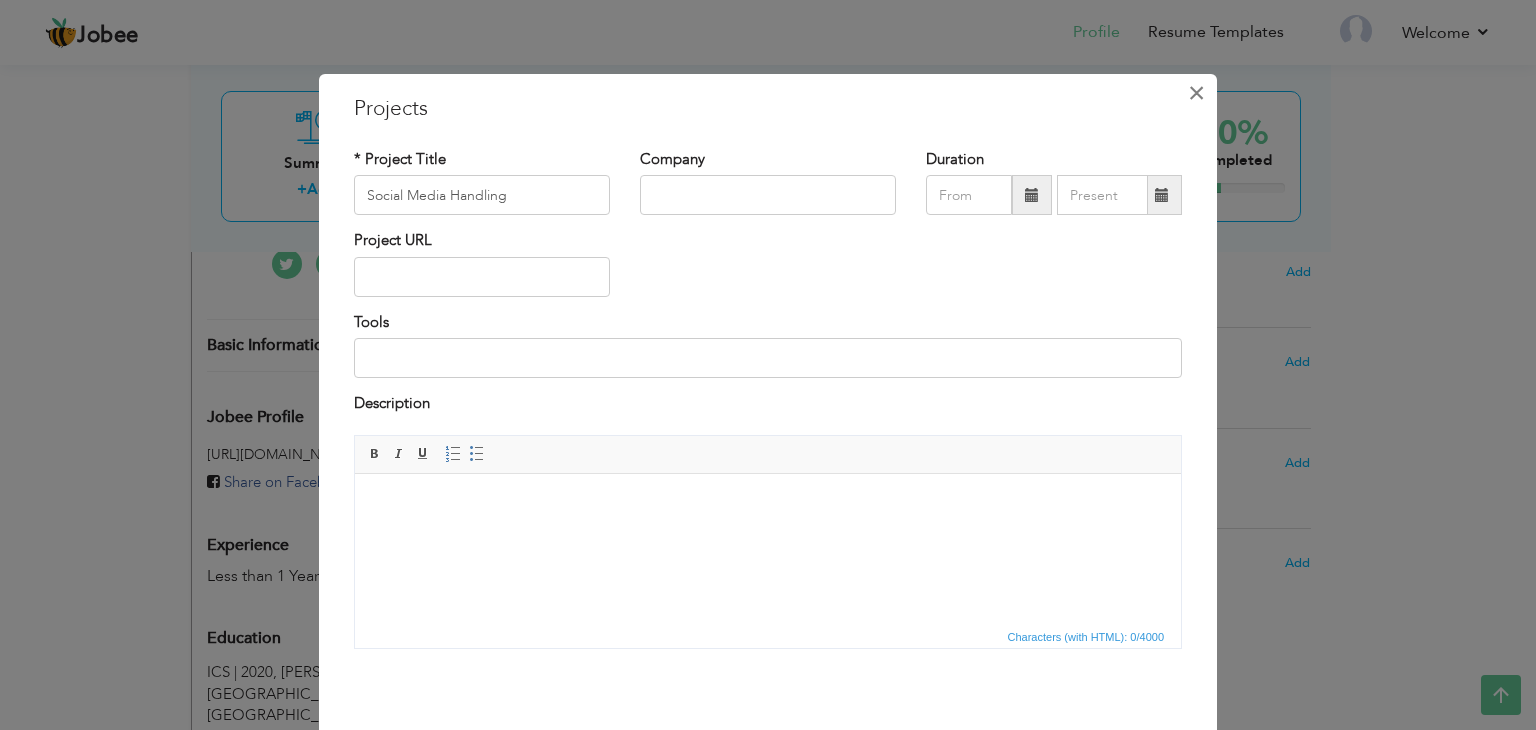 click on "×" at bounding box center [1196, 93] 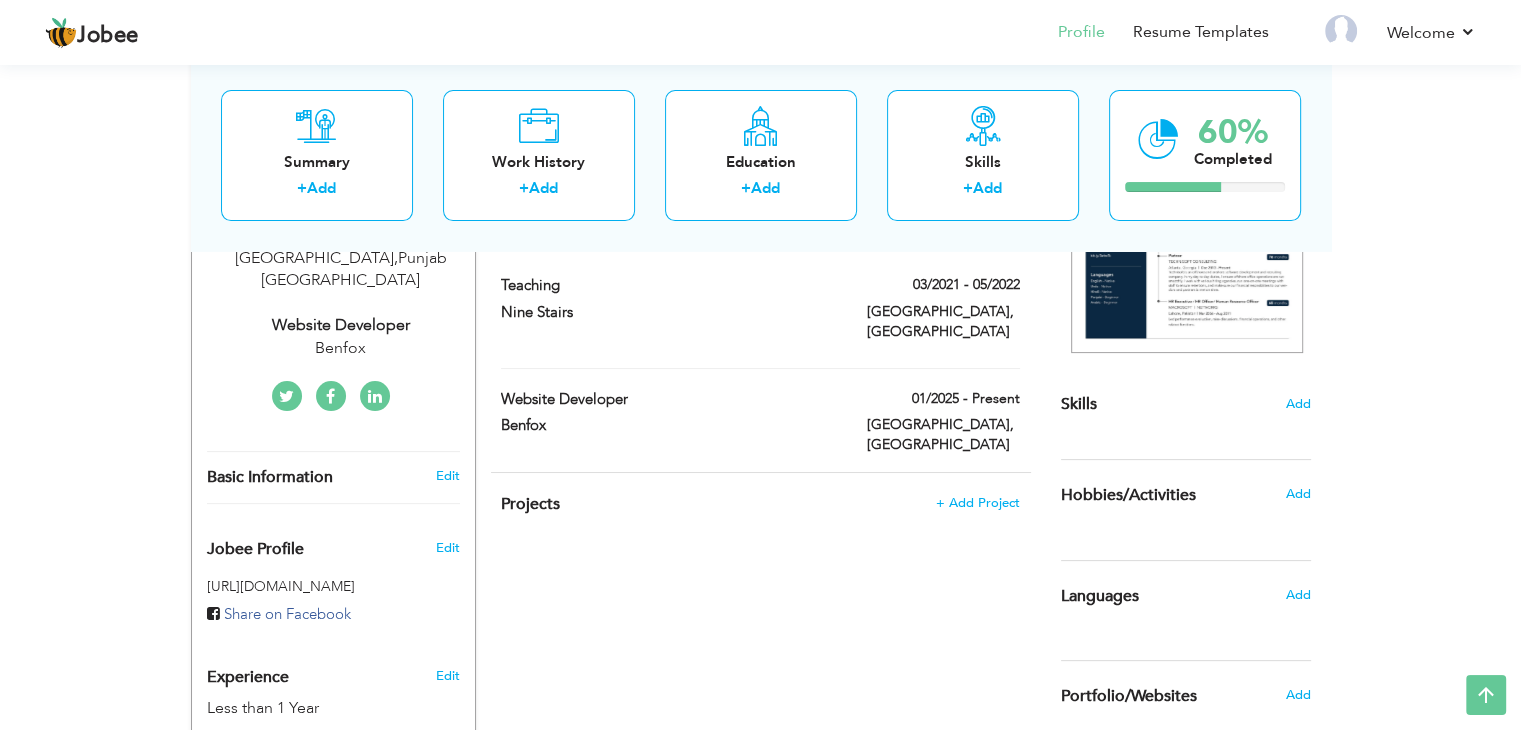scroll, scrollTop: 308, scrollLeft: 0, axis: vertical 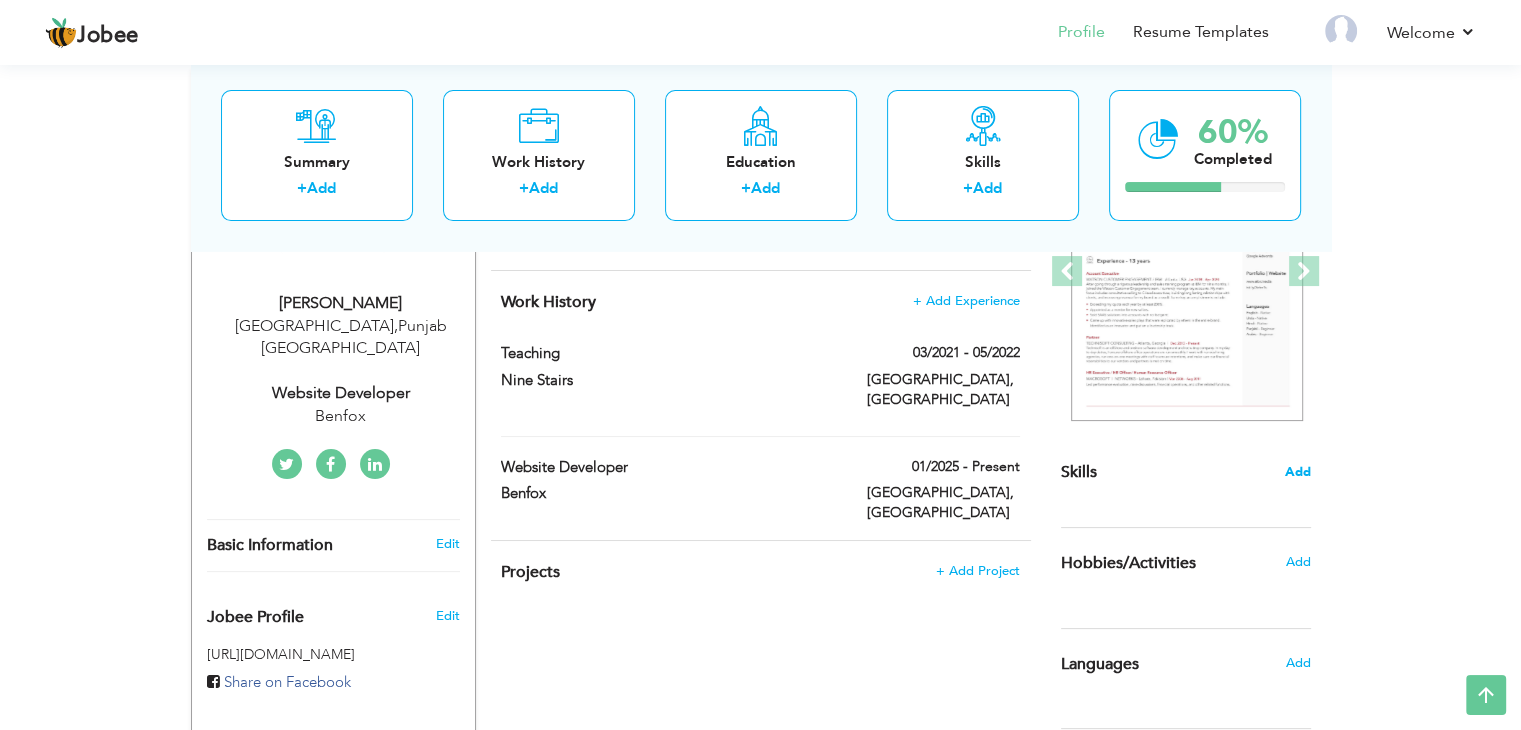 click on "Add" at bounding box center (1298, 472) 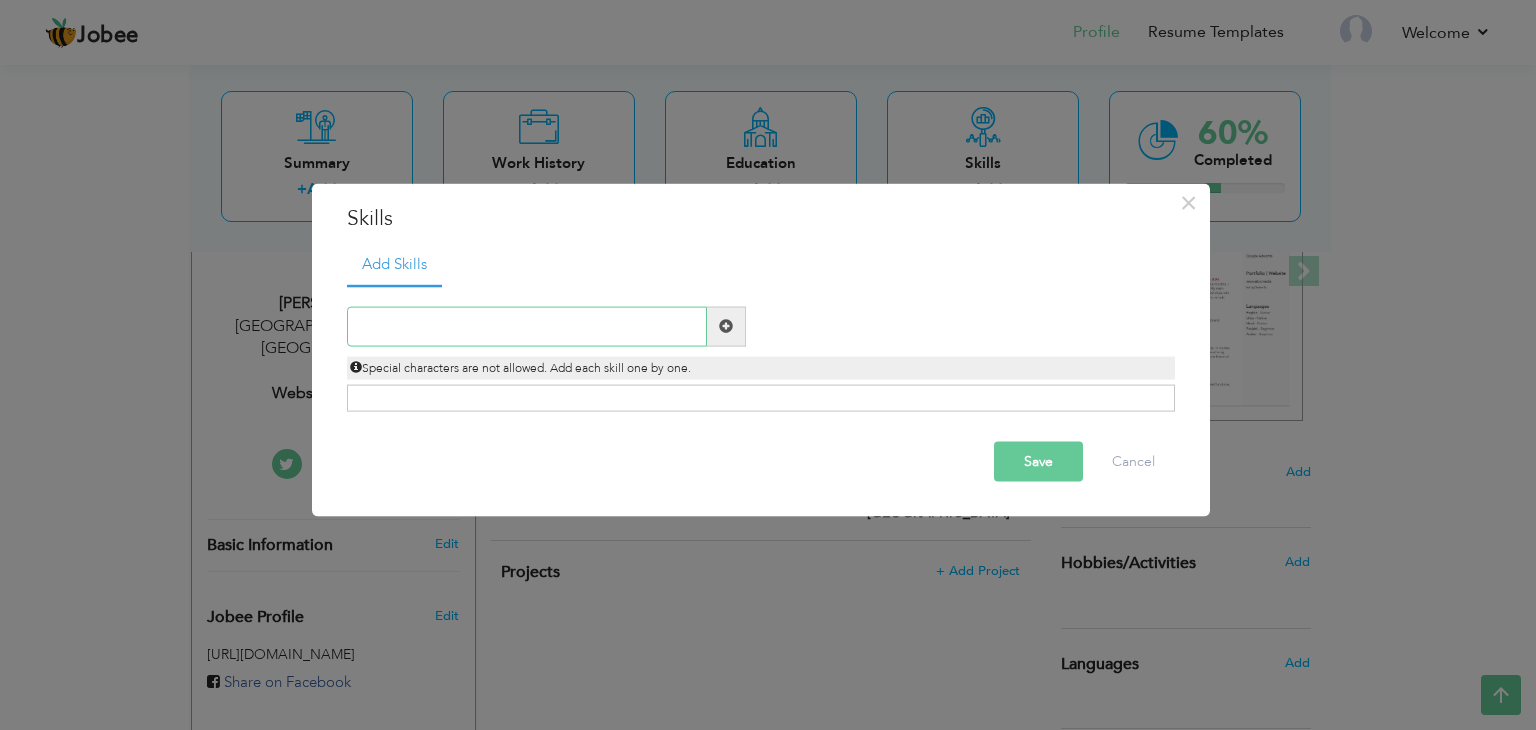 click at bounding box center [527, 326] 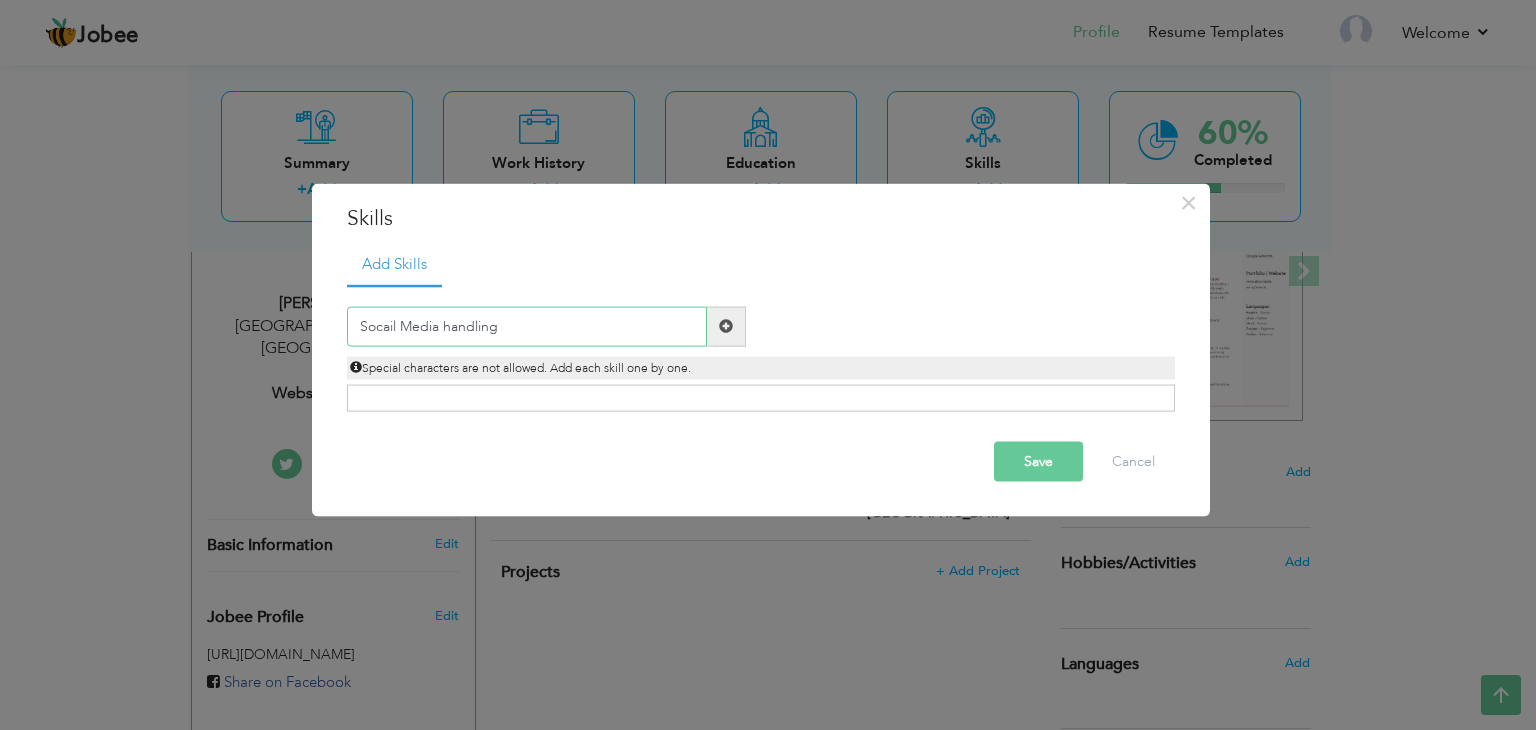 type on "Social Media handling" 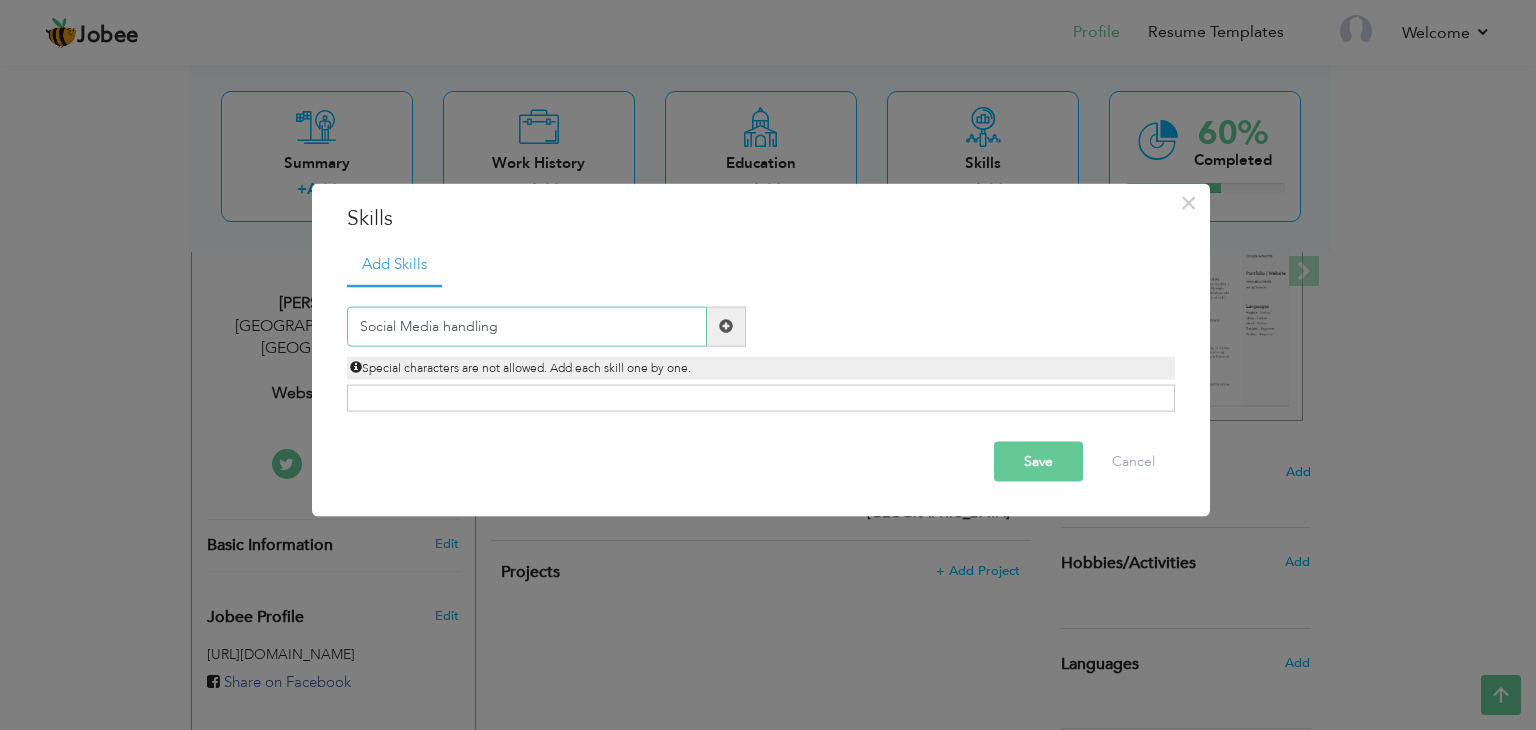 click on "Social Media handling" at bounding box center (527, 326) 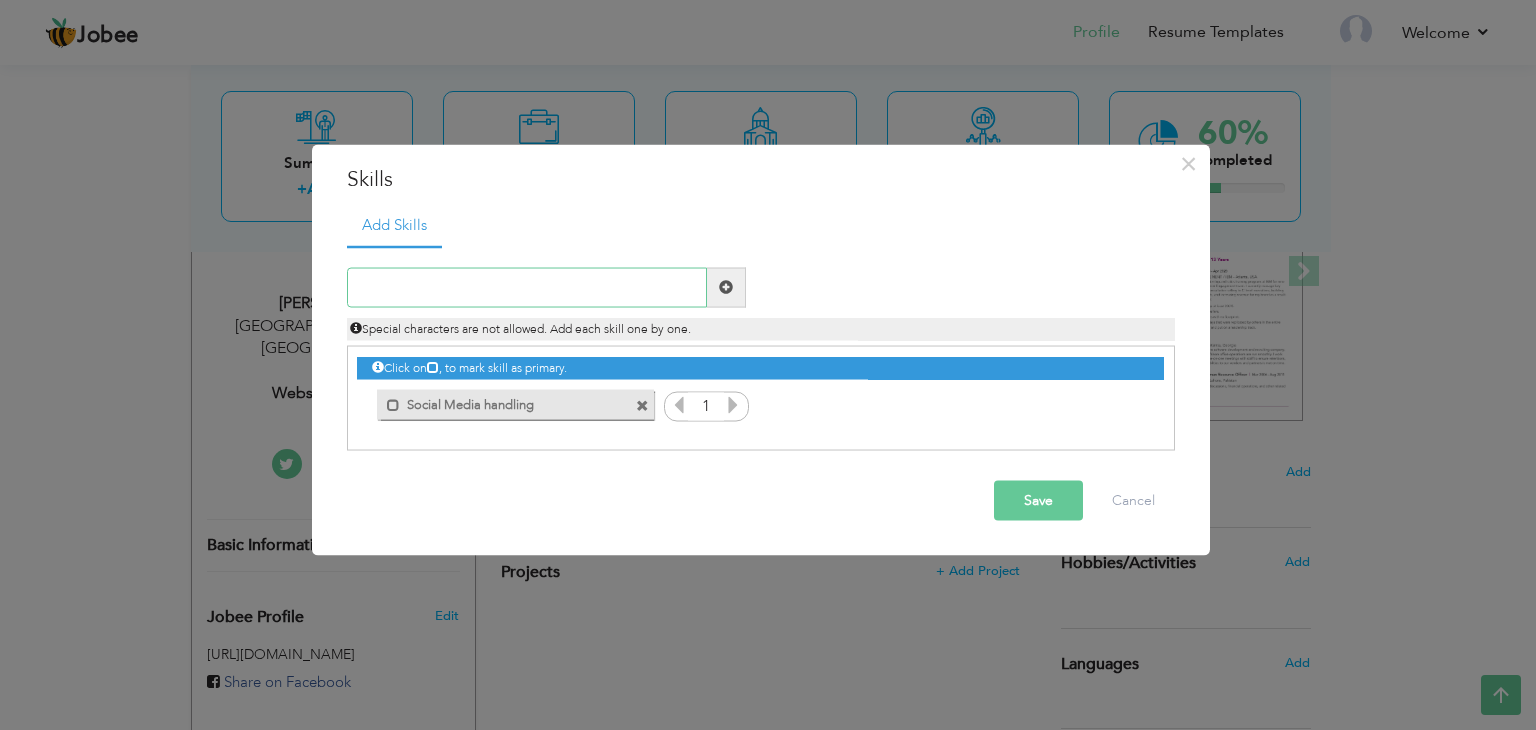 click at bounding box center (527, 287) 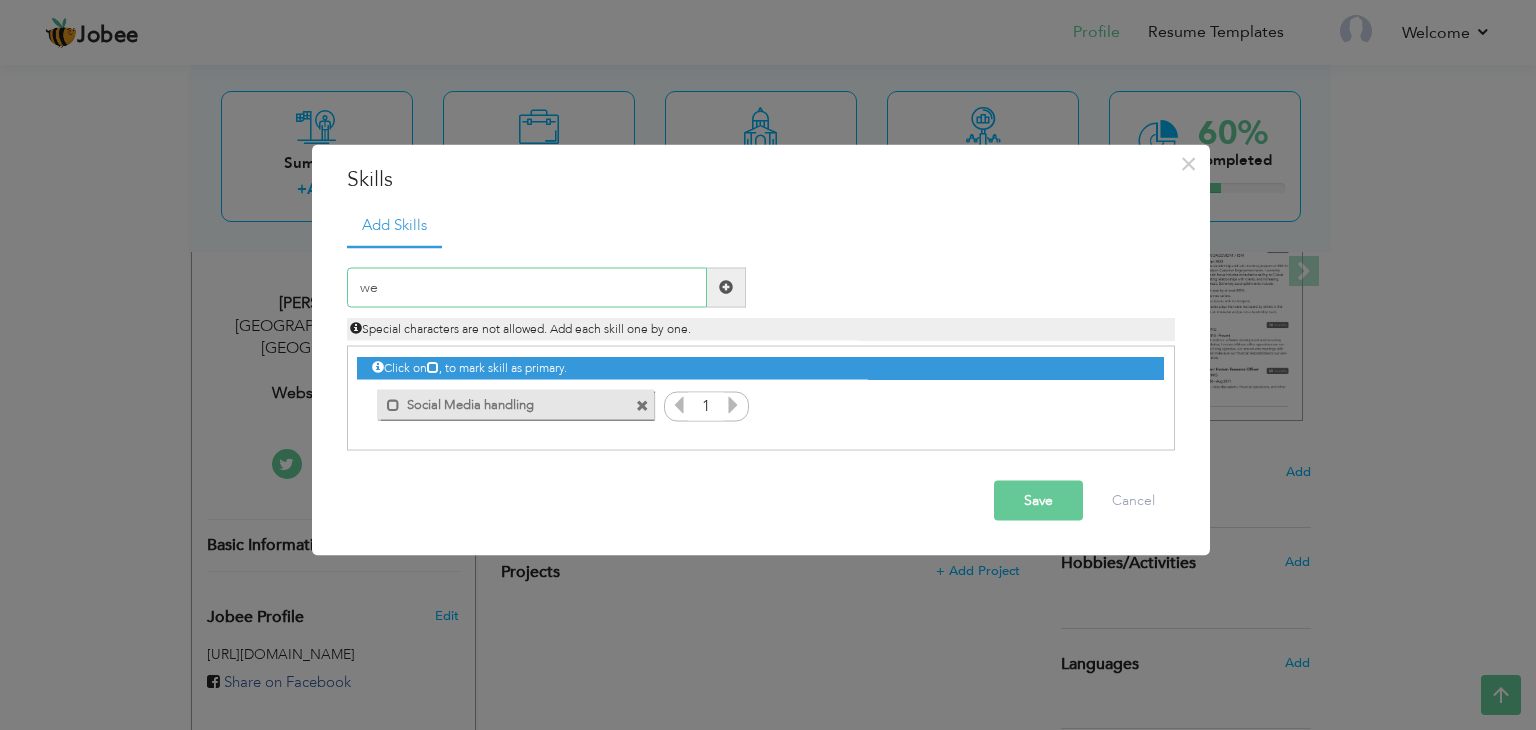 type on "w" 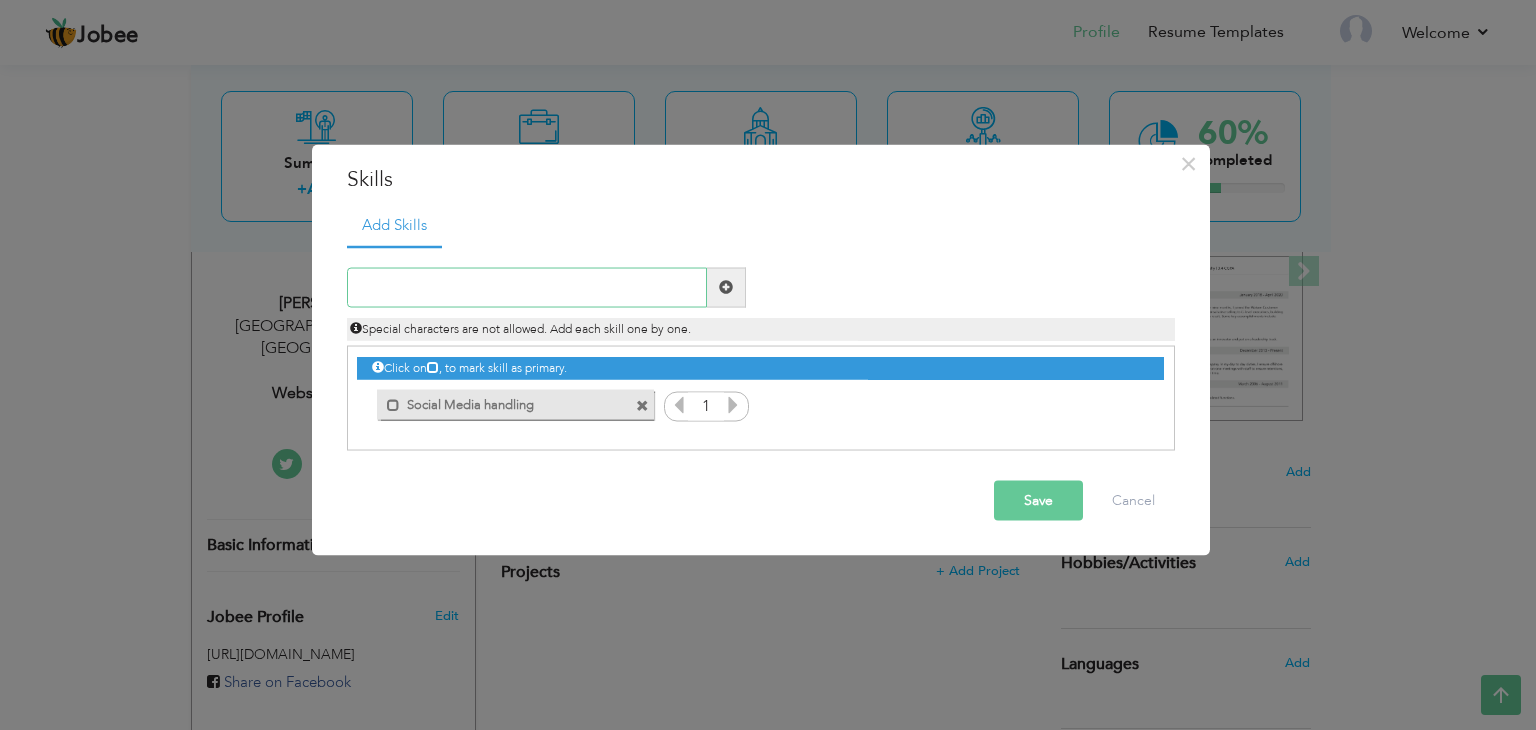 paste on "website developer" 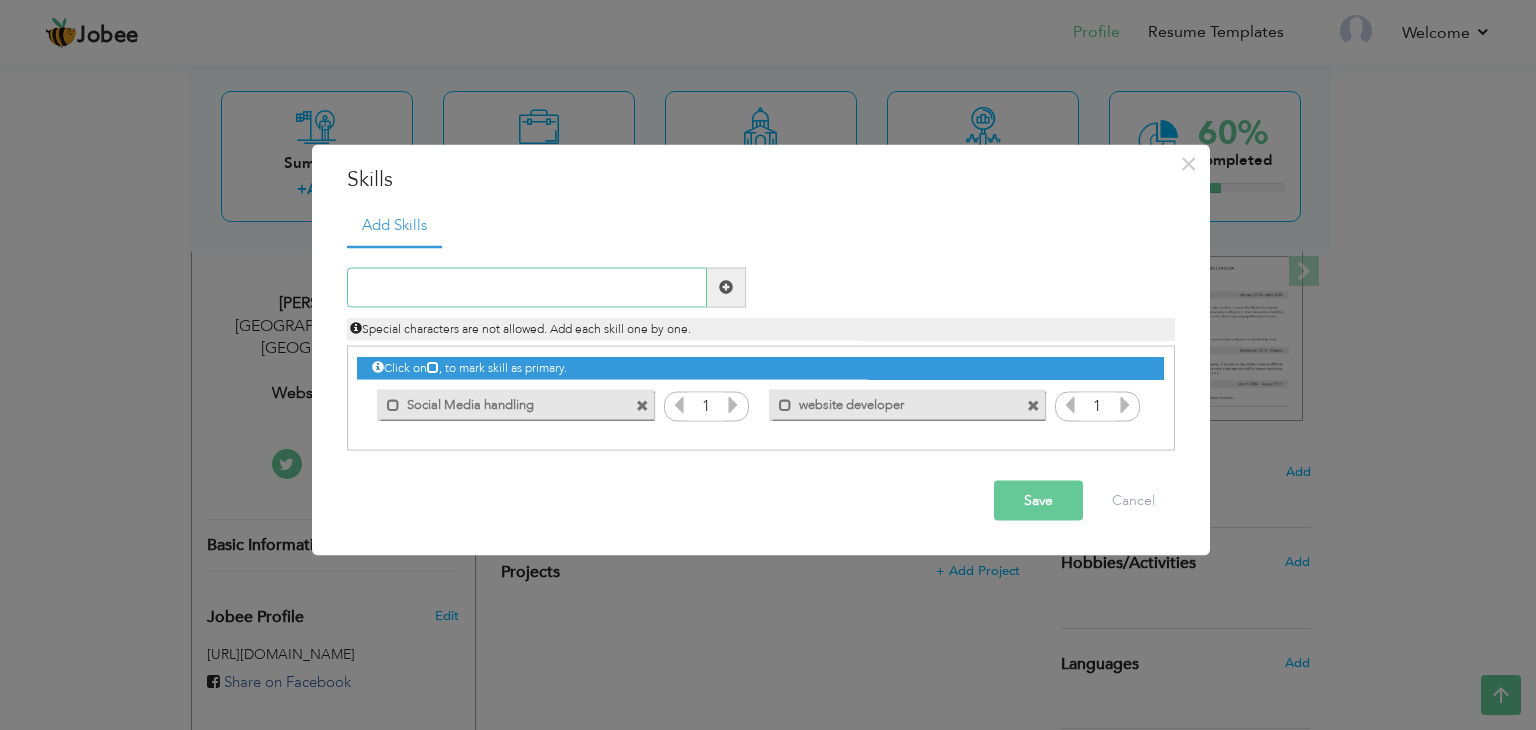 click at bounding box center (527, 287) 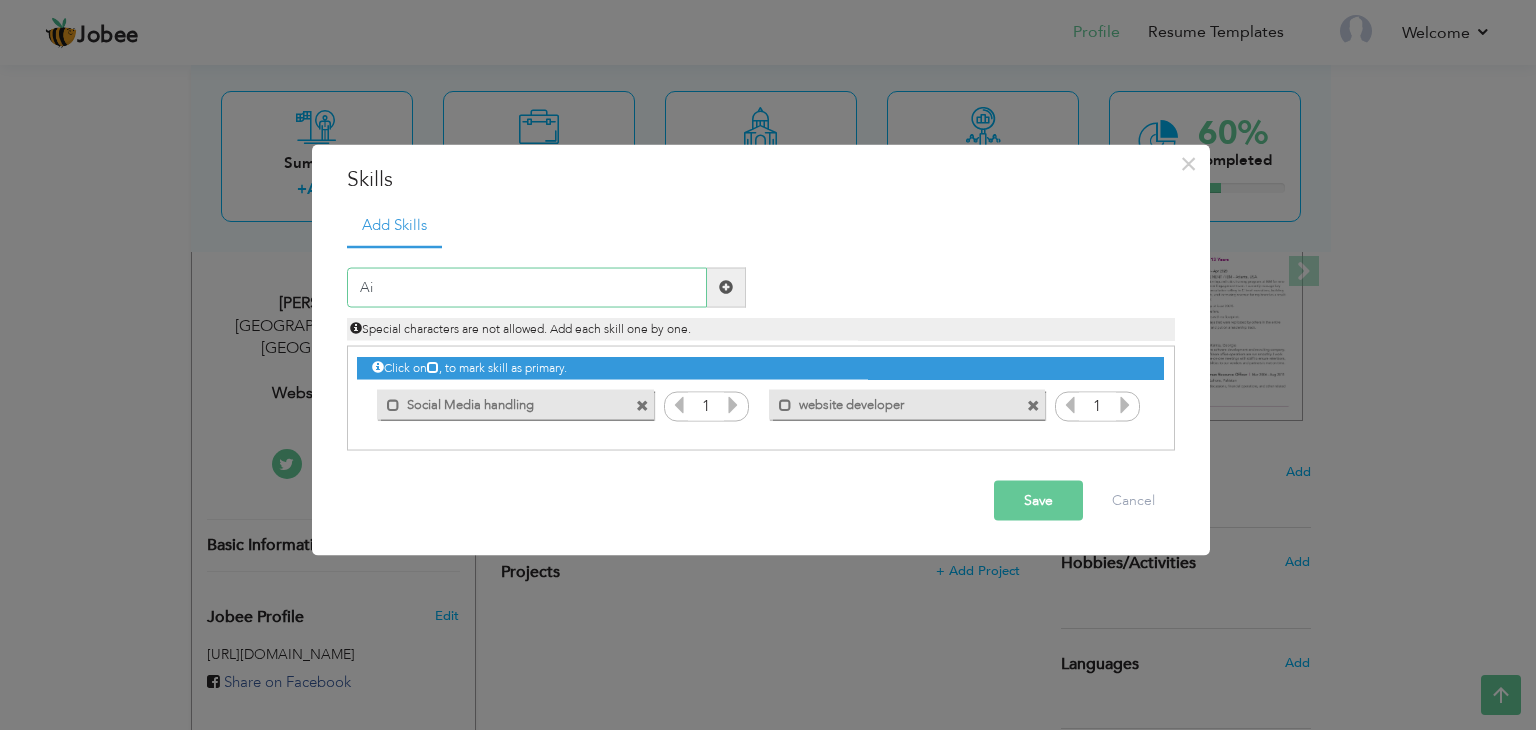 type on "A" 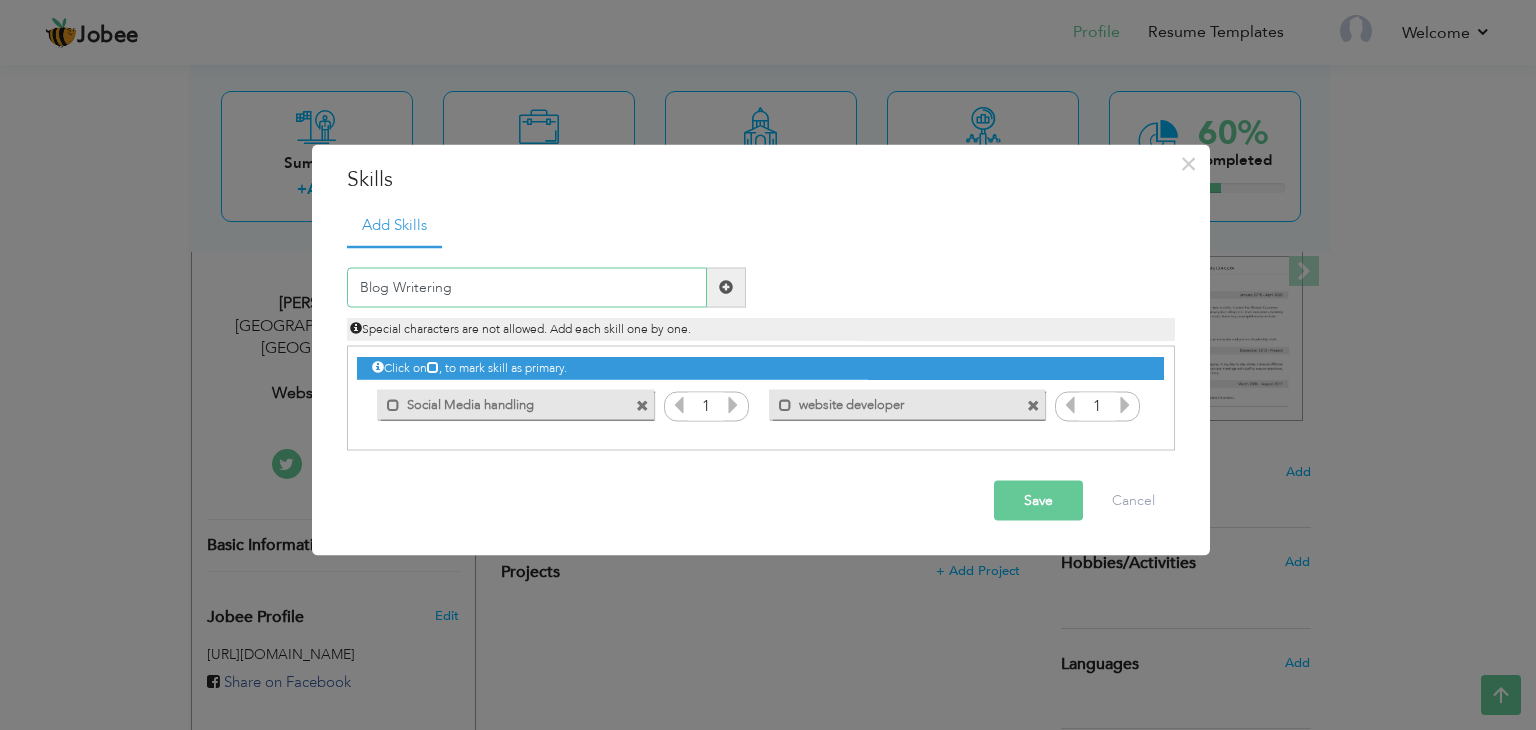 drag, startPoint x: 404, startPoint y: 290, endPoint x: 656, endPoint y: 289, distance: 252.00198 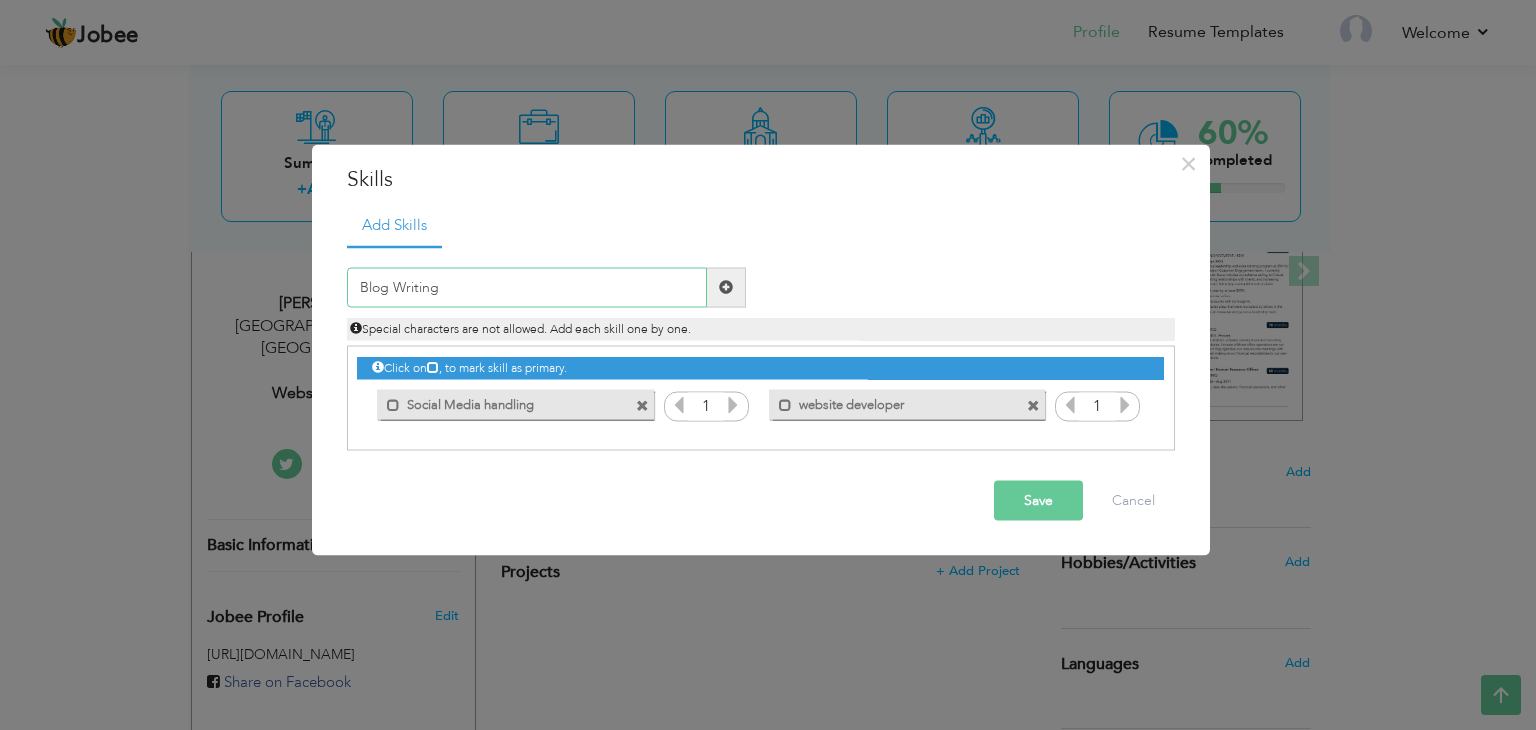 type on "Blog Writing" 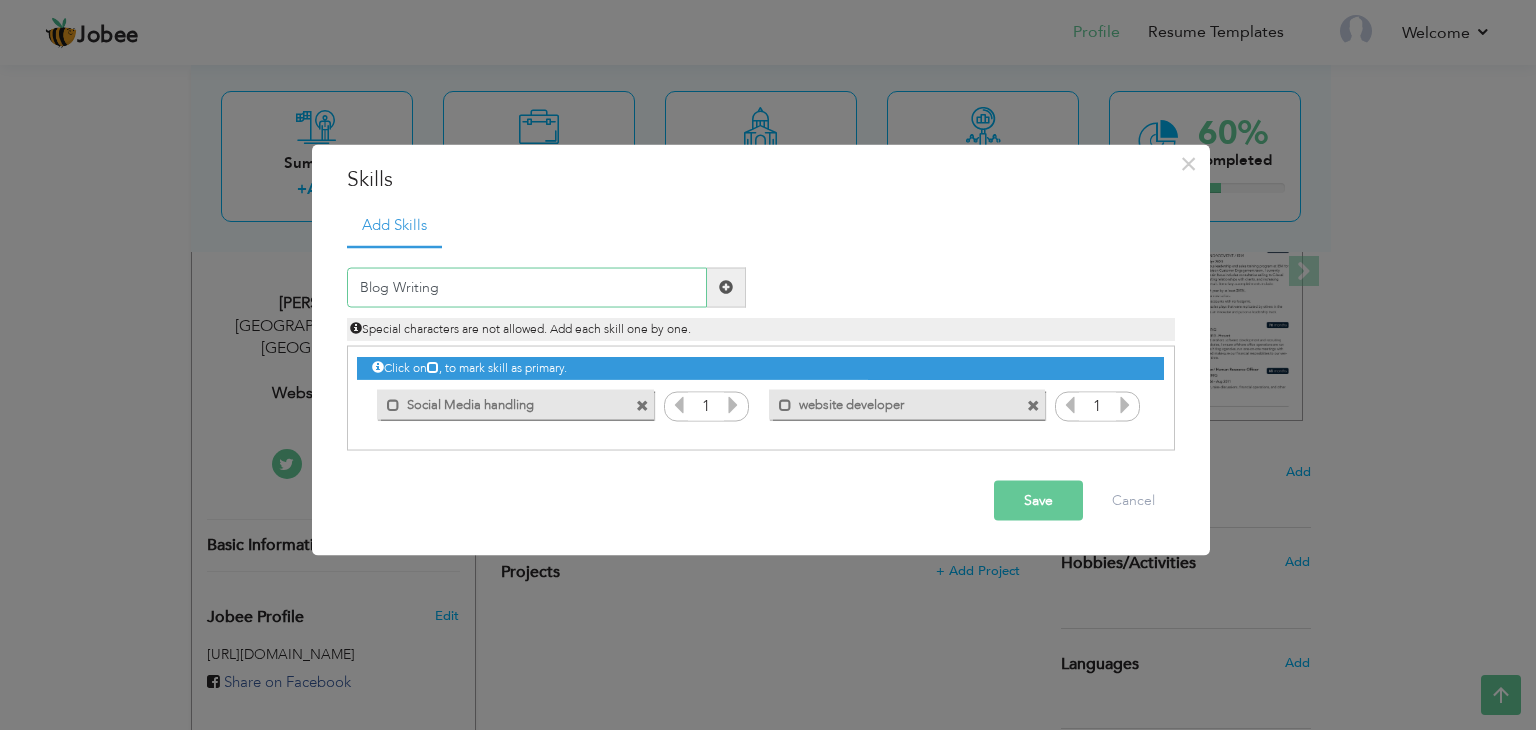 click on "Blog Writing" at bounding box center (527, 287) 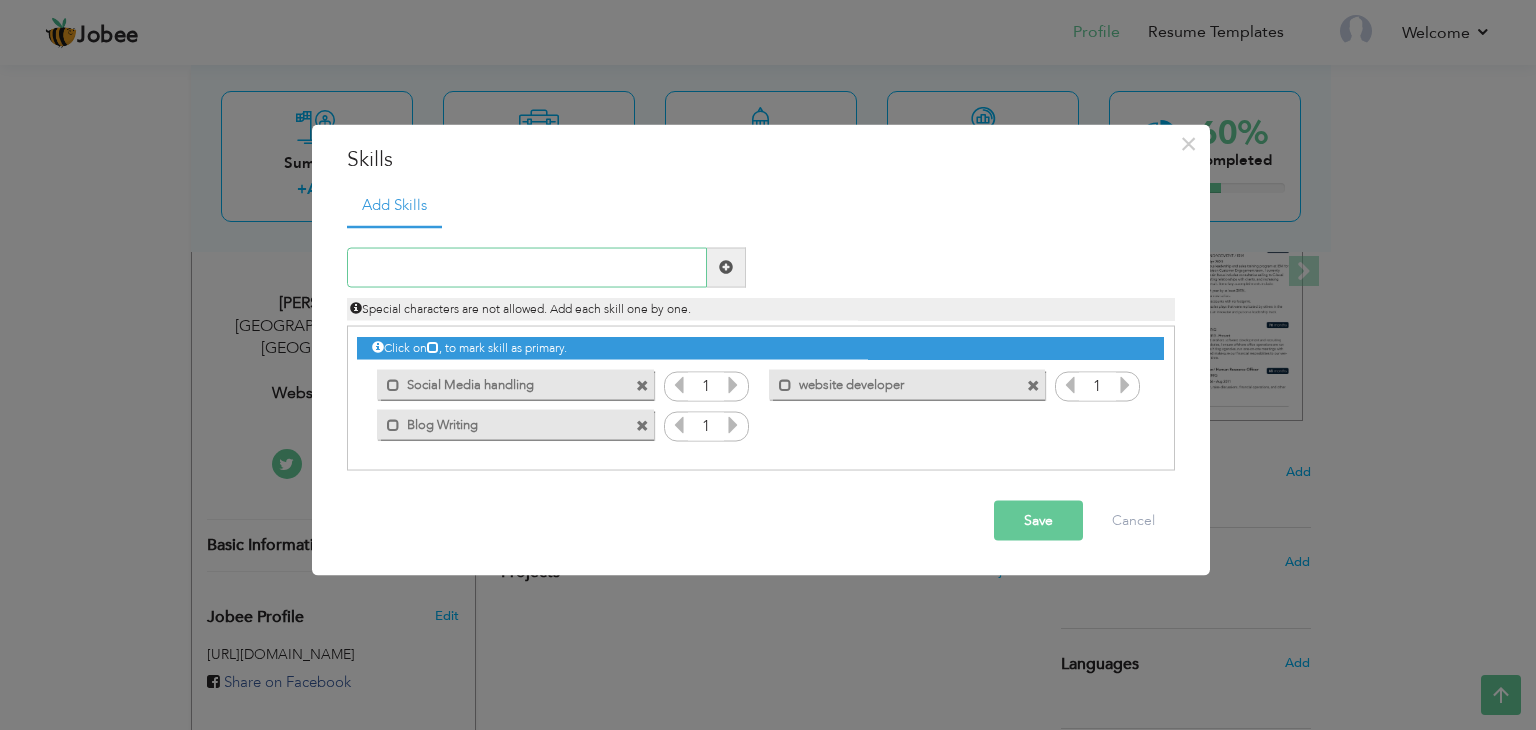 click at bounding box center (527, 267) 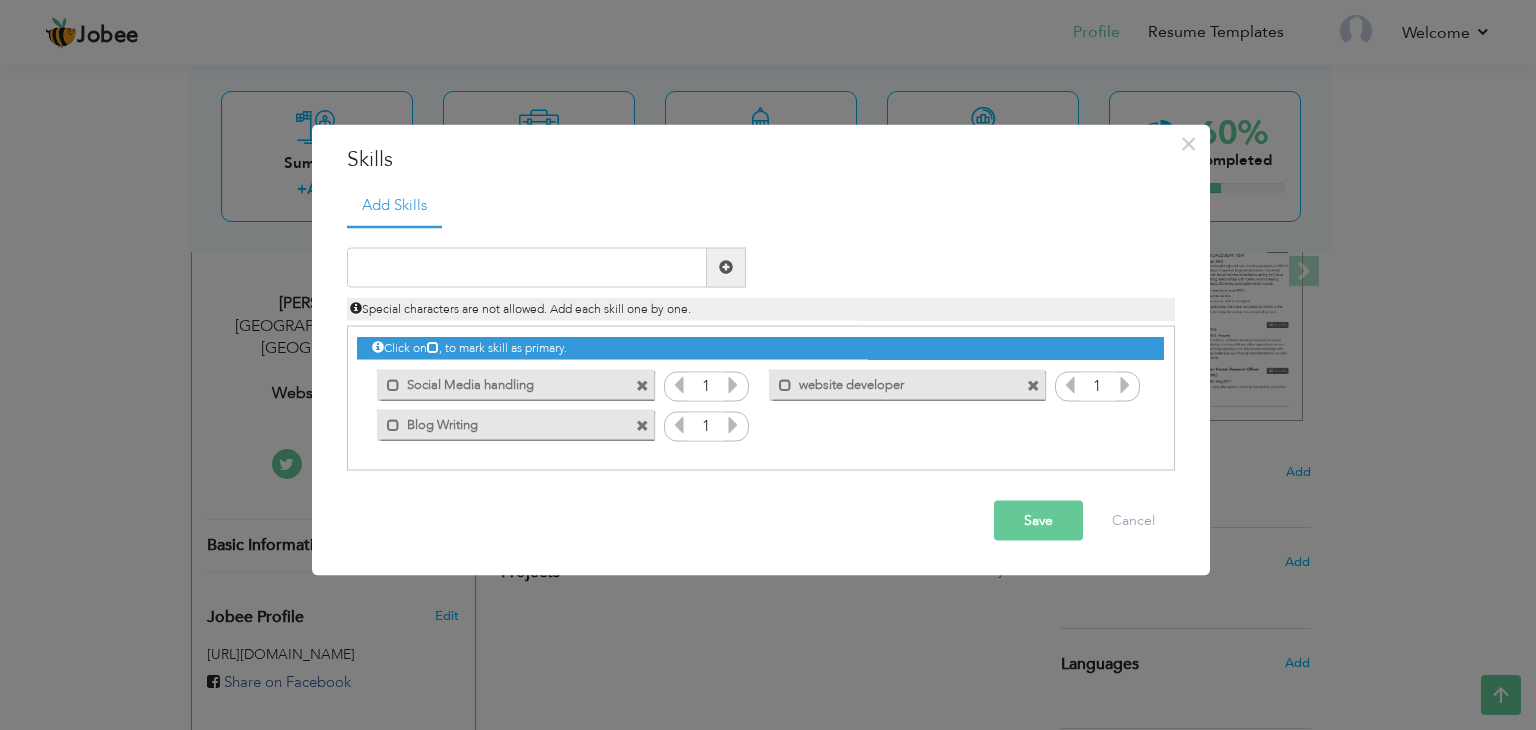 click at bounding box center [1033, 386] 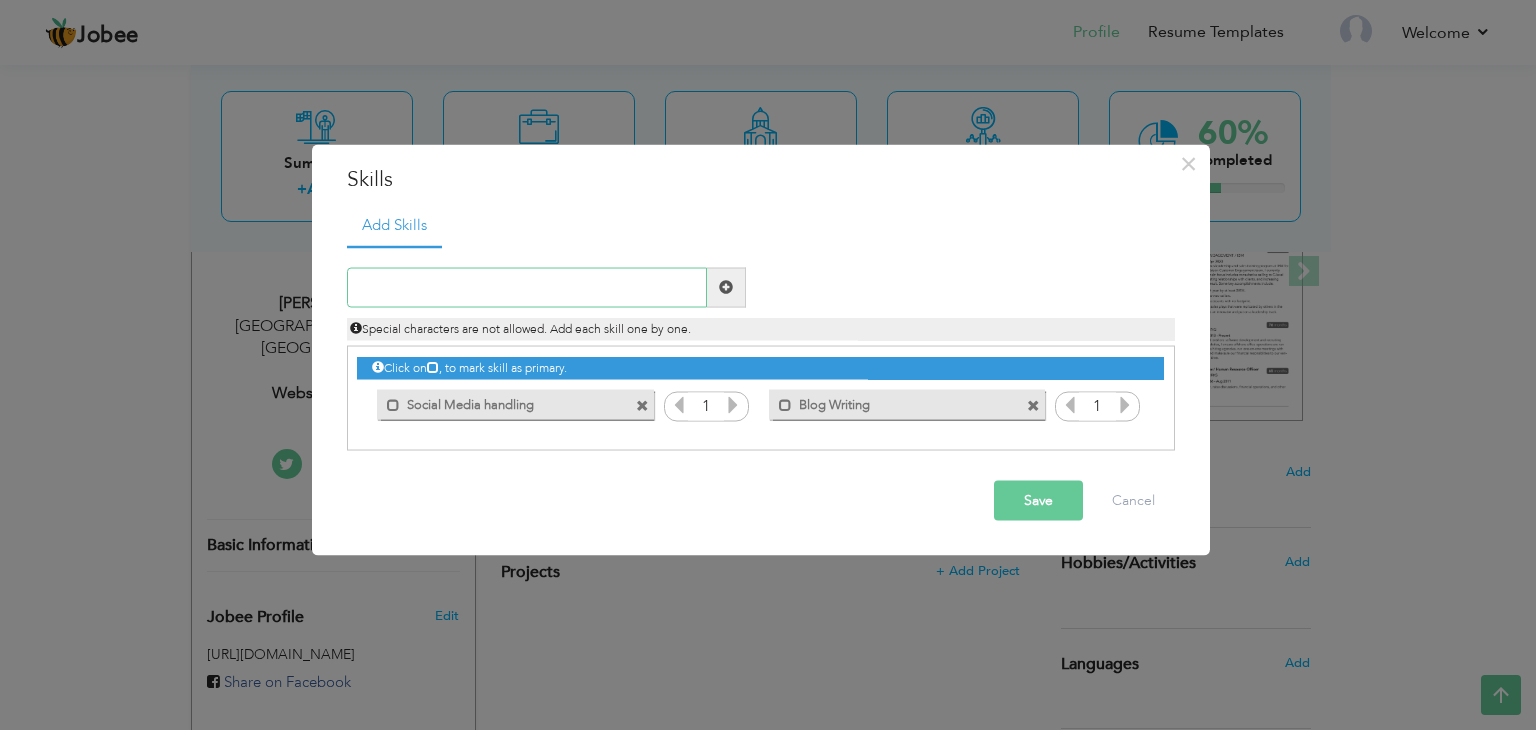 click at bounding box center (527, 287) 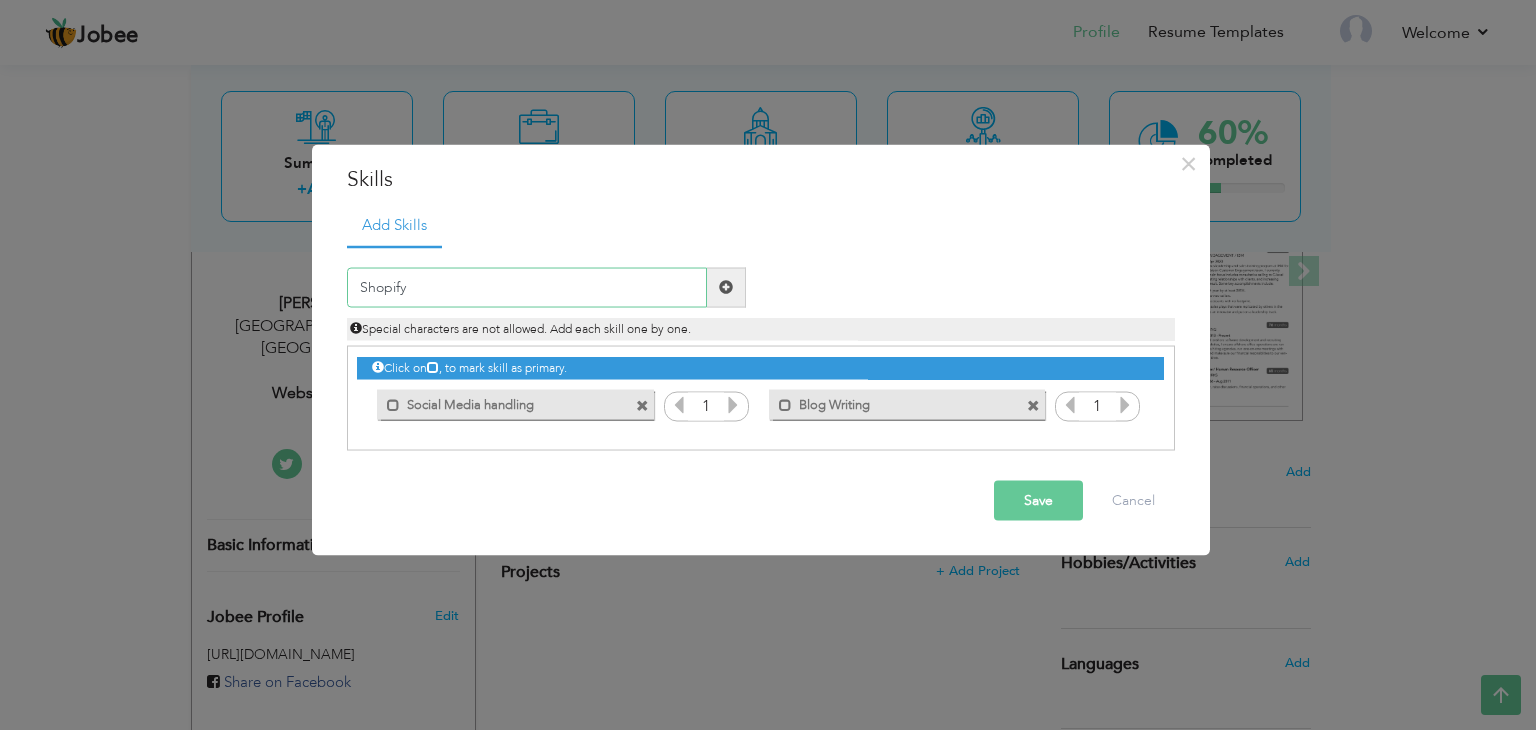 type on "Shopify" 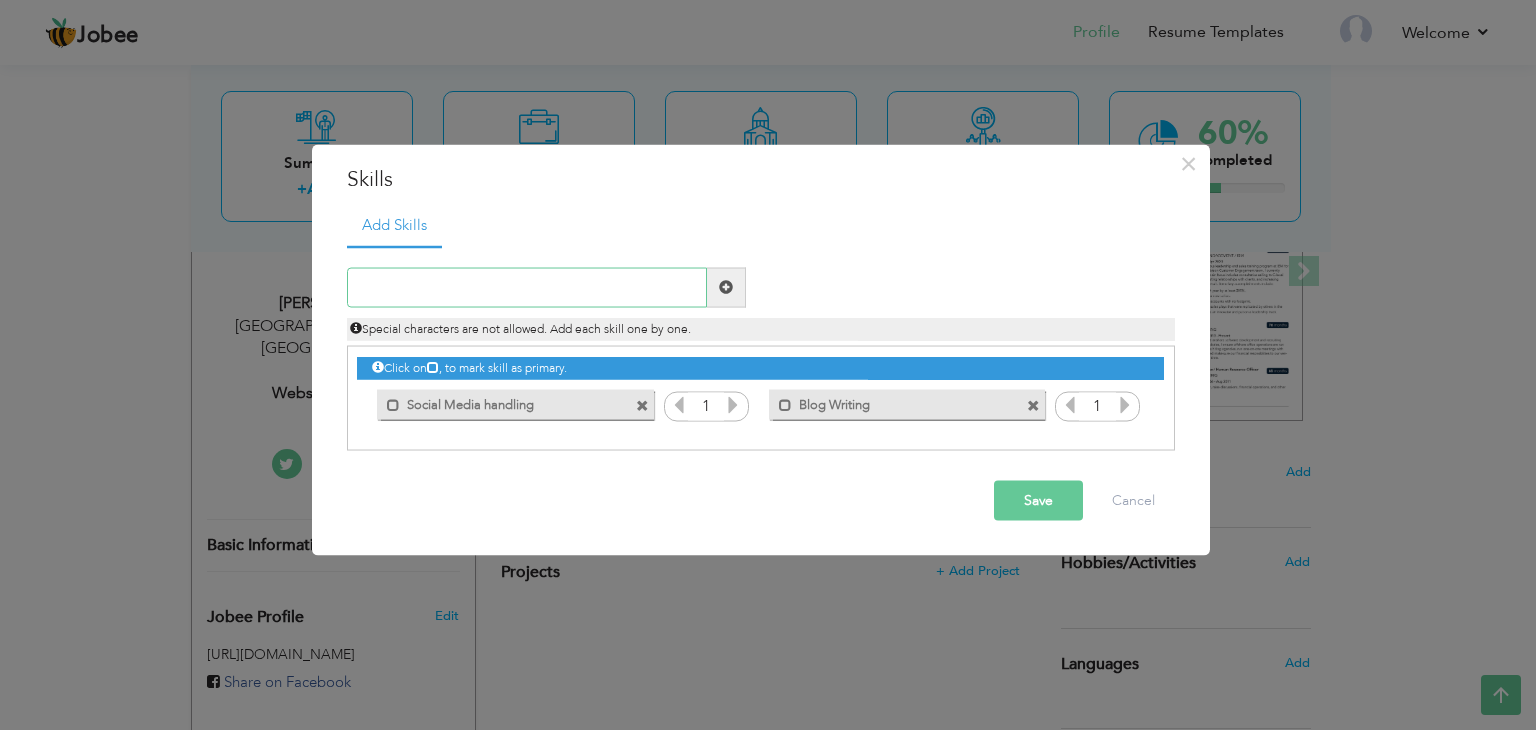 paste on "website developer" 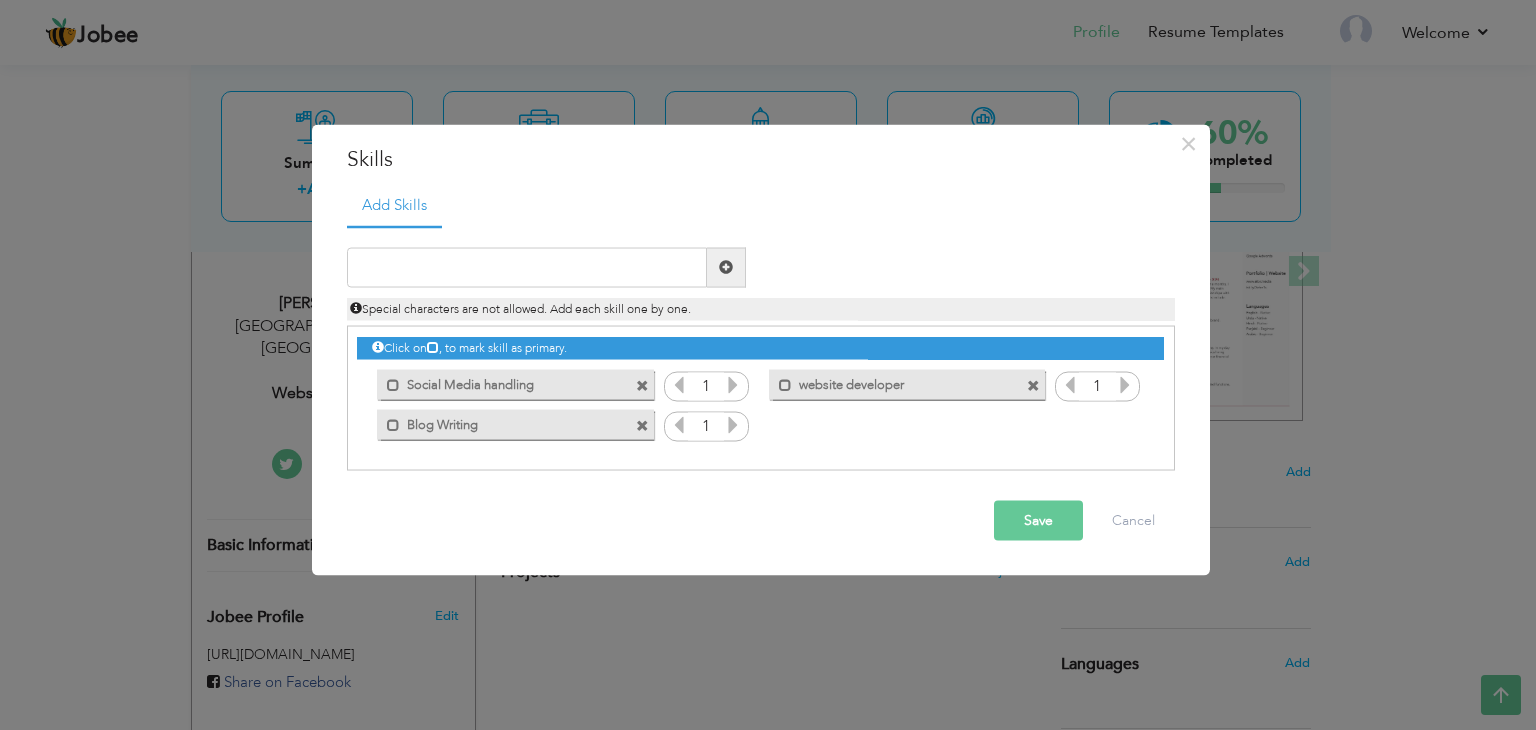 click on "website developer" at bounding box center (893, 382) 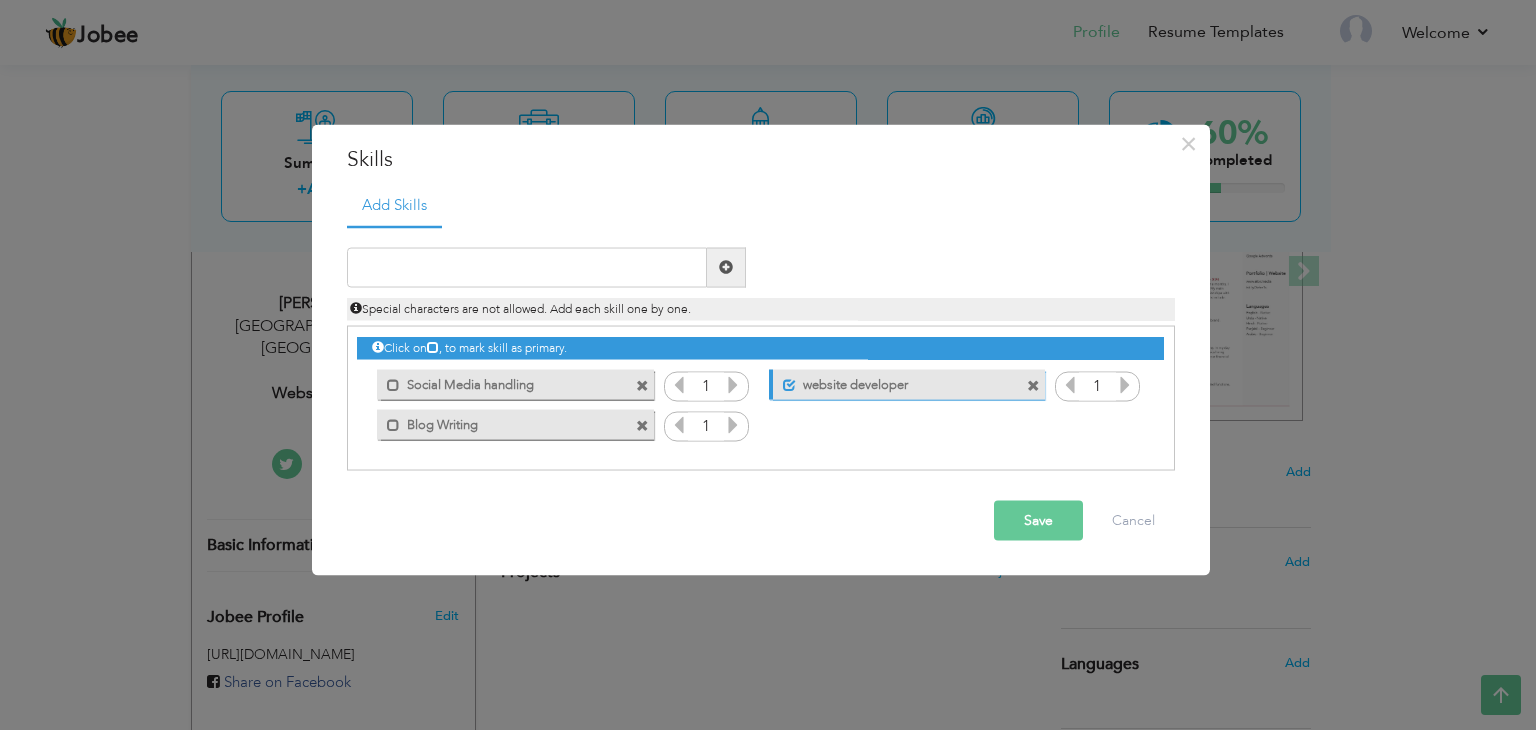 click on "website developer" at bounding box center [895, 382] 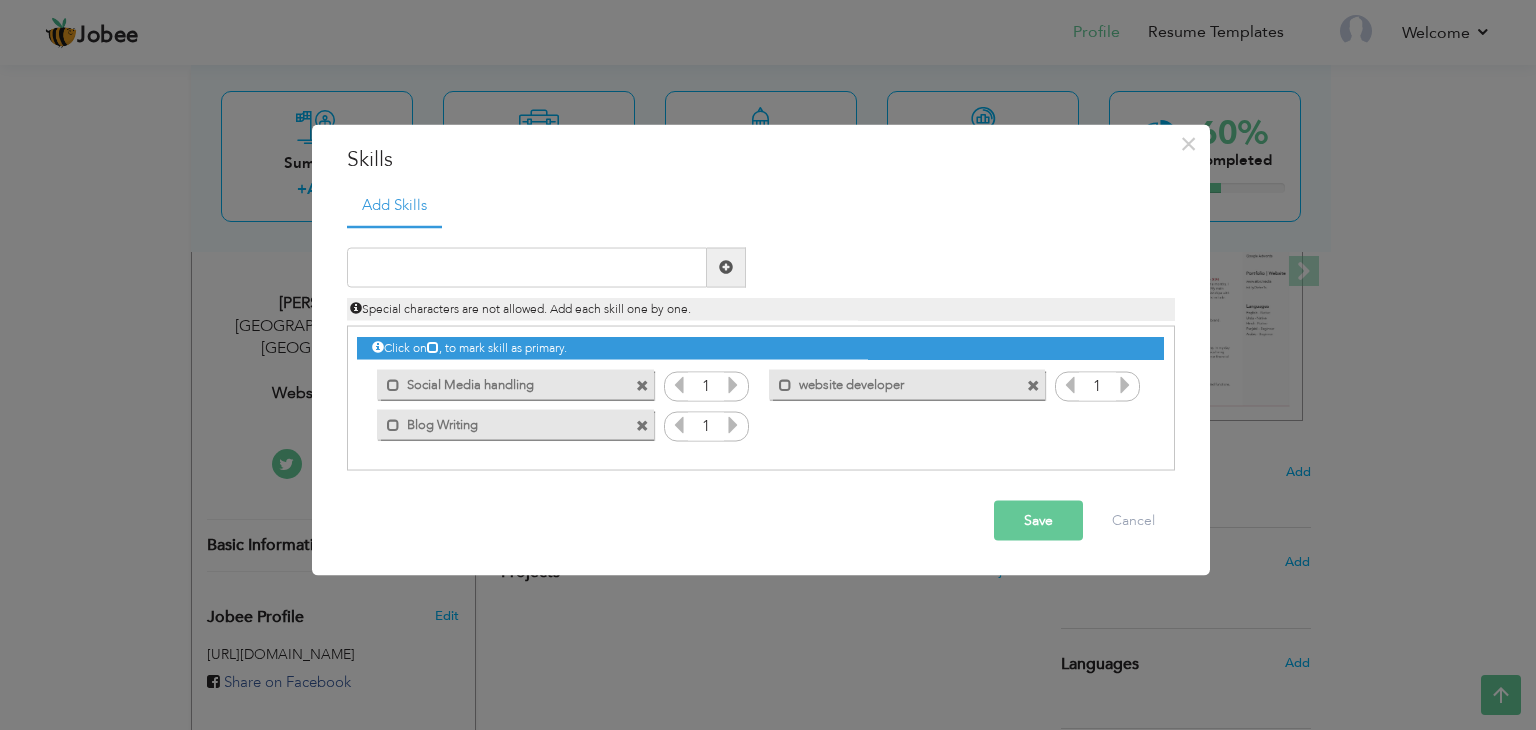 click on "website developer" at bounding box center (893, 382) 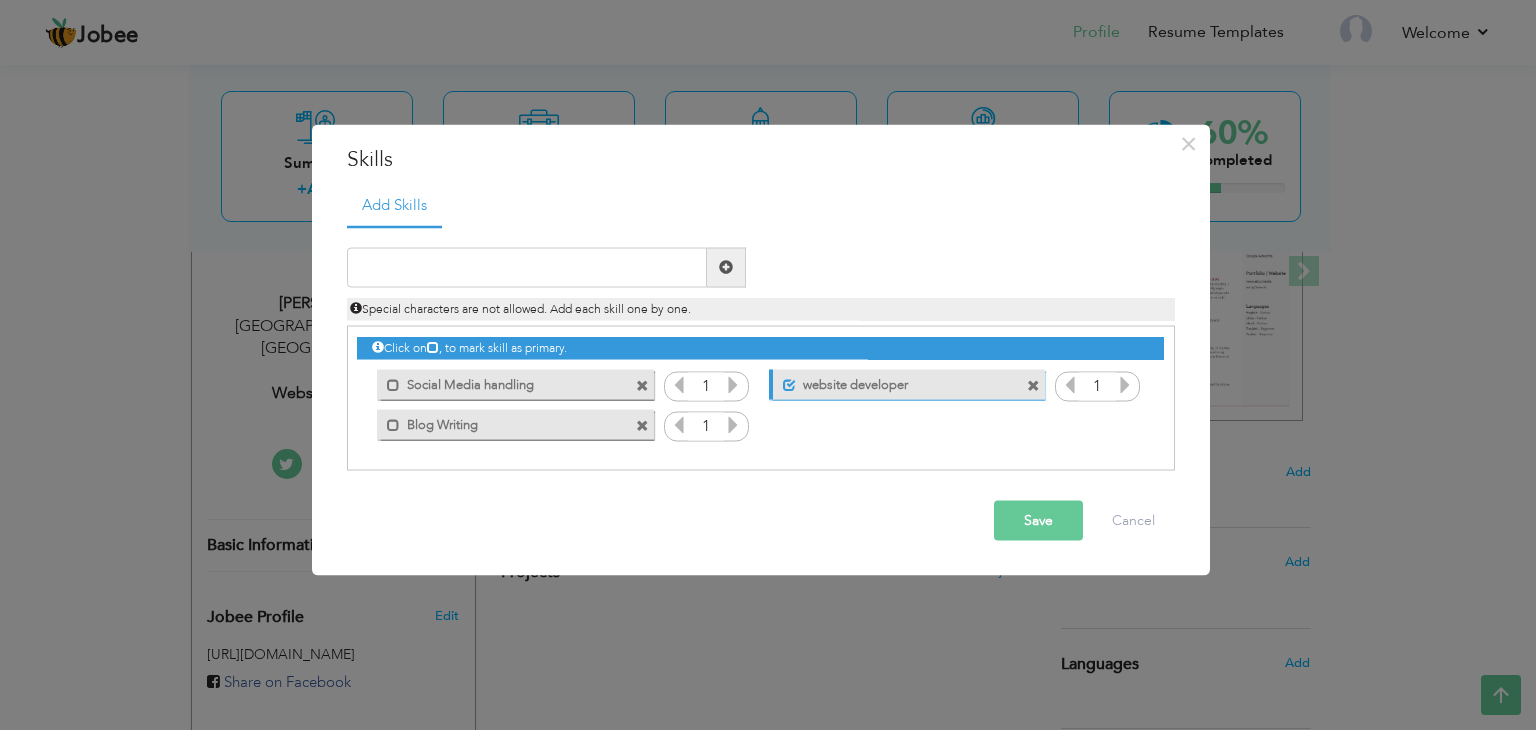 click on "website developer" at bounding box center [895, 382] 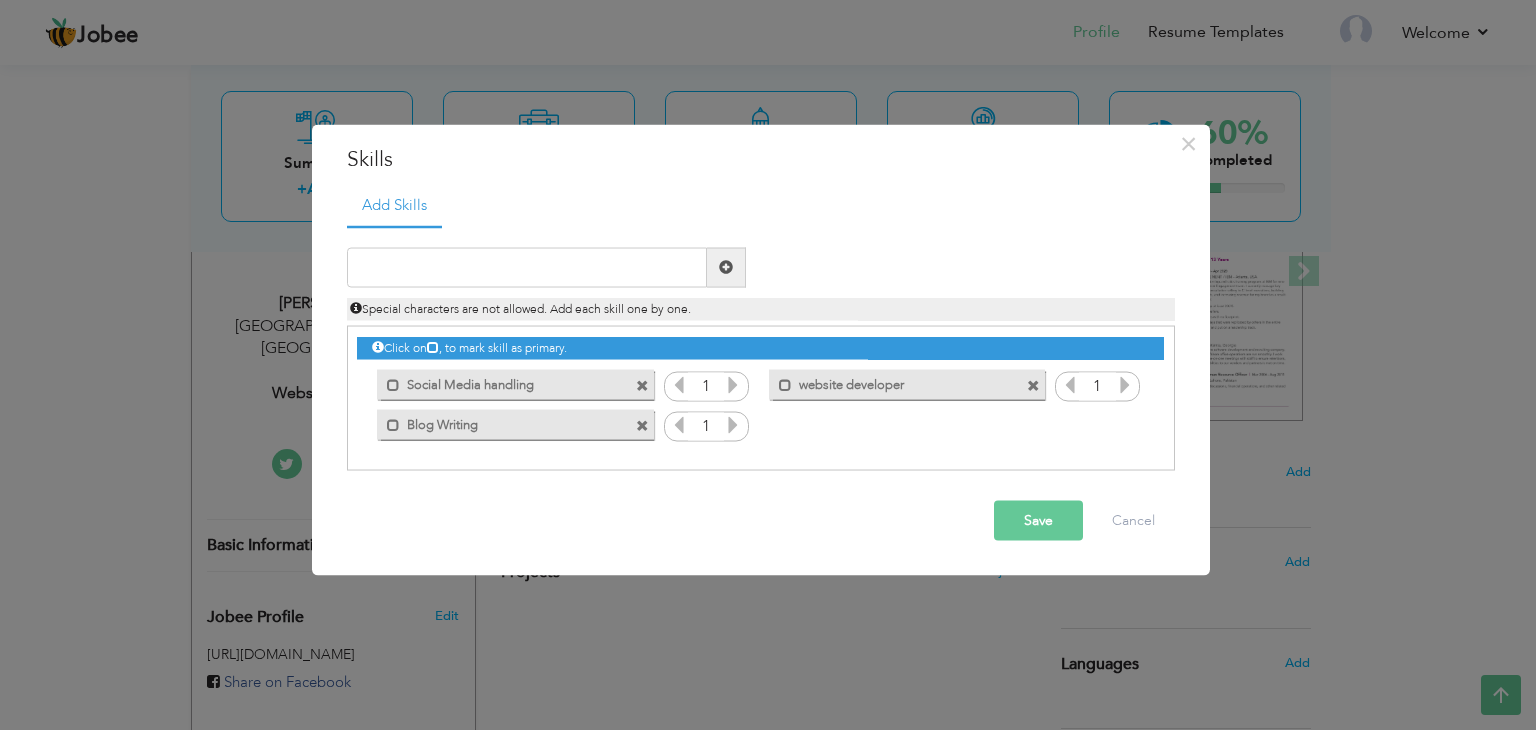 click at bounding box center (1033, 386) 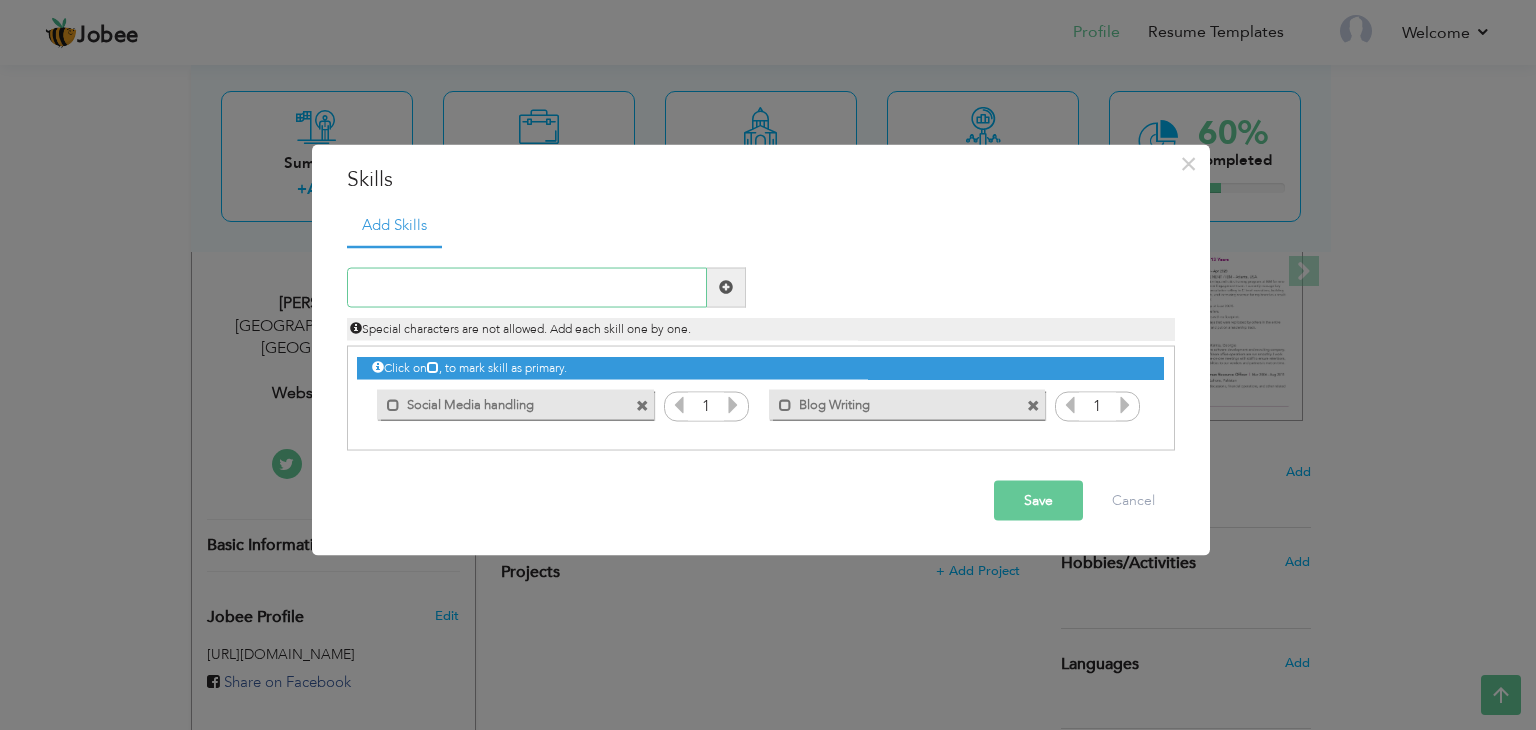 click at bounding box center [527, 287] 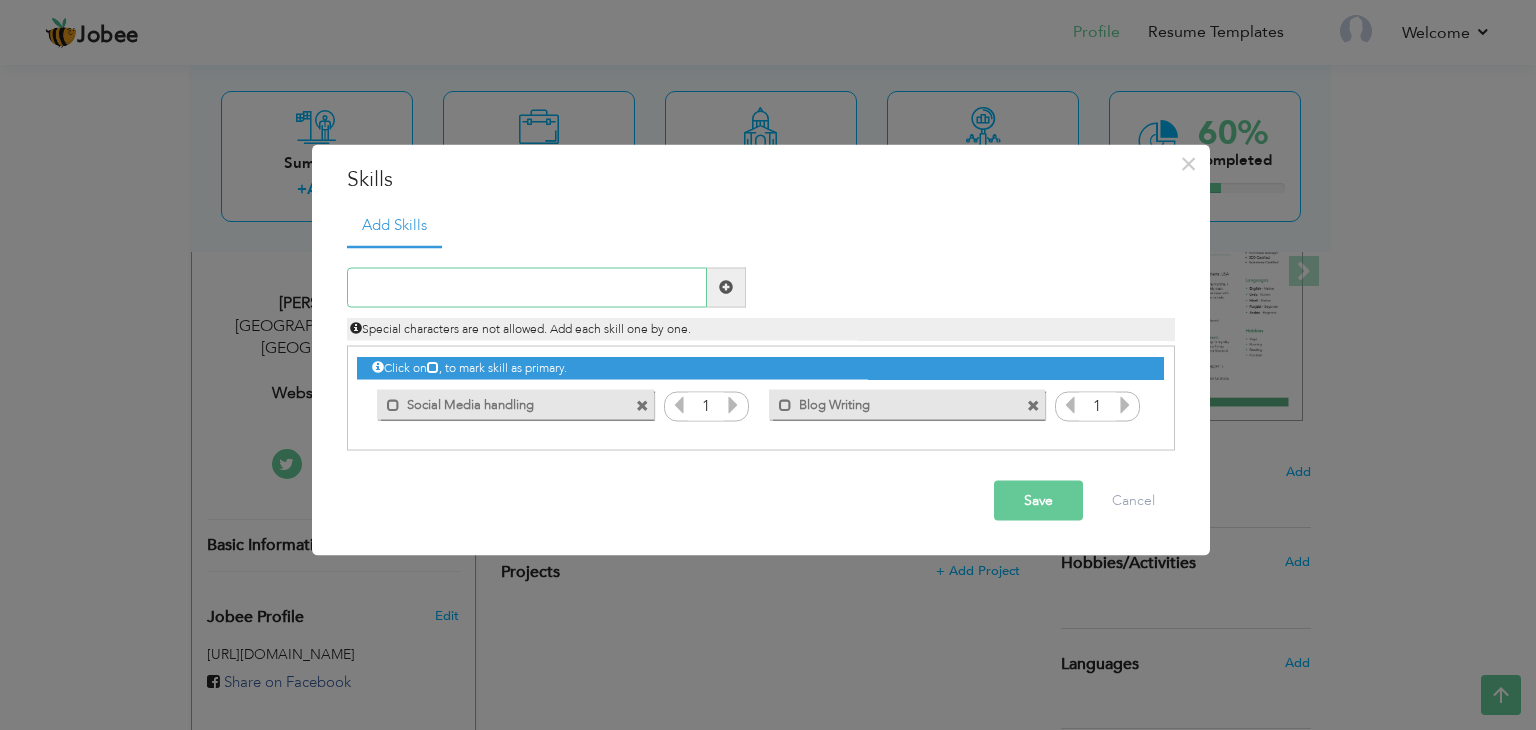 paste on "website developer" 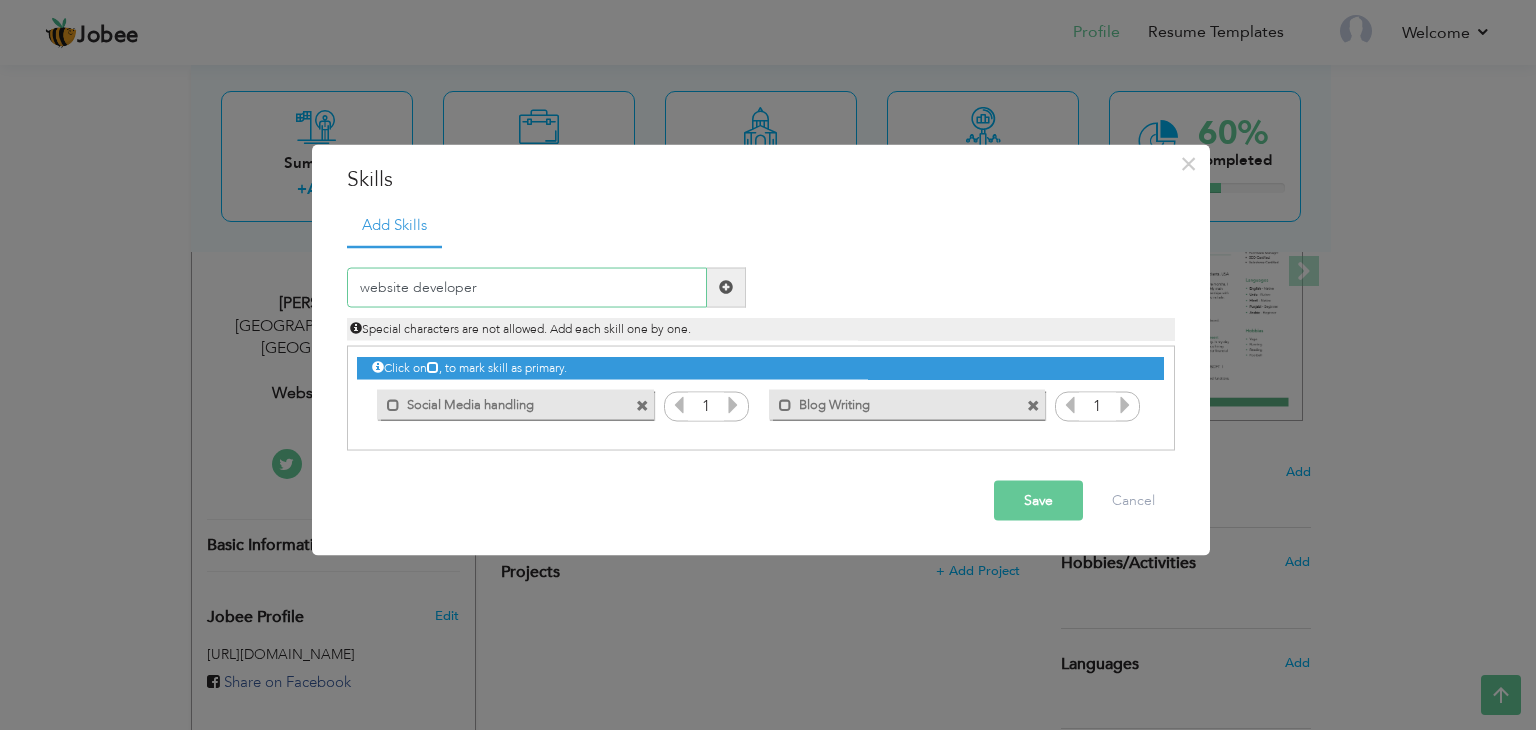 click on "website developer" at bounding box center (527, 287) 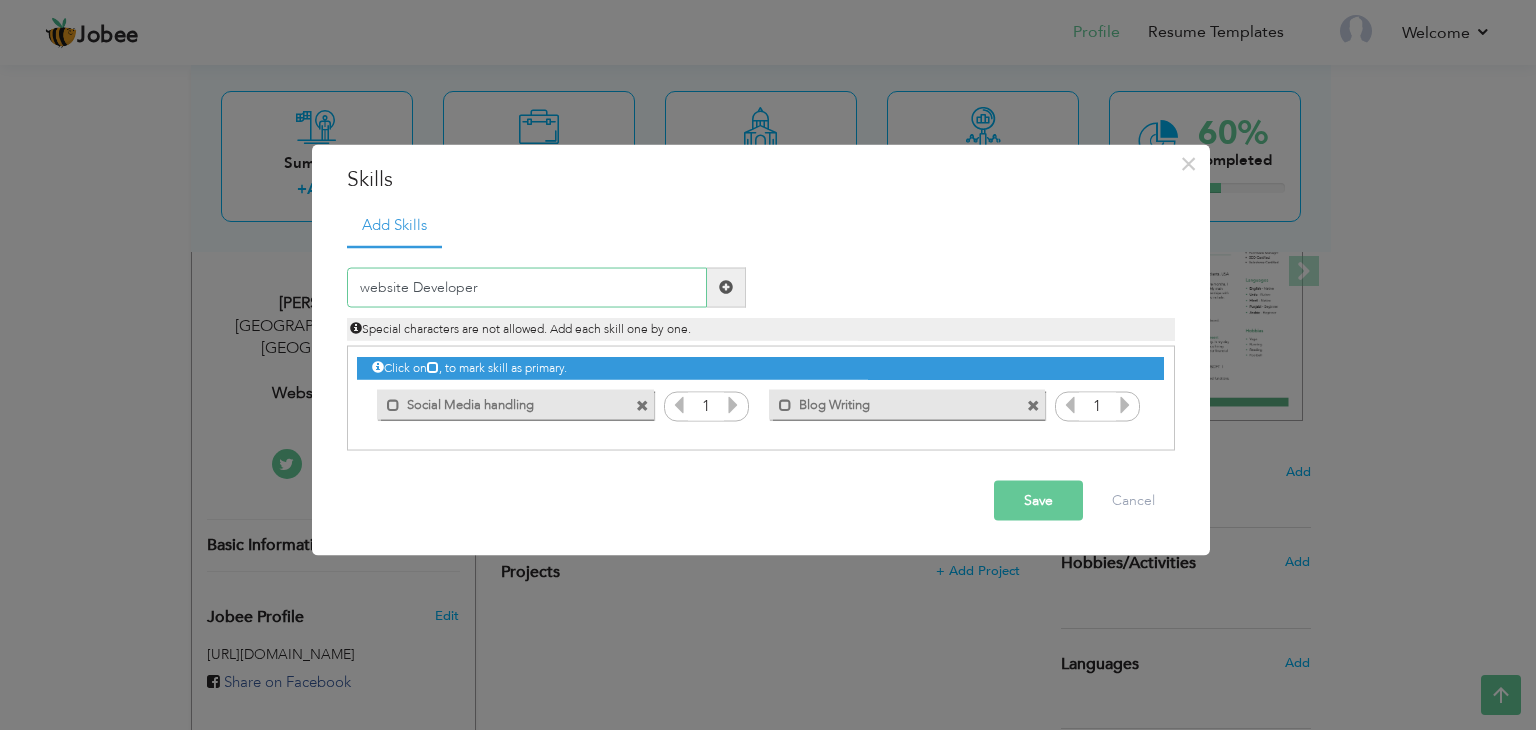 click on "website Developer" at bounding box center [527, 287] 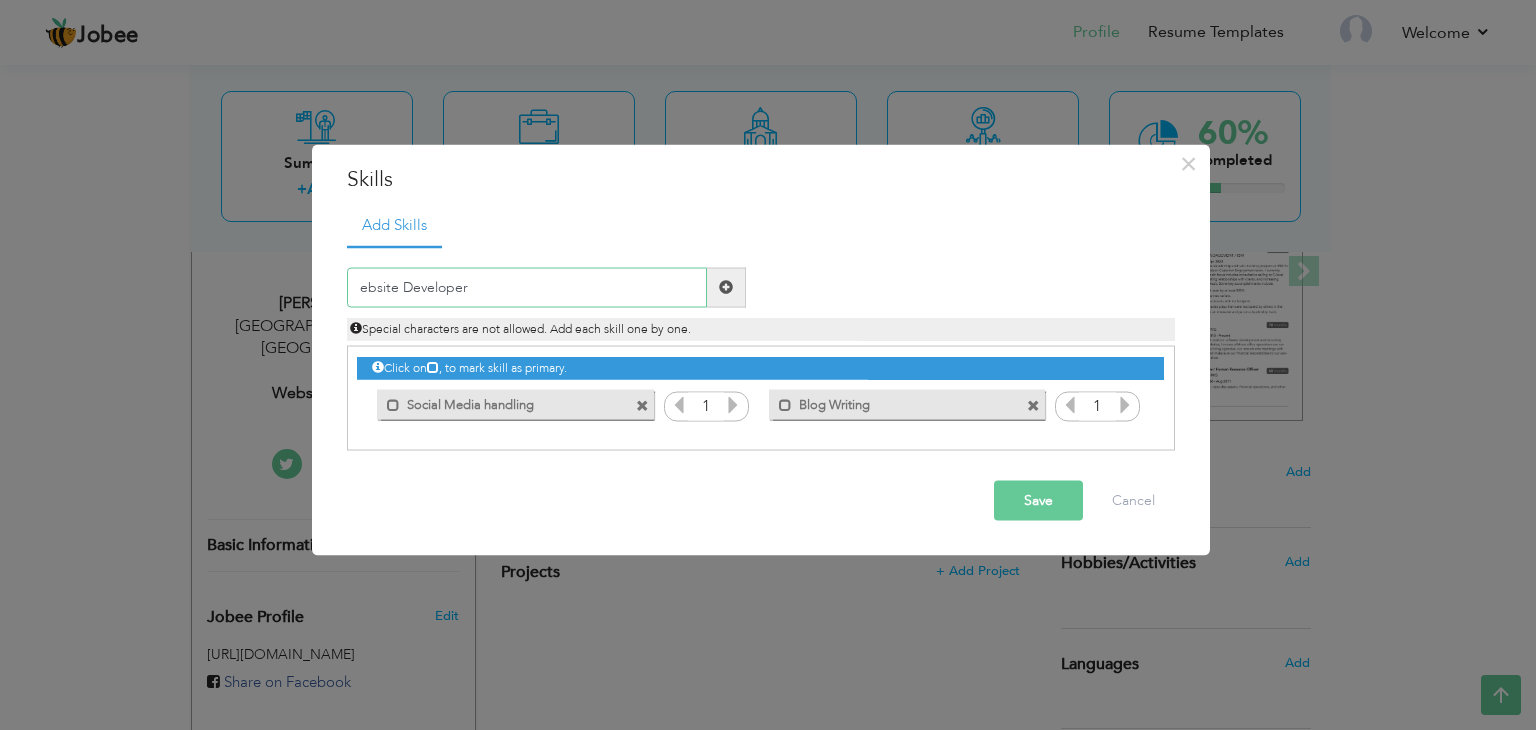 type on "Website Developer" 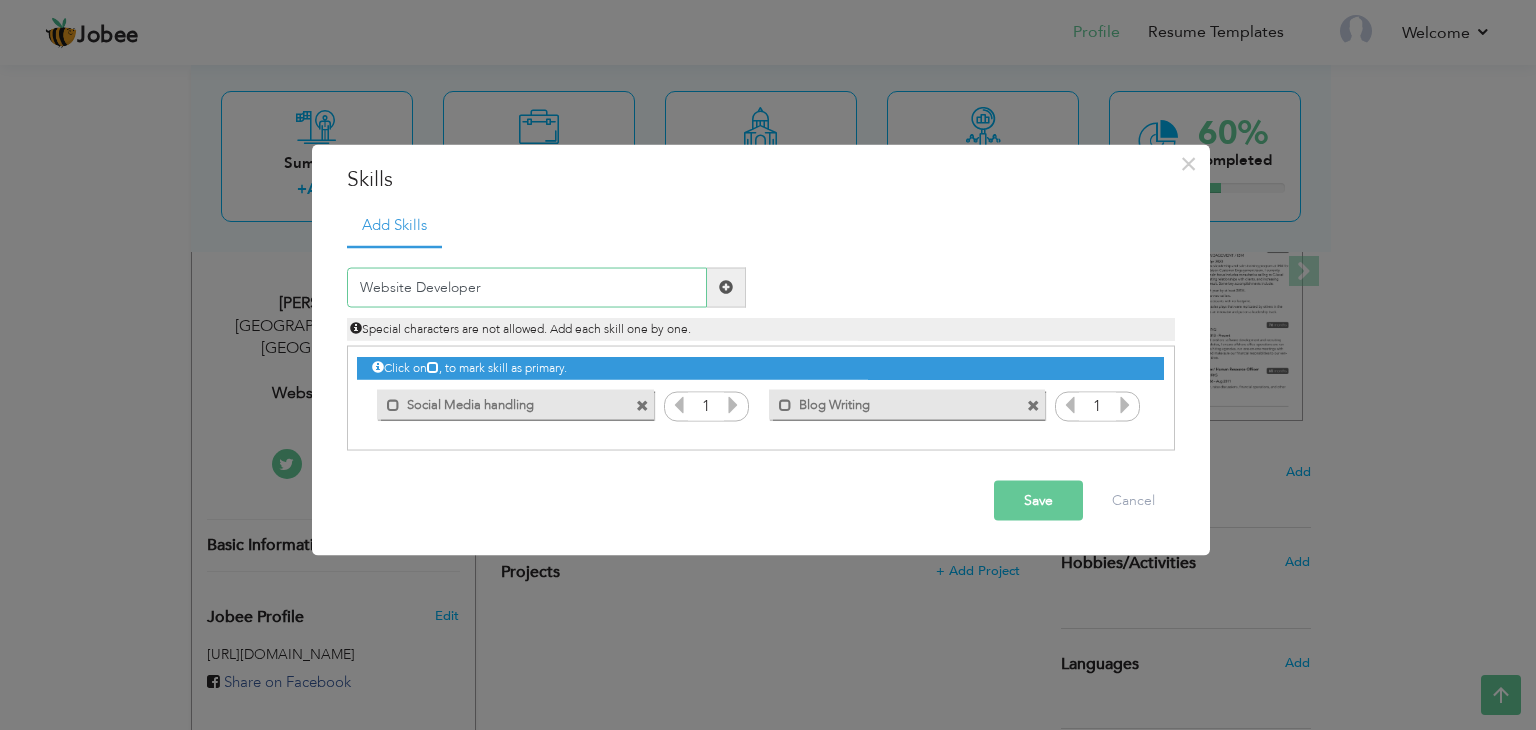 type 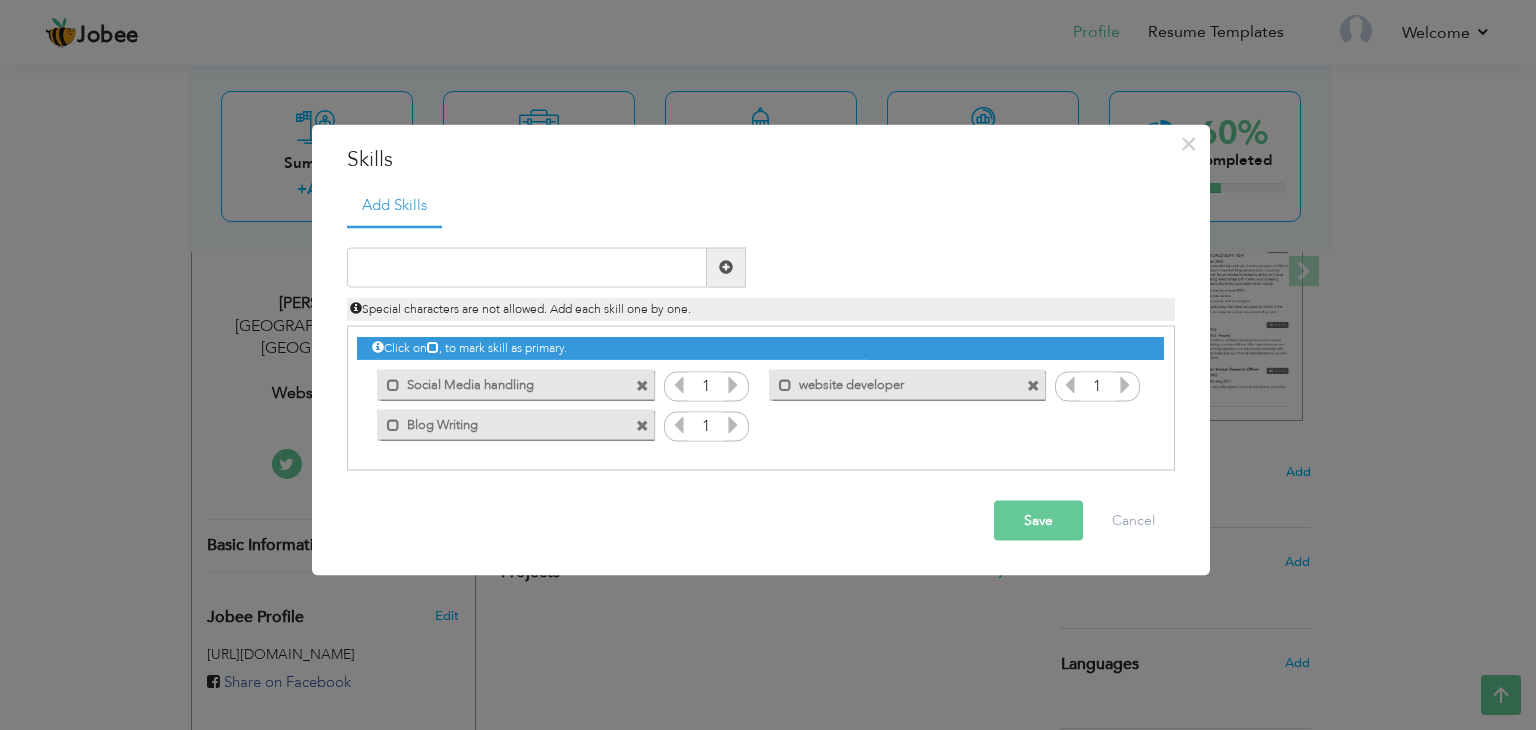 click on "Save" at bounding box center (1038, 520) 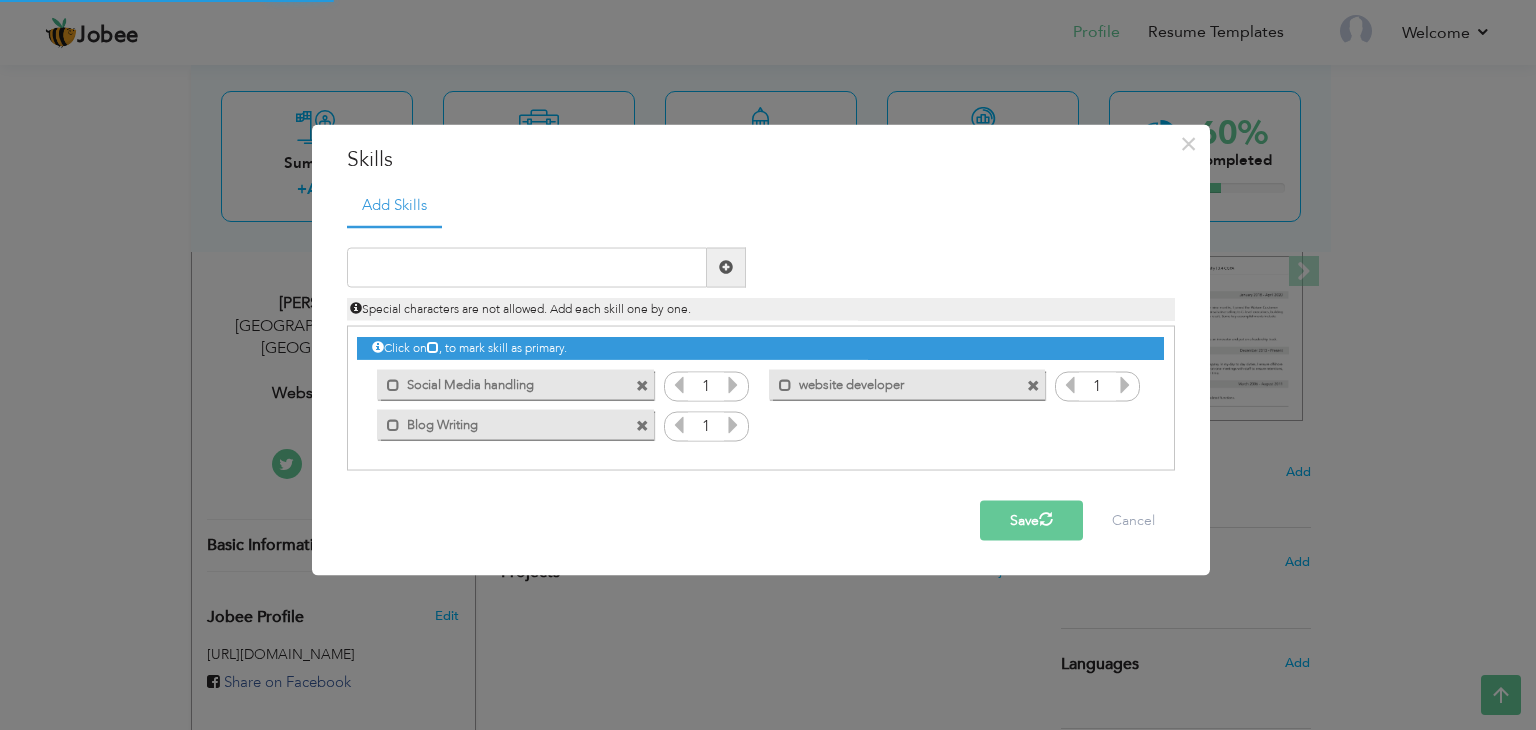 click on "×
Skills
Add Skills
Duplicate entry Mark as primary skill. 1 1 1" at bounding box center [768, 365] 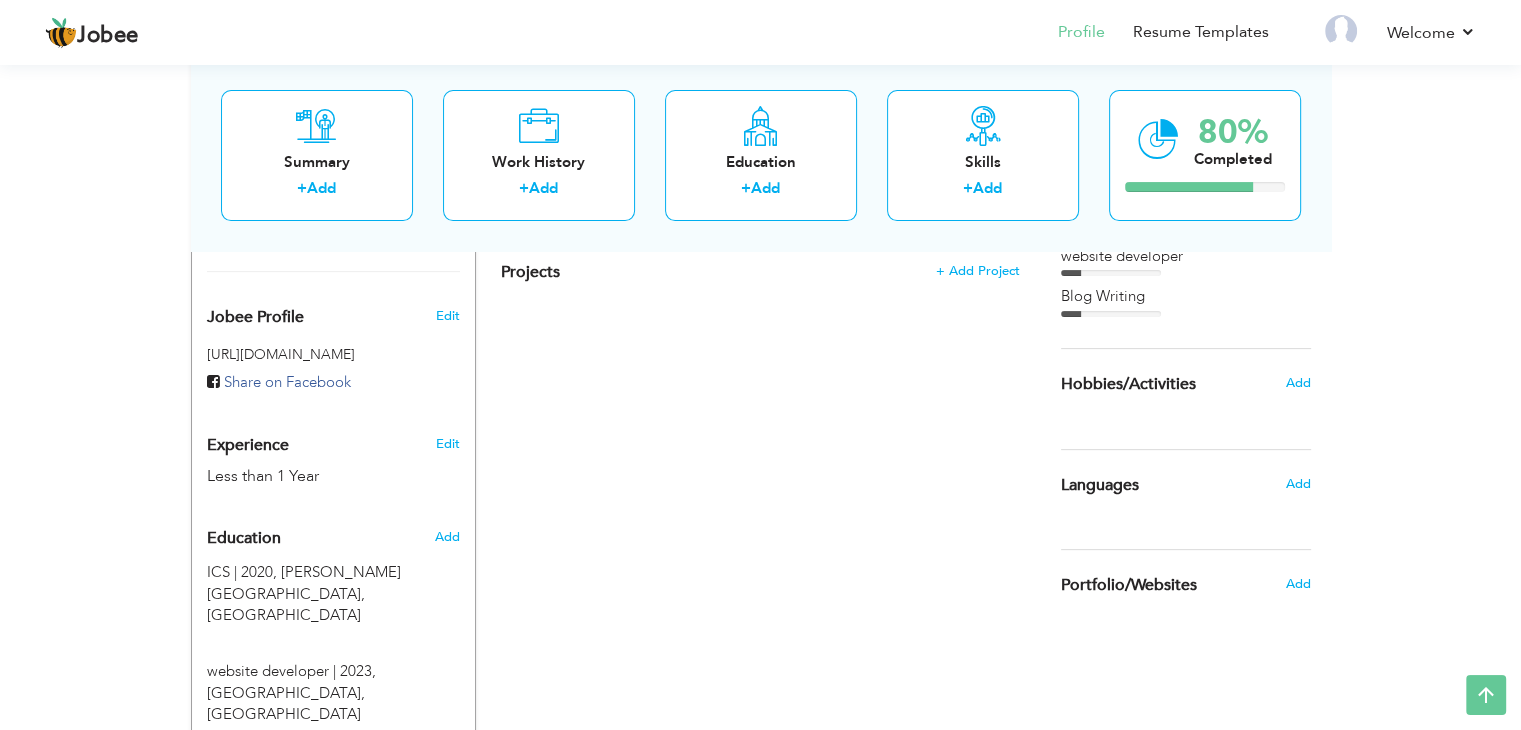 scroll, scrollTop: 508, scrollLeft: 0, axis: vertical 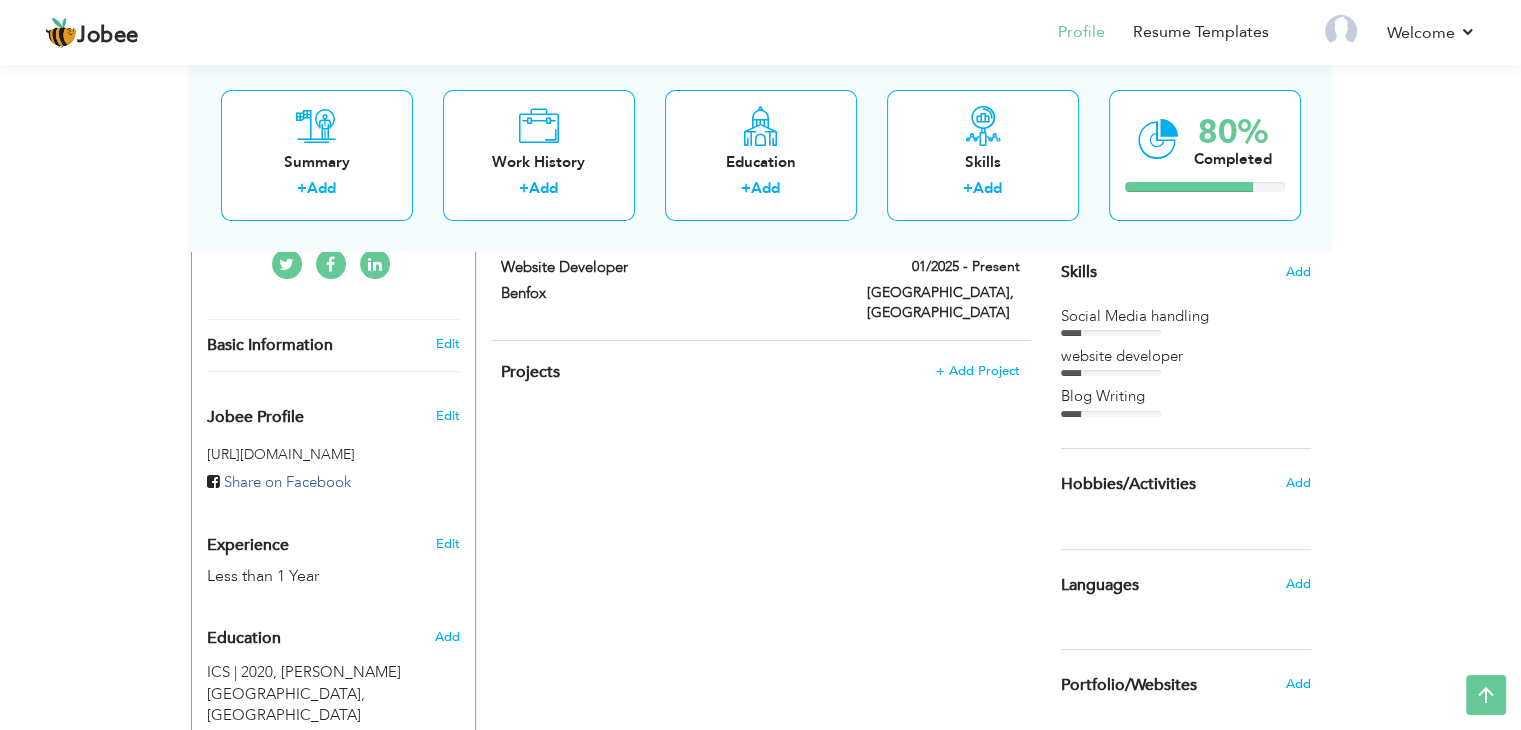 click on "Social Media handling" at bounding box center (1186, 316) 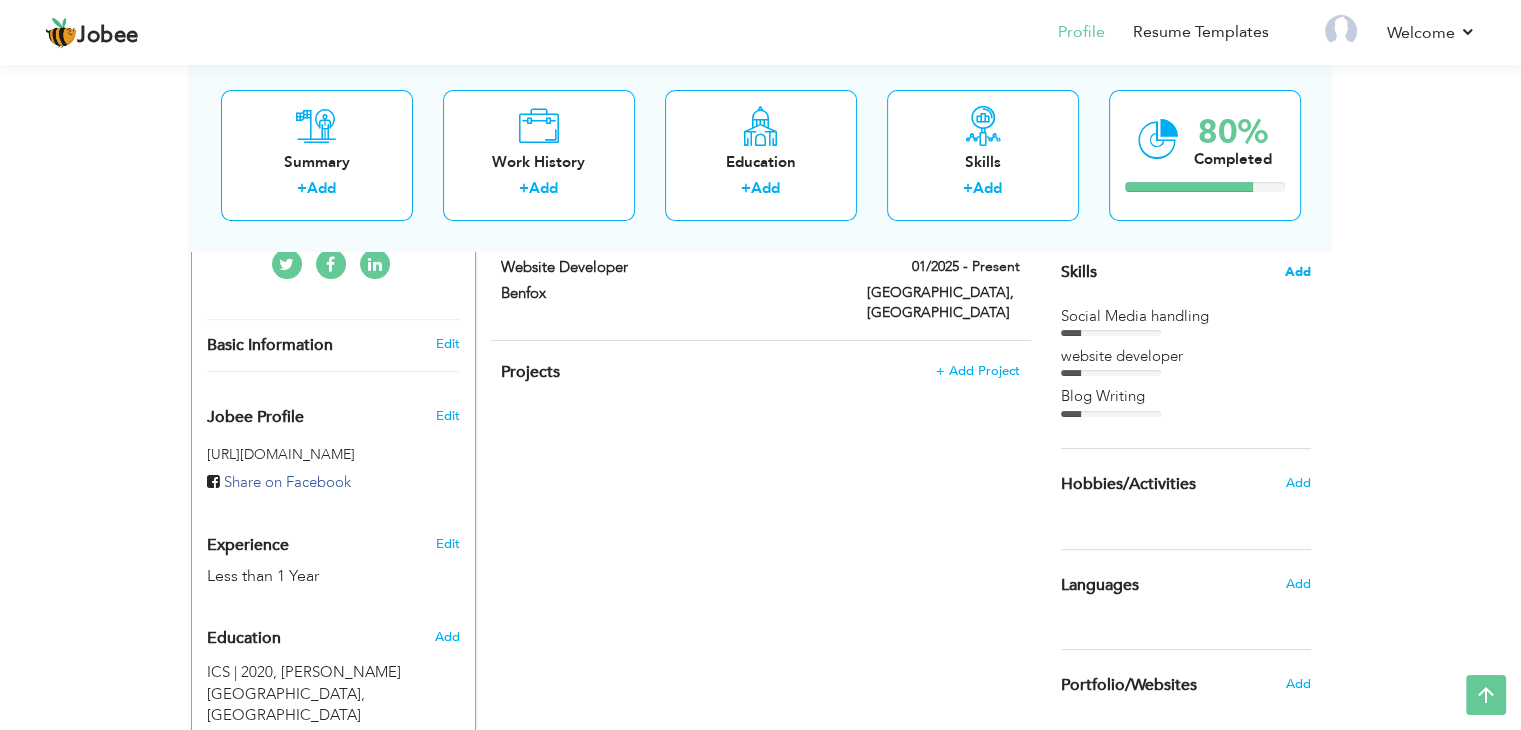 click on "Add" at bounding box center (1298, 272) 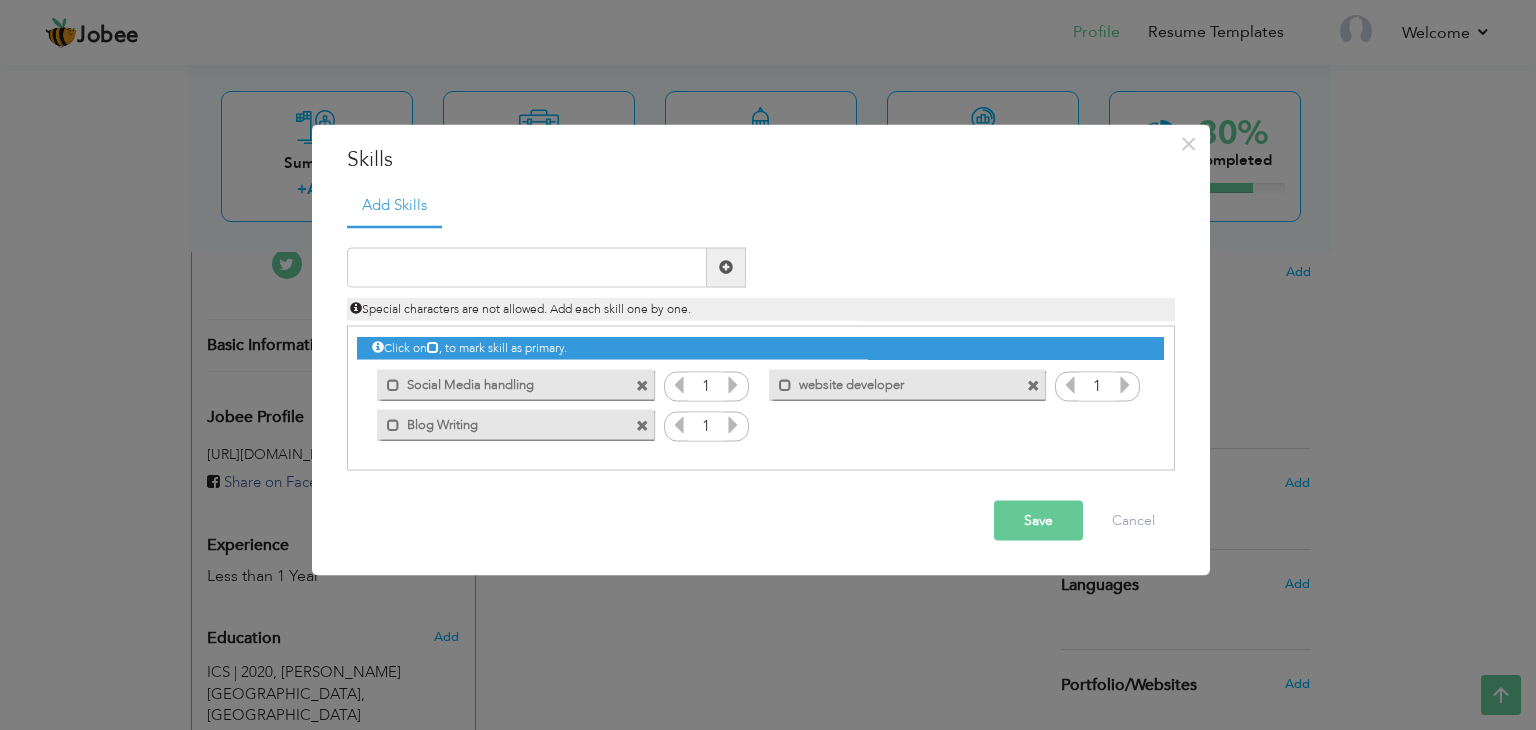 click on "×
Skills
Add Skills
Duplicate entry Mark as primary skill. 1 1 1" at bounding box center [768, 365] 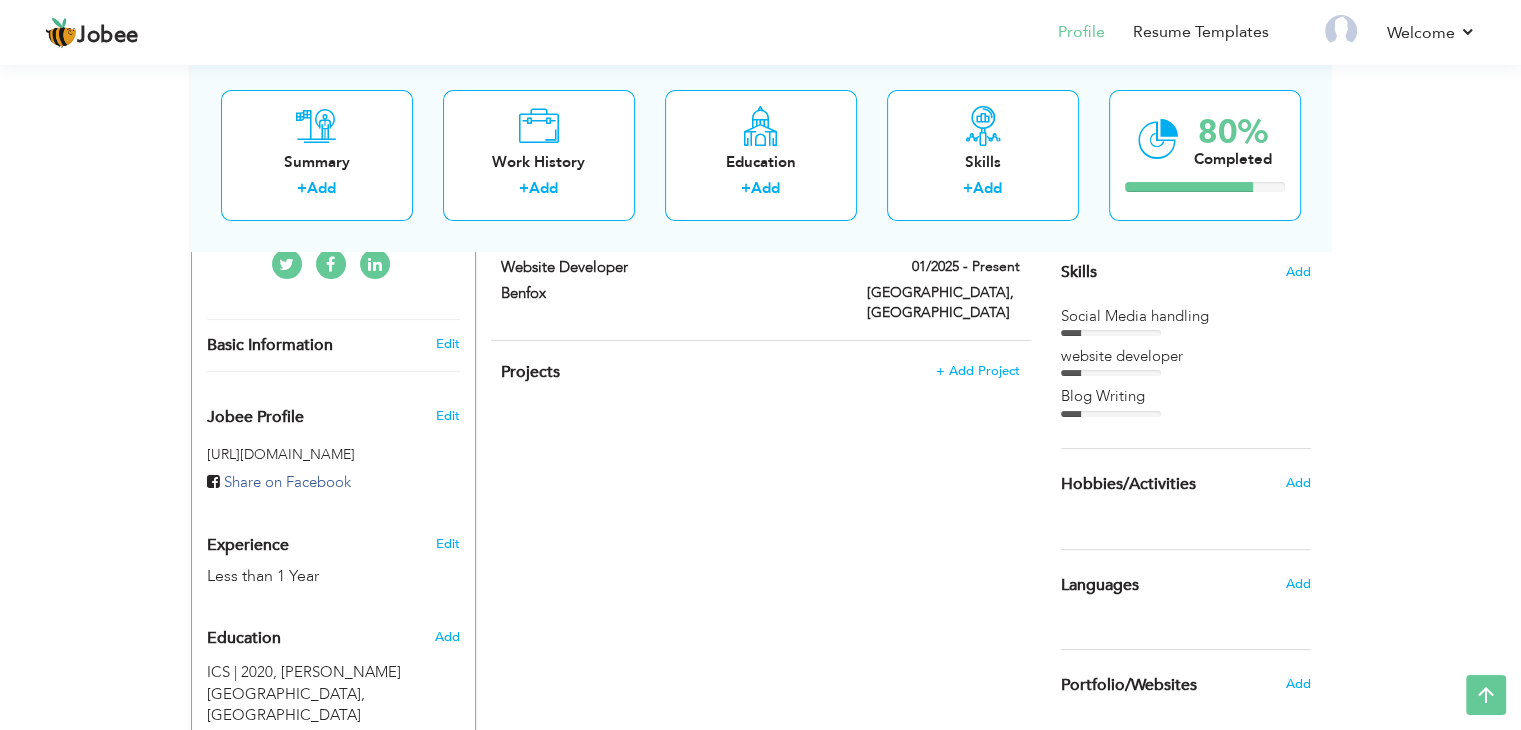 scroll, scrollTop: 608, scrollLeft: 0, axis: vertical 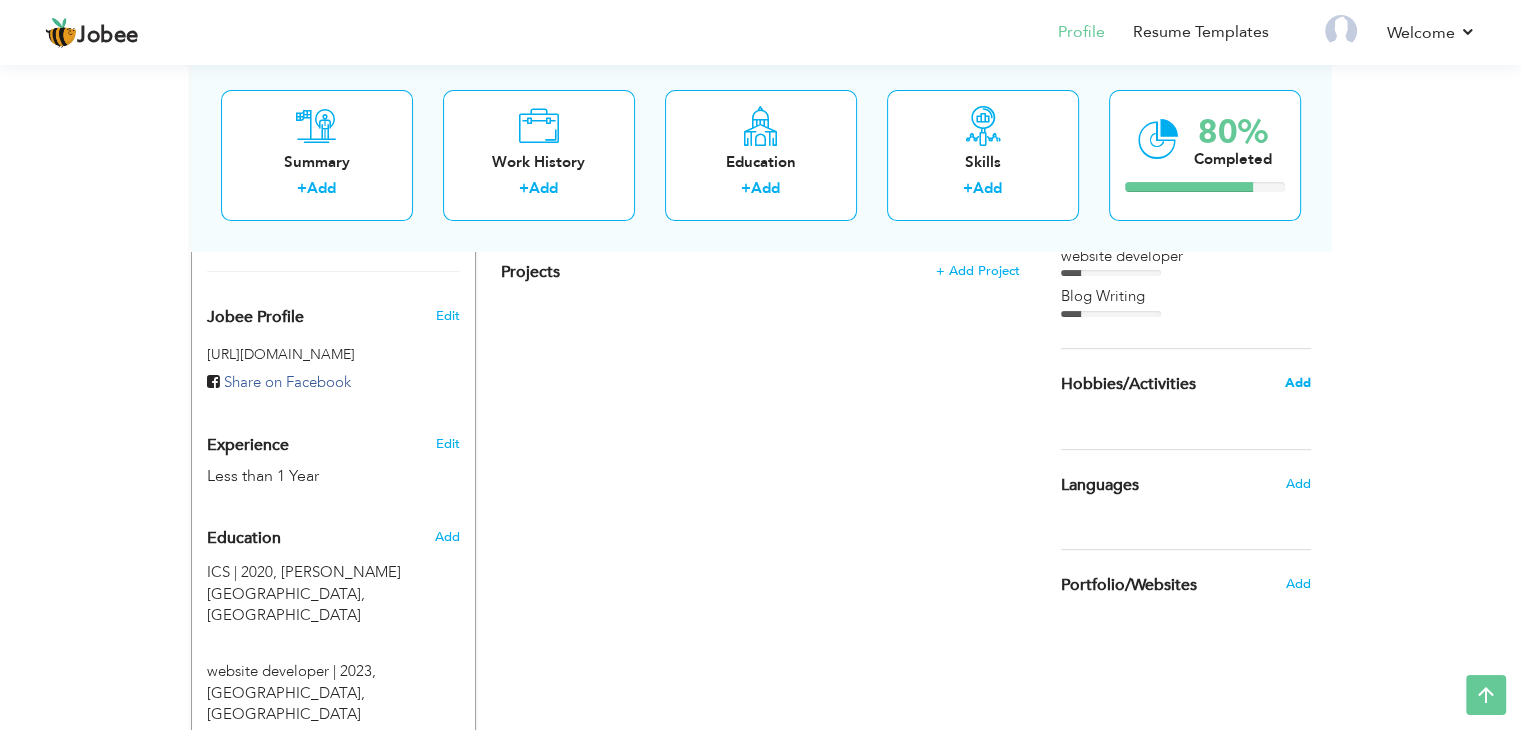 click on "Add" at bounding box center (1297, 383) 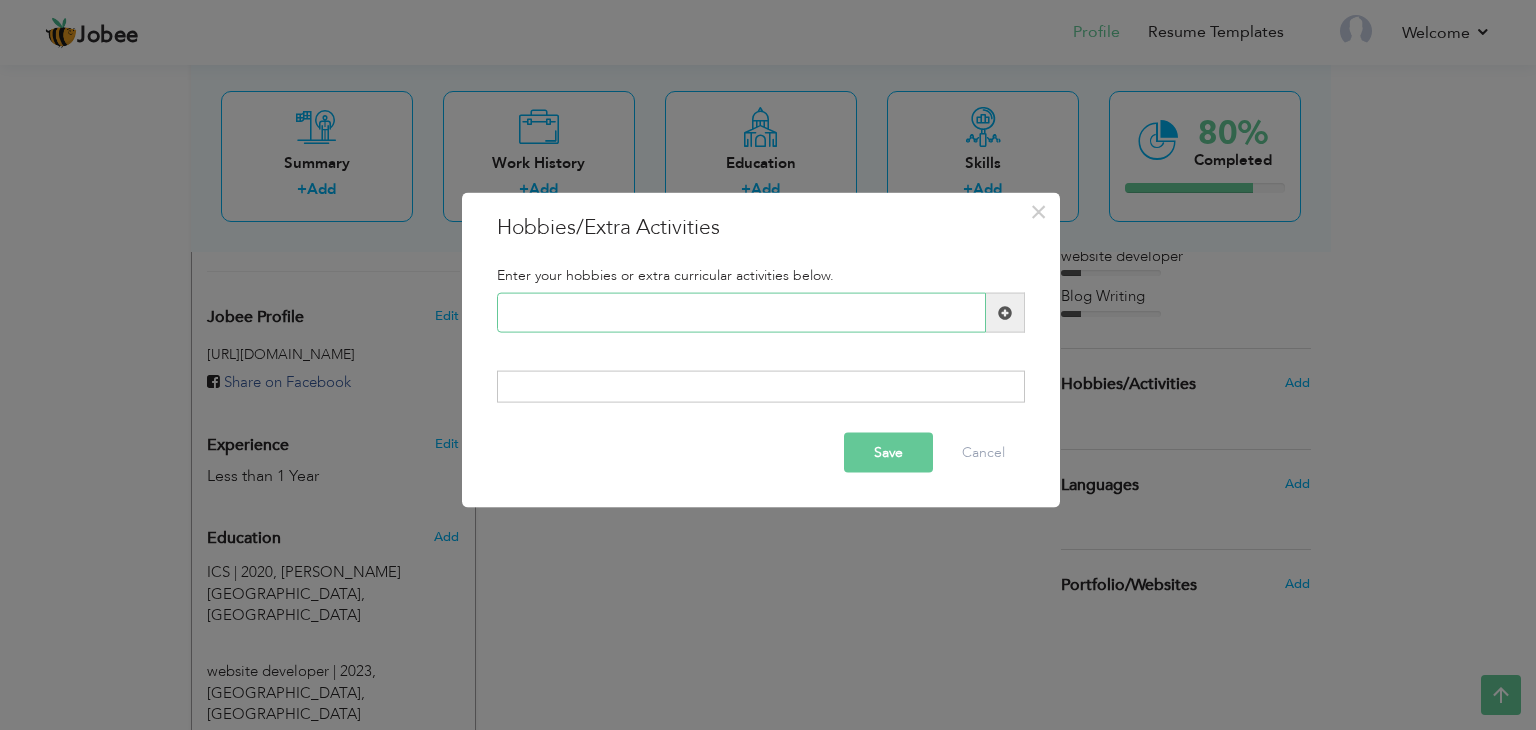 click at bounding box center (741, 313) 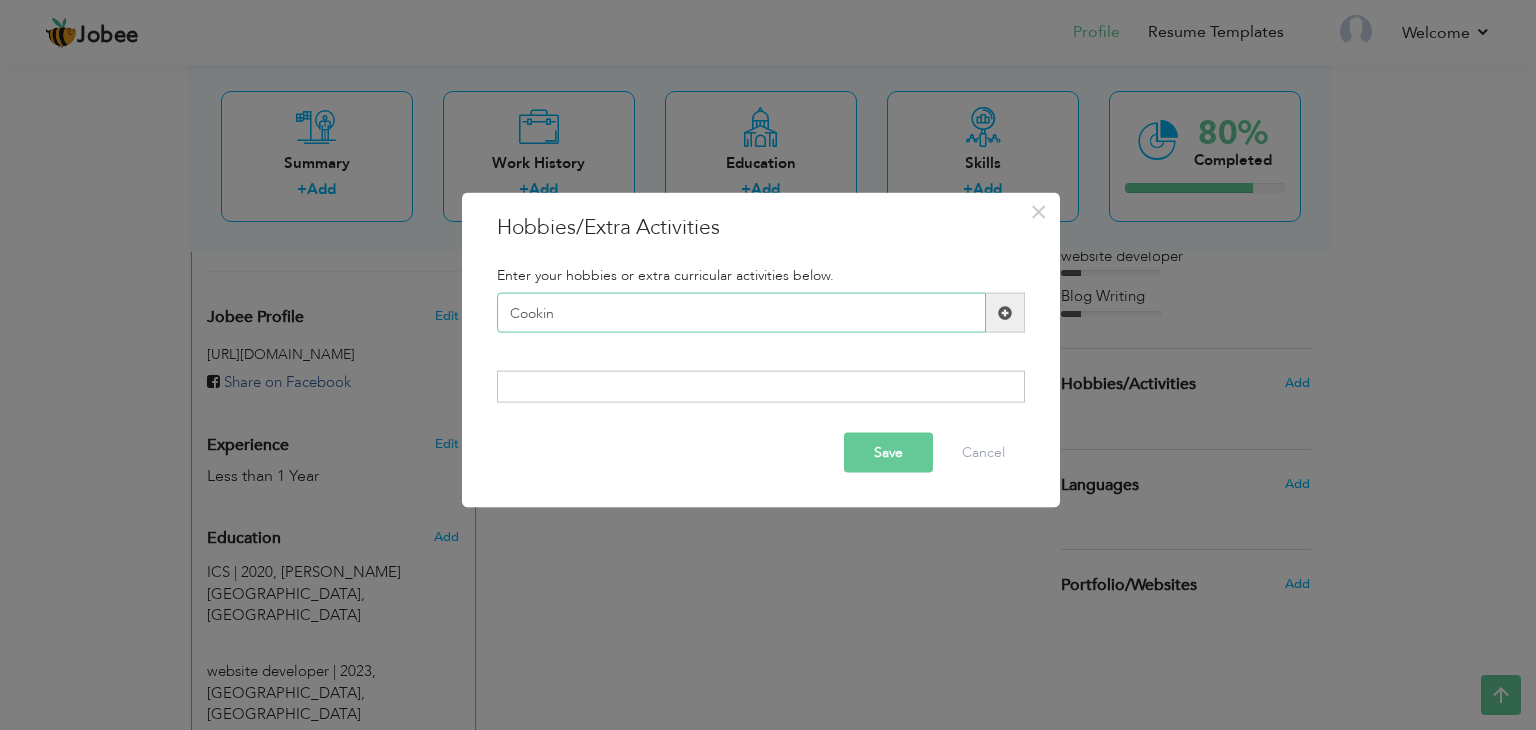 type on "Cooking" 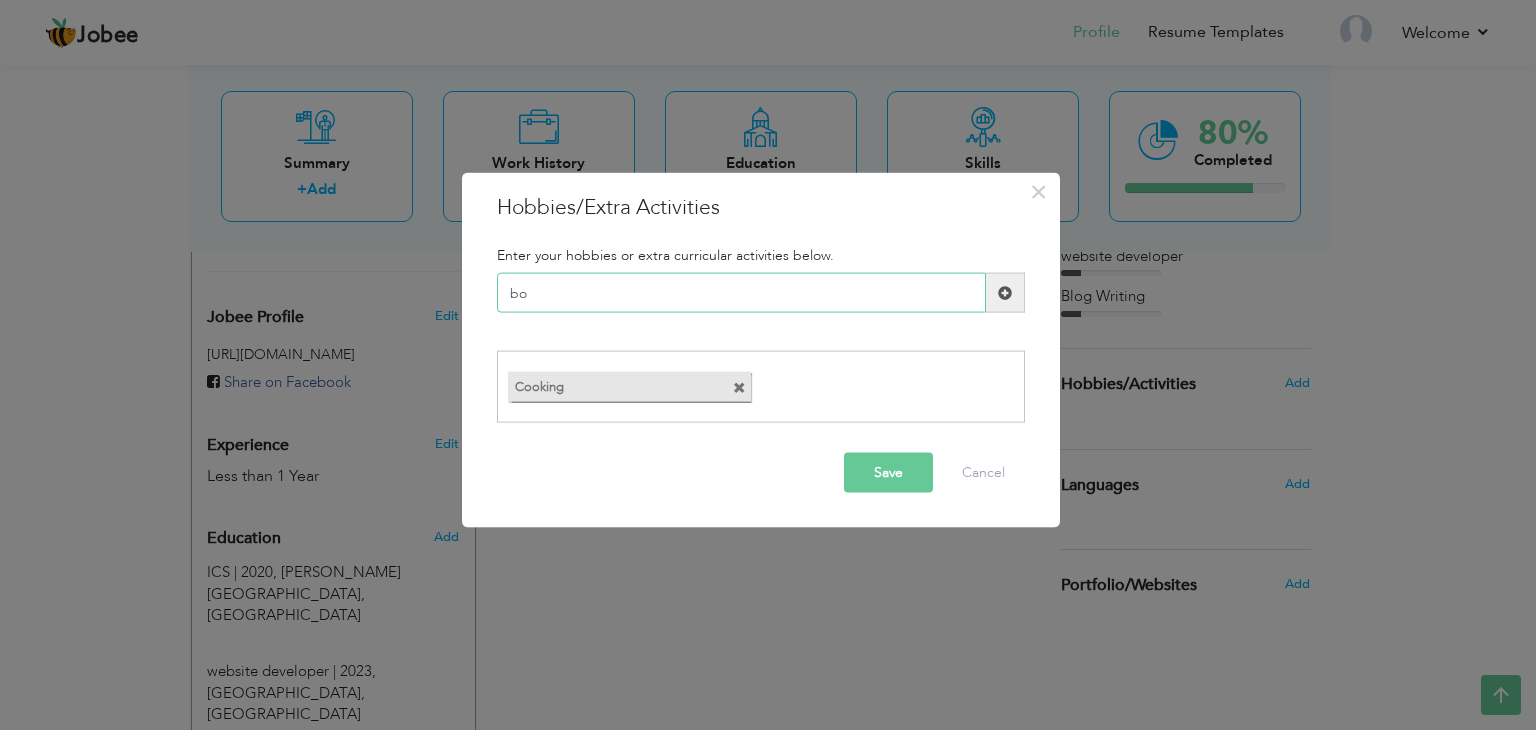 type on "b" 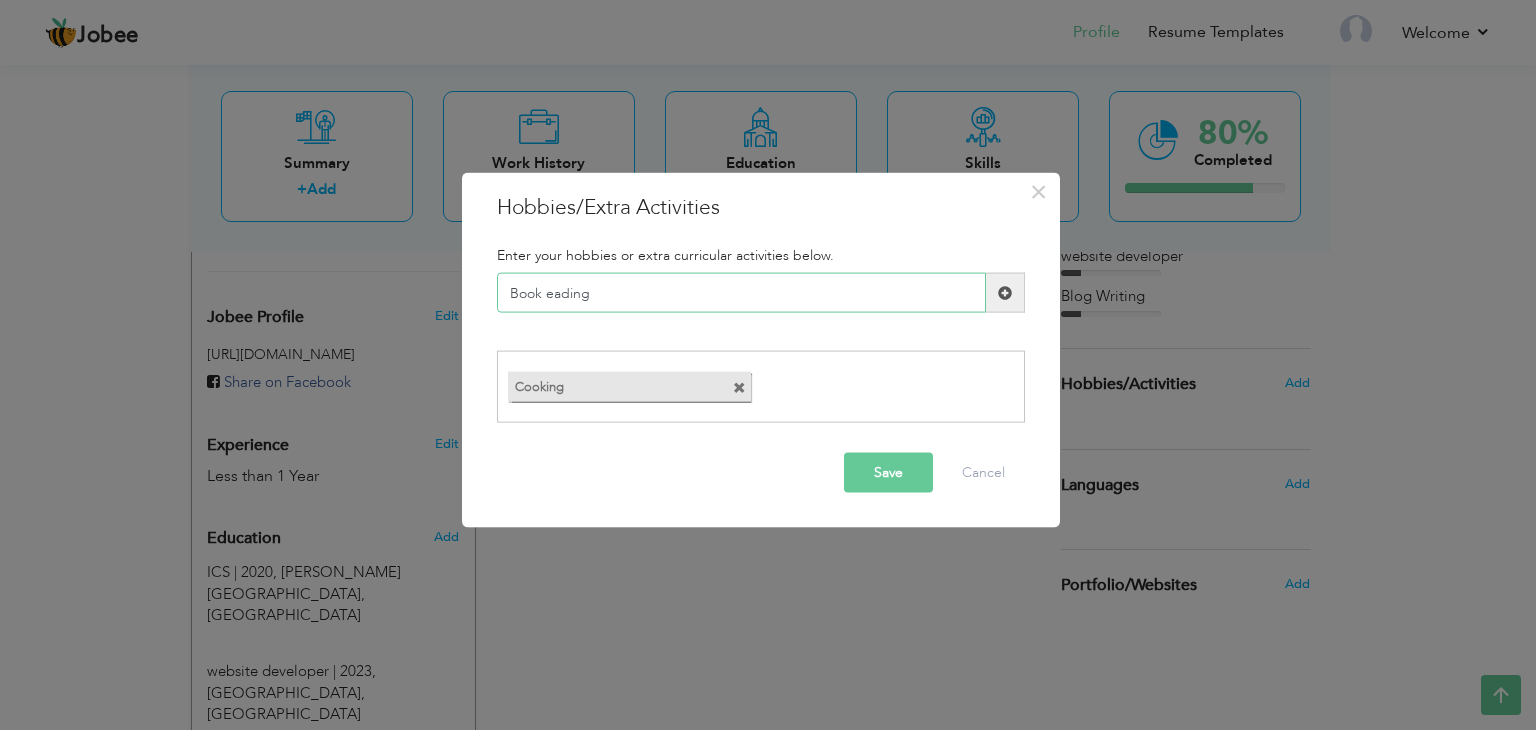 type on "Book Reading" 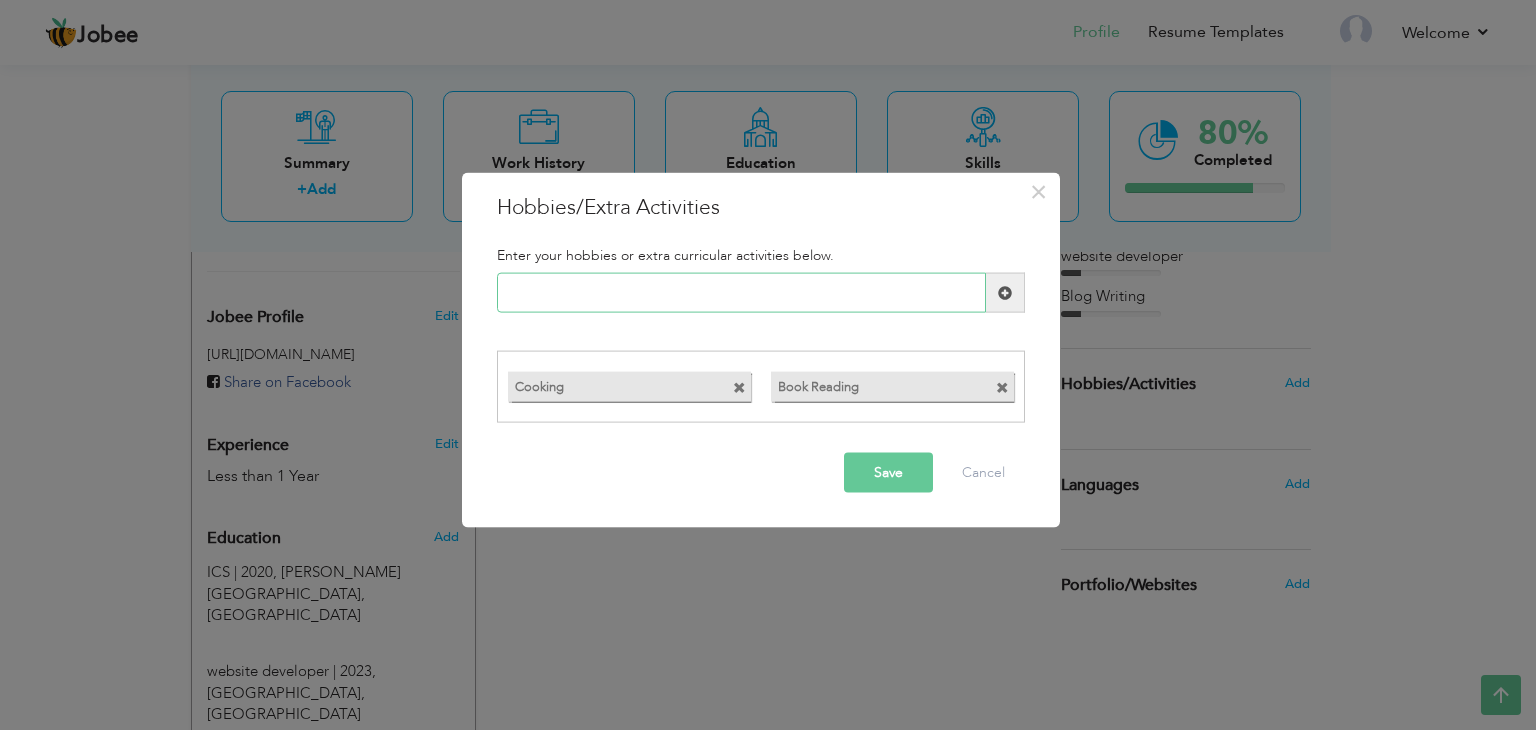 type on "I" 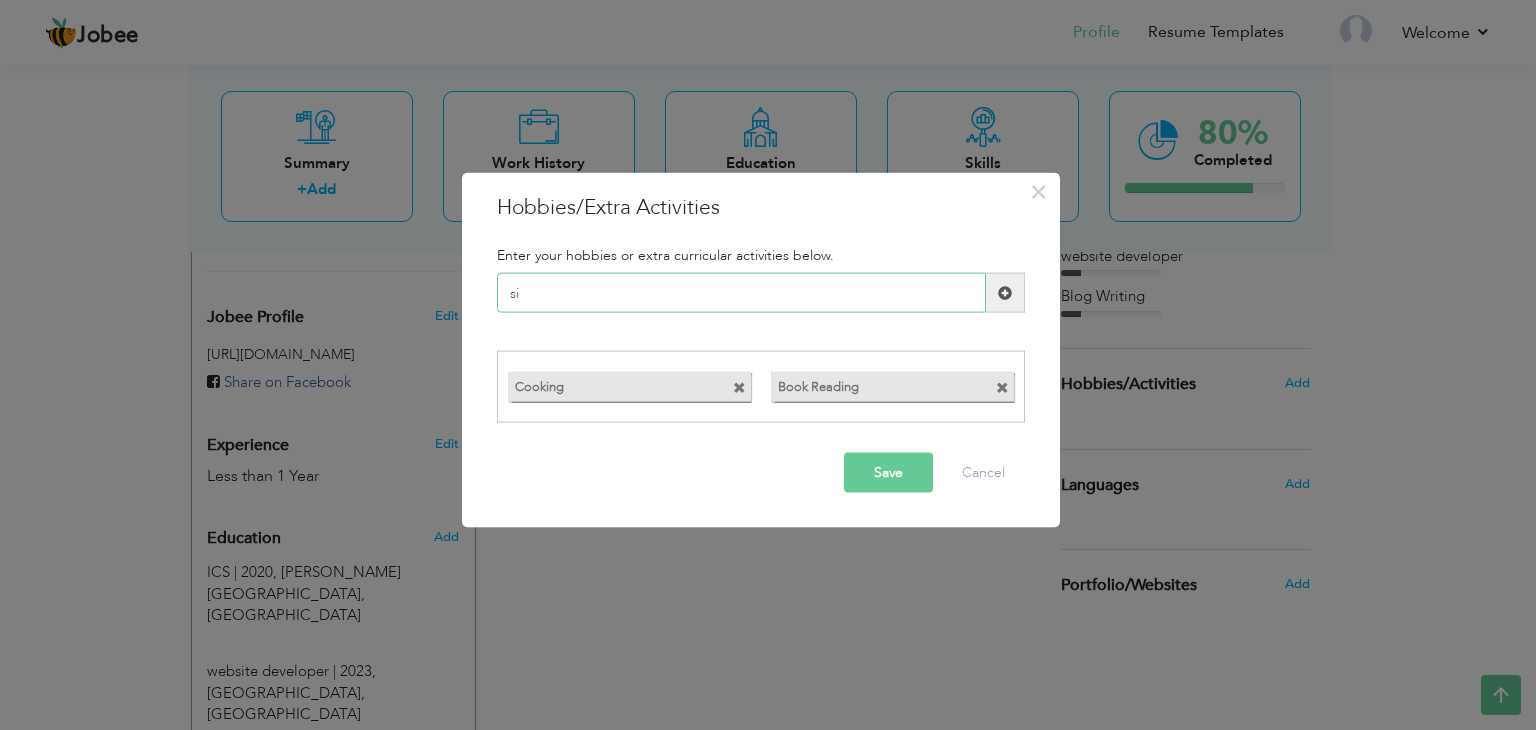 type on "s" 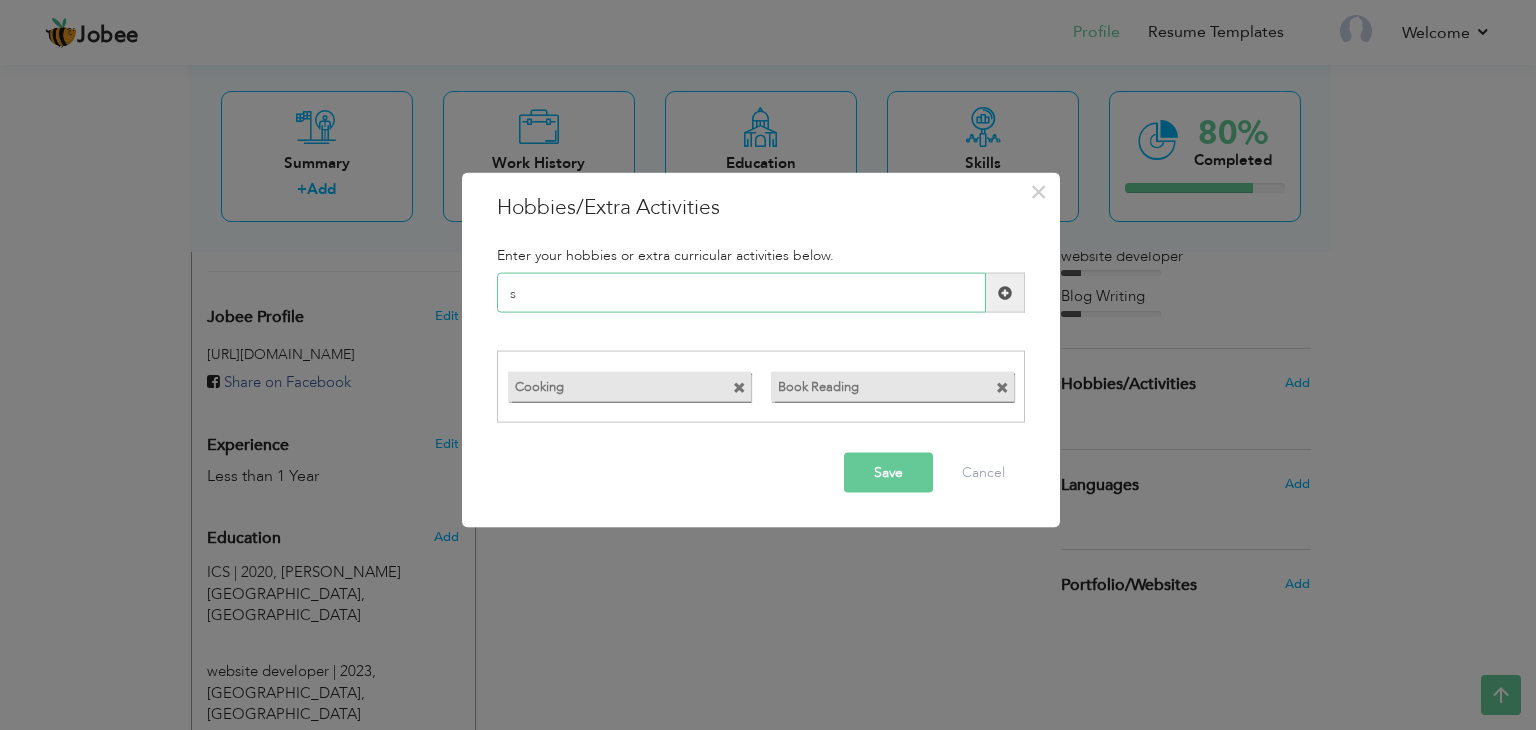 type 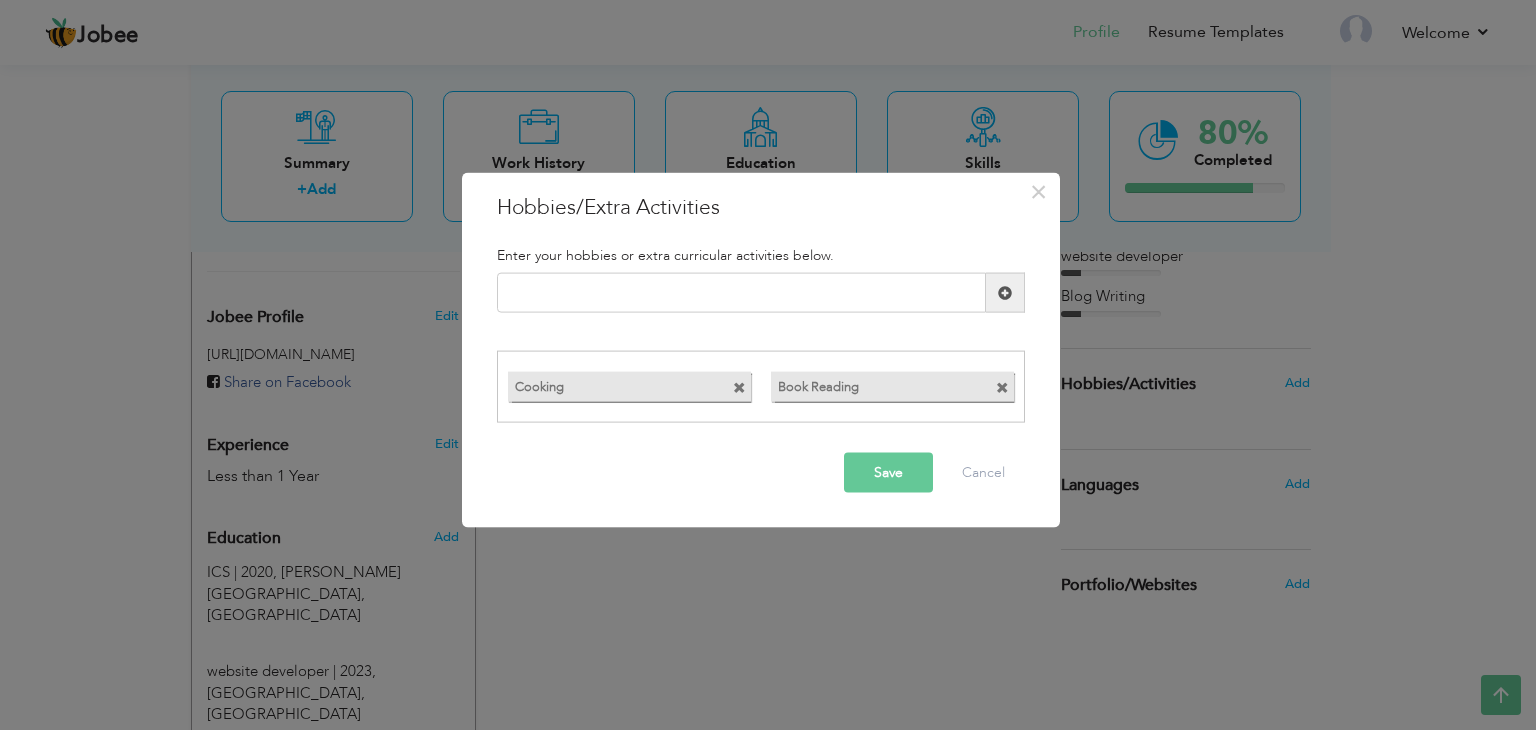 drag, startPoint x: 907, startPoint y: 467, endPoint x: 923, endPoint y: 462, distance: 16.763054 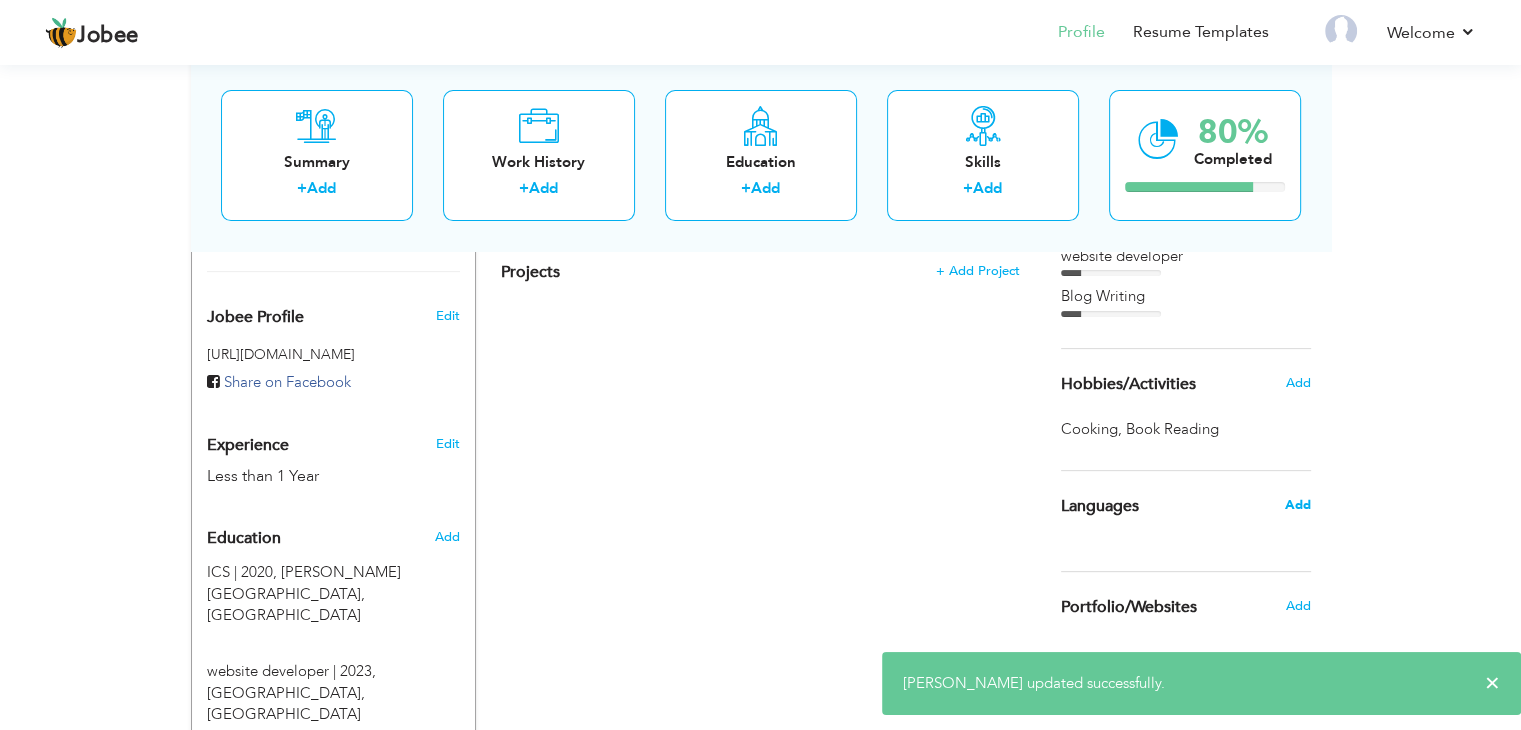 click on "Add" at bounding box center [1297, 505] 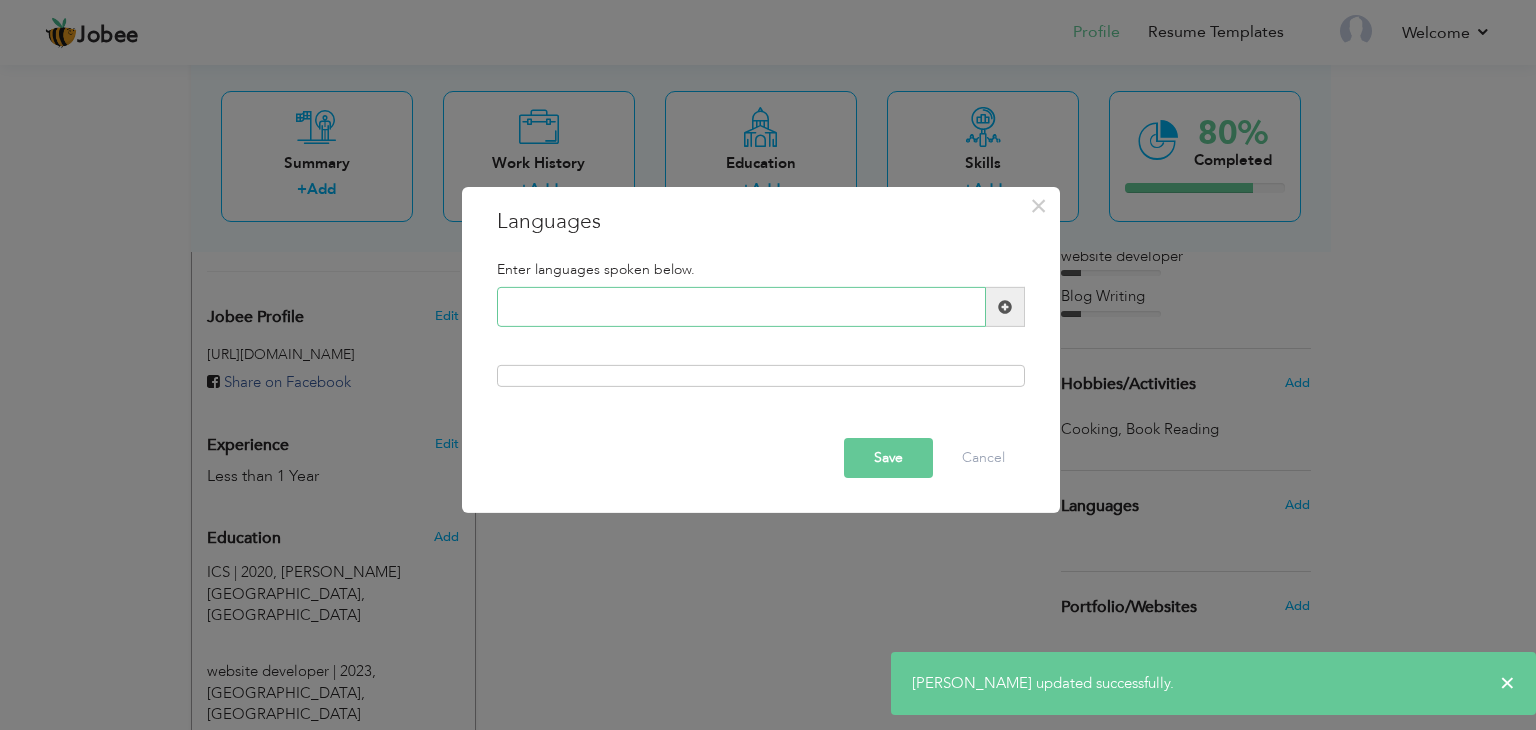 click at bounding box center (741, 307) 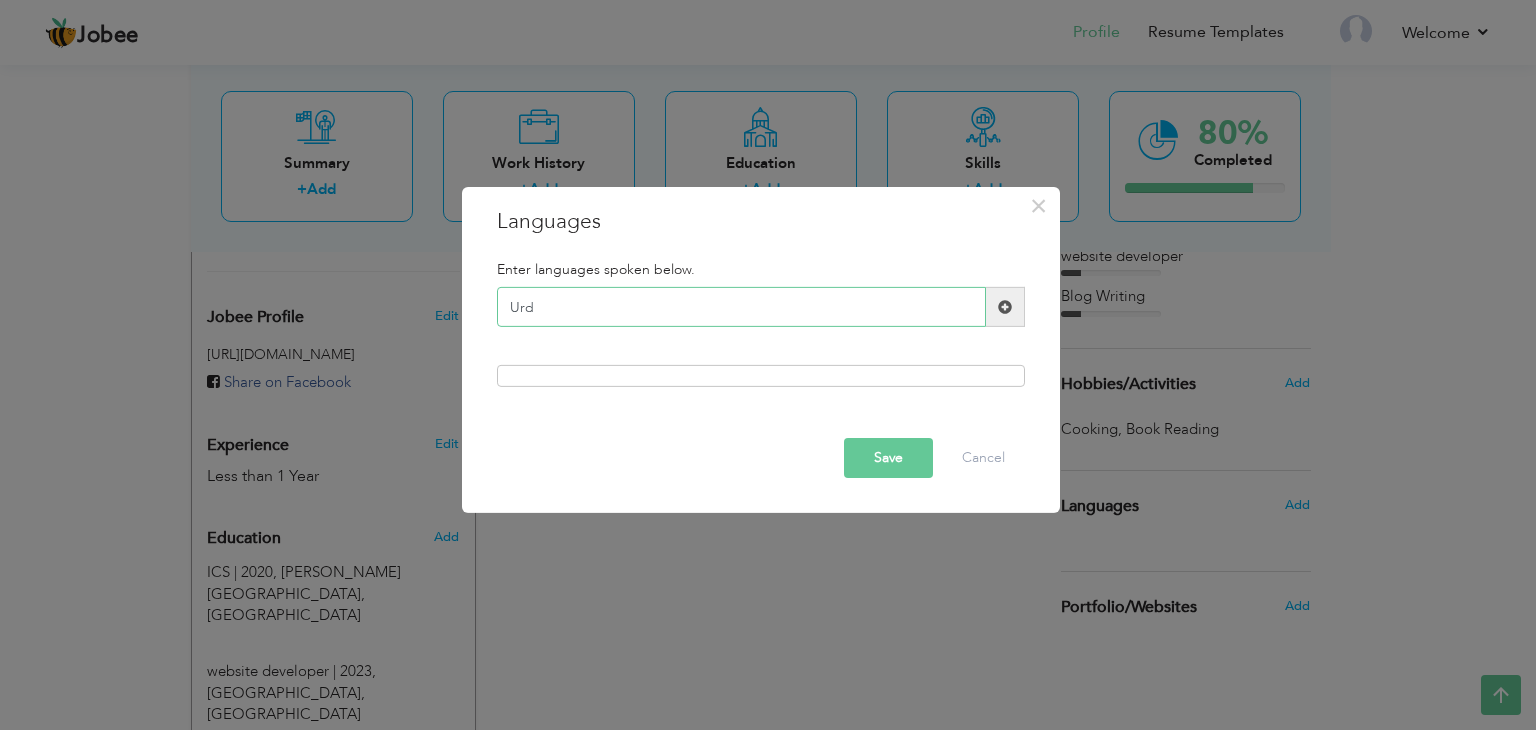 type on "Urdu" 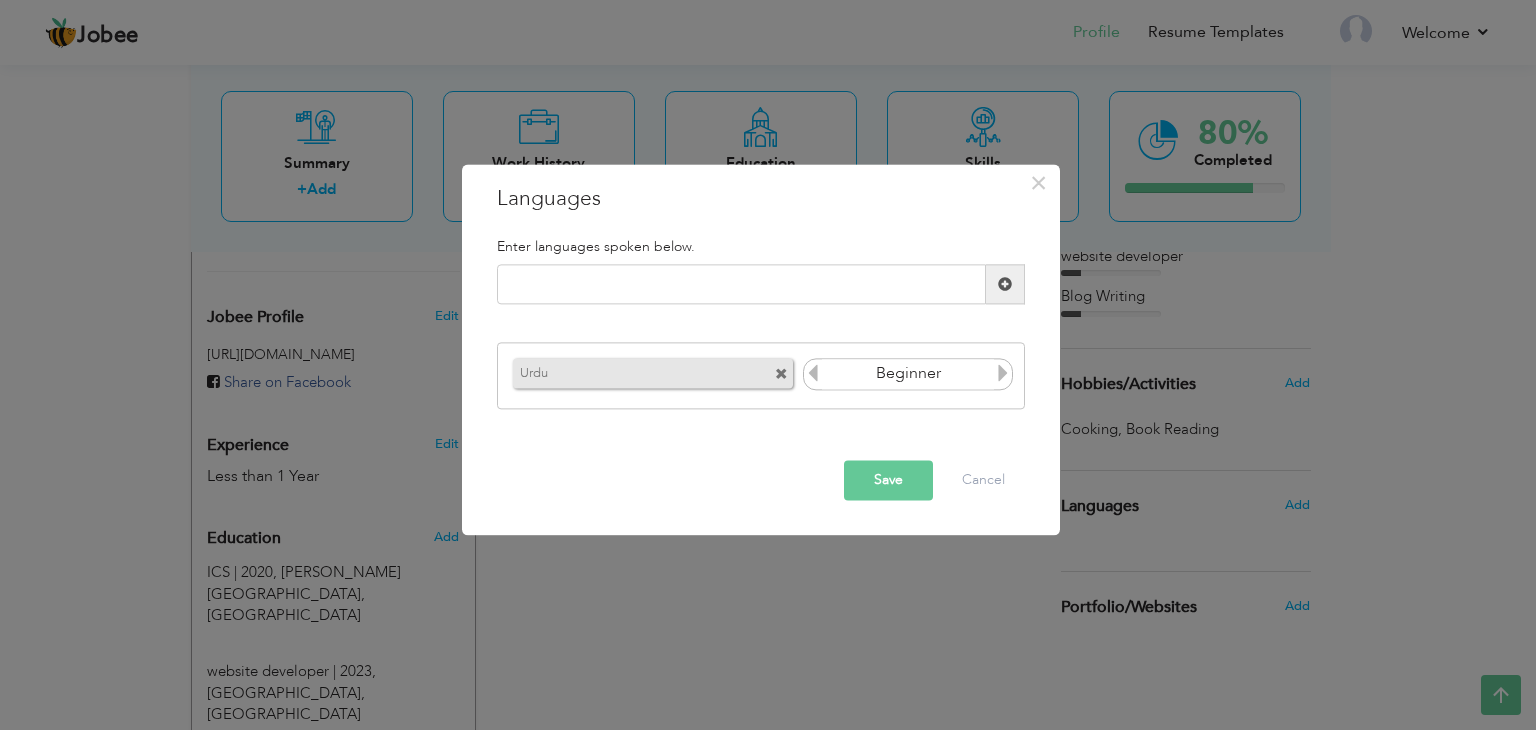 click at bounding box center [1003, 373] 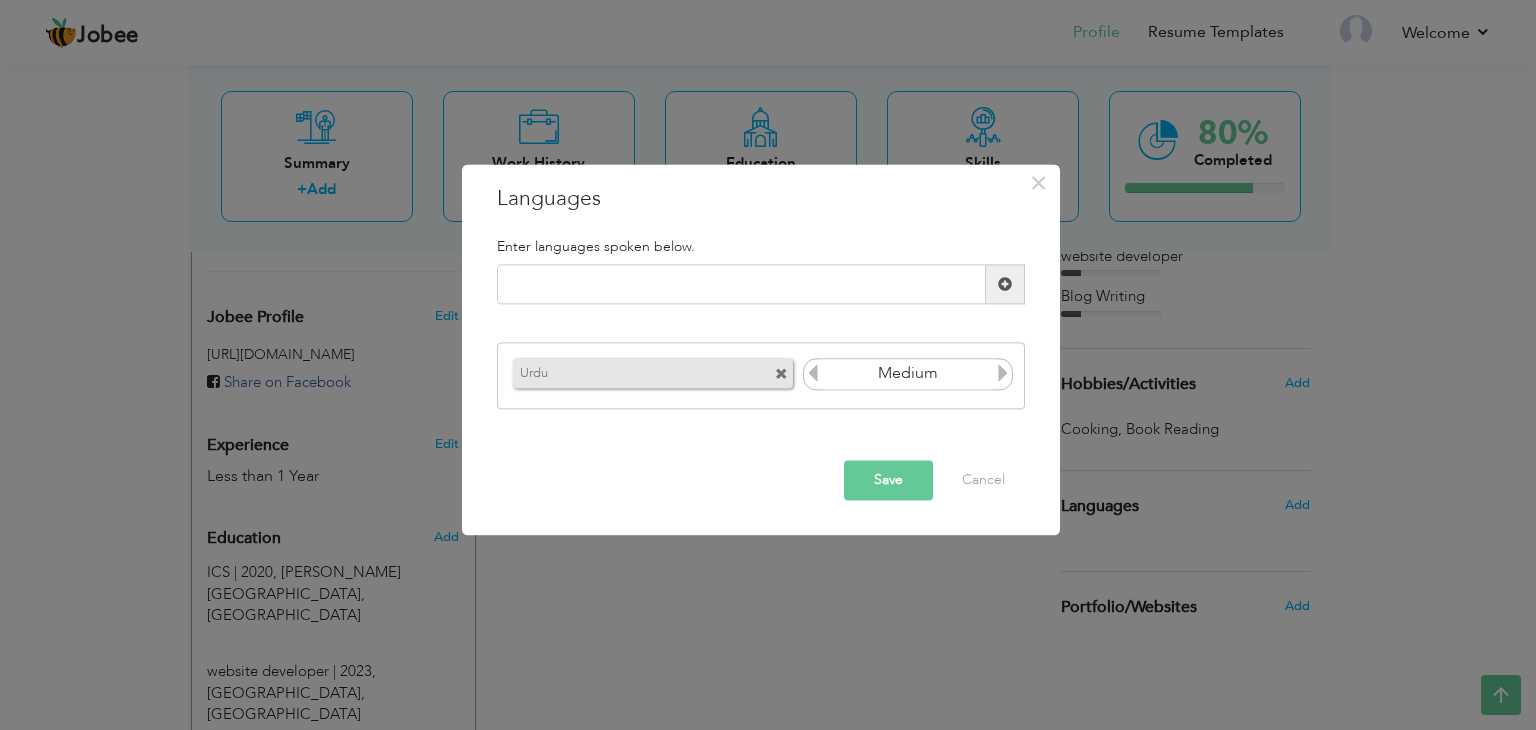 click at bounding box center (1003, 373) 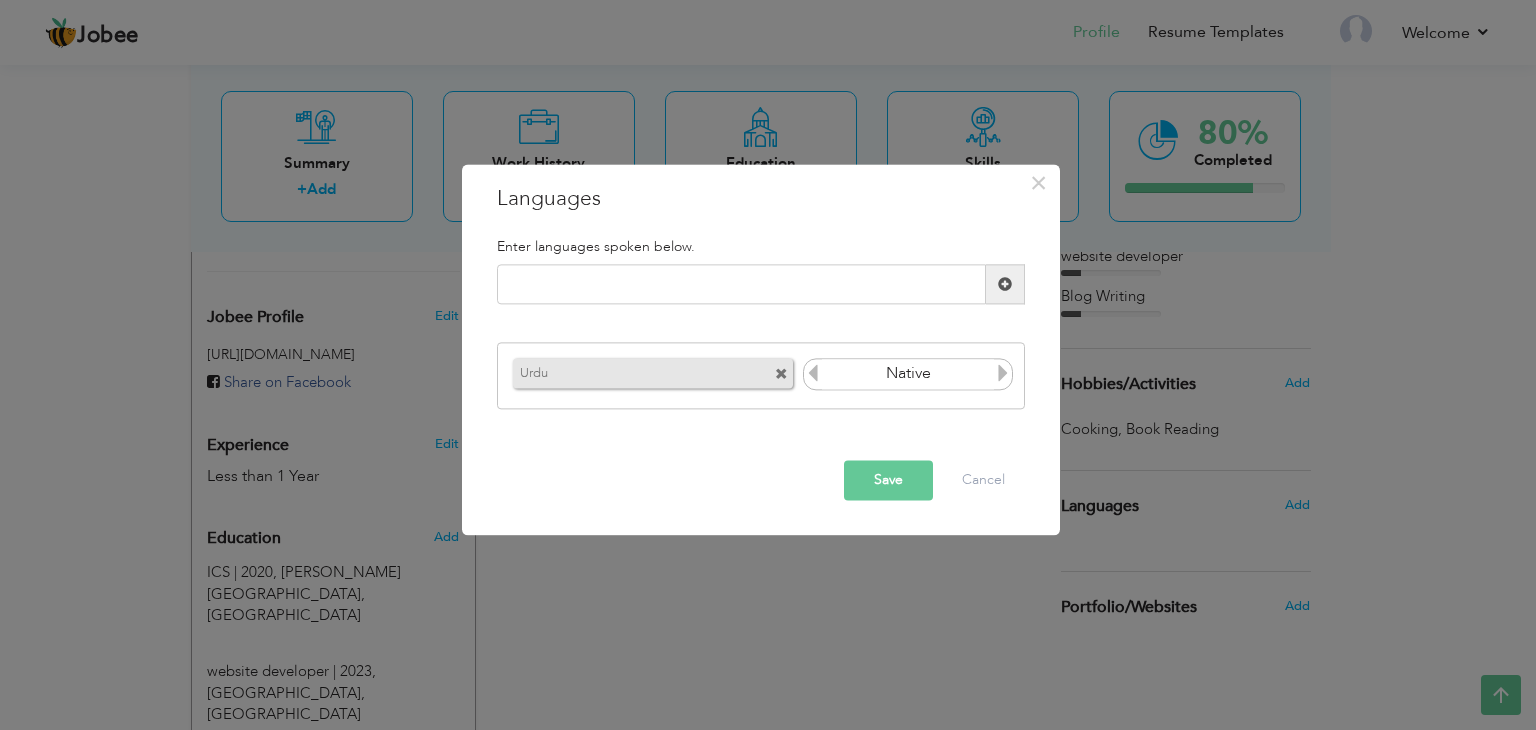click at bounding box center (813, 373) 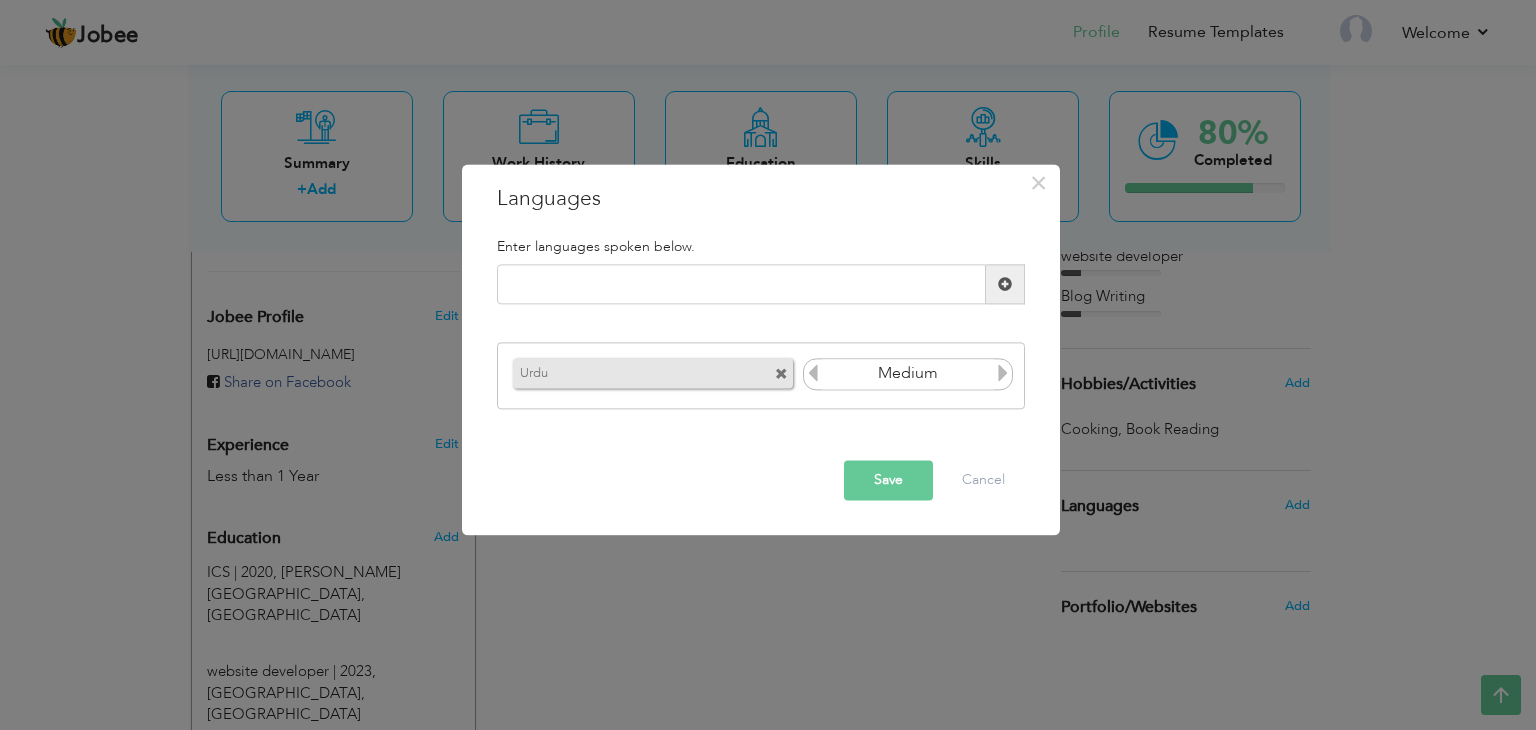 click at bounding box center (1003, 373) 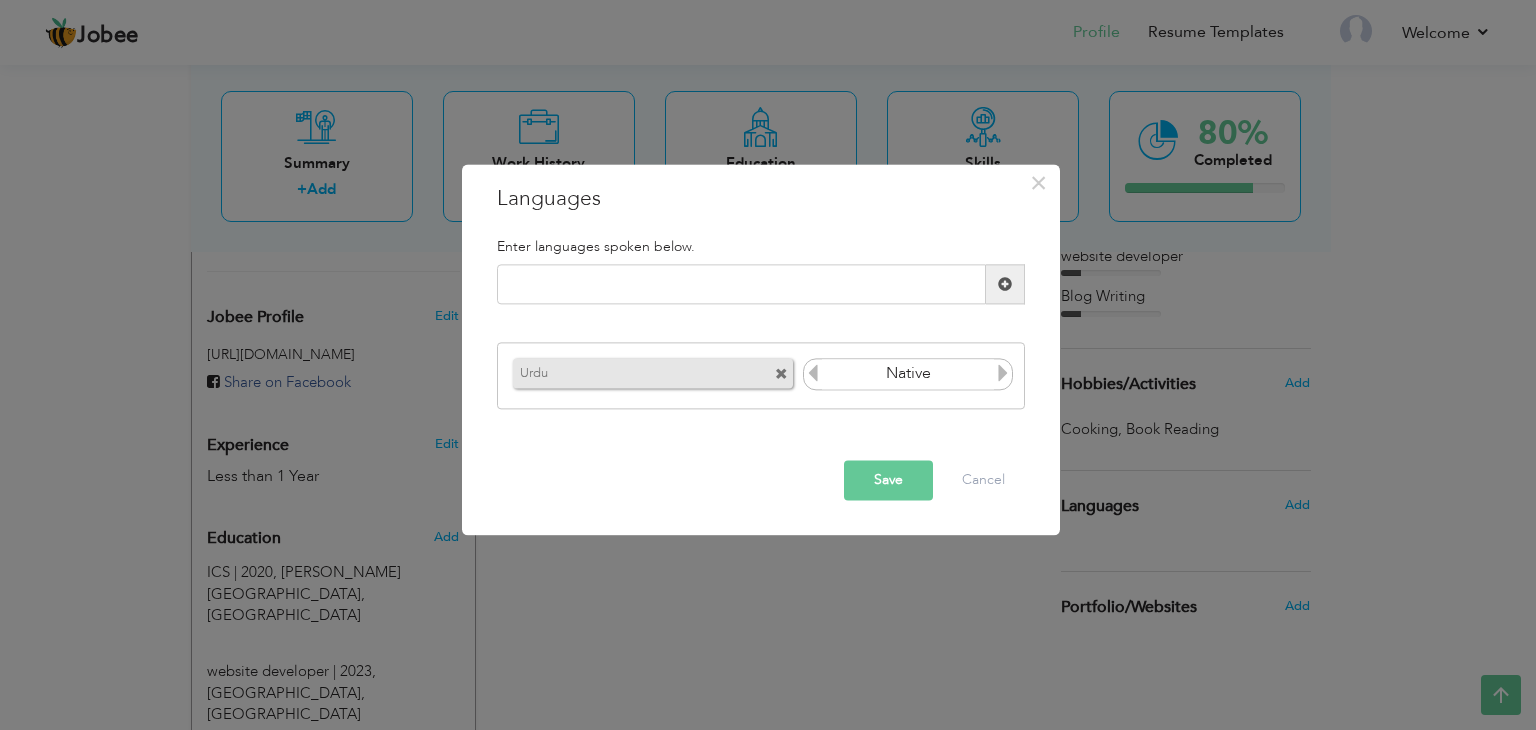 click at bounding box center (813, 373) 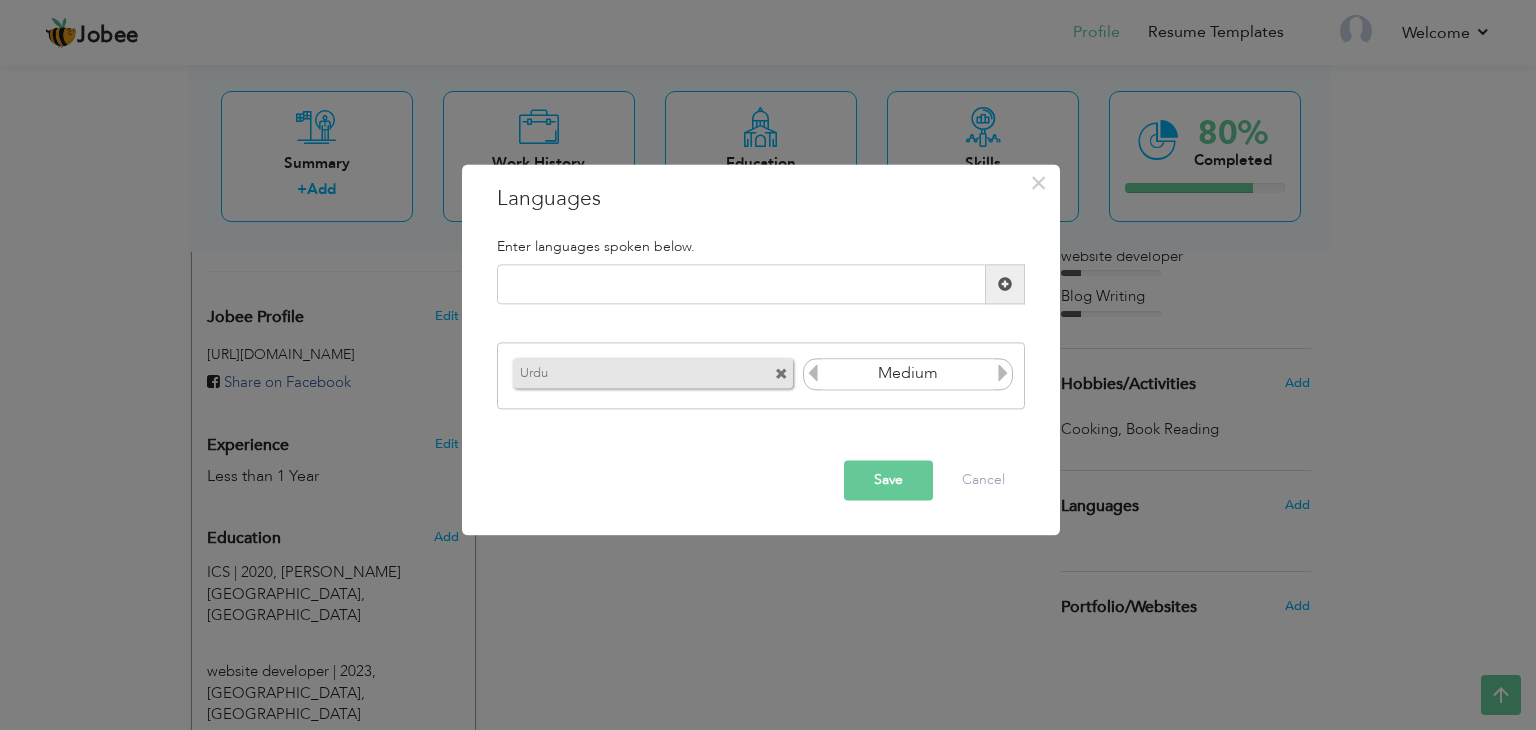 click at bounding box center [1003, 373] 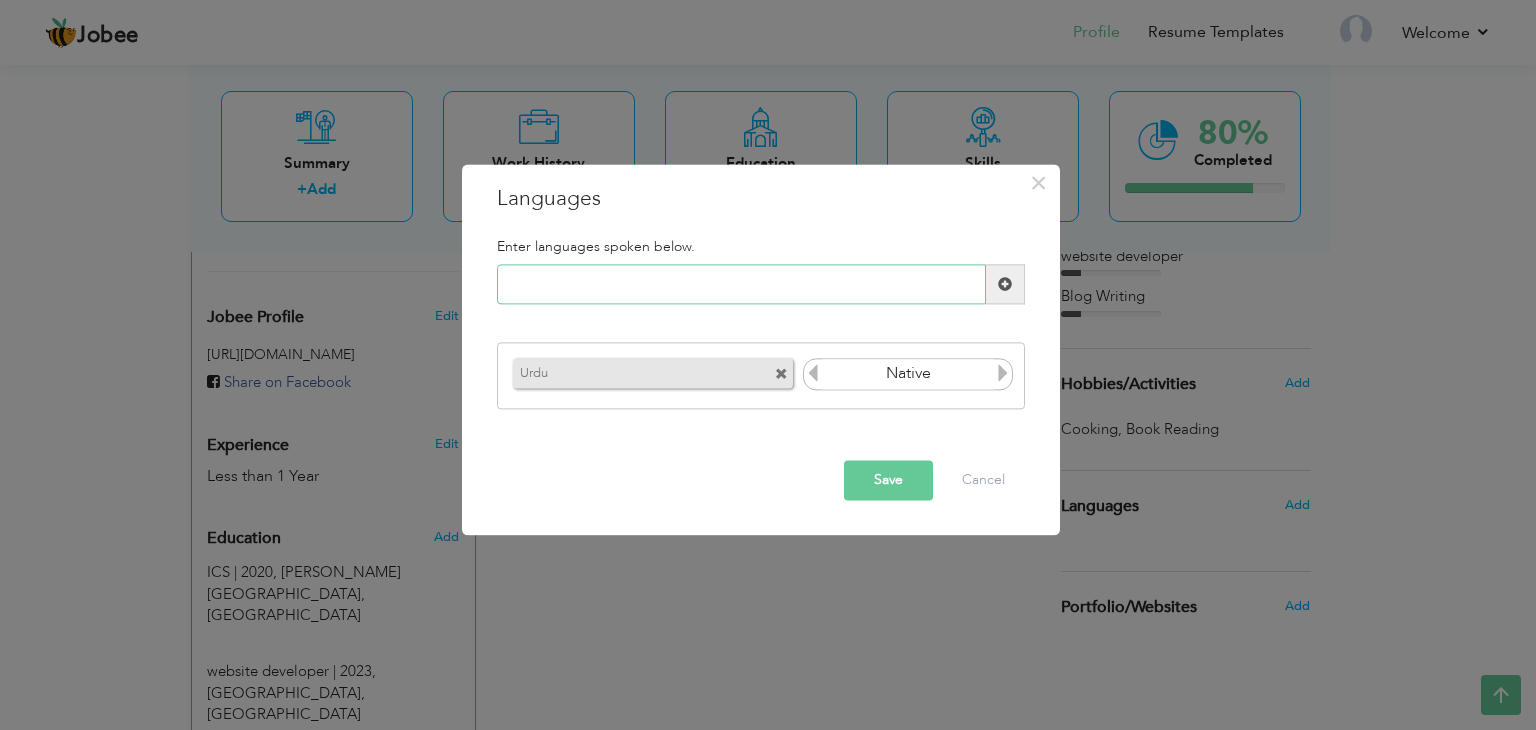click at bounding box center (741, 285) 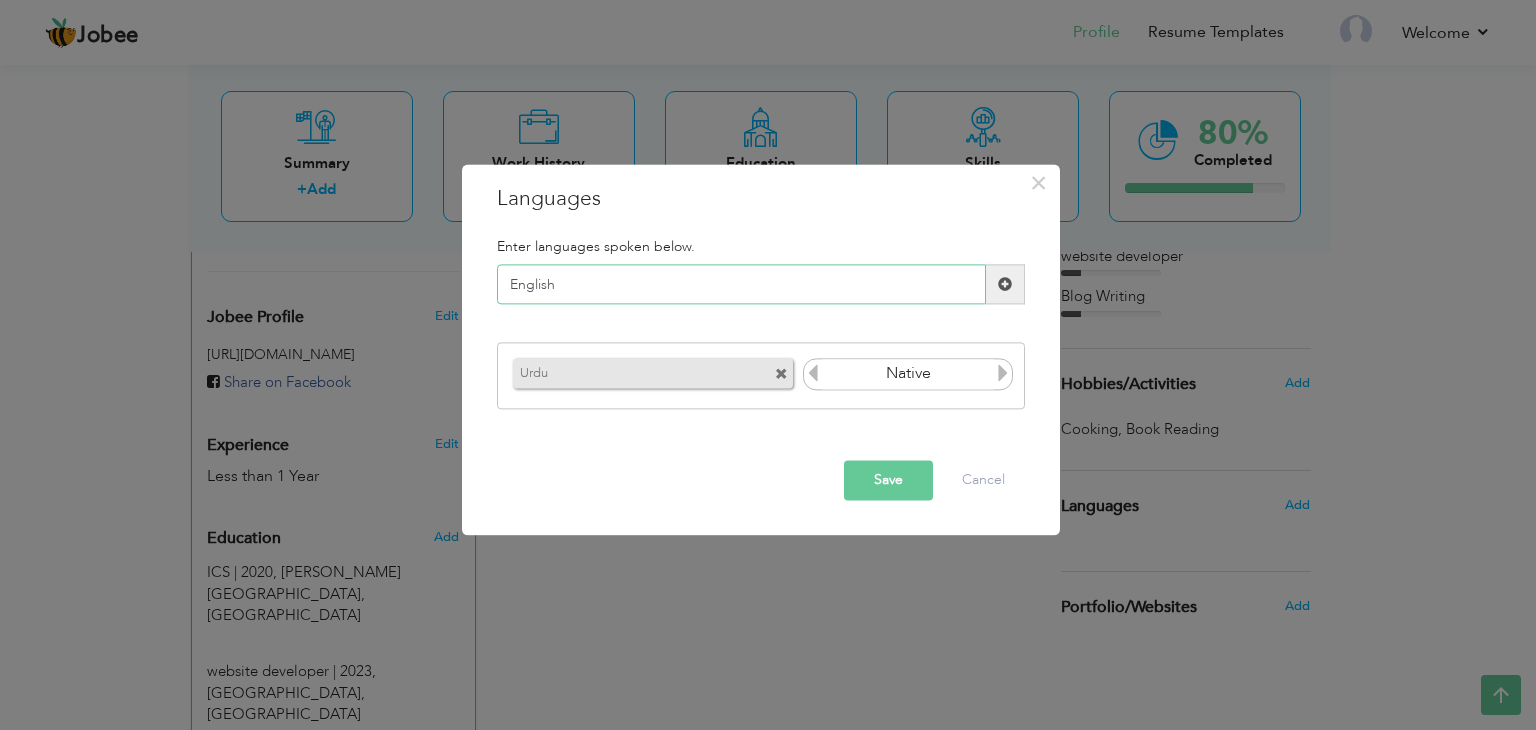 type on "English" 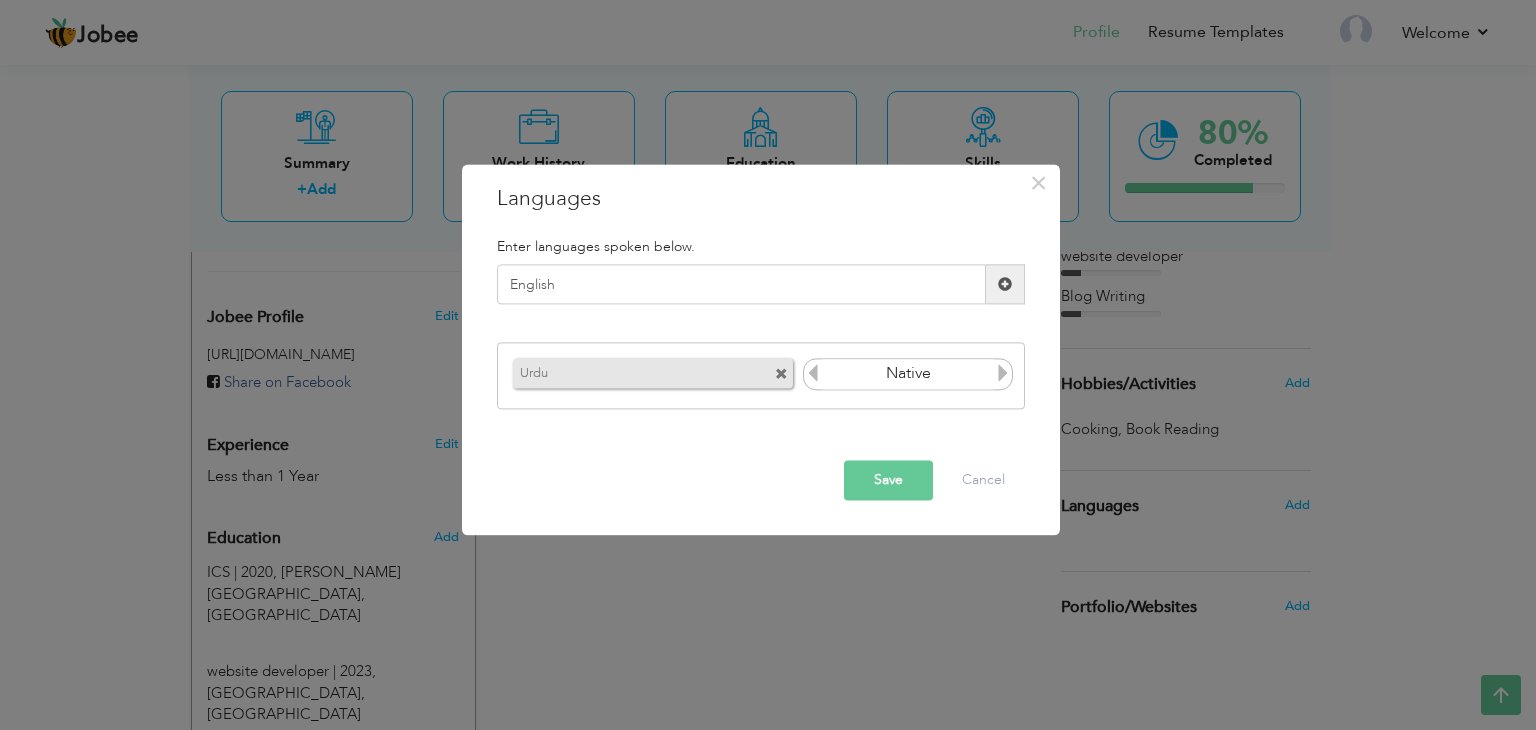 click at bounding box center [813, 373] 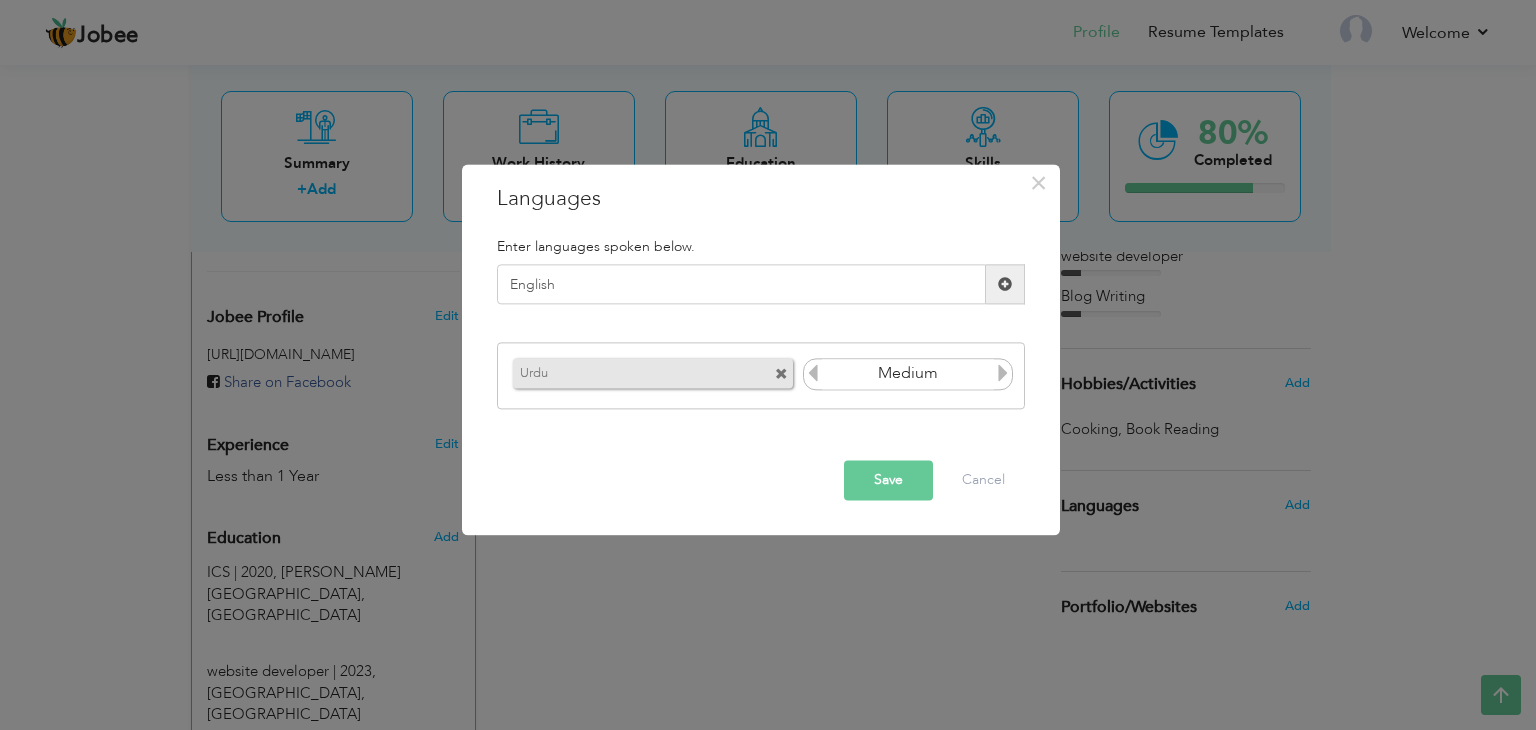 click at bounding box center [1003, 373] 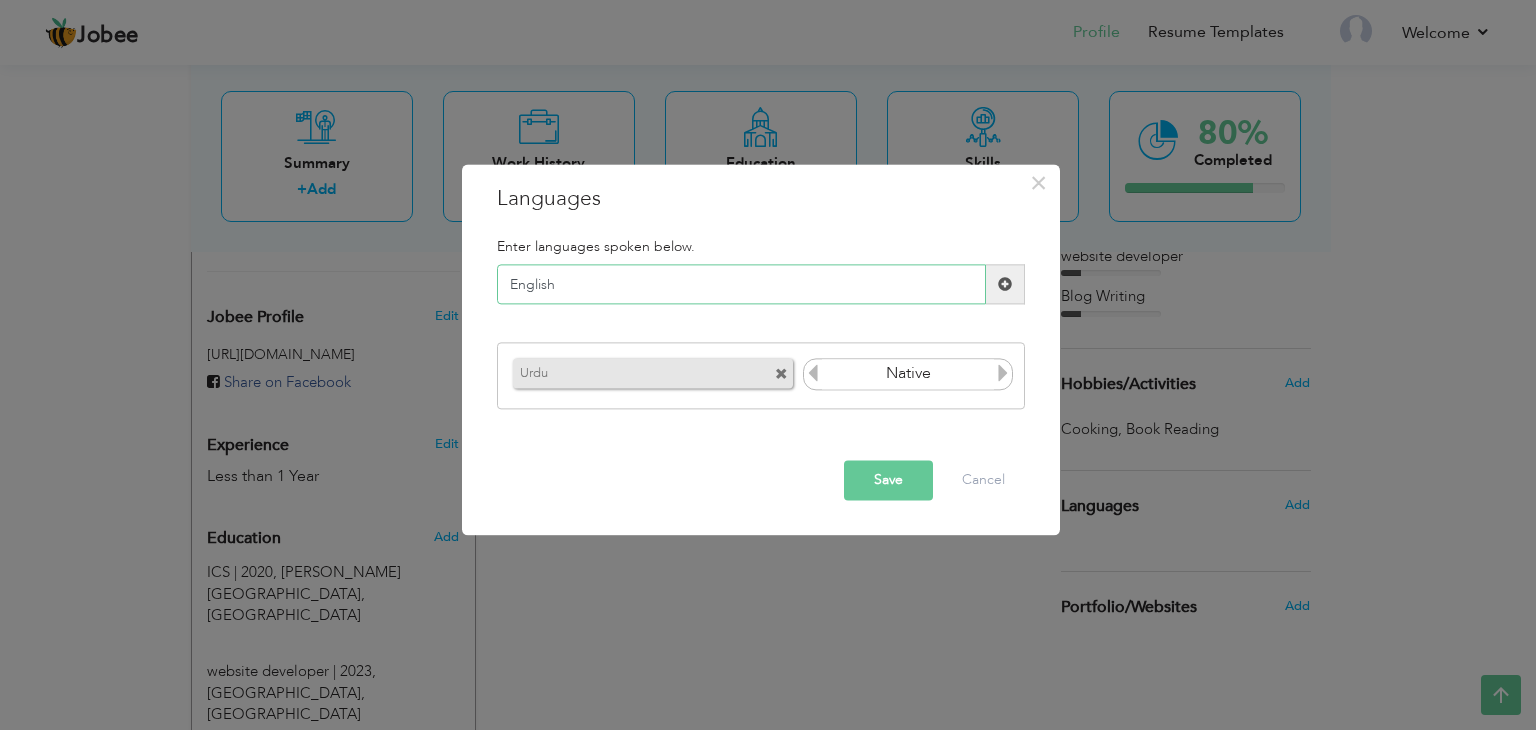 click on "English" at bounding box center [741, 285] 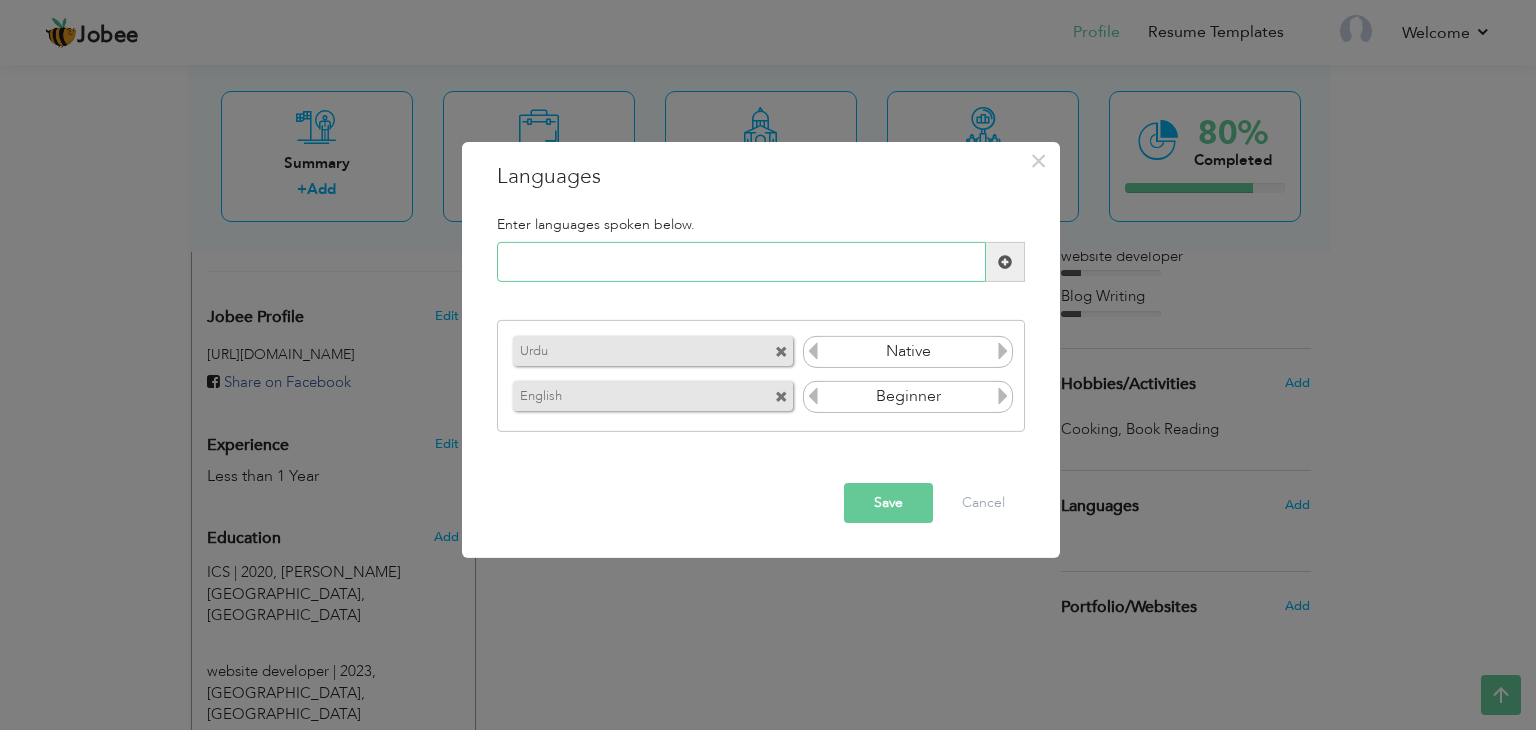 click at bounding box center (741, 262) 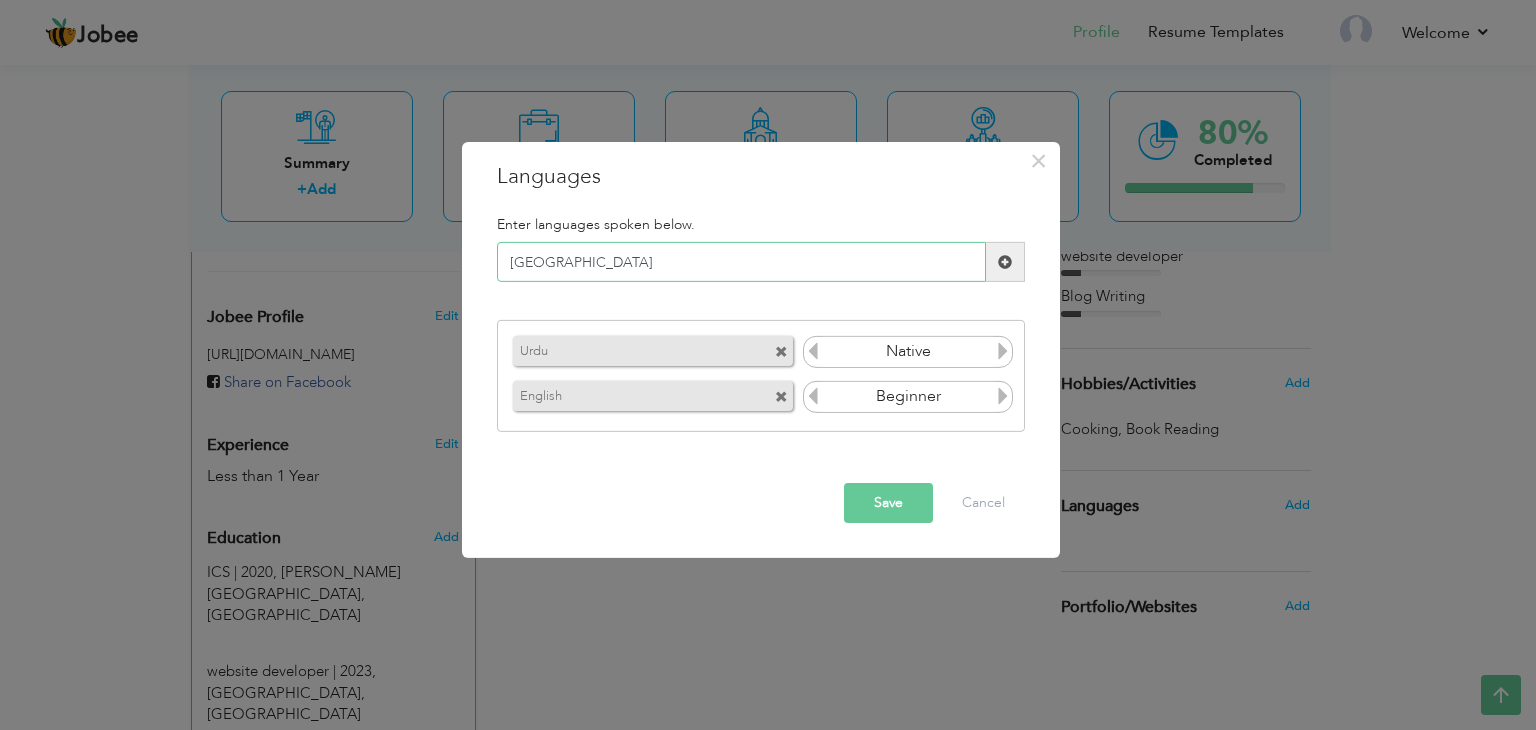 type on "Punjabi" 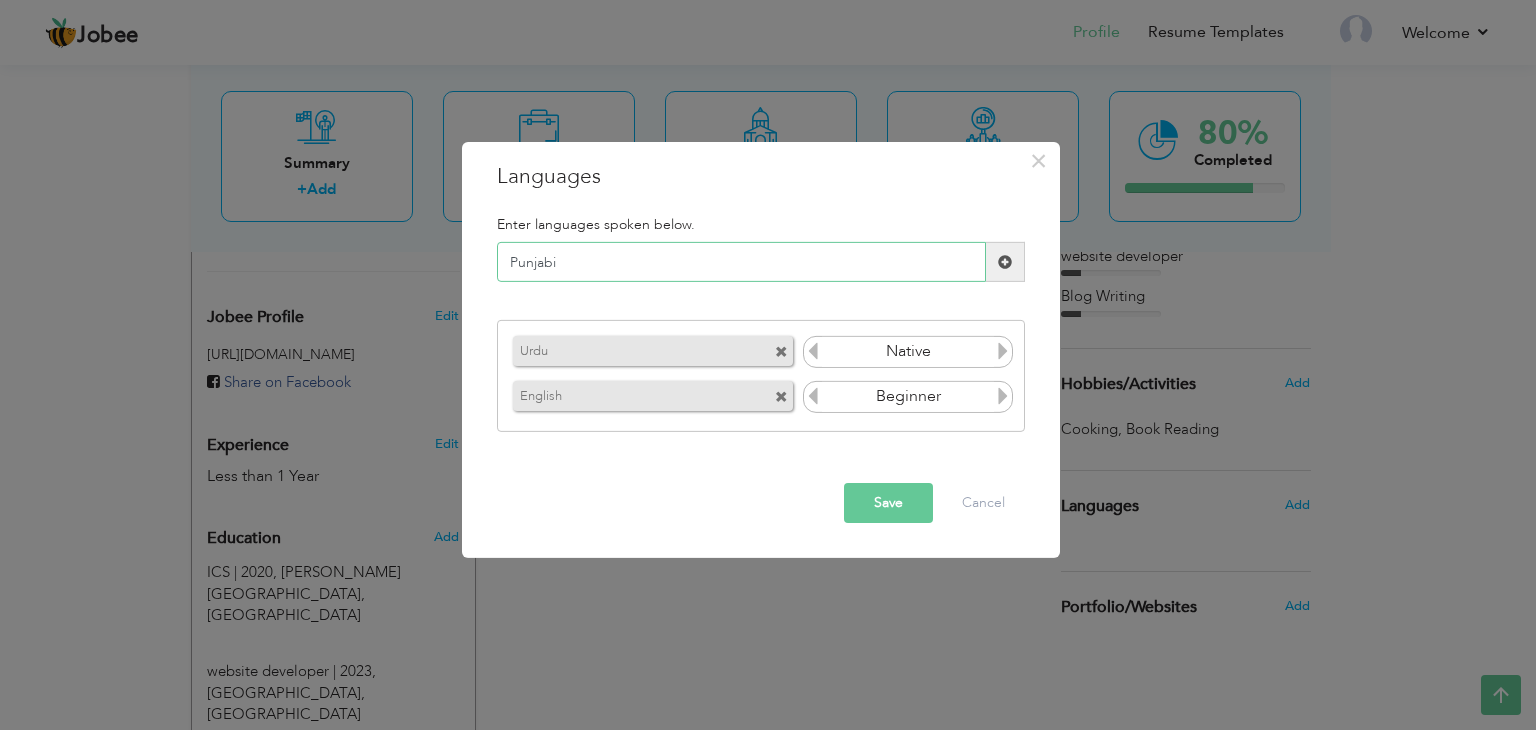 type 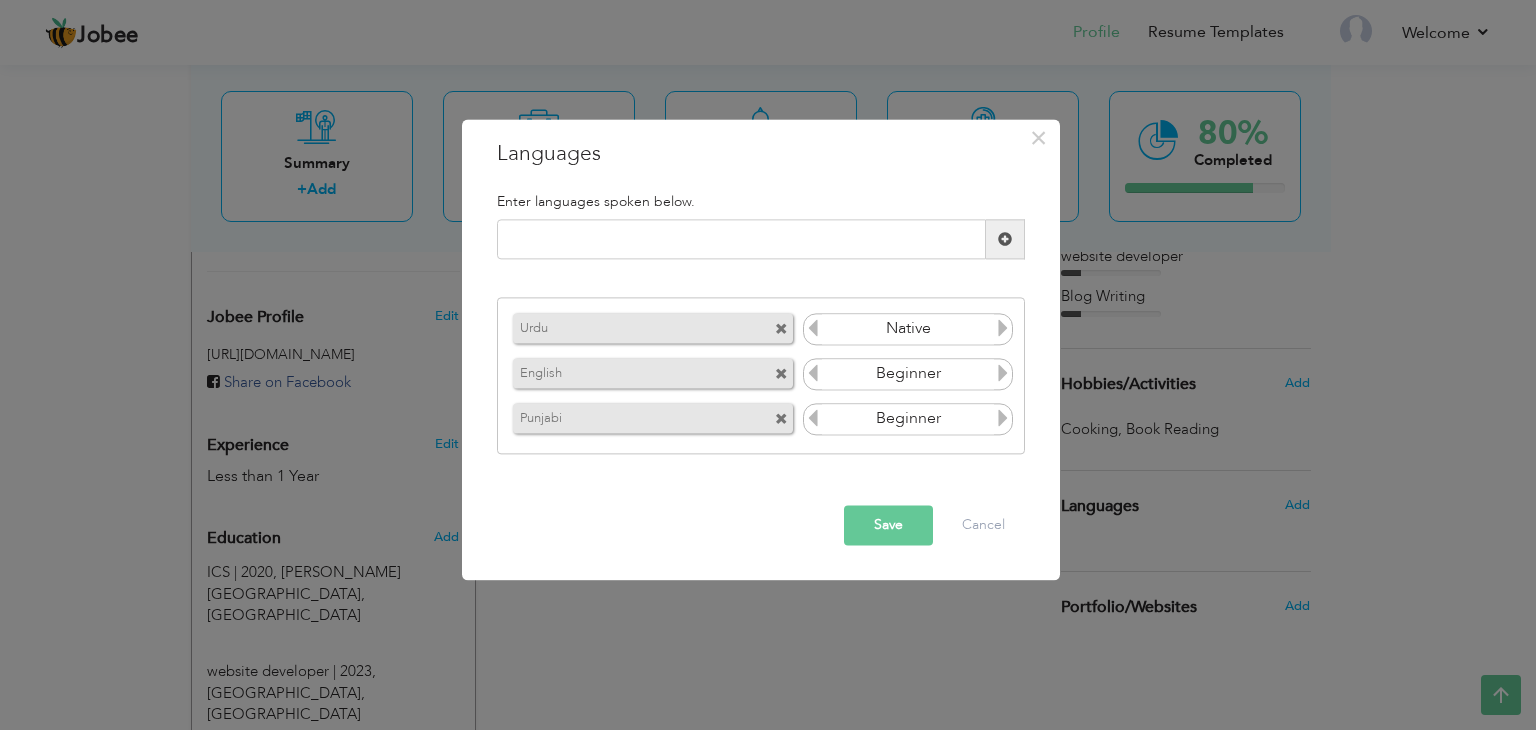 click at bounding box center [1003, 418] 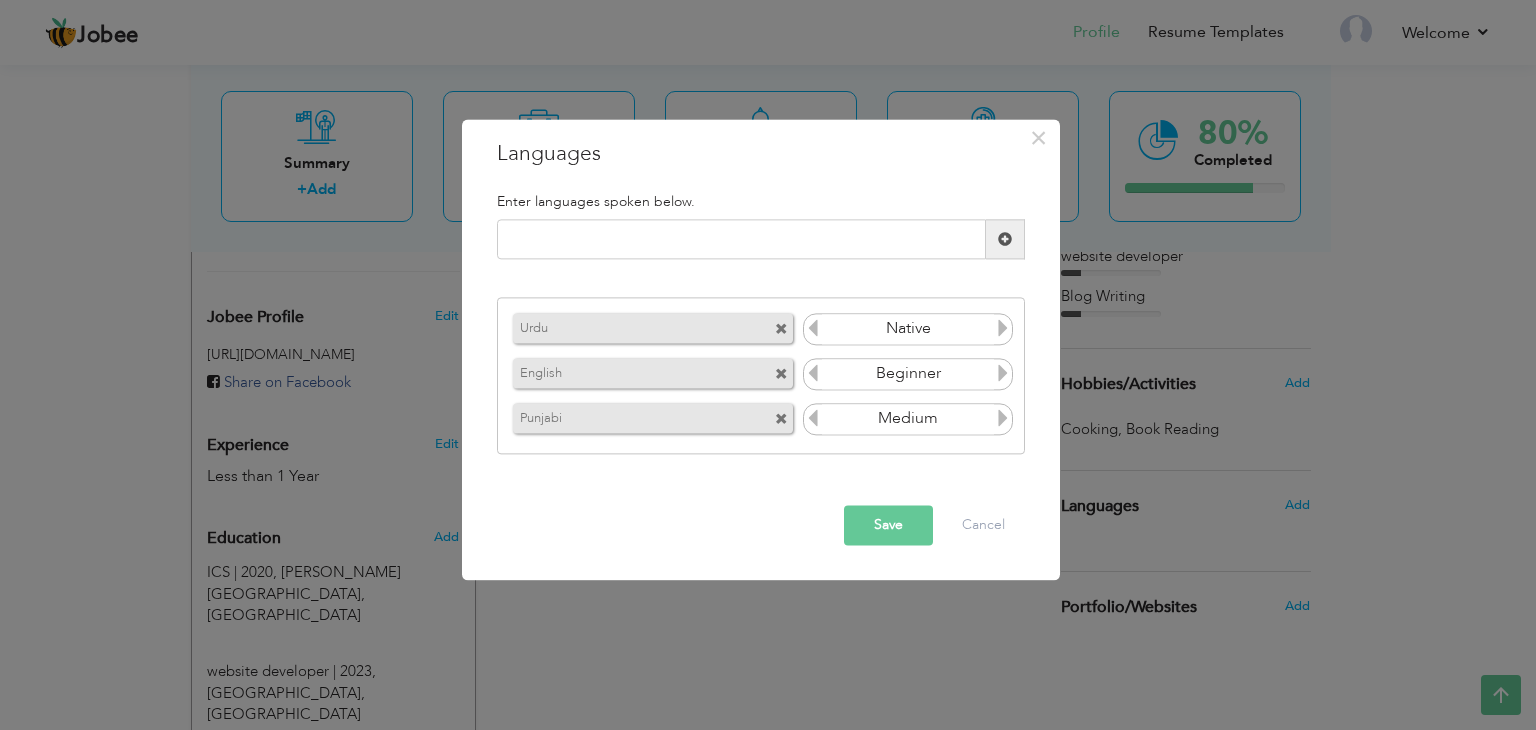 click at bounding box center [1003, 418] 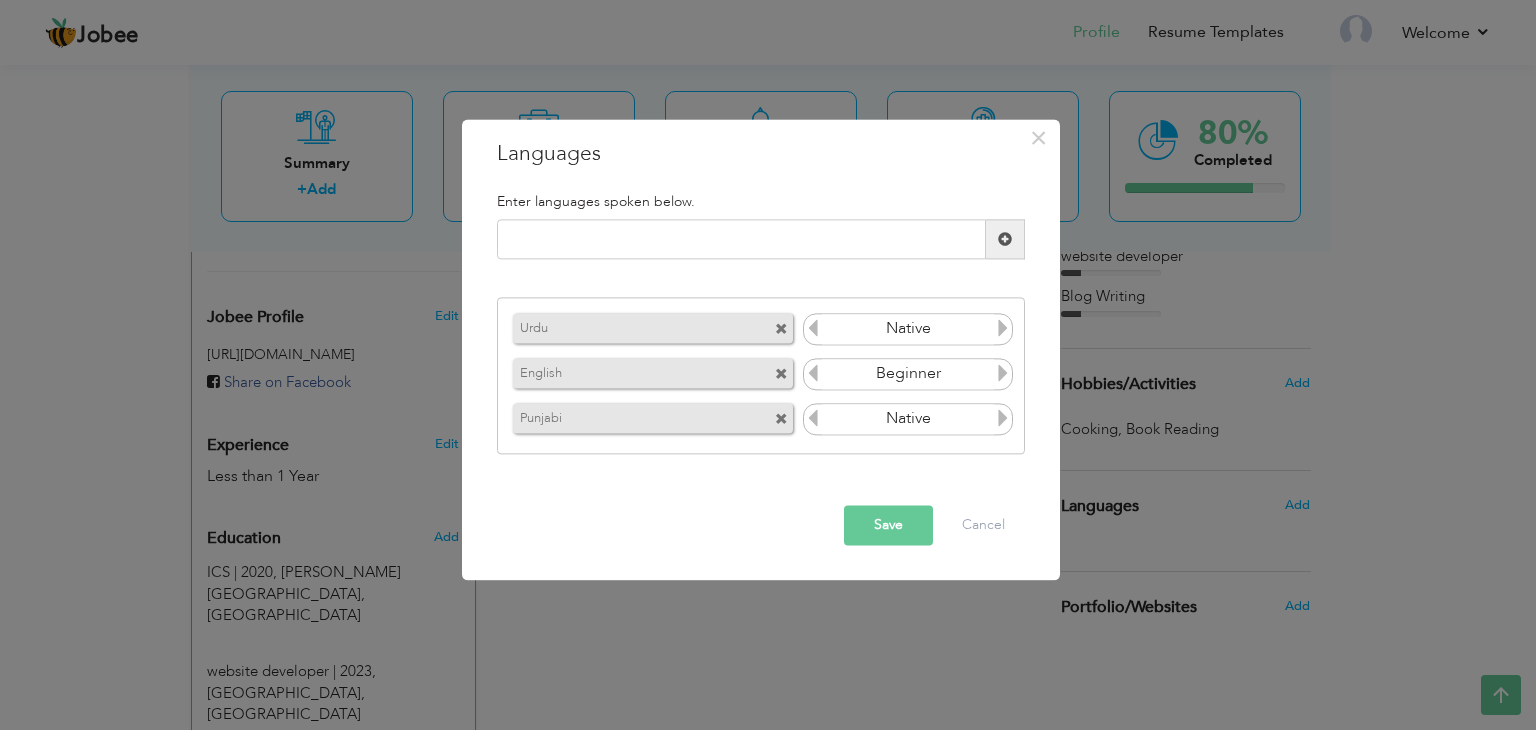 click at bounding box center (1003, 418) 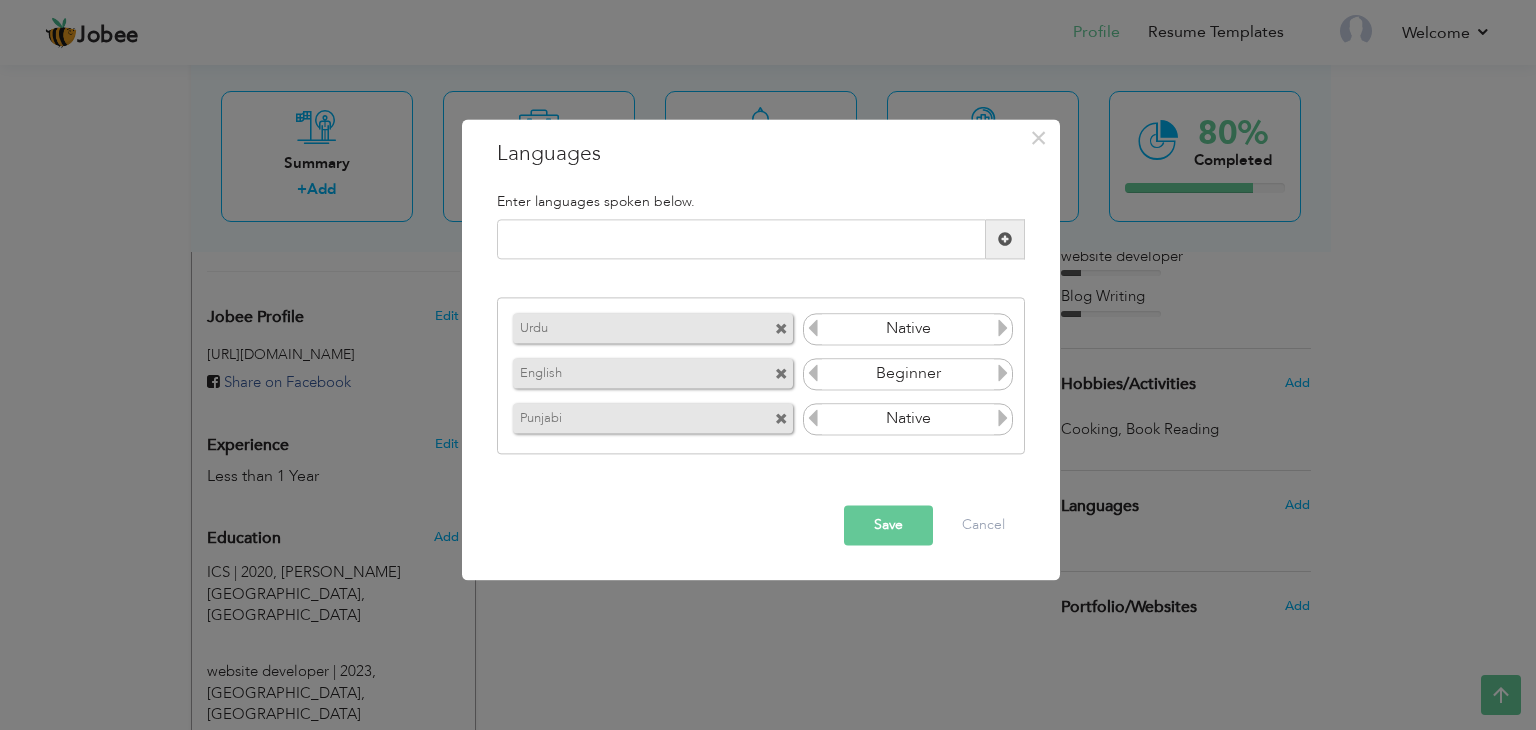 drag, startPoint x: 694, startPoint y: 426, endPoint x: 700, endPoint y: 337, distance: 89.20202 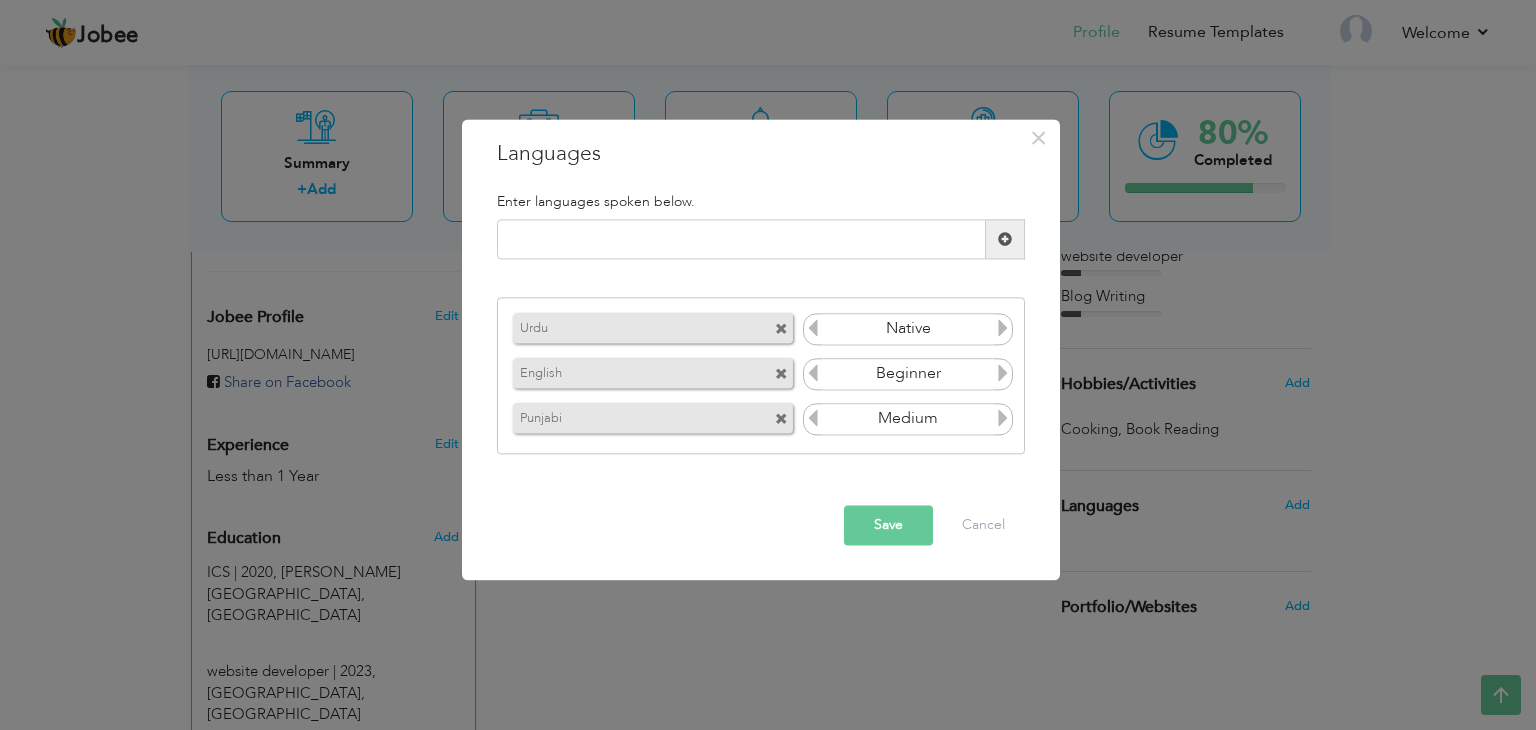 click on "Save
Cancel" at bounding box center (761, 526) 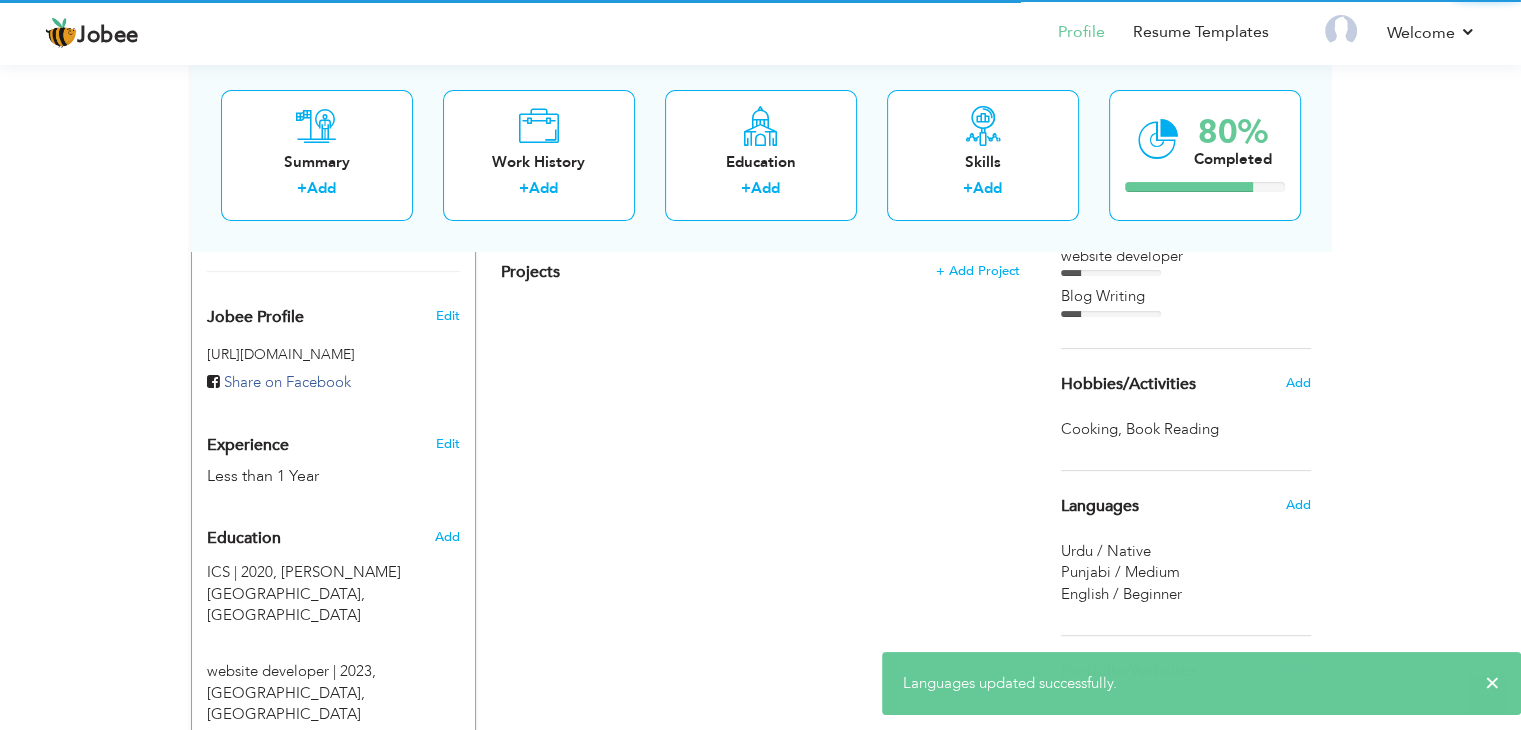 click on "website developer" at bounding box center (1186, 261) 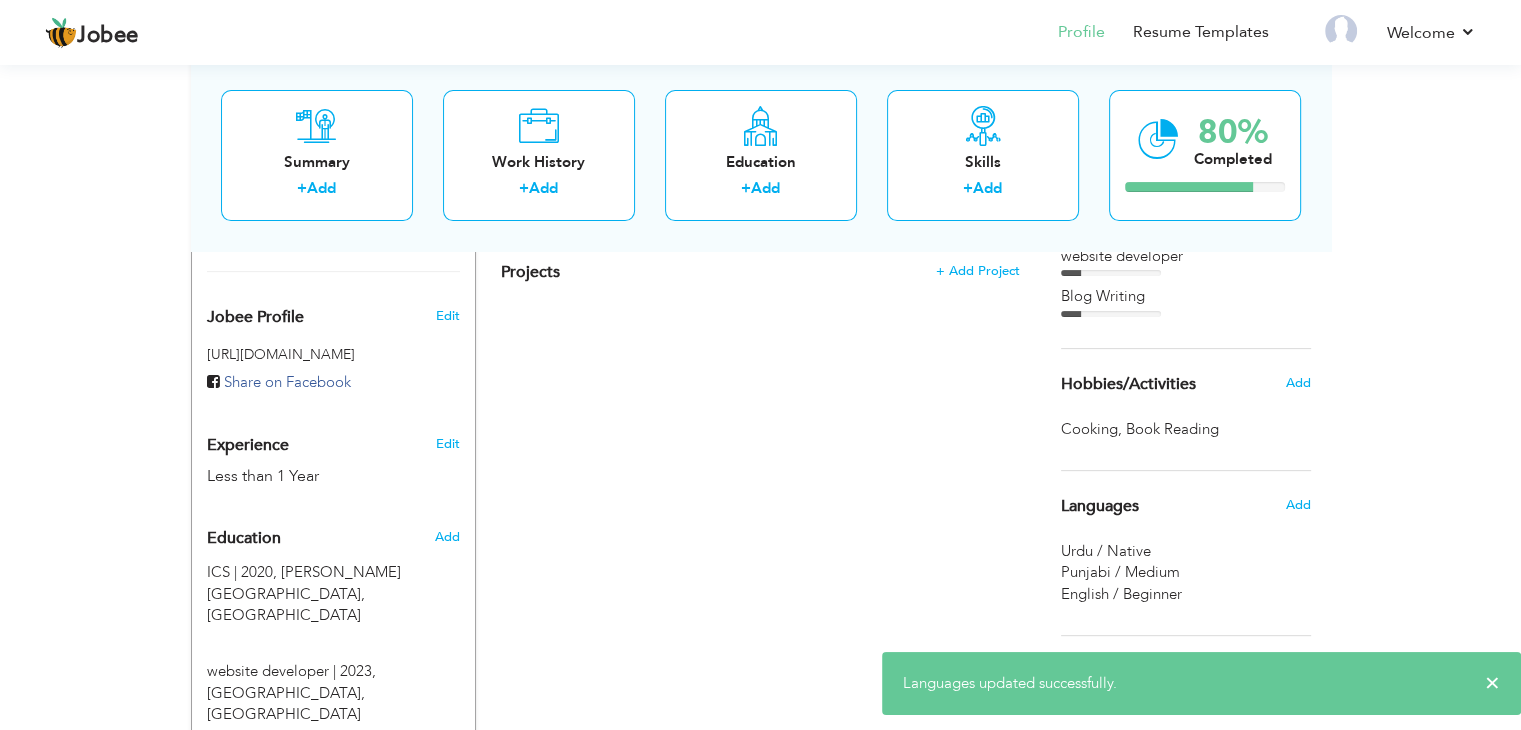 click on "website developer" at bounding box center (1186, 261) 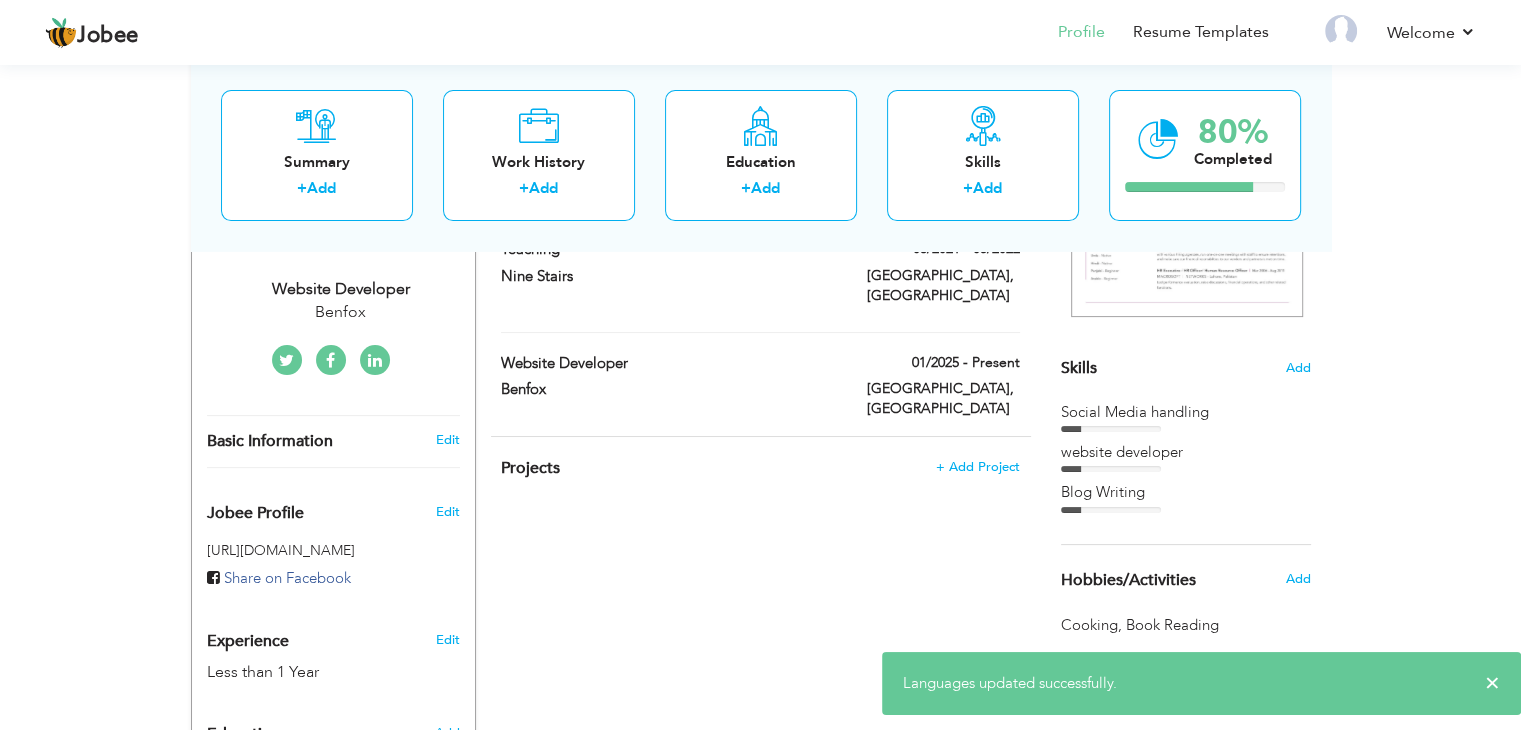 scroll, scrollTop: 308, scrollLeft: 0, axis: vertical 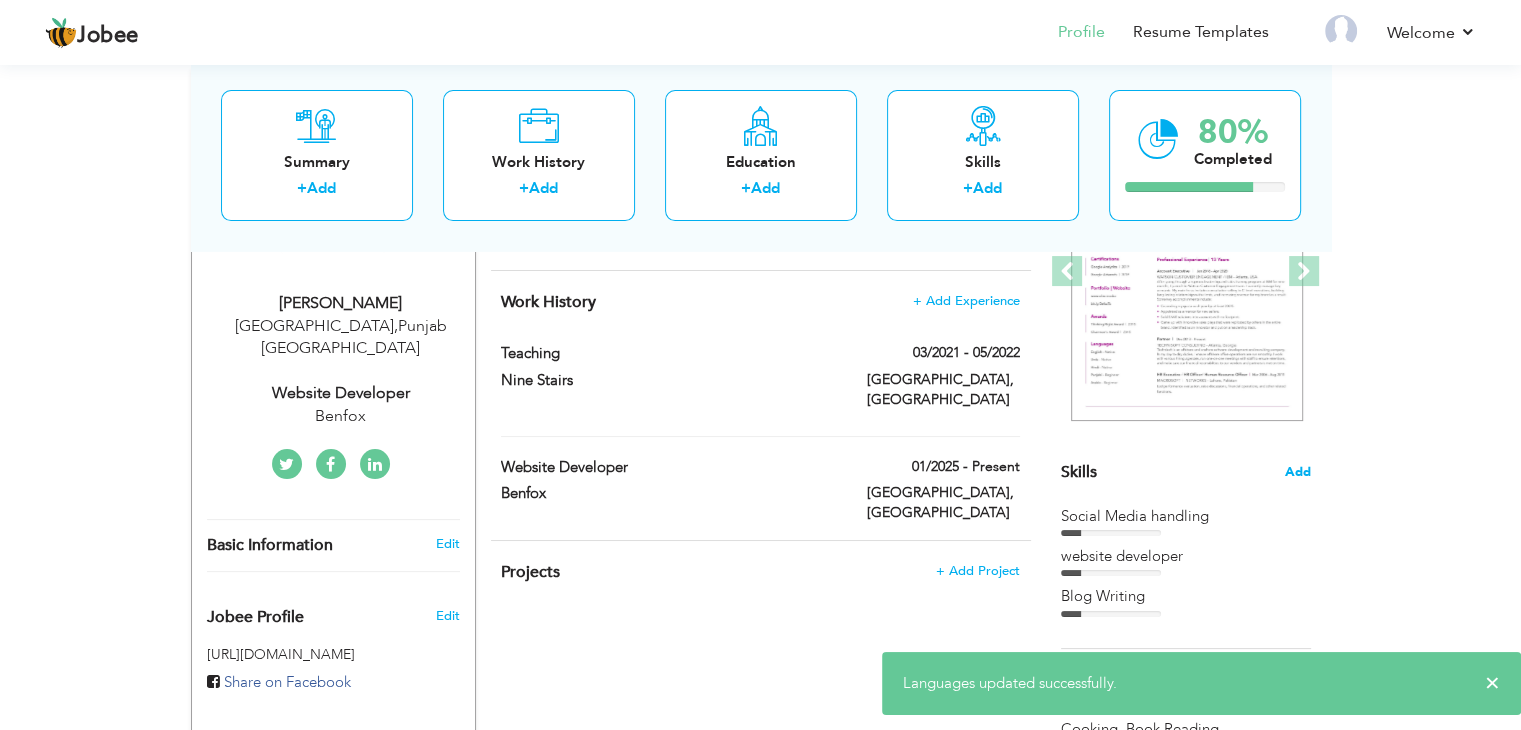 click on "Add" at bounding box center [1298, 472] 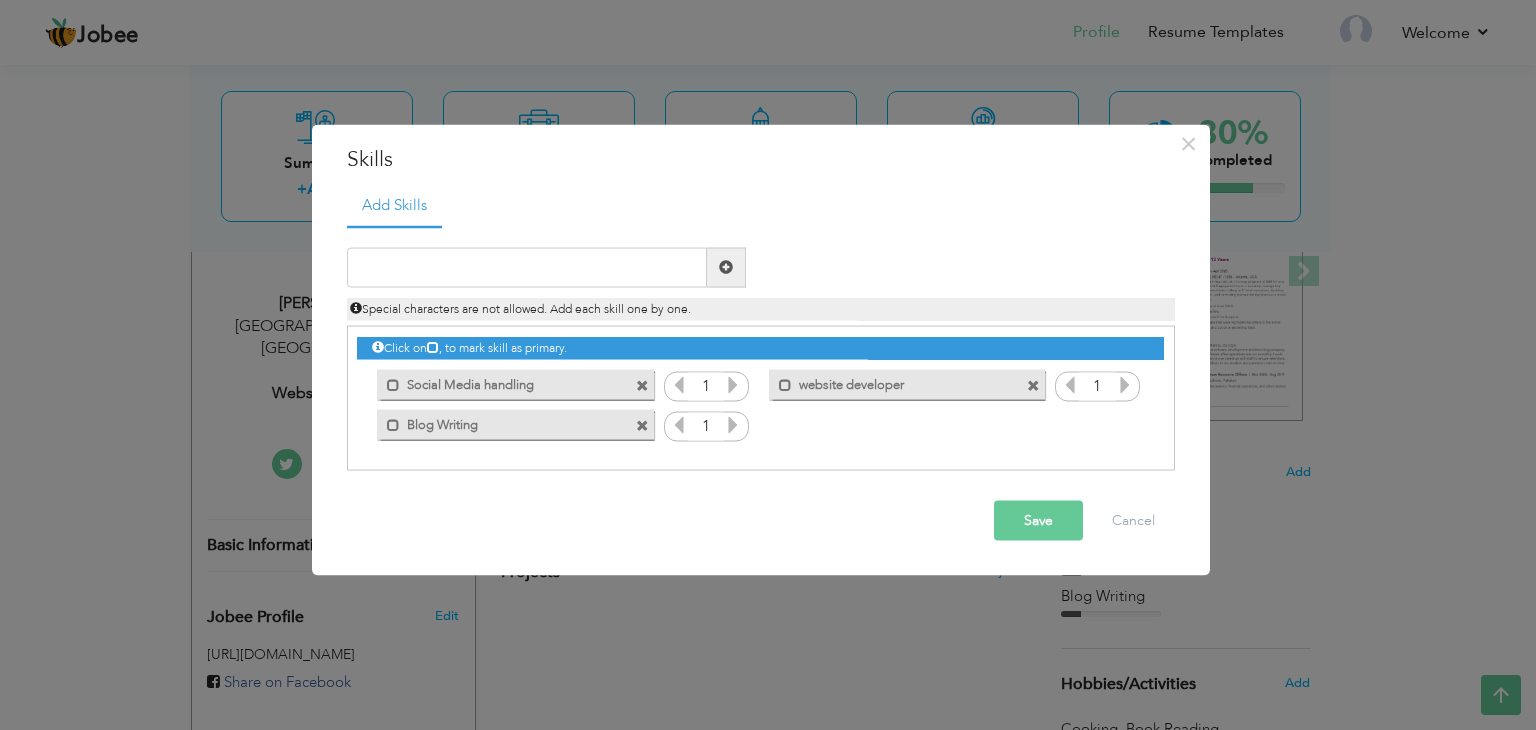 click at bounding box center (733, 424) 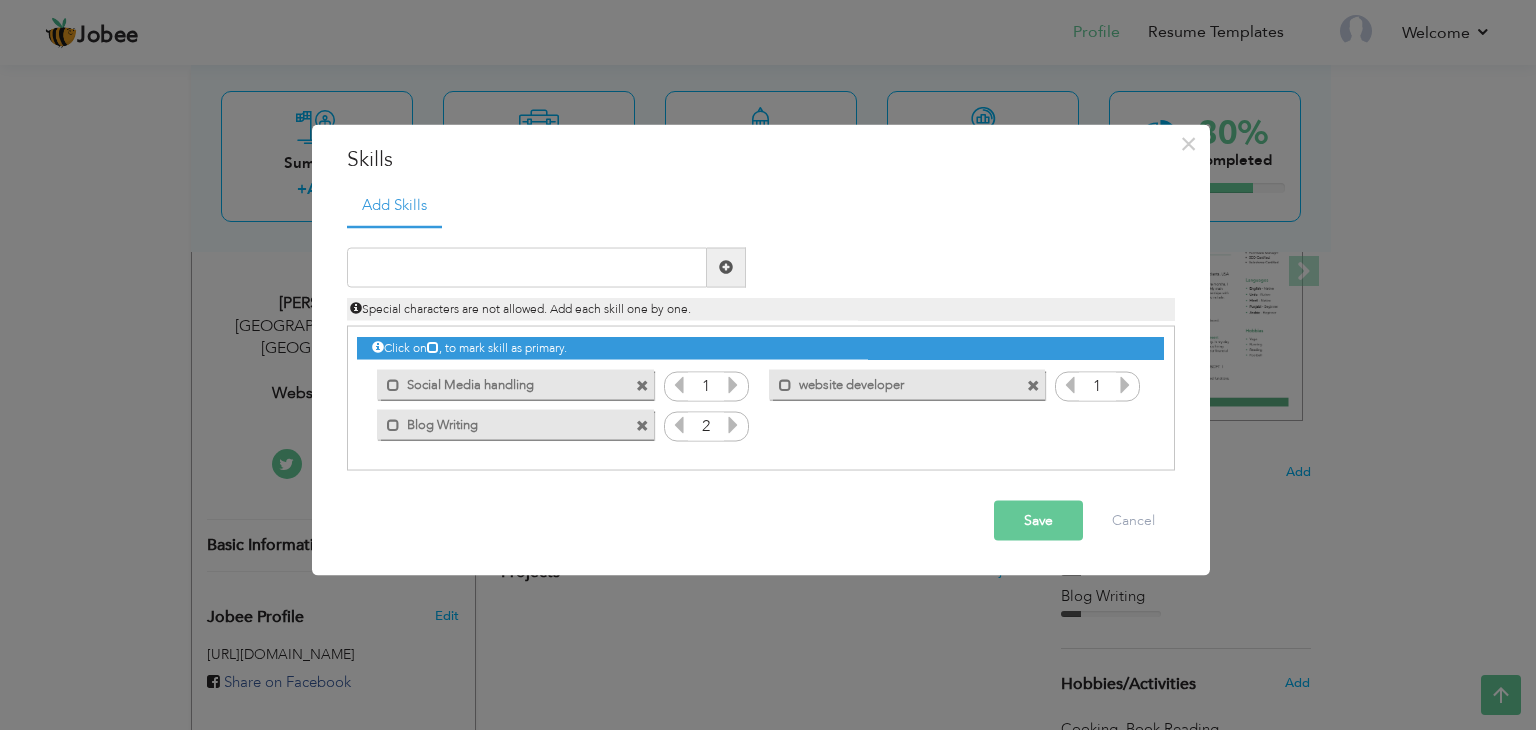 click at bounding box center [679, 424] 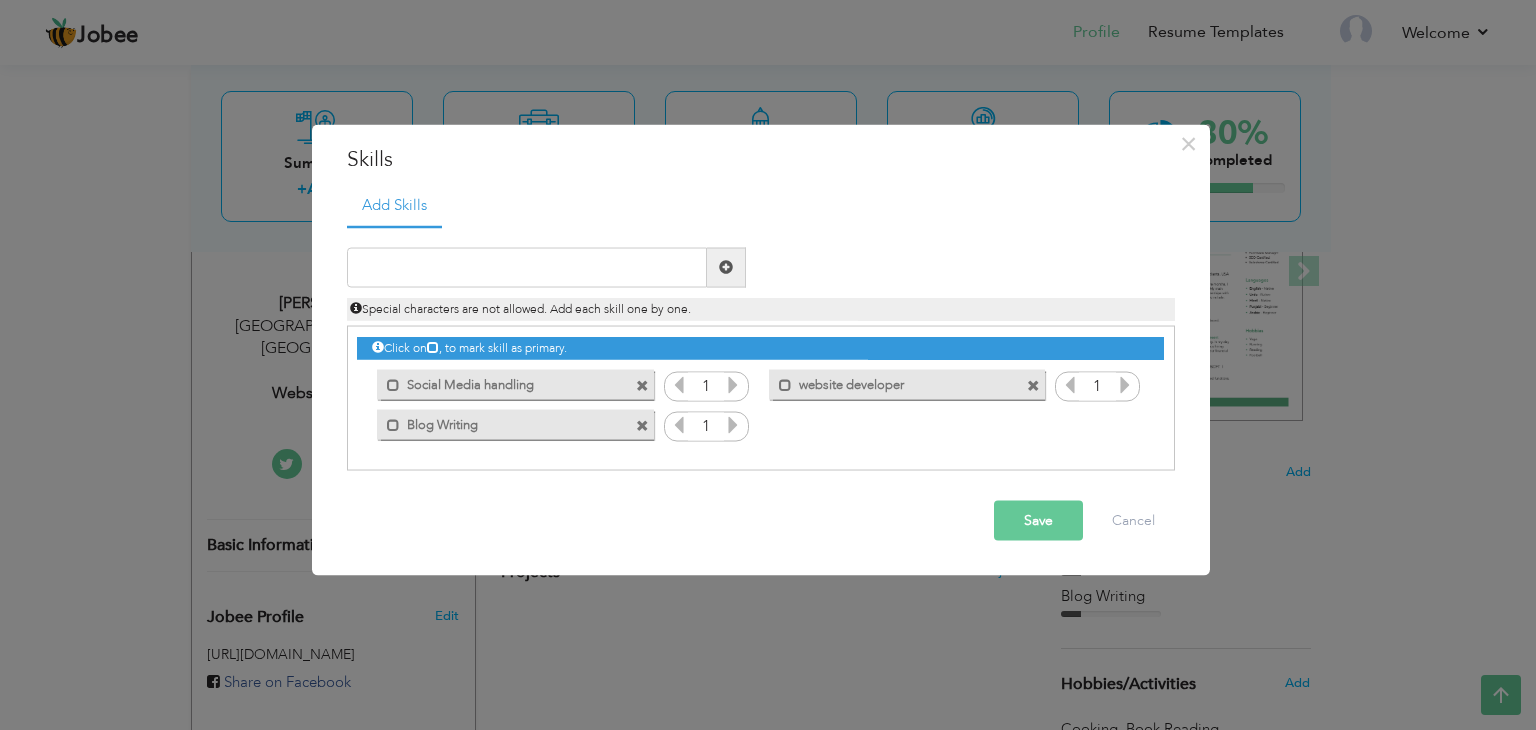 click at bounding box center (1125, 384) 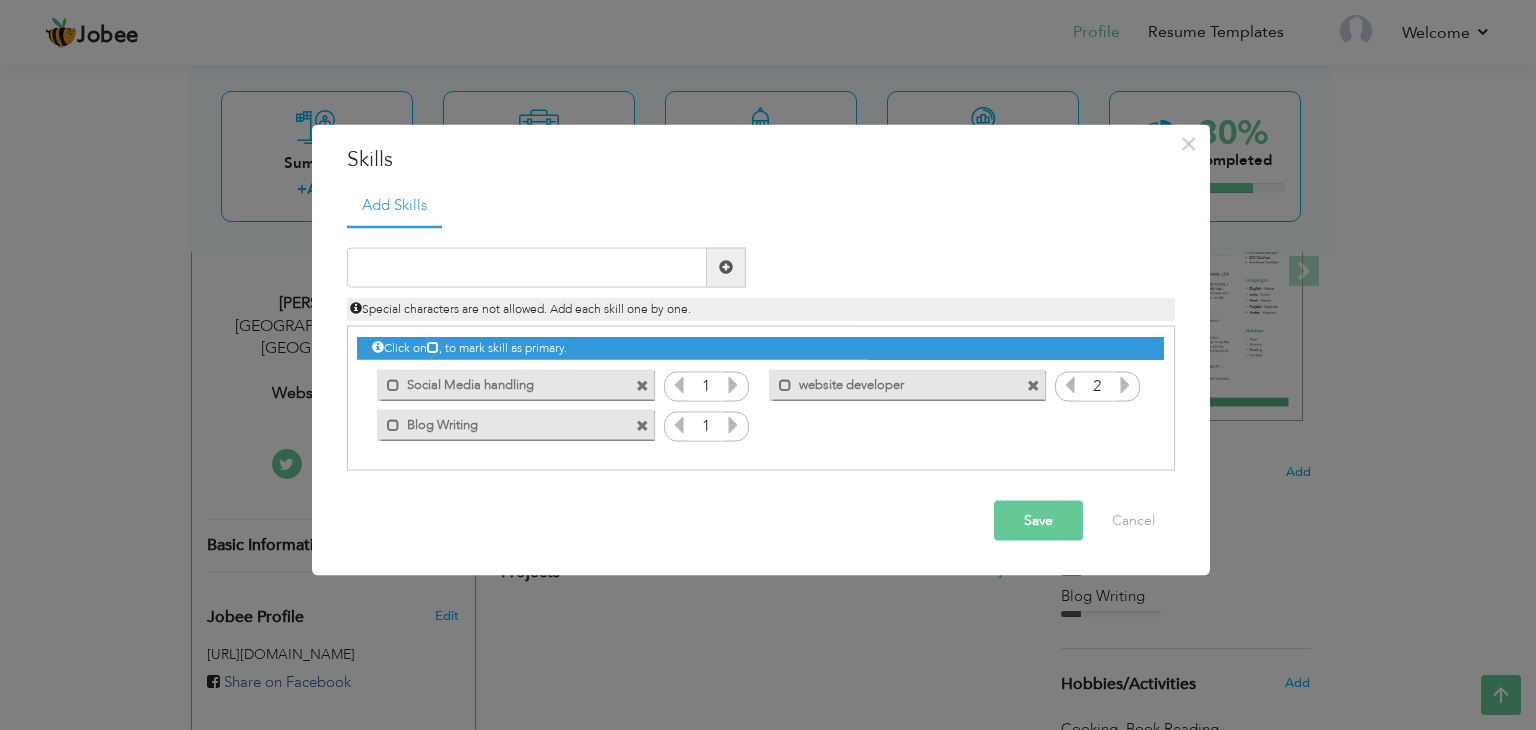 click on "Save" at bounding box center [1038, 520] 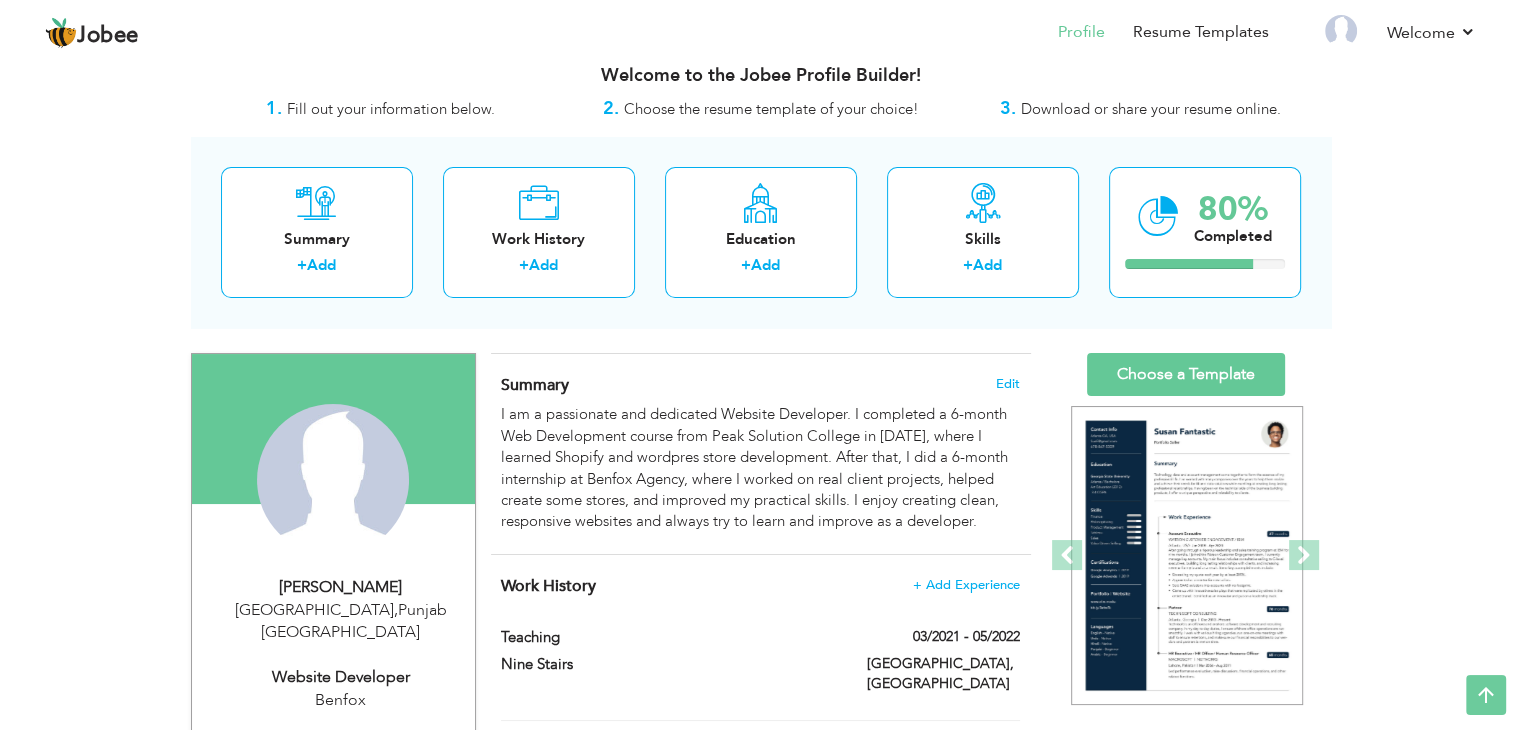 scroll, scrollTop: 8, scrollLeft: 0, axis: vertical 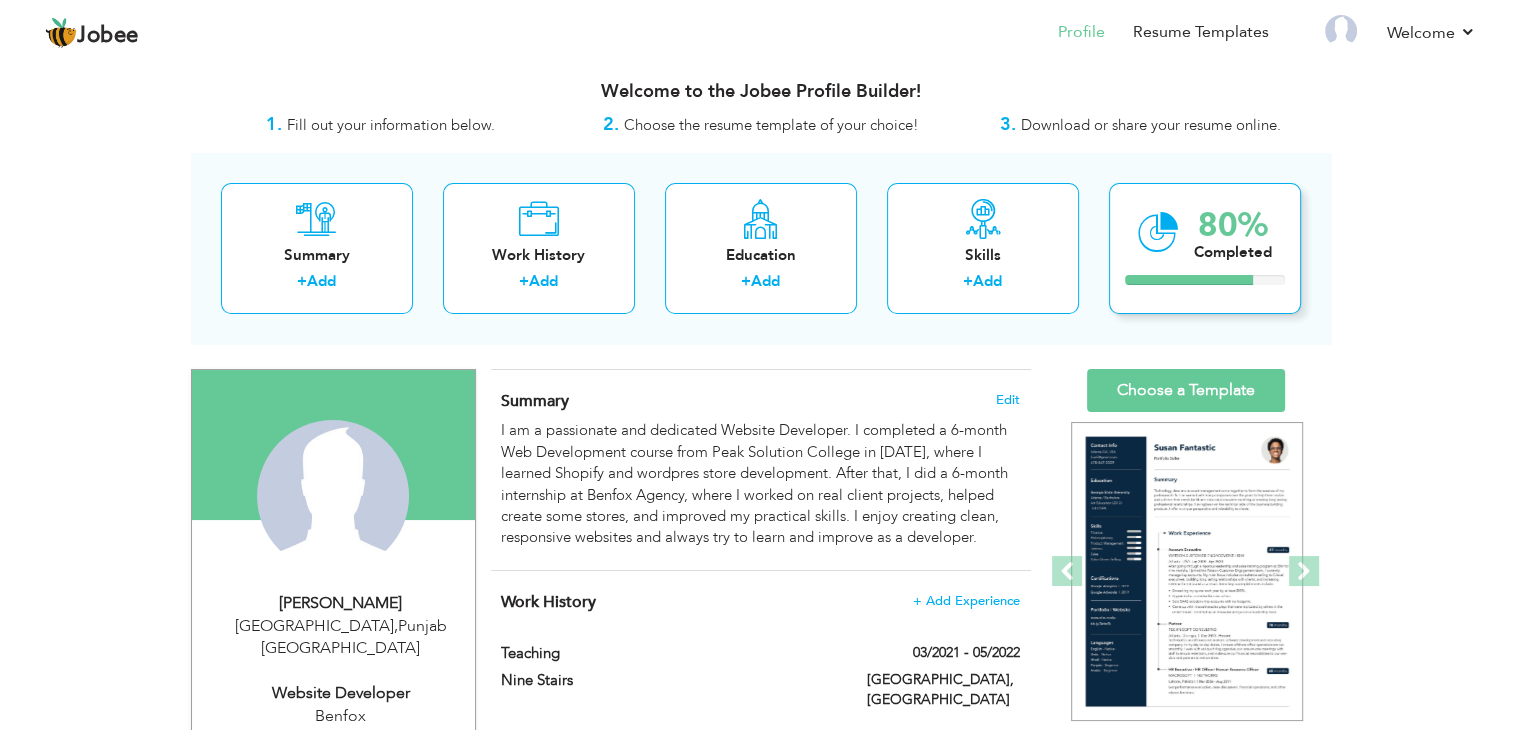 click on "Completed" at bounding box center (1233, 252) 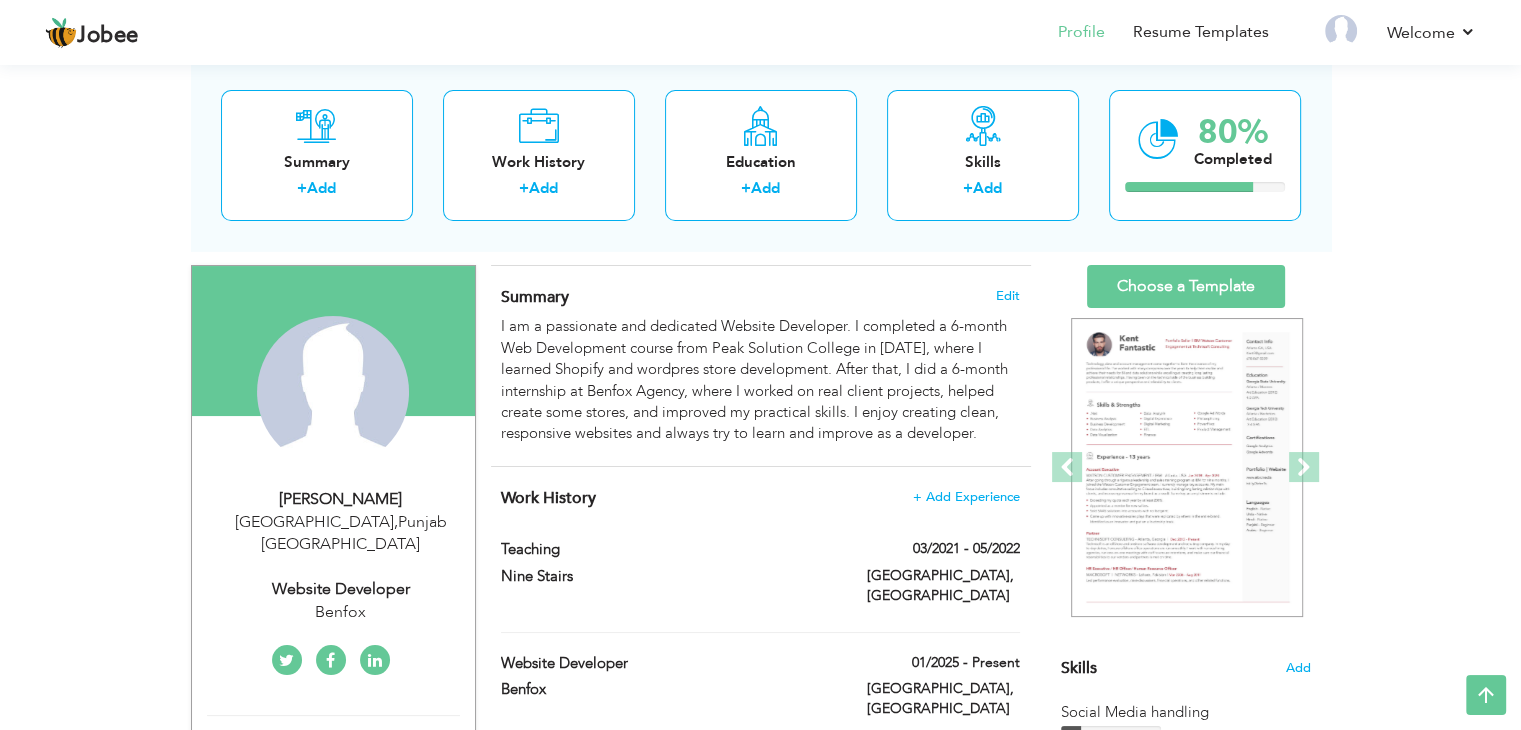 scroll, scrollTop: 8, scrollLeft: 0, axis: vertical 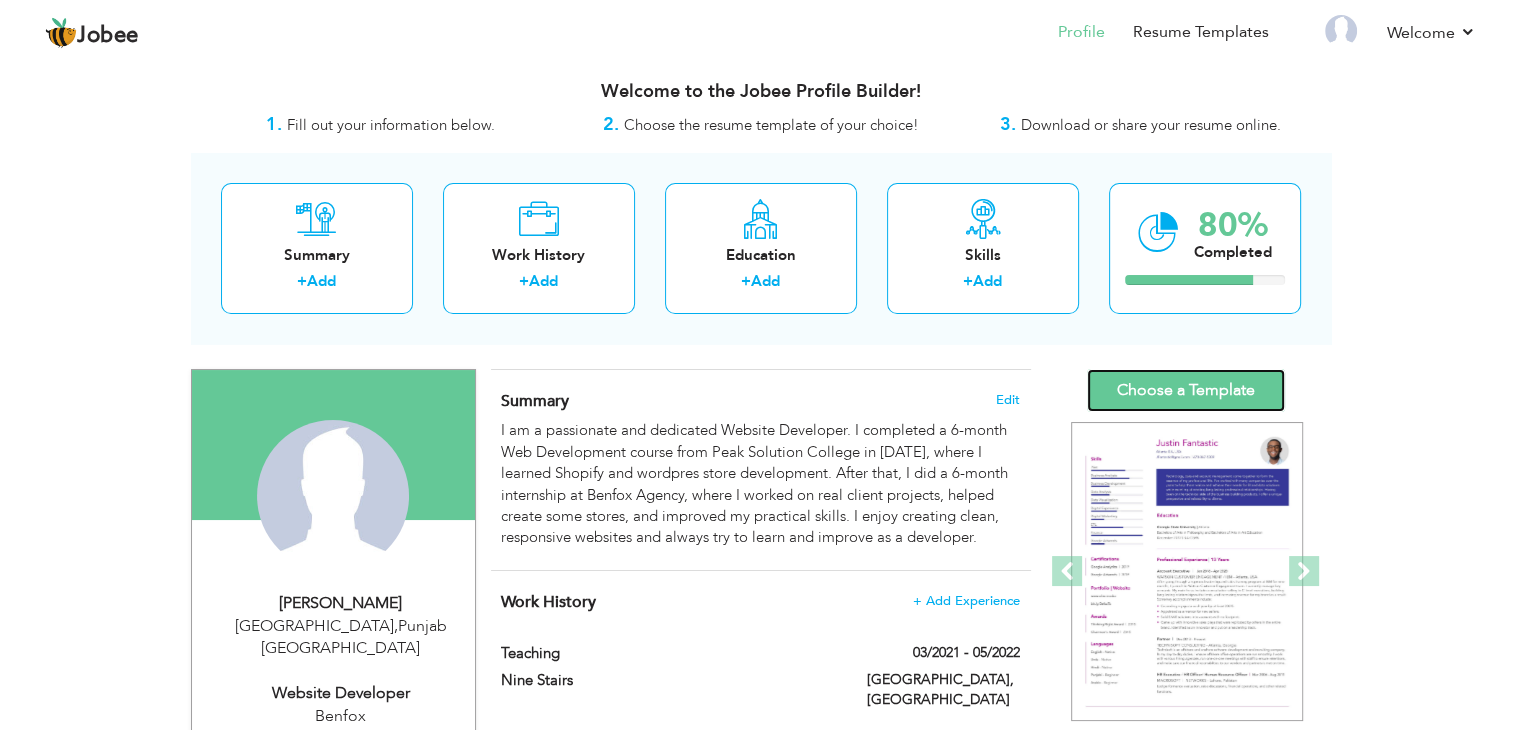 click on "Choose a Template" at bounding box center [1186, 390] 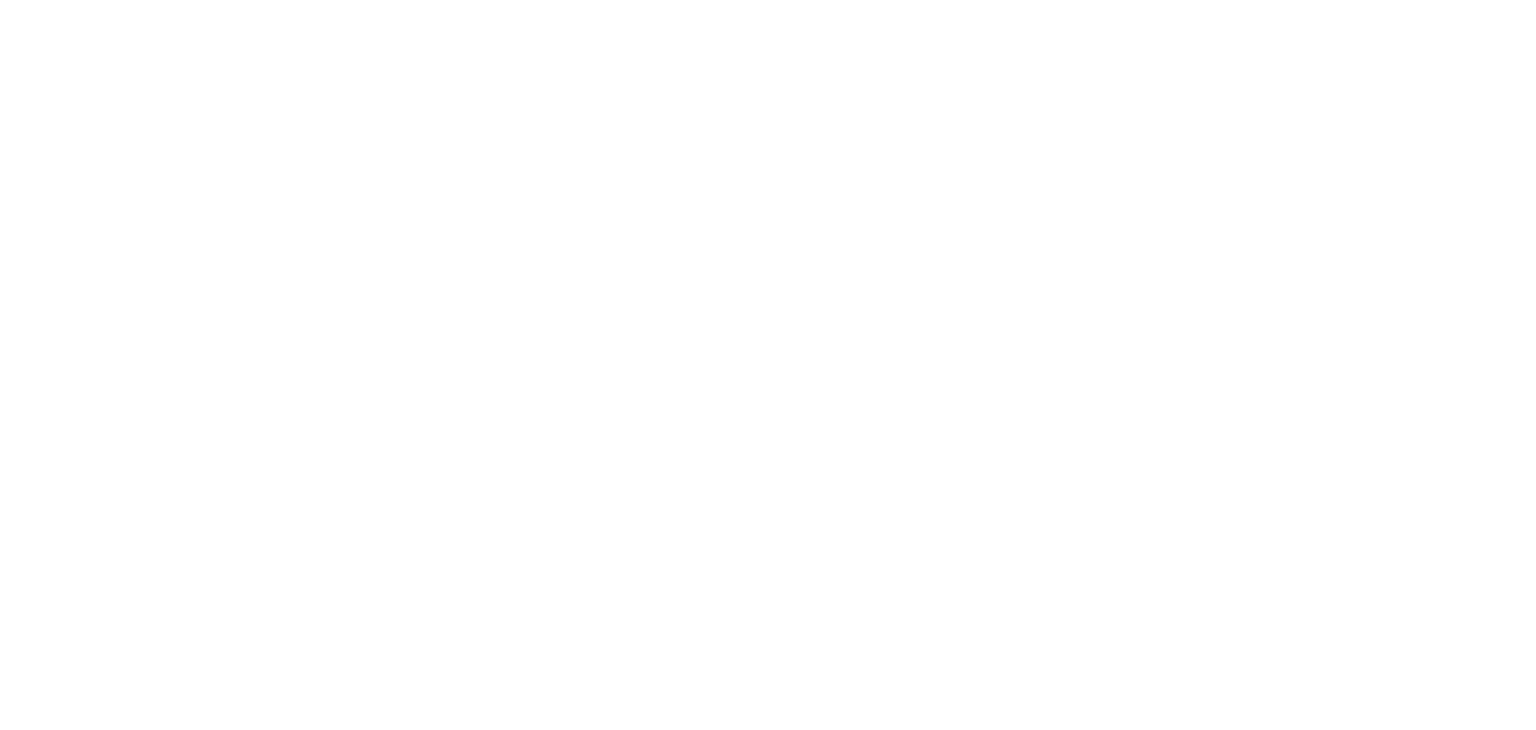 scroll, scrollTop: 0, scrollLeft: 0, axis: both 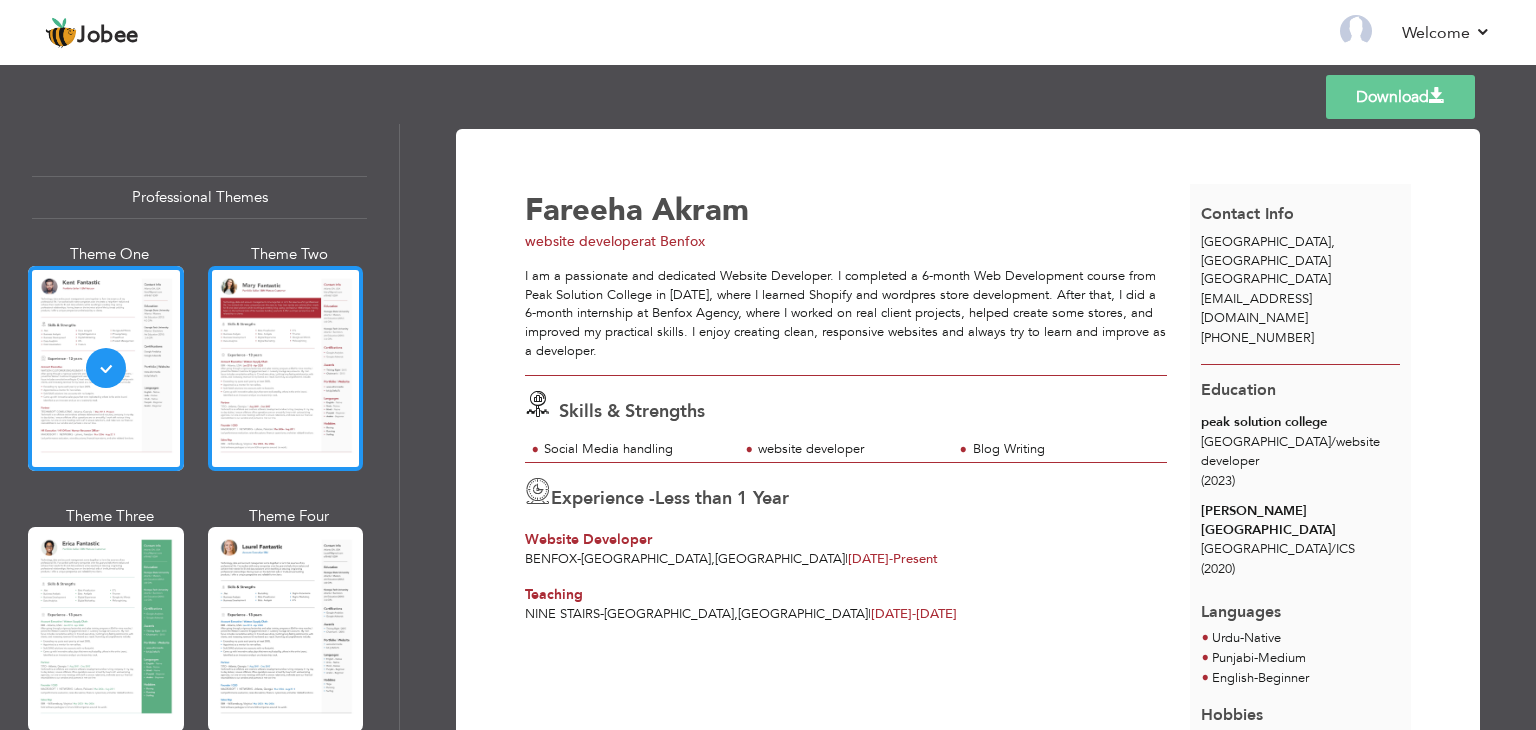 click at bounding box center (286, 368) 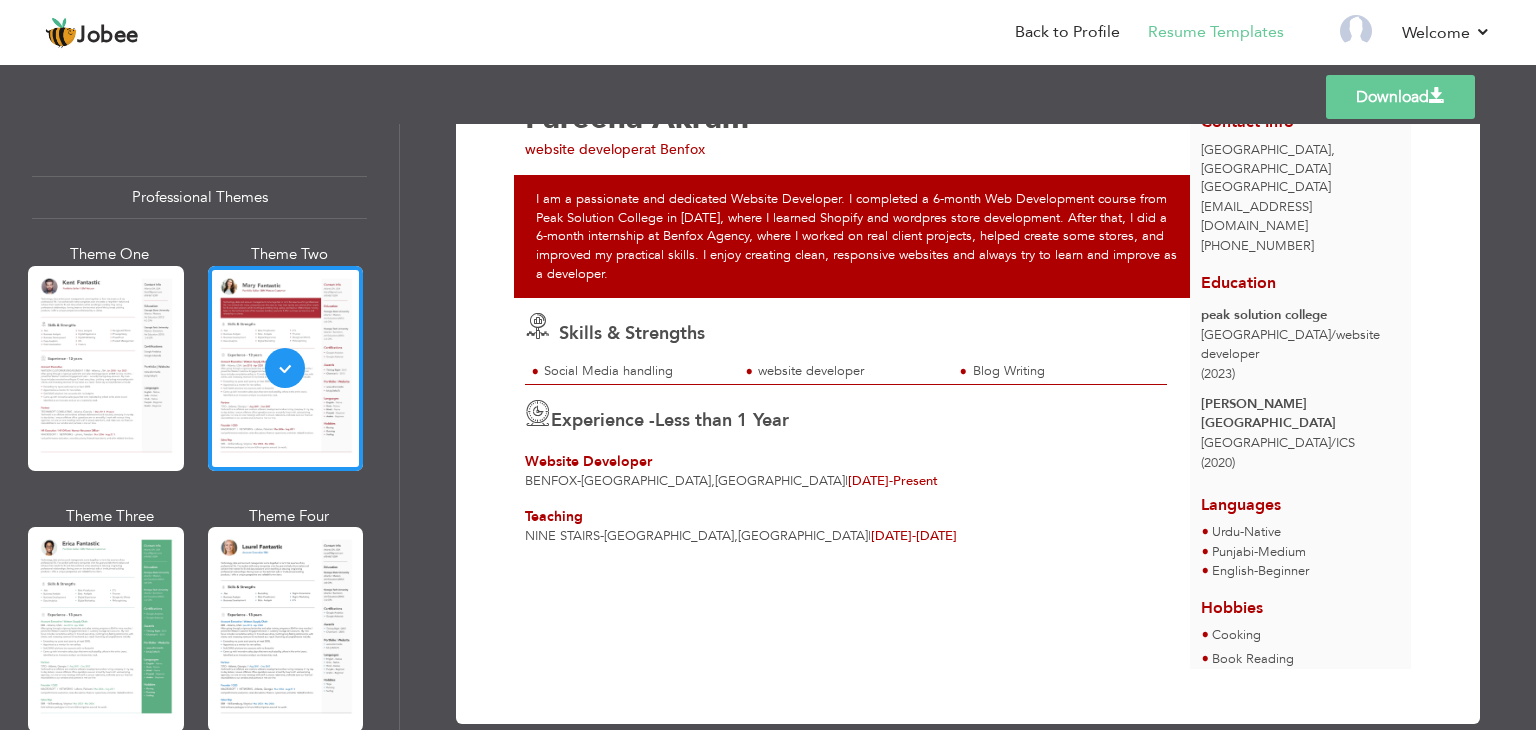 scroll, scrollTop: 98, scrollLeft: 0, axis: vertical 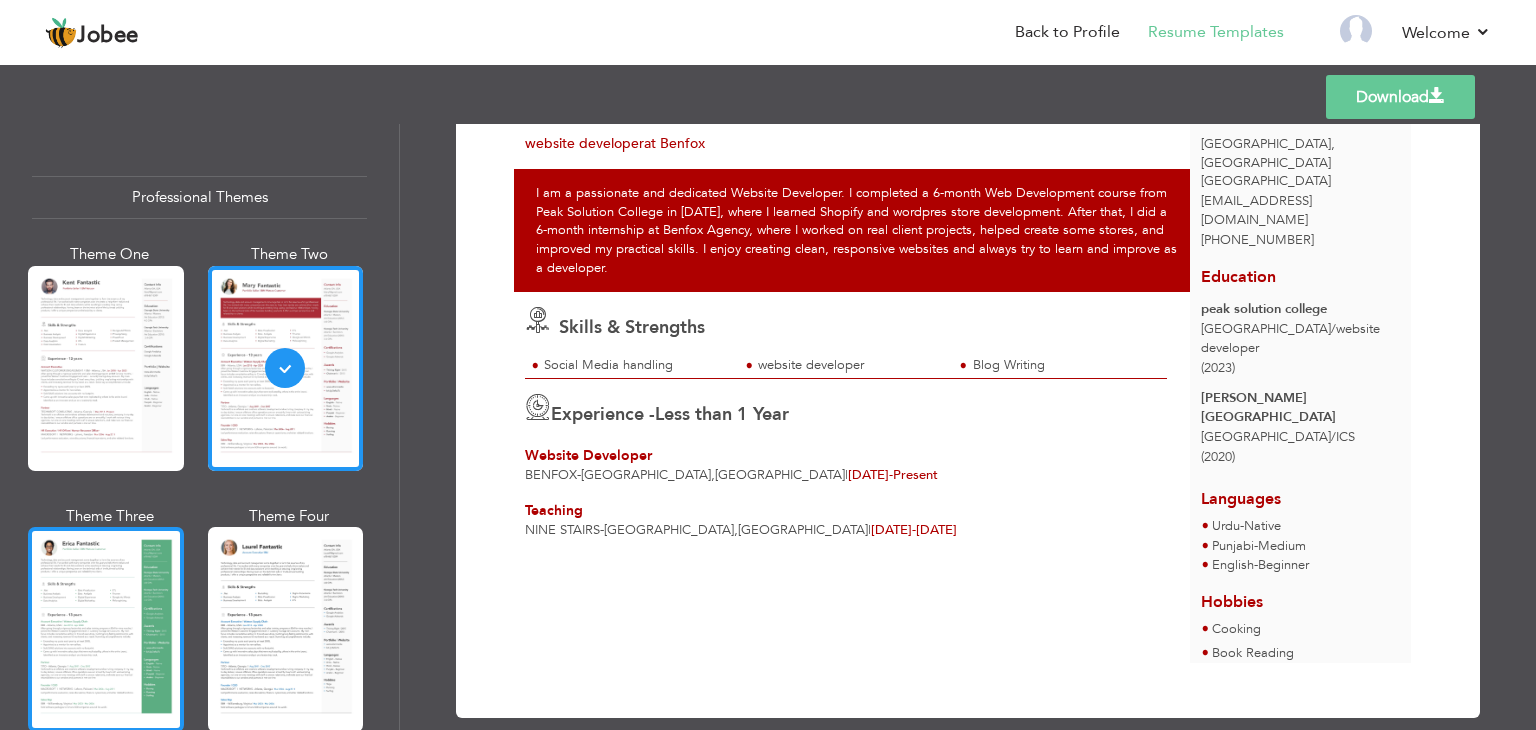 click at bounding box center [106, 629] 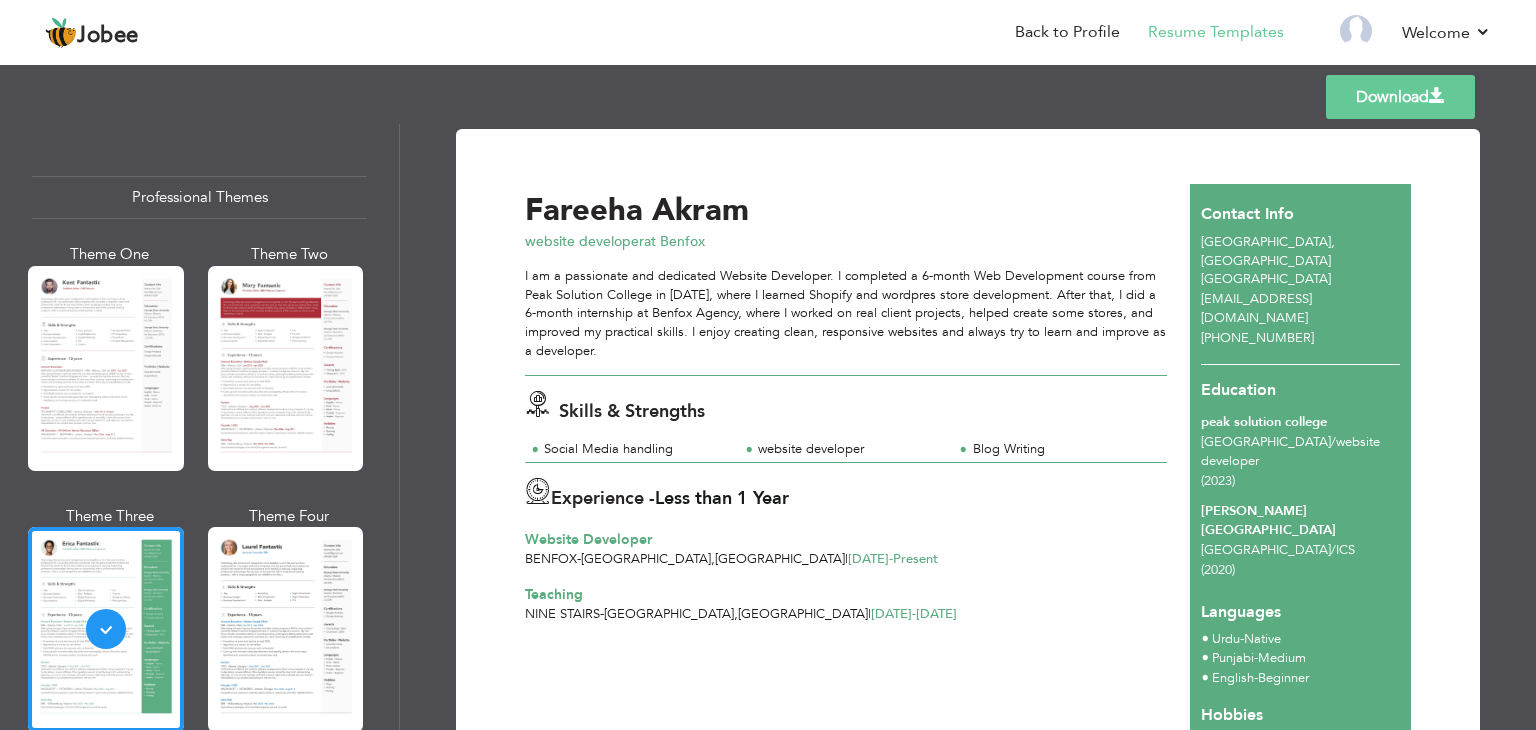 scroll, scrollTop: 98, scrollLeft: 0, axis: vertical 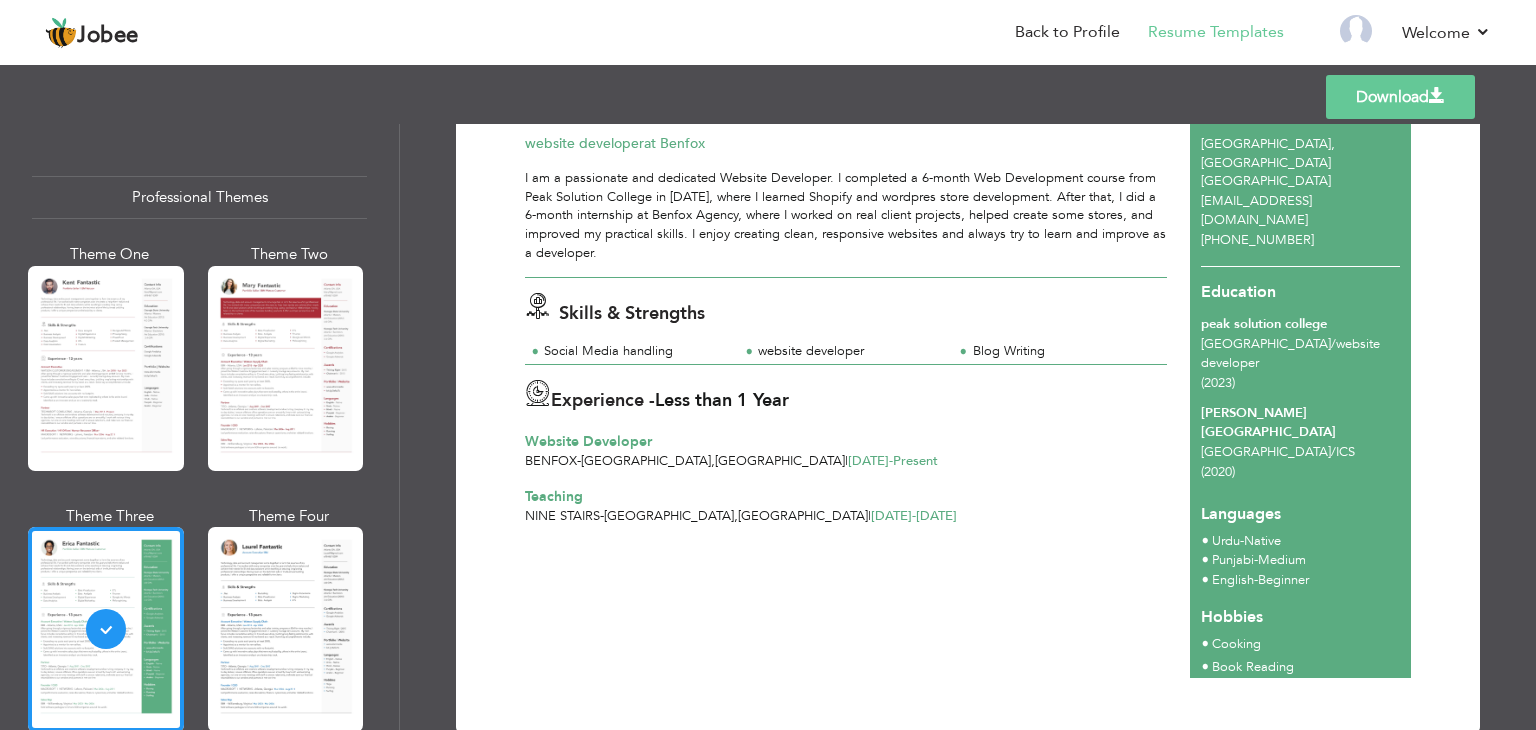 click at bounding box center [286, 629] 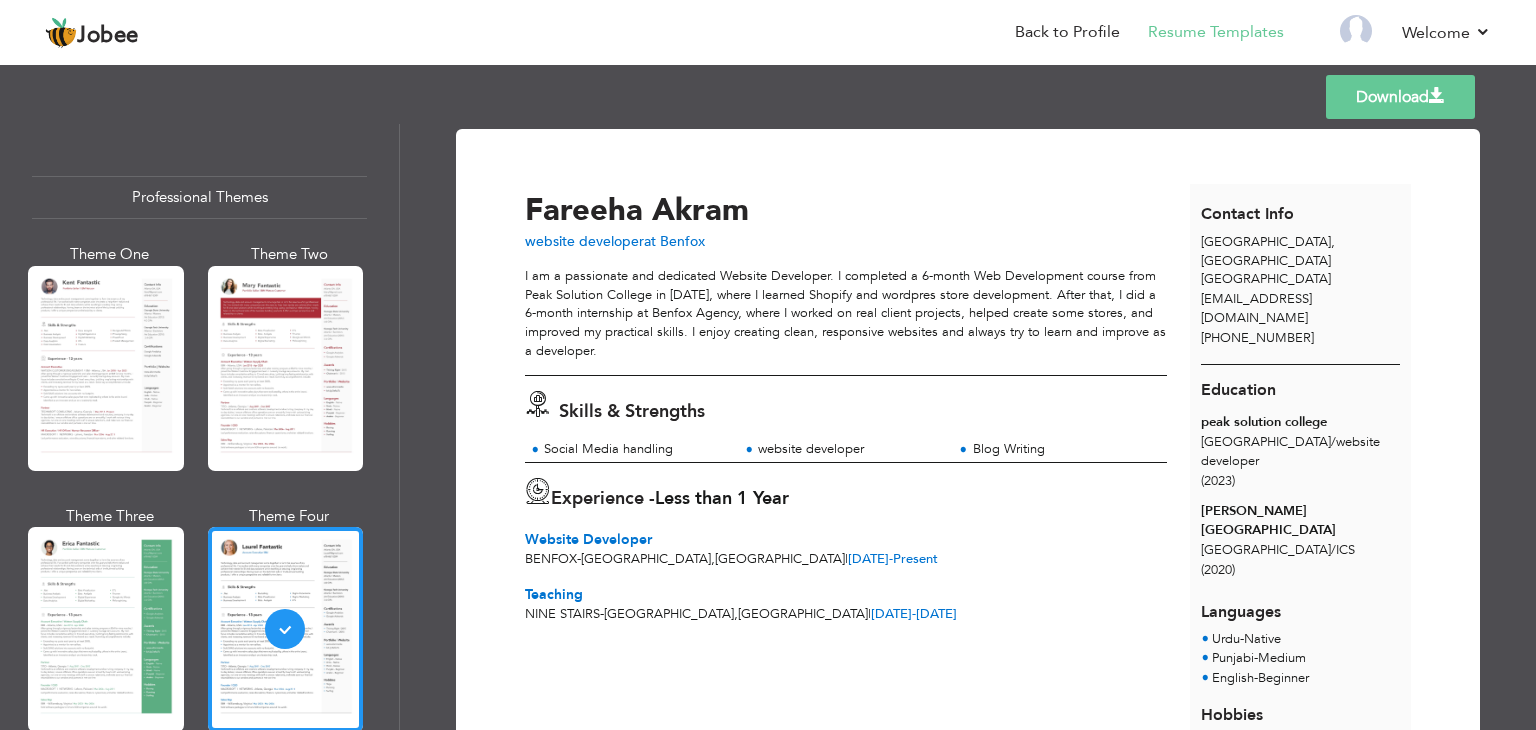 scroll, scrollTop: 98, scrollLeft: 0, axis: vertical 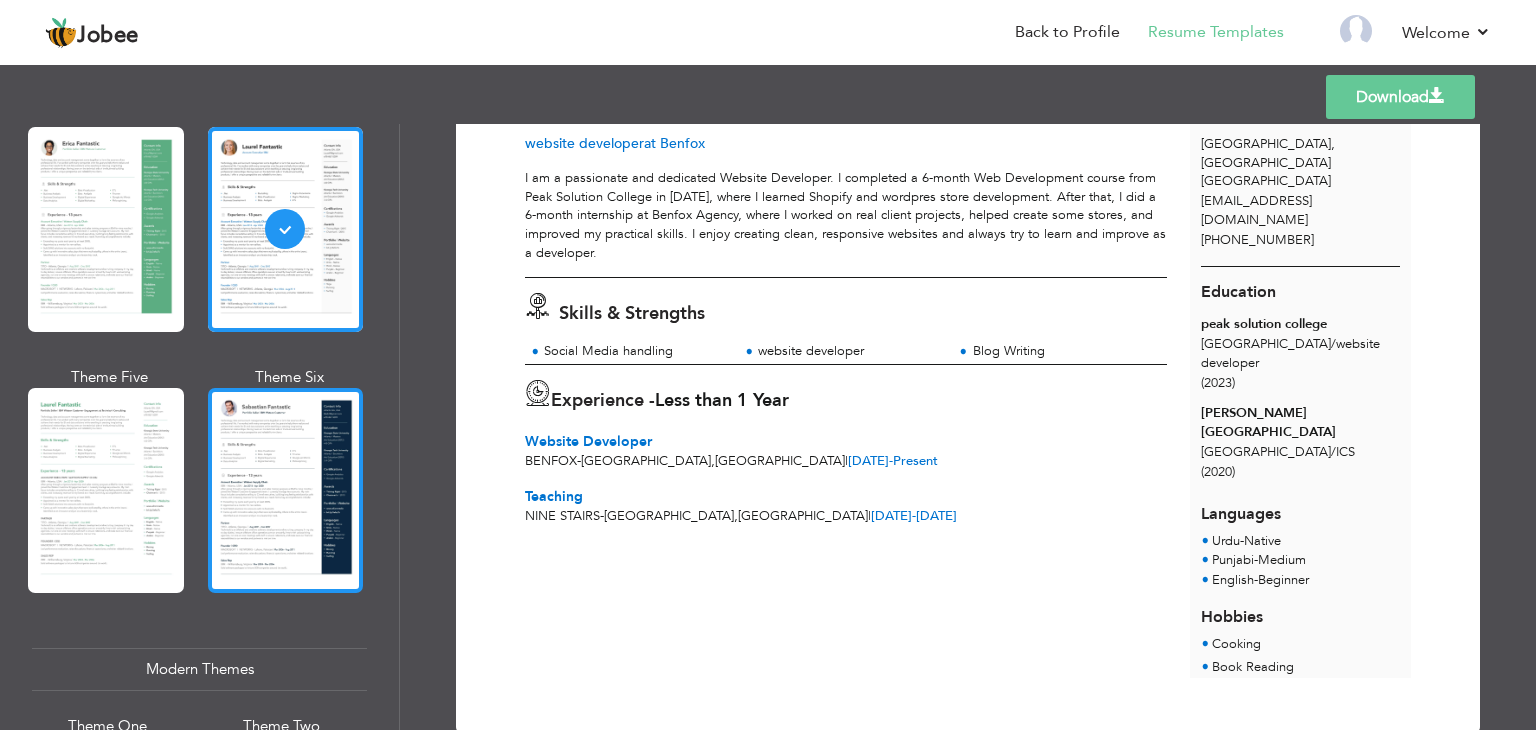 click at bounding box center [286, 490] 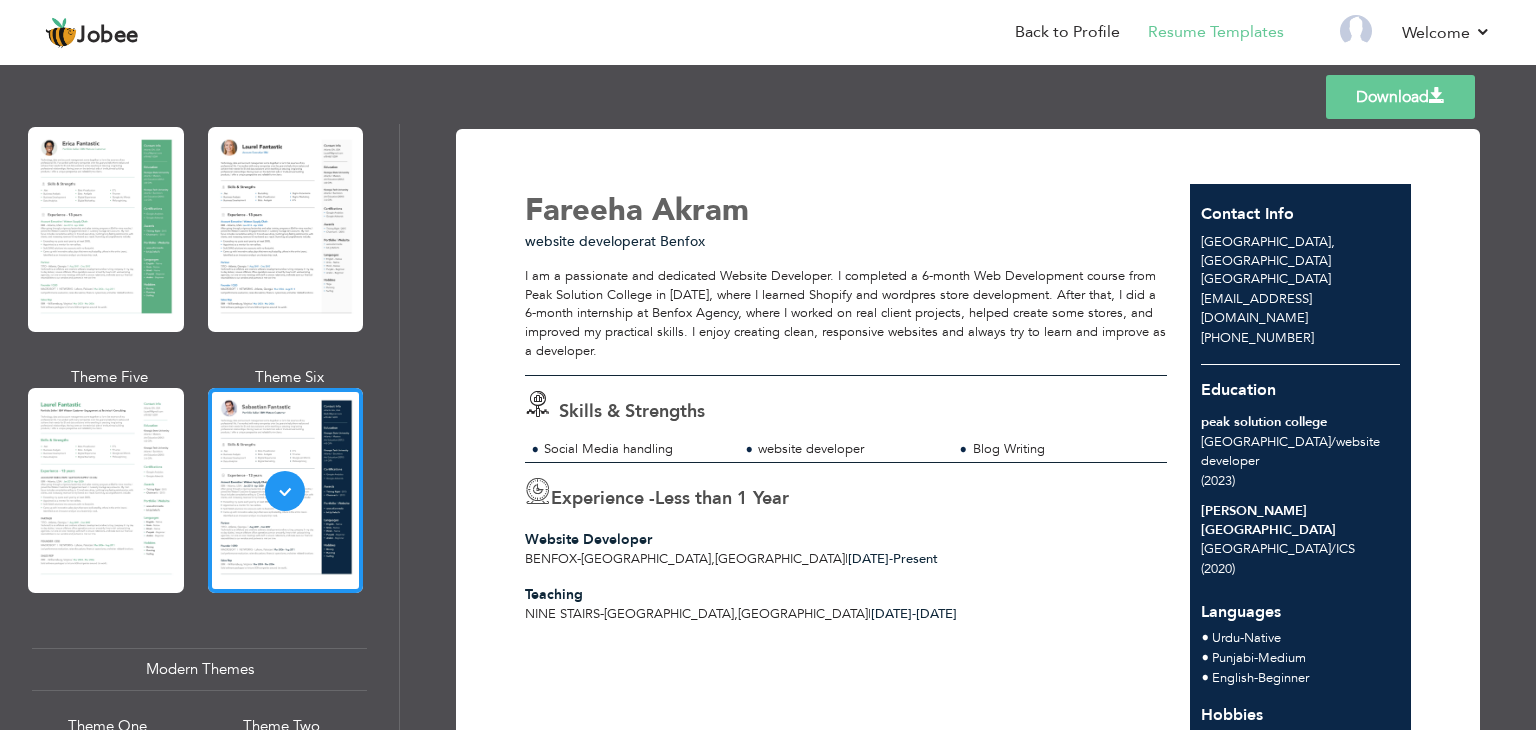 scroll, scrollTop: 98, scrollLeft: 0, axis: vertical 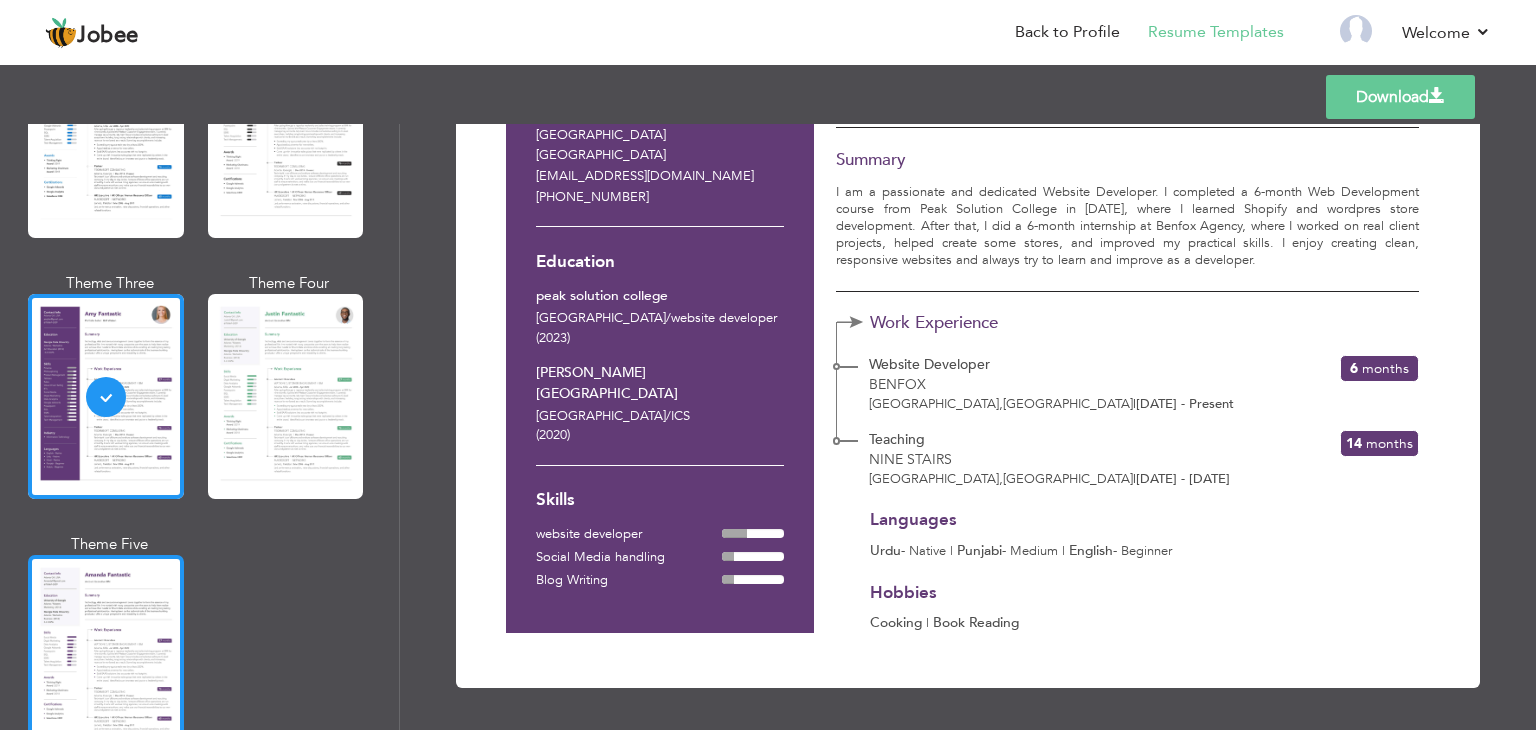 click at bounding box center (106, 657) 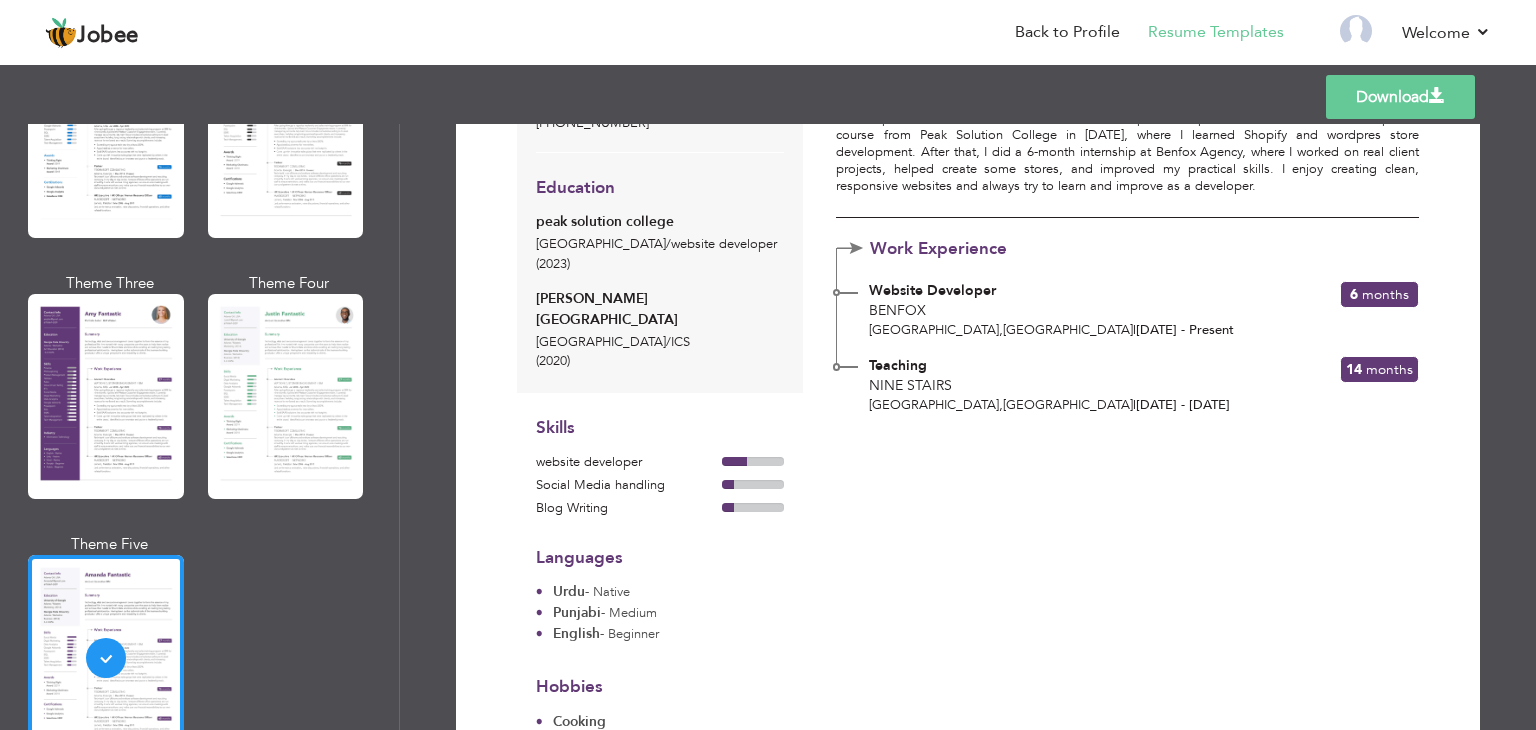 click on "Download" at bounding box center [1400, 97] 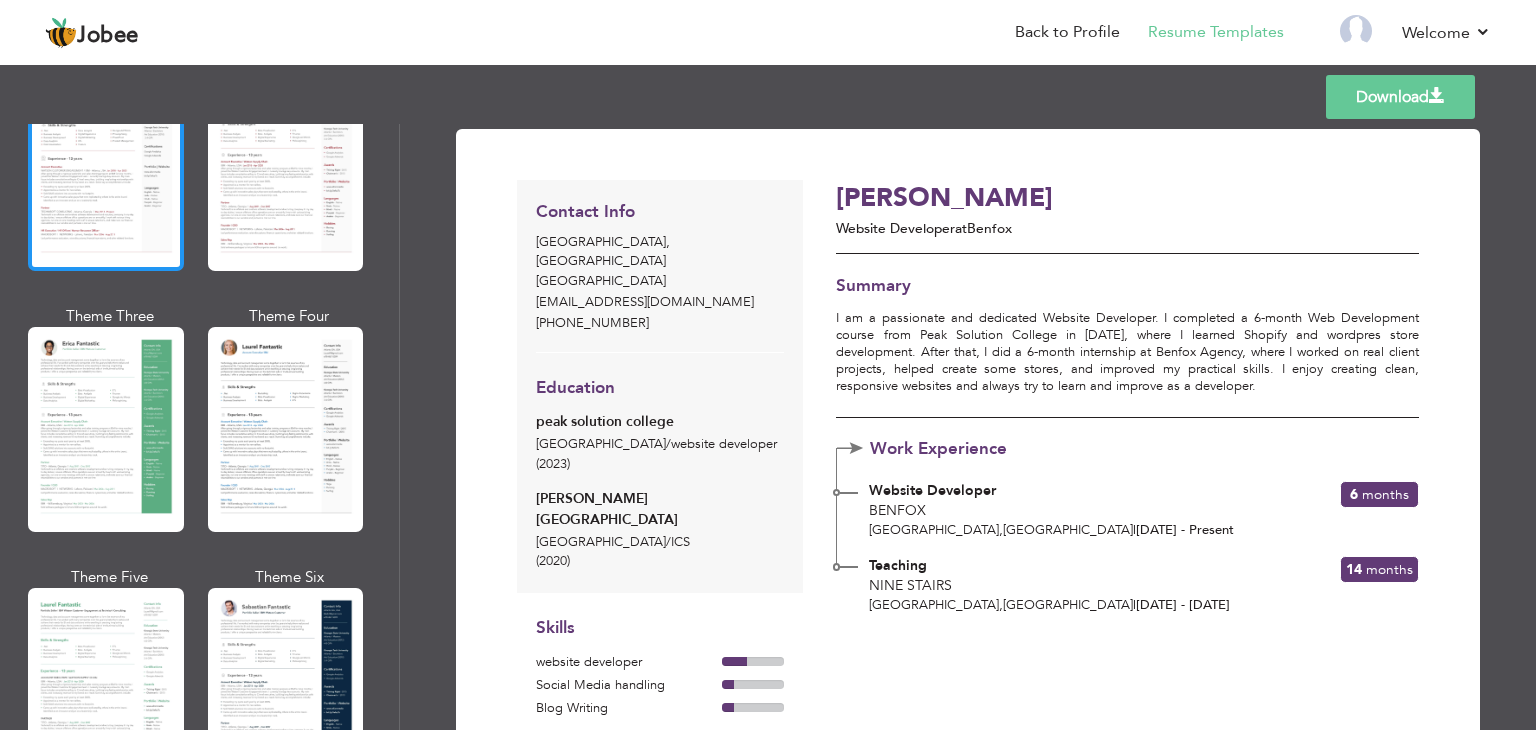 click at bounding box center (106, 168) 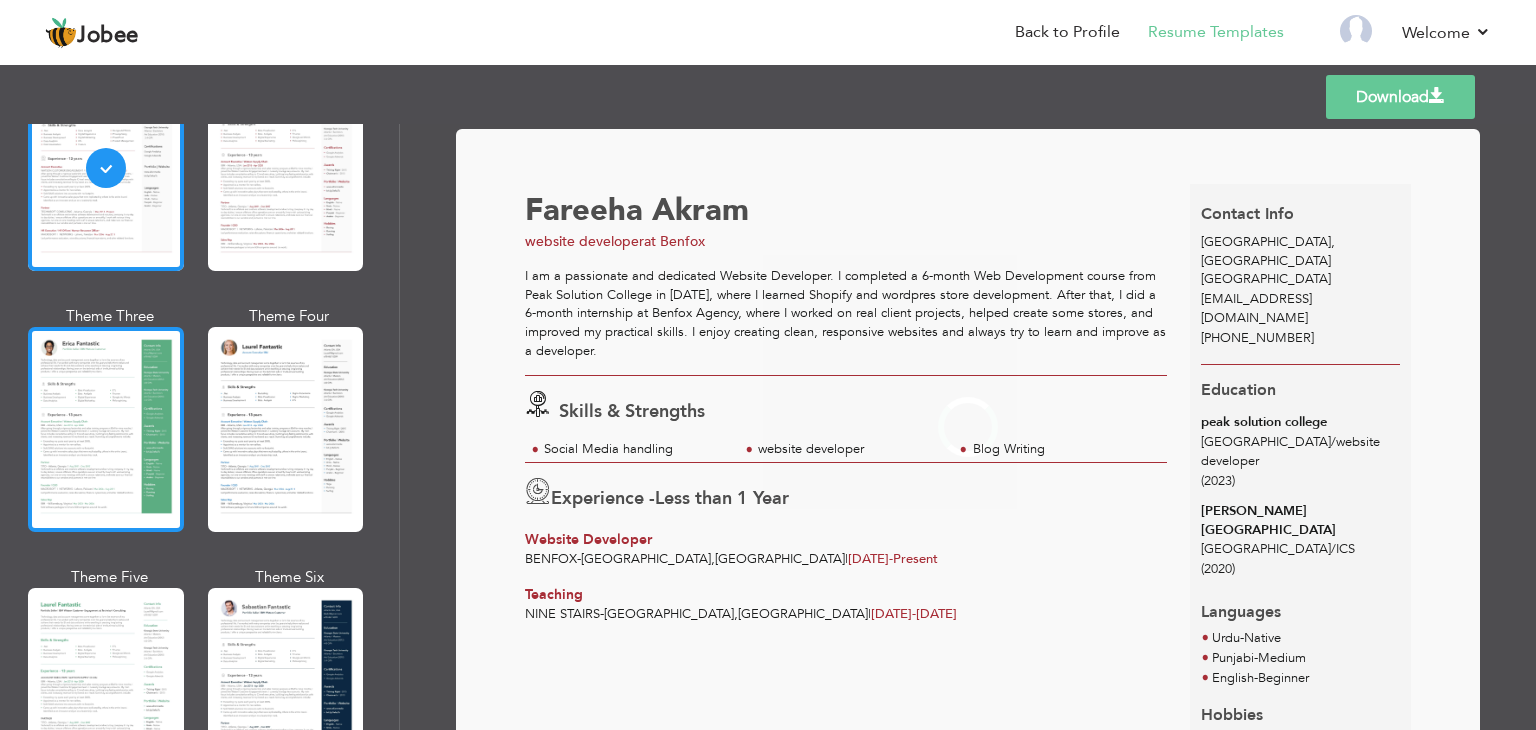 click at bounding box center [106, 429] 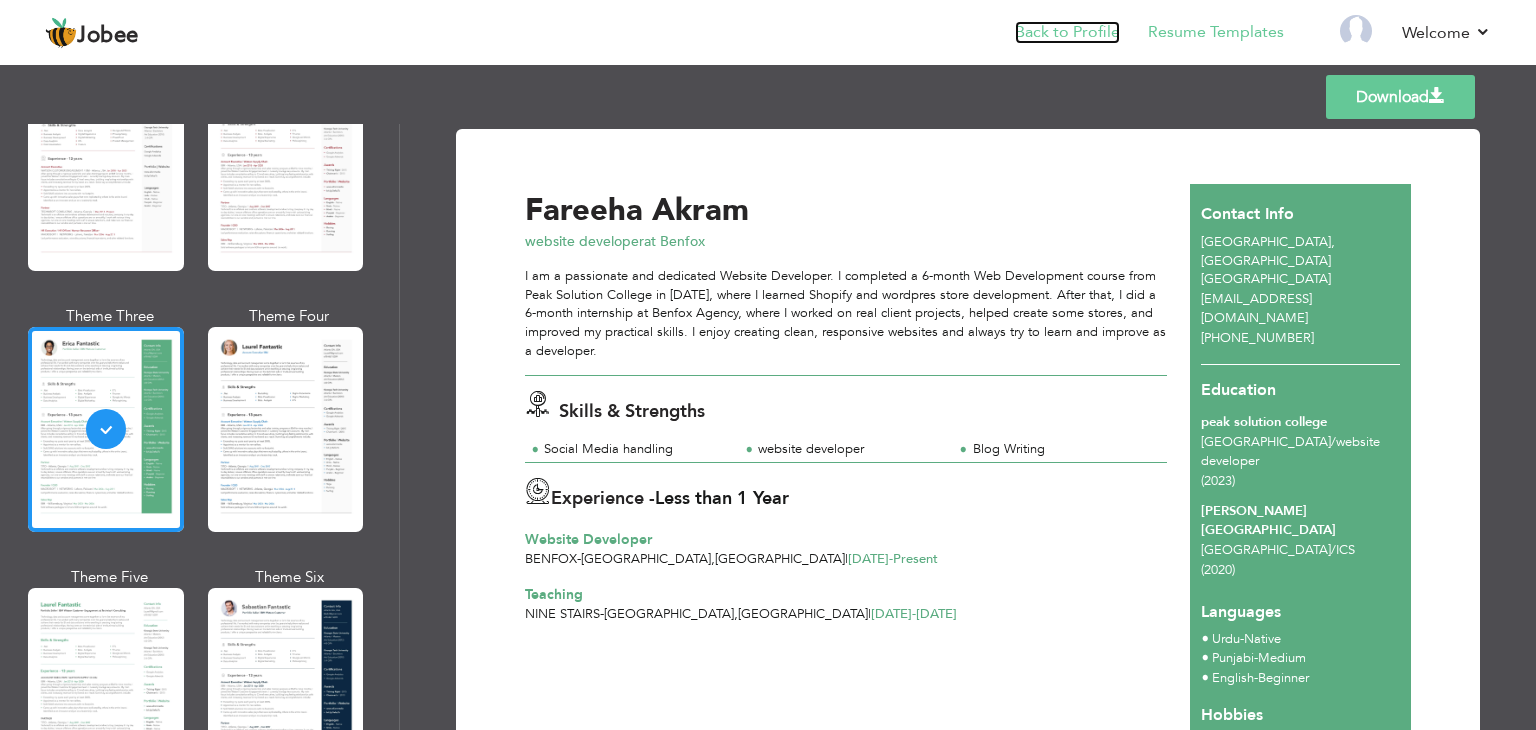 click on "Back to Profile" at bounding box center [1067, 32] 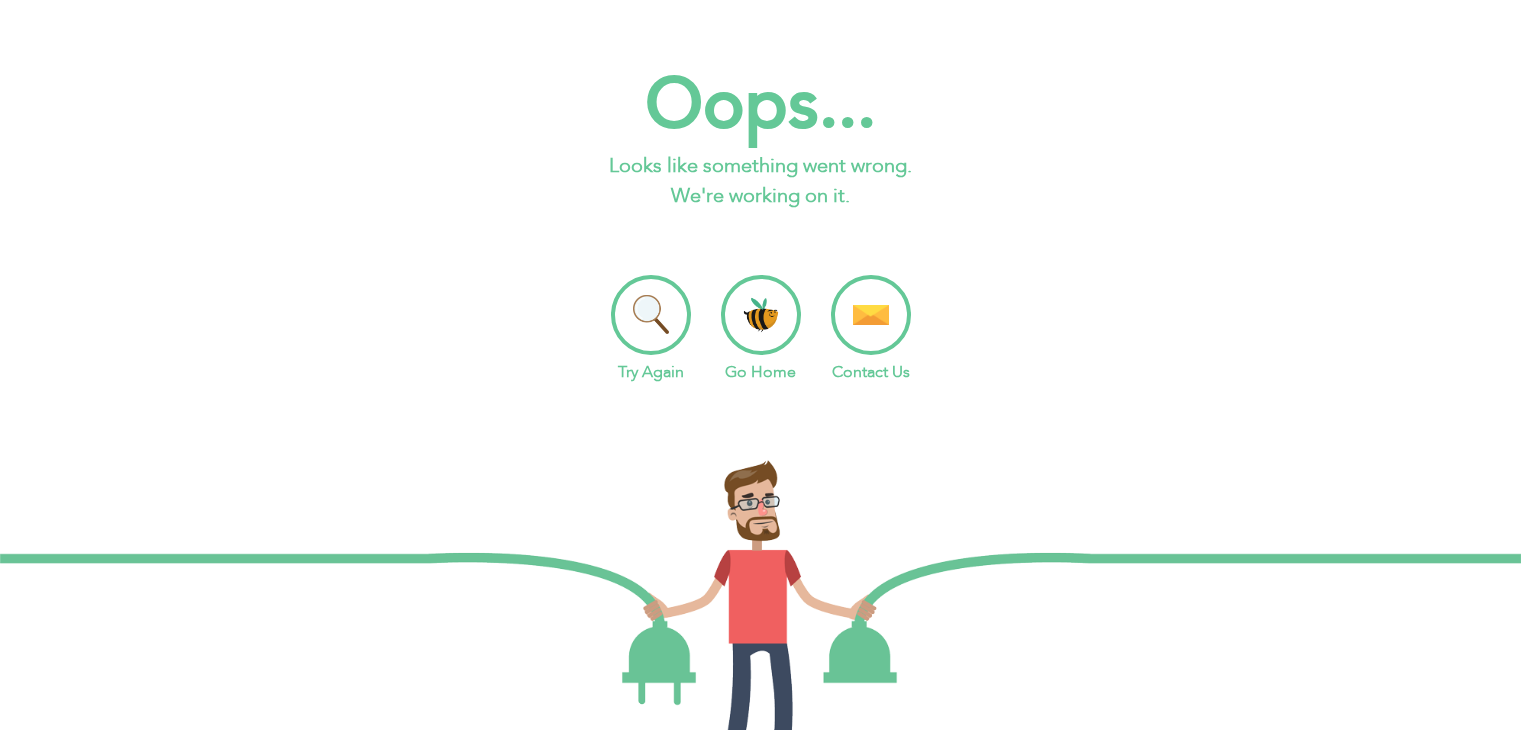 scroll, scrollTop: 0, scrollLeft: 0, axis: both 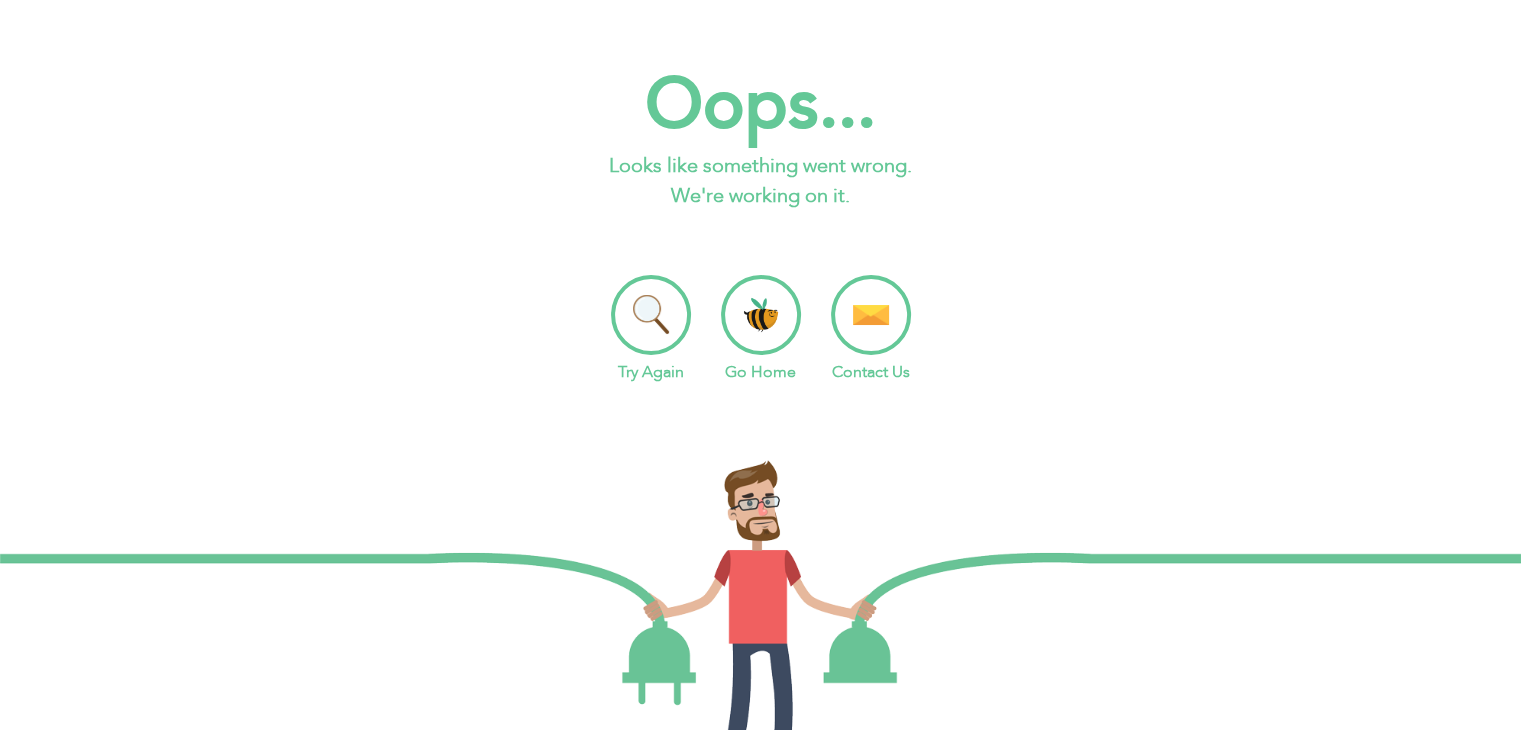 click on "Try Again
Go Home
Contact Us" at bounding box center (760, 329) 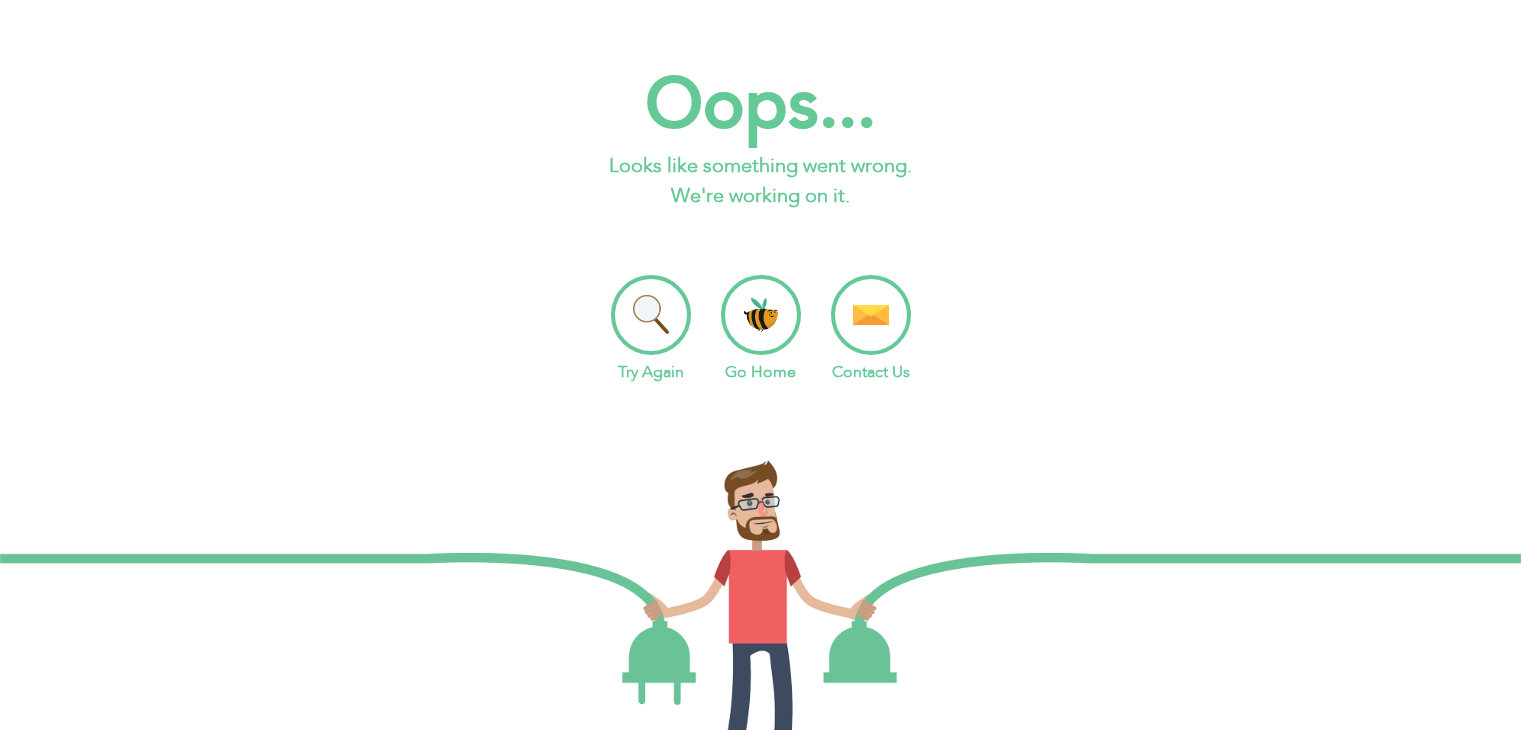 scroll, scrollTop: 0, scrollLeft: 0, axis: both 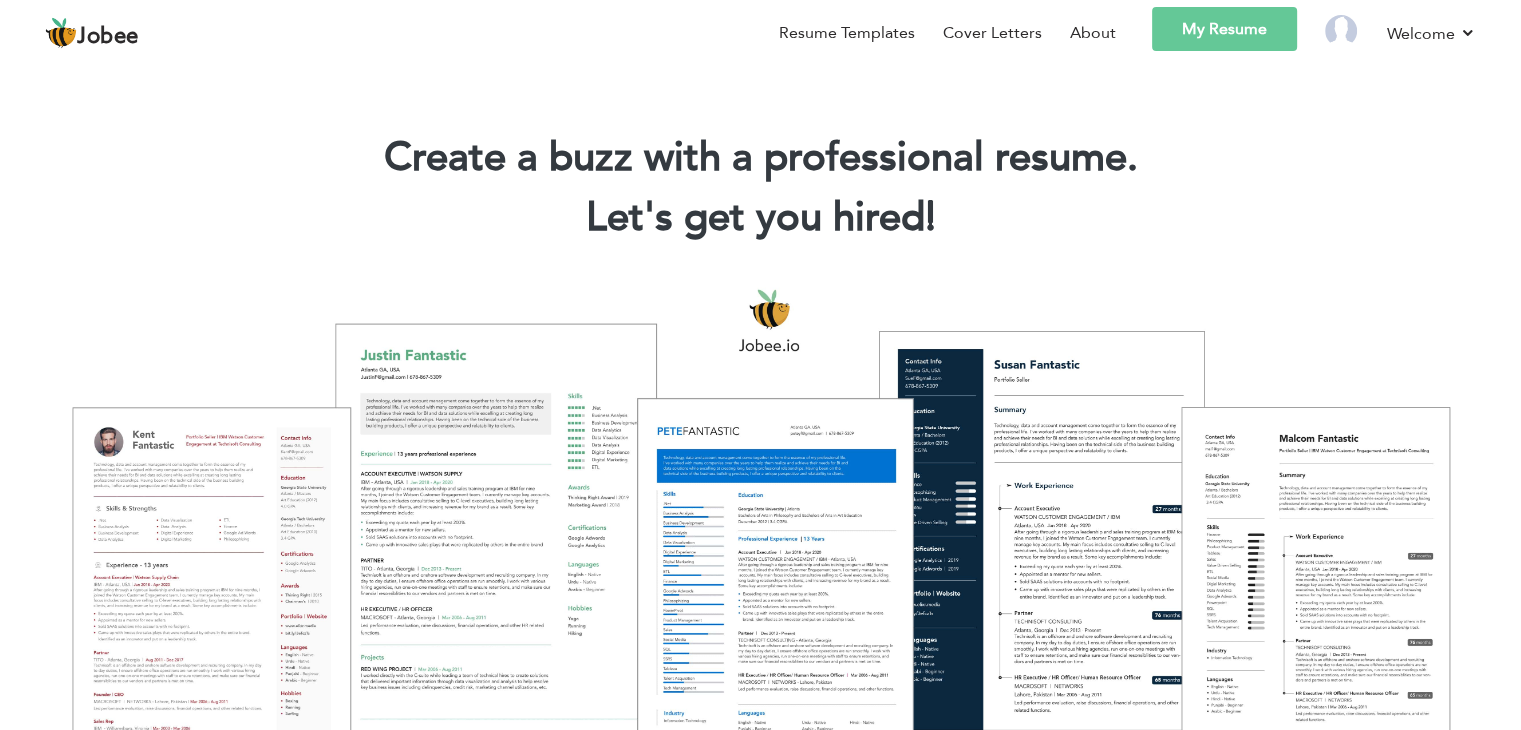 click on "My Resume" at bounding box center (1224, 29) 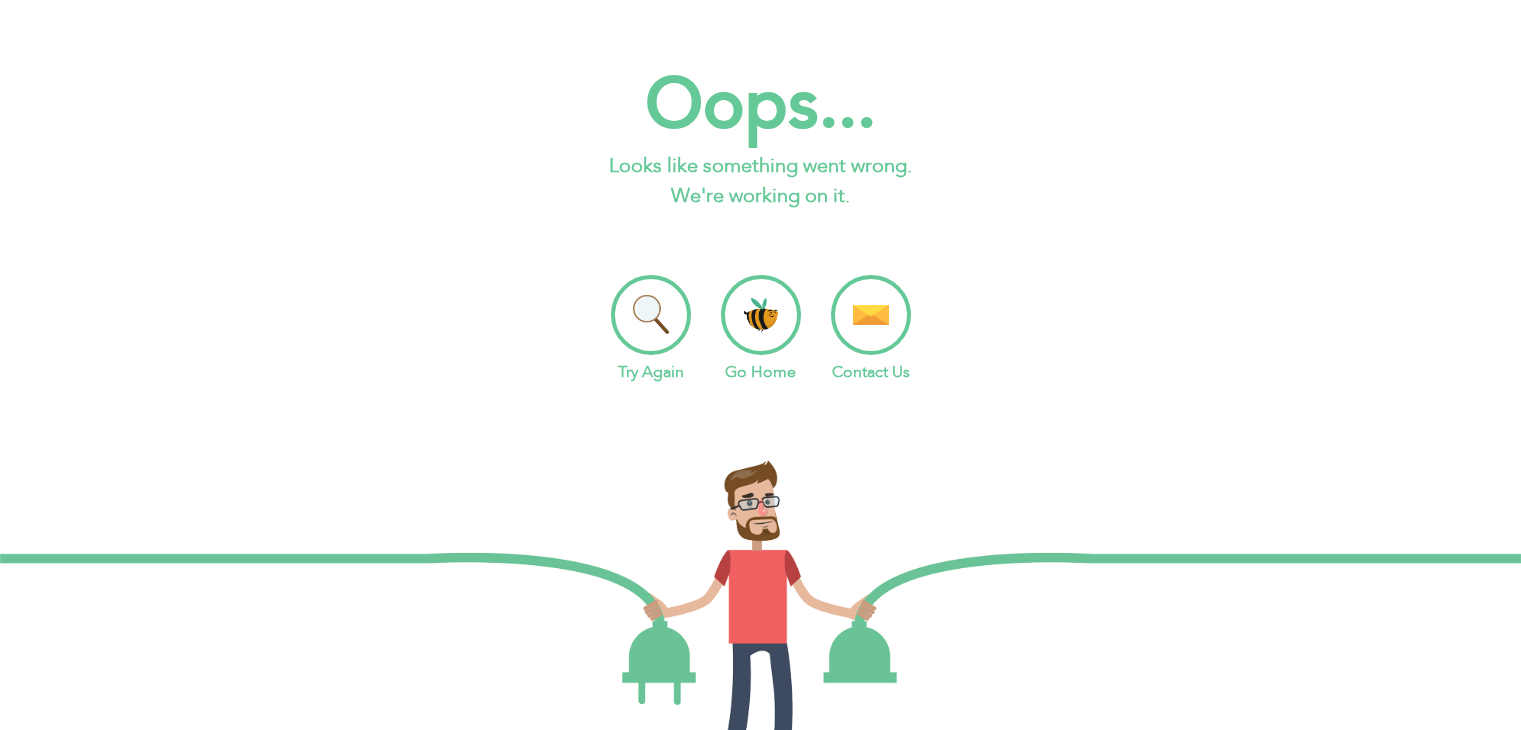 scroll, scrollTop: 0, scrollLeft: 0, axis: both 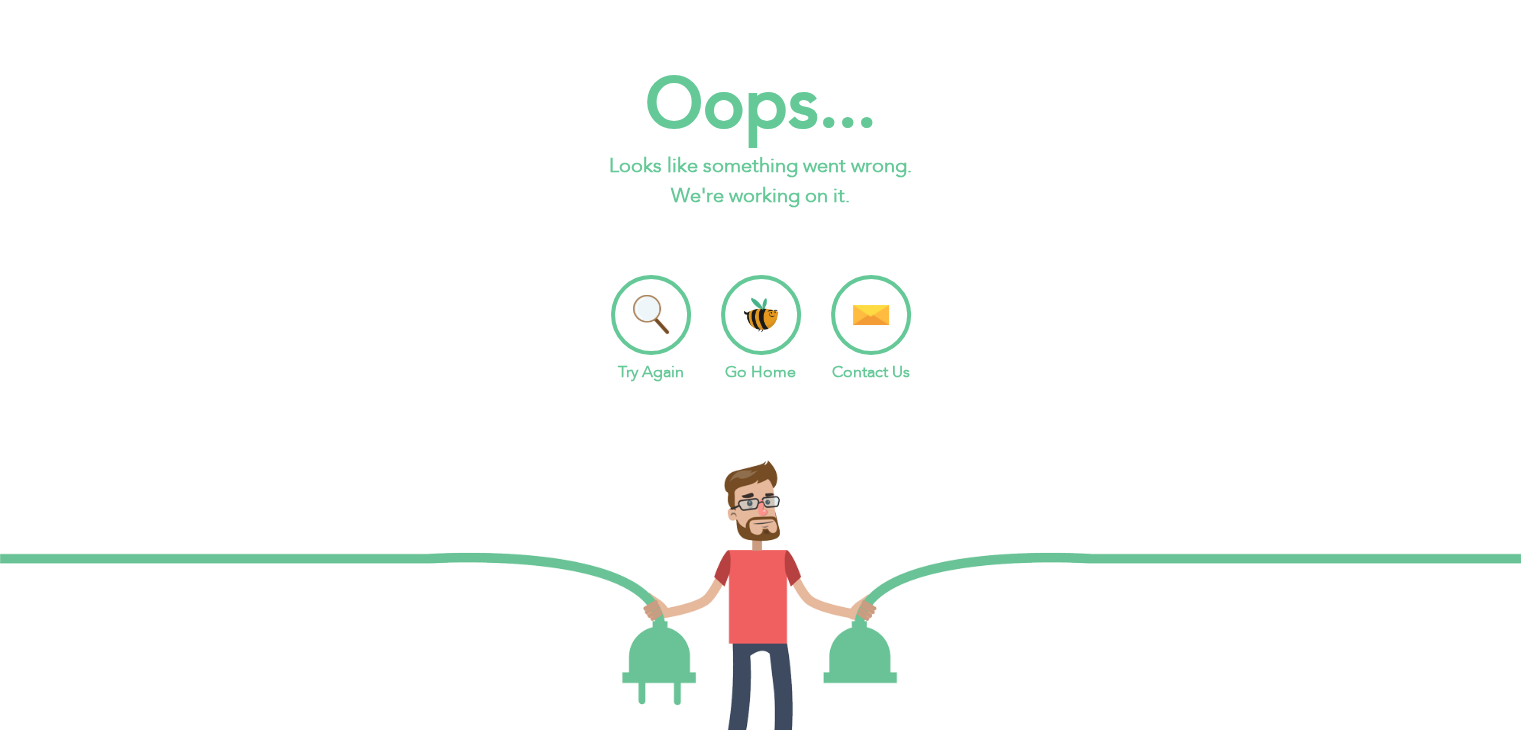 click on "Try Again" at bounding box center [651, 329] 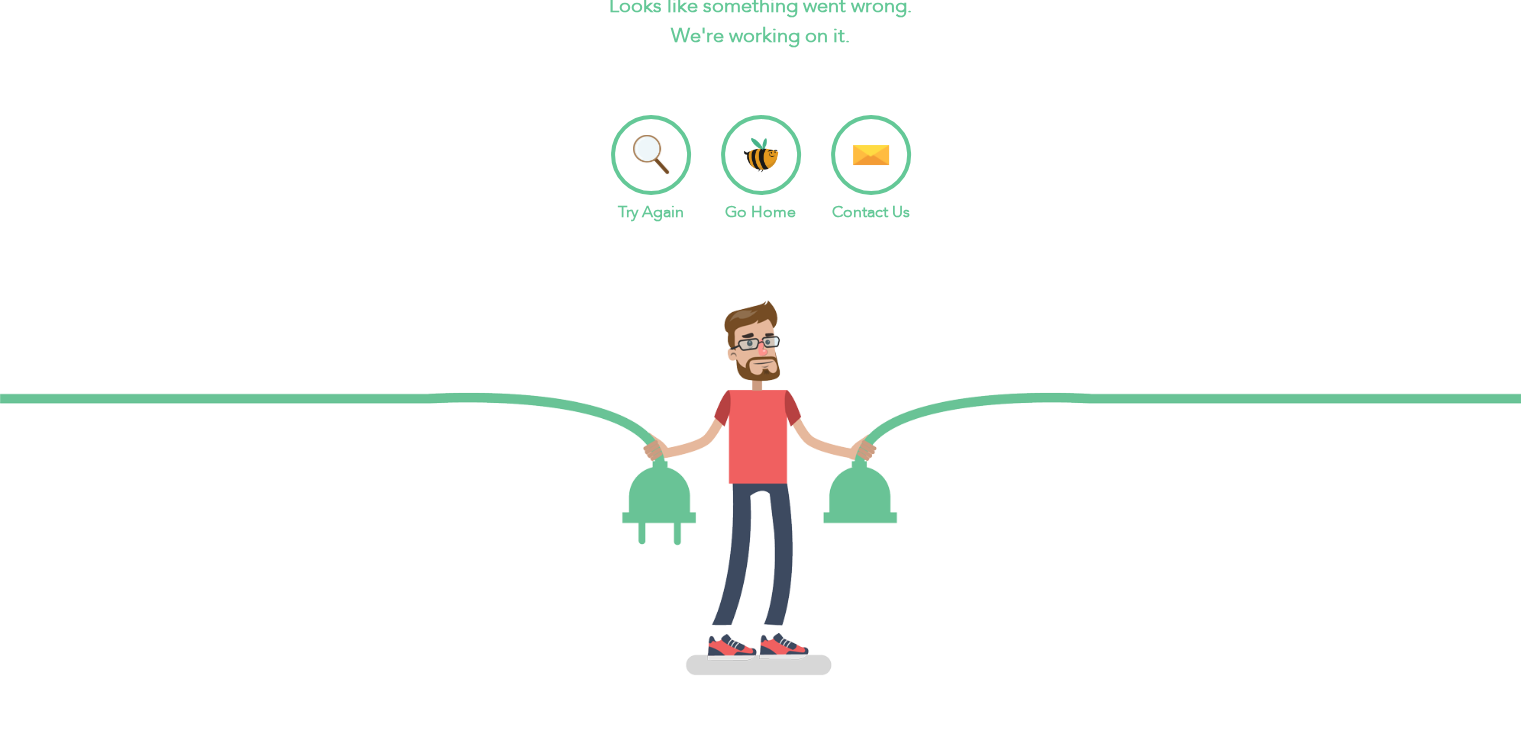 scroll, scrollTop: 177, scrollLeft: 0, axis: vertical 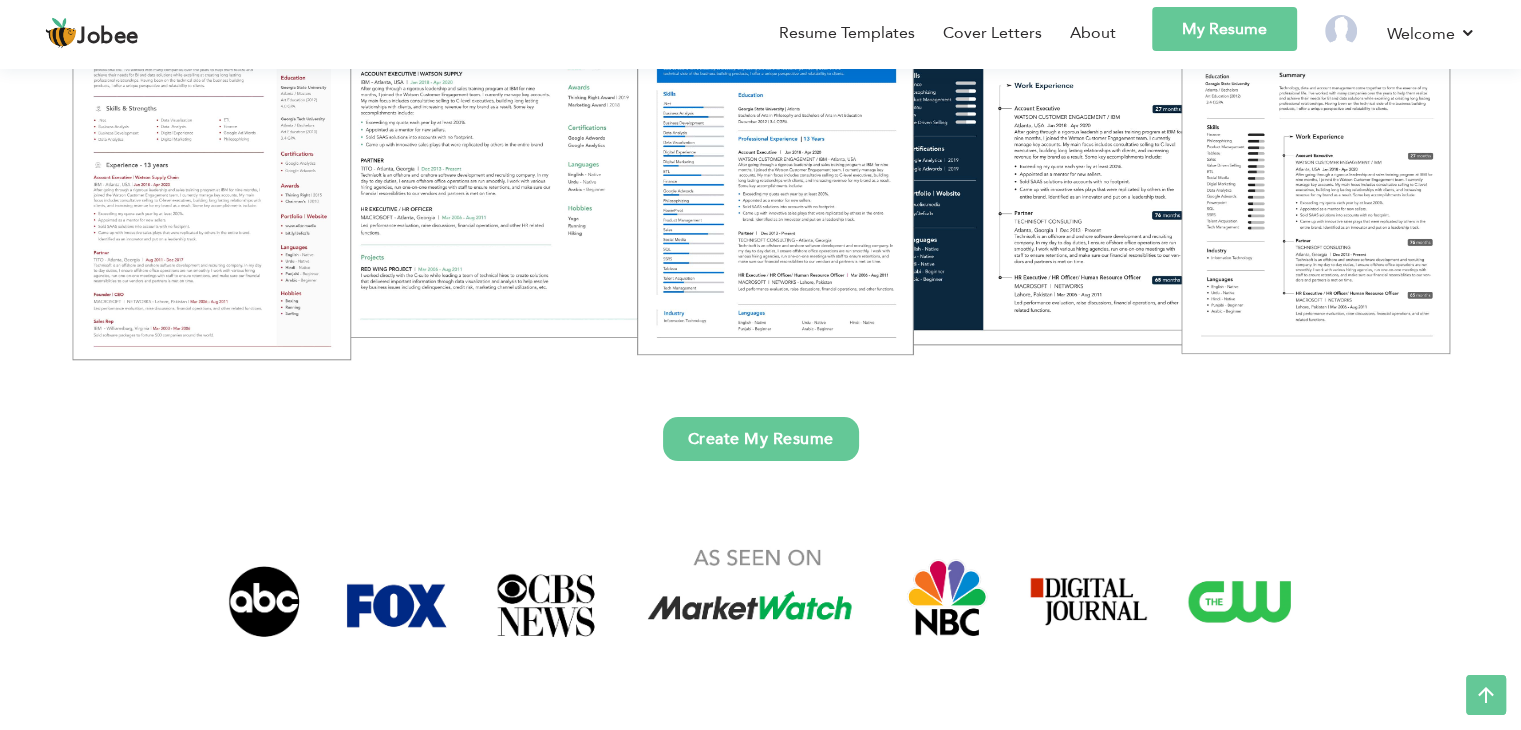 click on "Create My Resume" at bounding box center [761, 439] 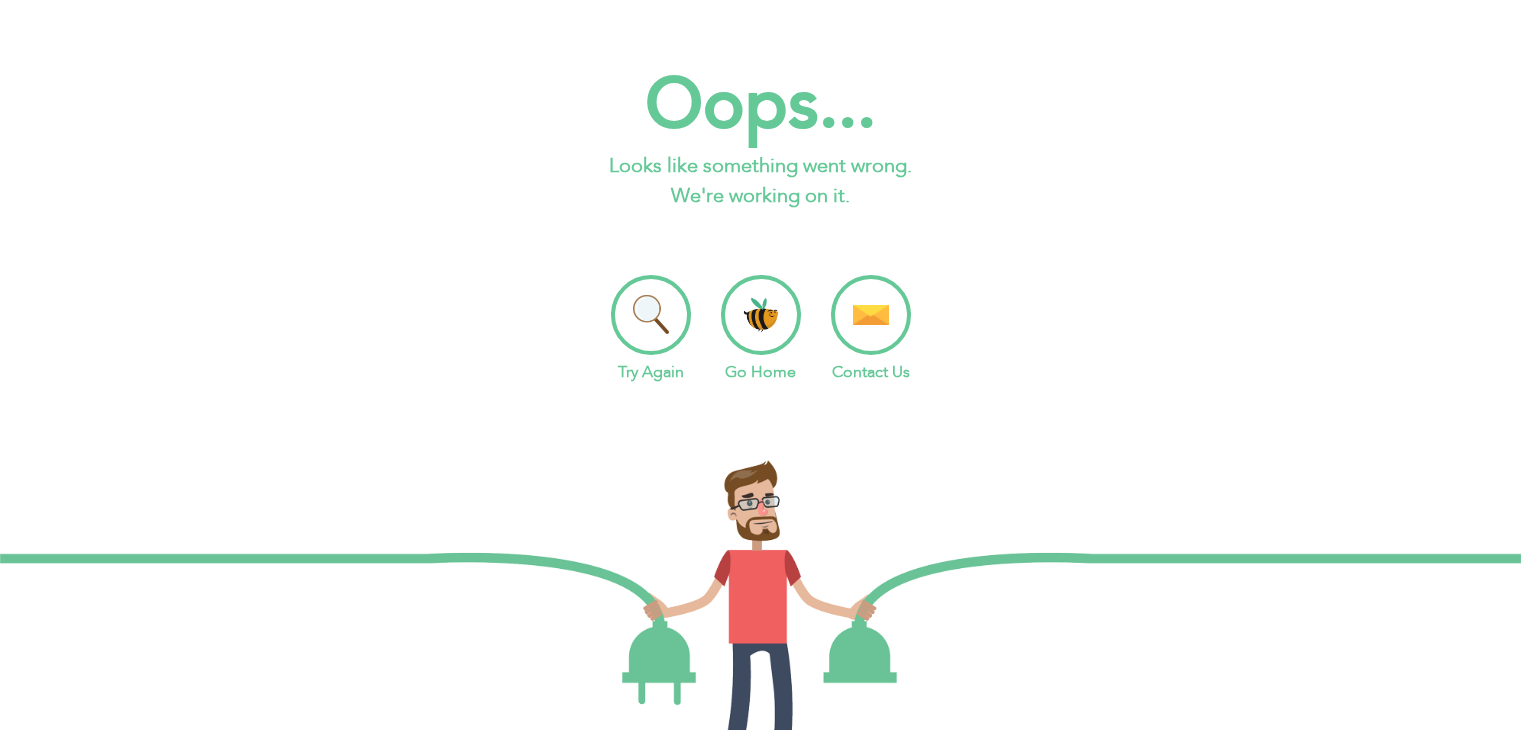 scroll, scrollTop: 0, scrollLeft: 0, axis: both 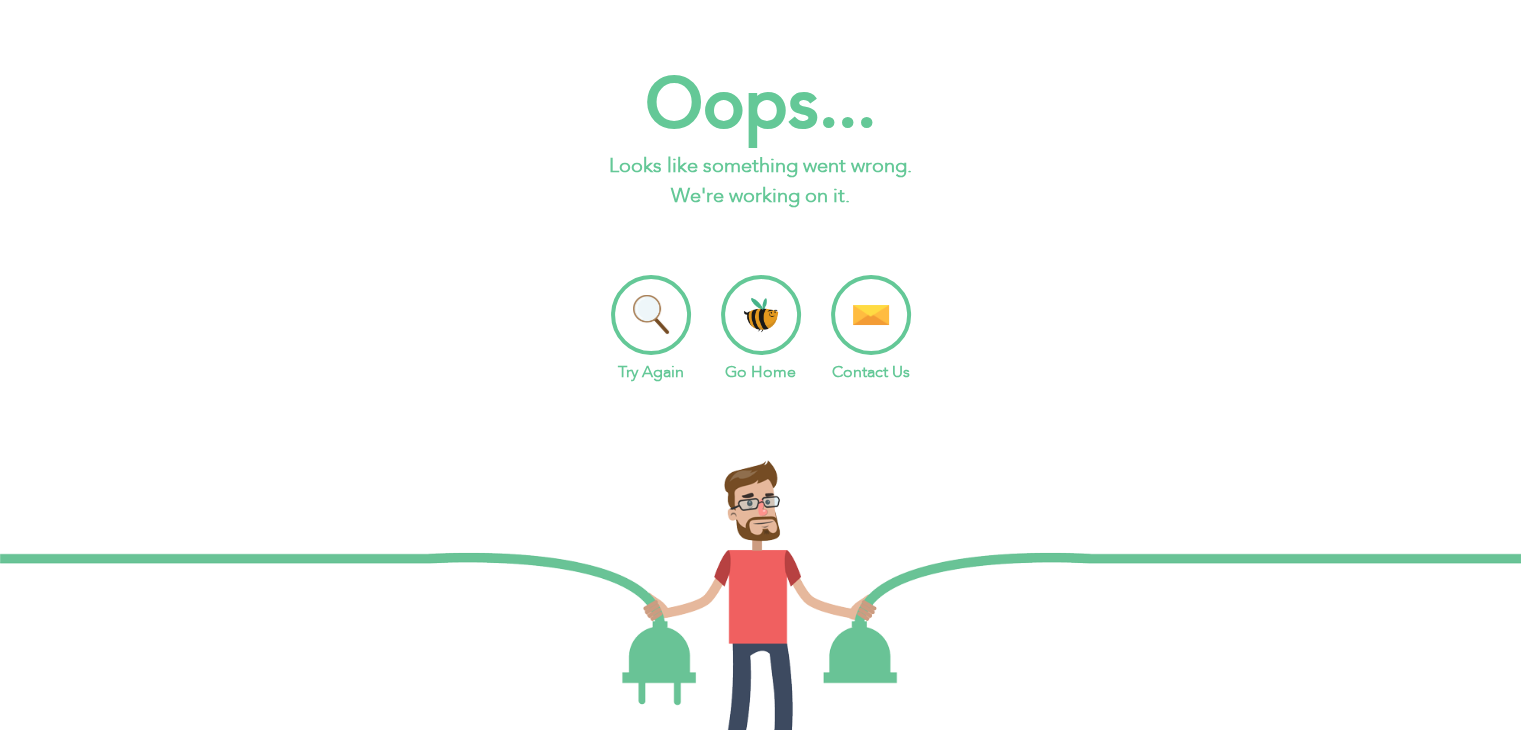 click on "Try Again" at bounding box center (651, 329) 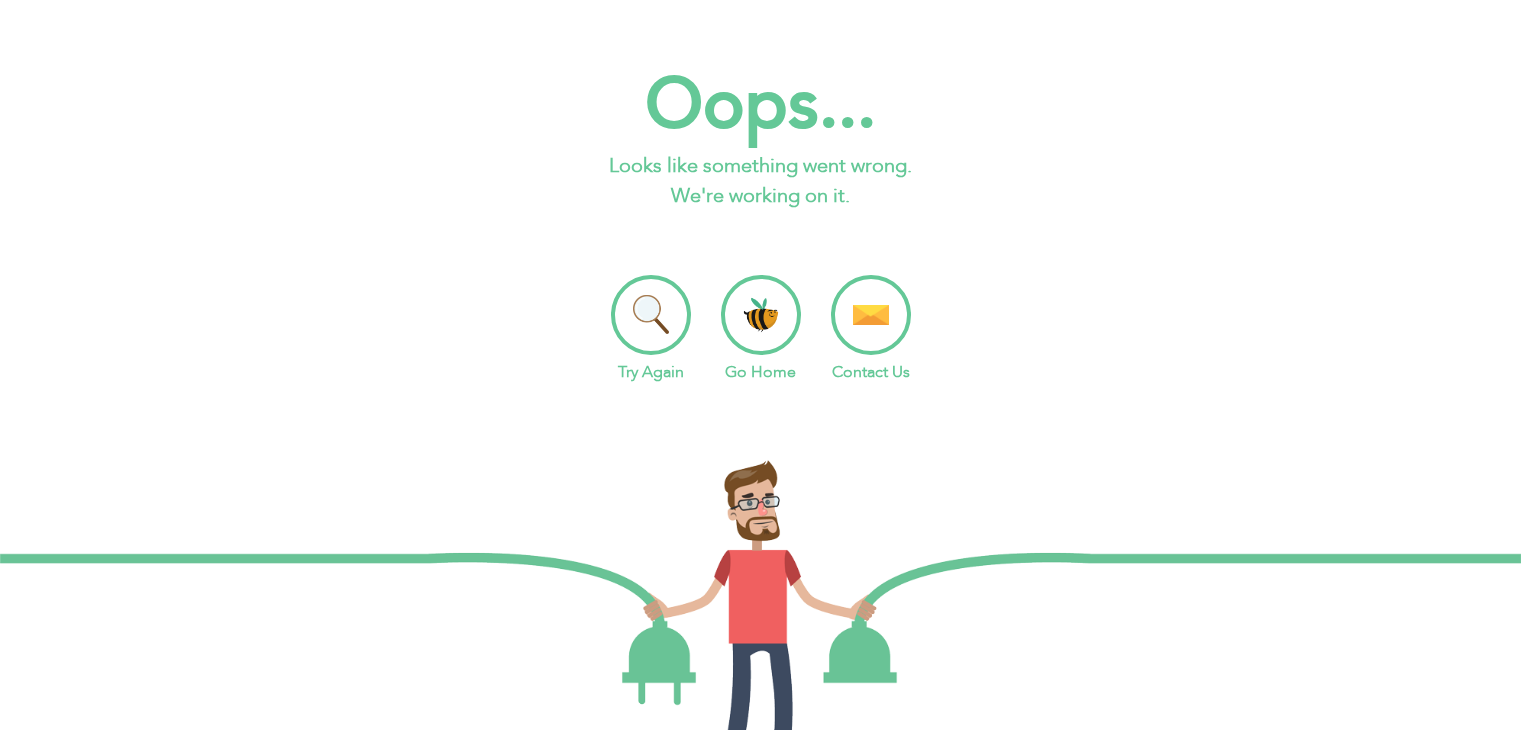 scroll, scrollTop: 0, scrollLeft: 0, axis: both 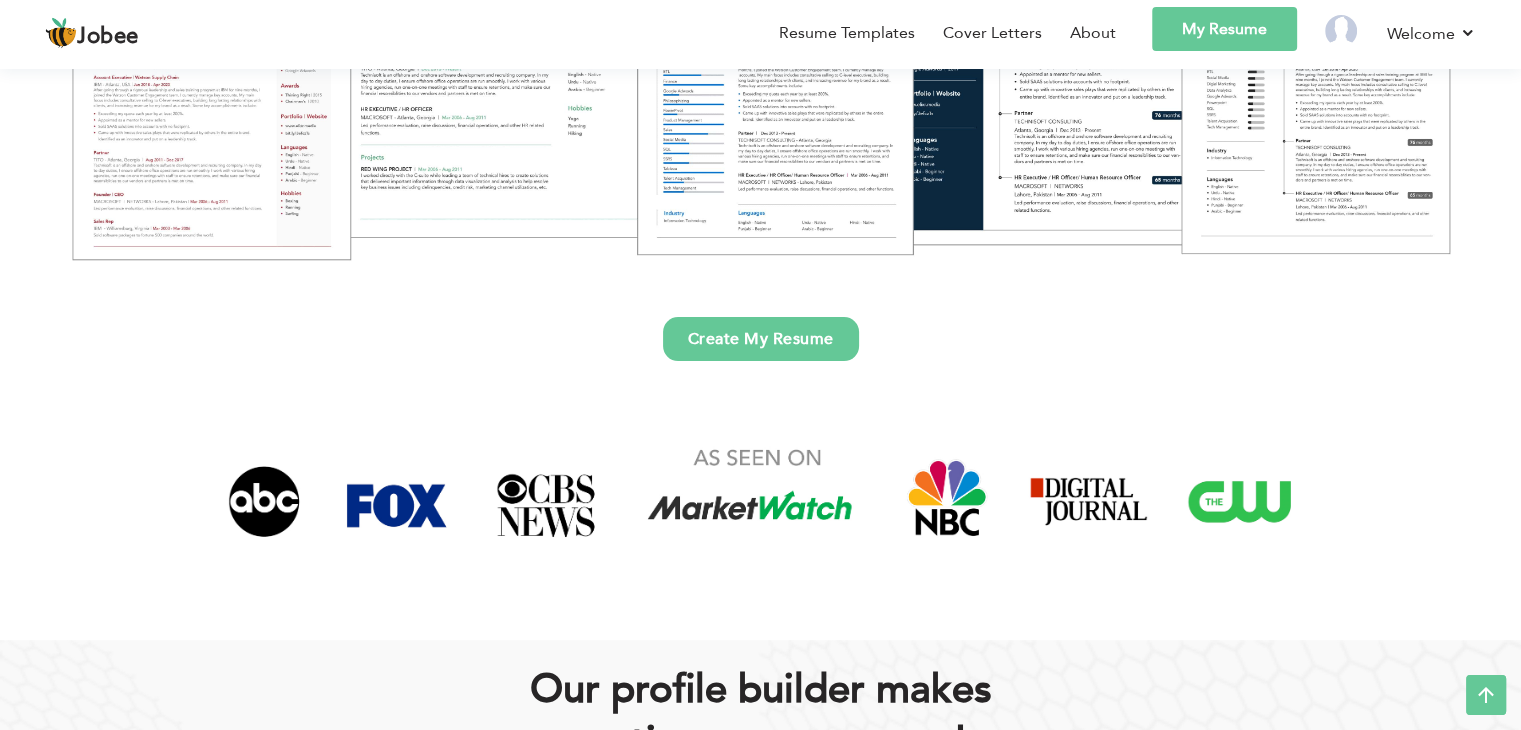 click on "Create My Resume" at bounding box center (761, 339) 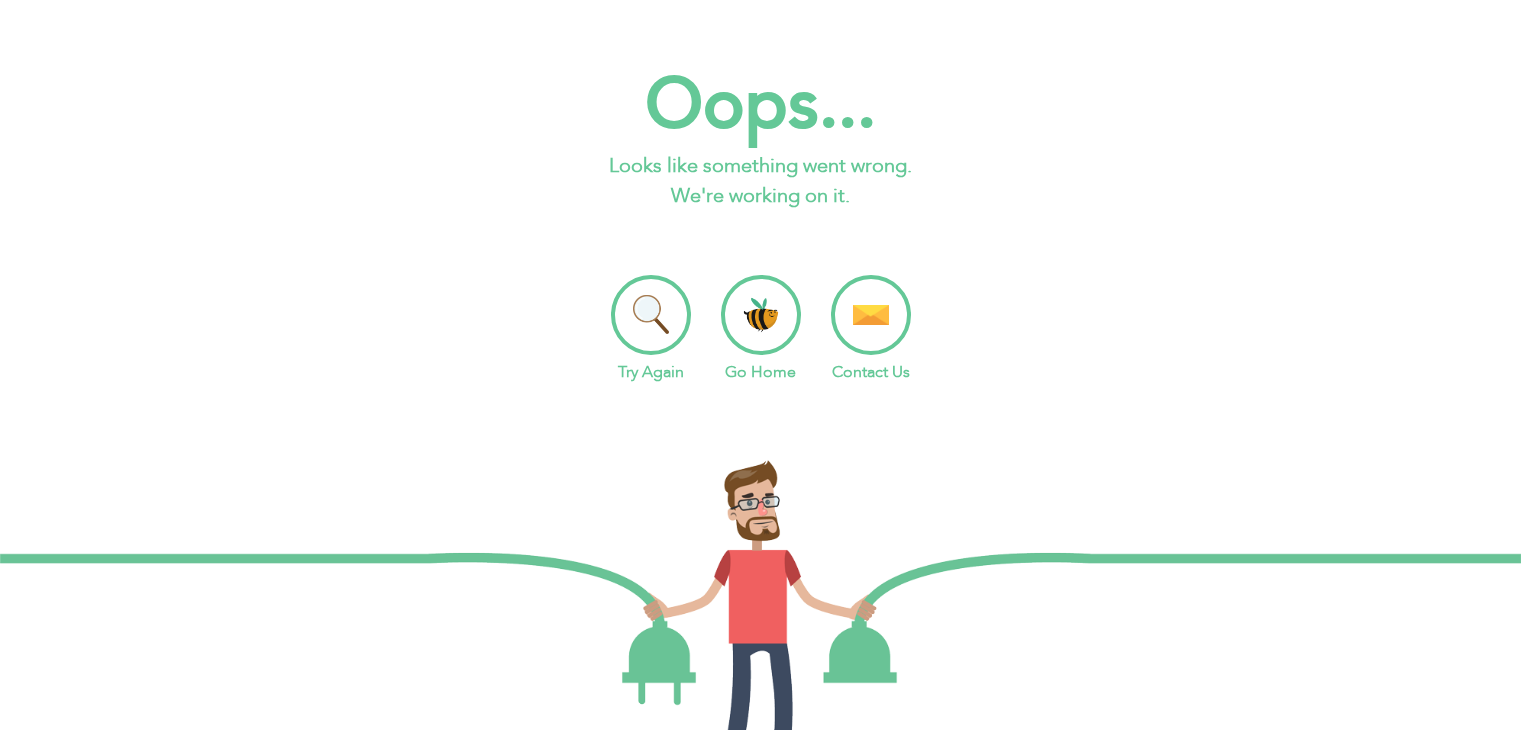 scroll, scrollTop: 0, scrollLeft: 0, axis: both 